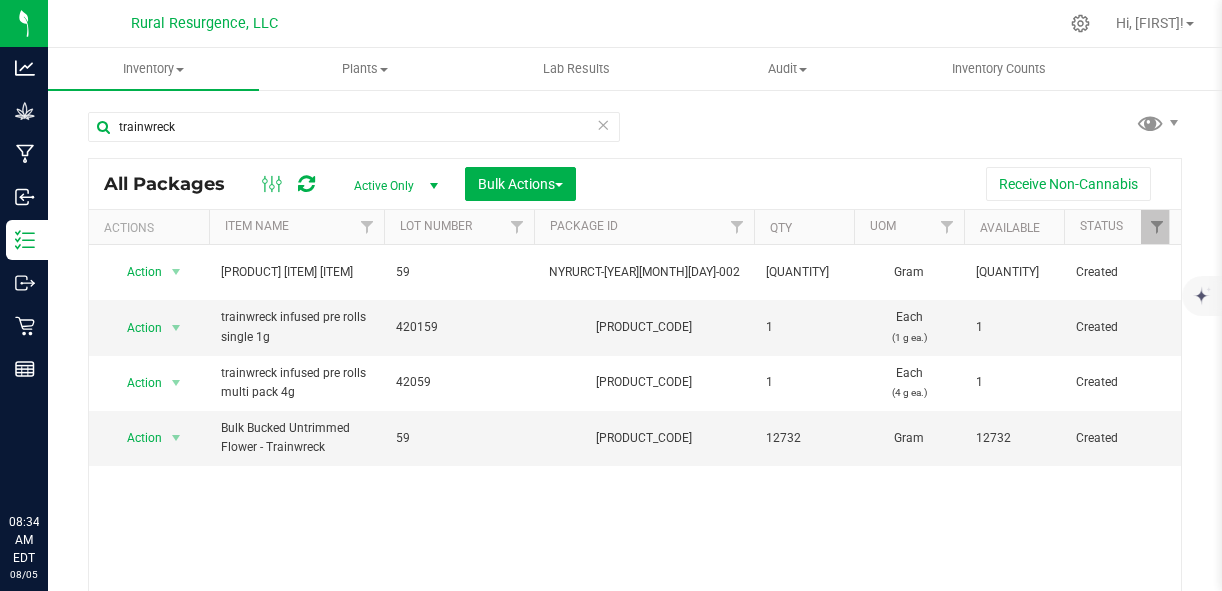 scroll, scrollTop: 0, scrollLeft: 0, axis: both 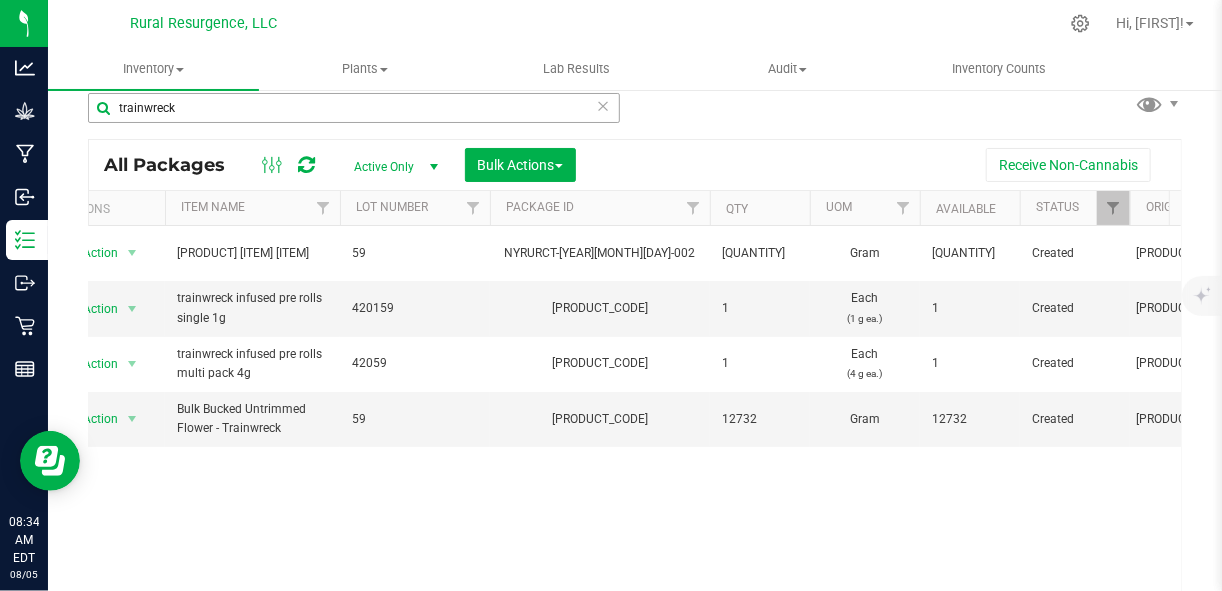 click on "trainwreck" at bounding box center [354, 108] 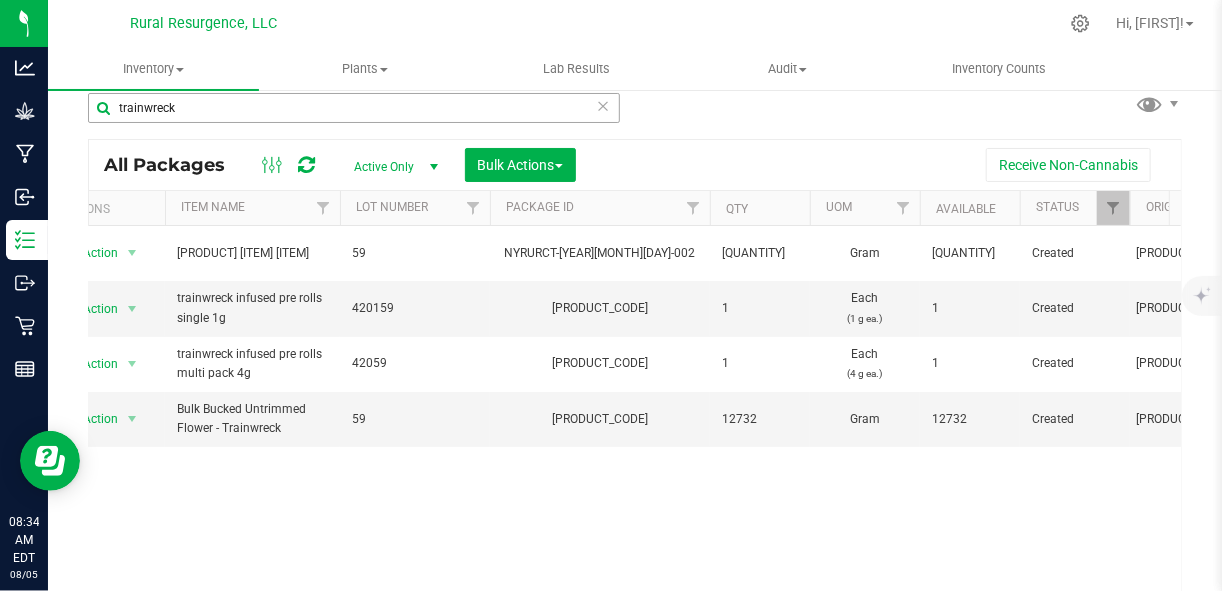 click on "trainwreck" at bounding box center [354, 108] 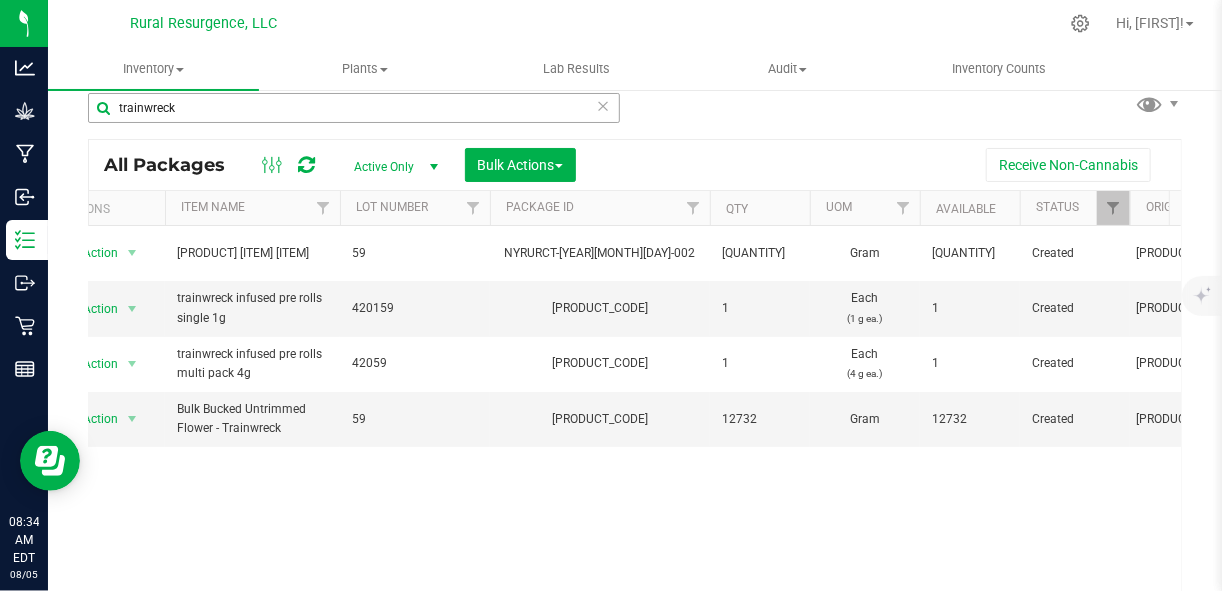 click on "trainwreck" at bounding box center [354, 108] 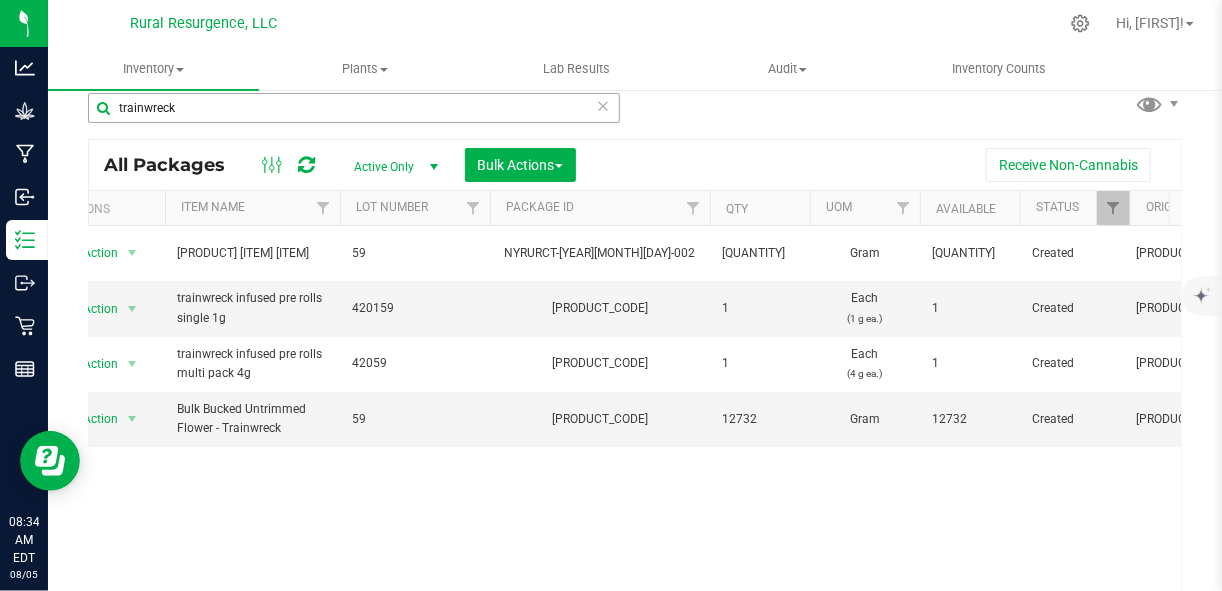 type on "r" 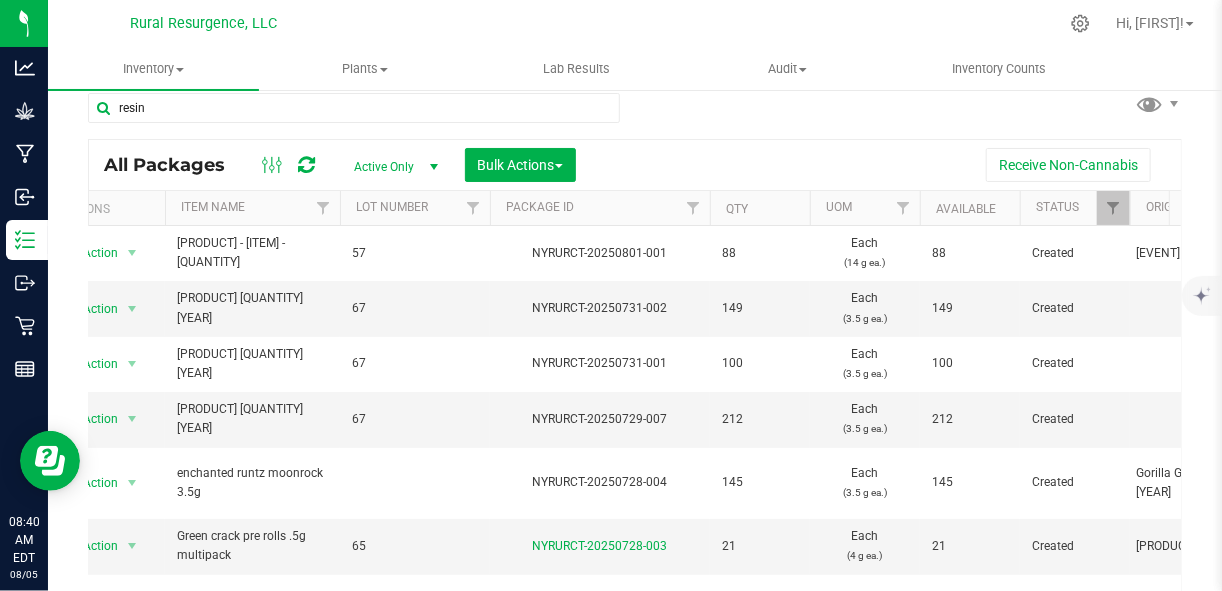 type on "resin" 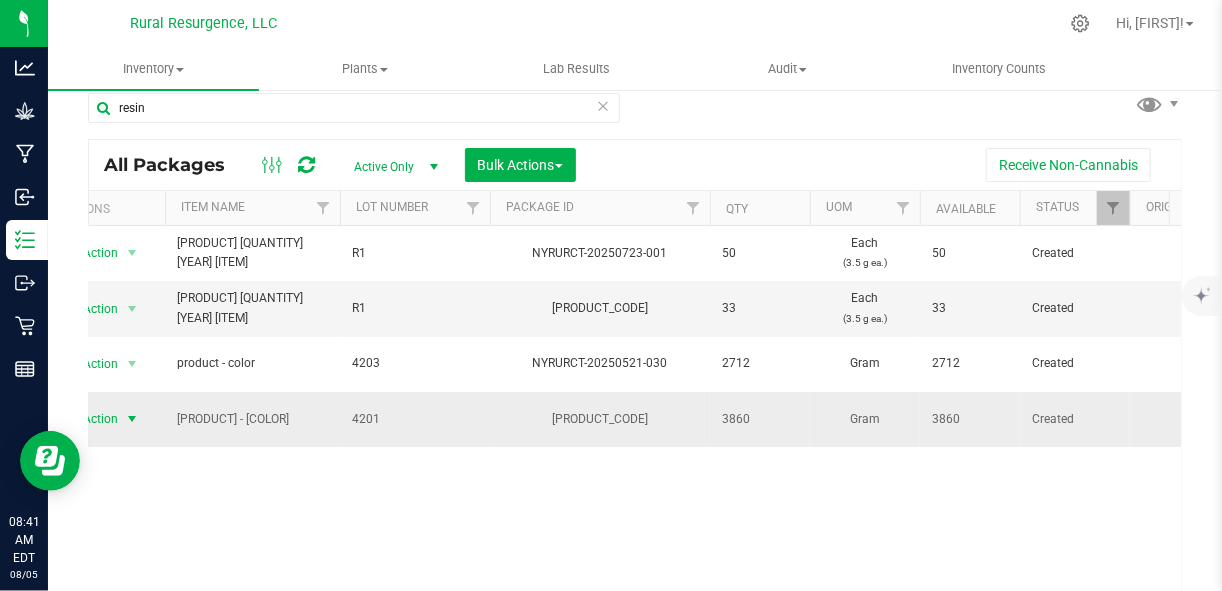 click at bounding box center (132, 419) 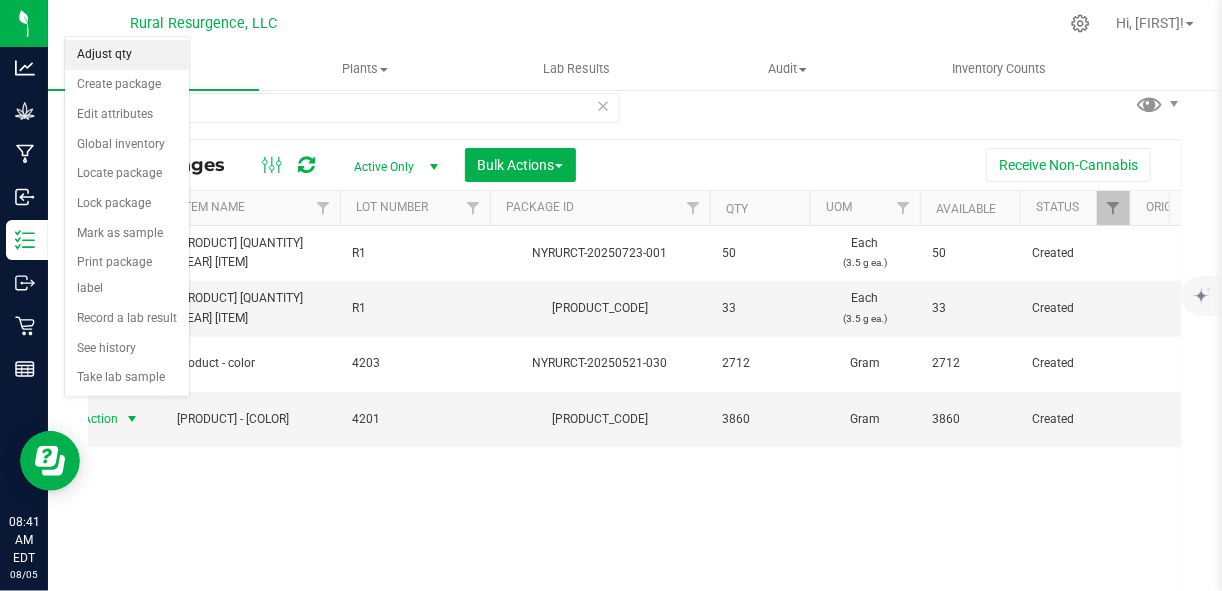 click on "Adjust qty" at bounding box center [127, 55] 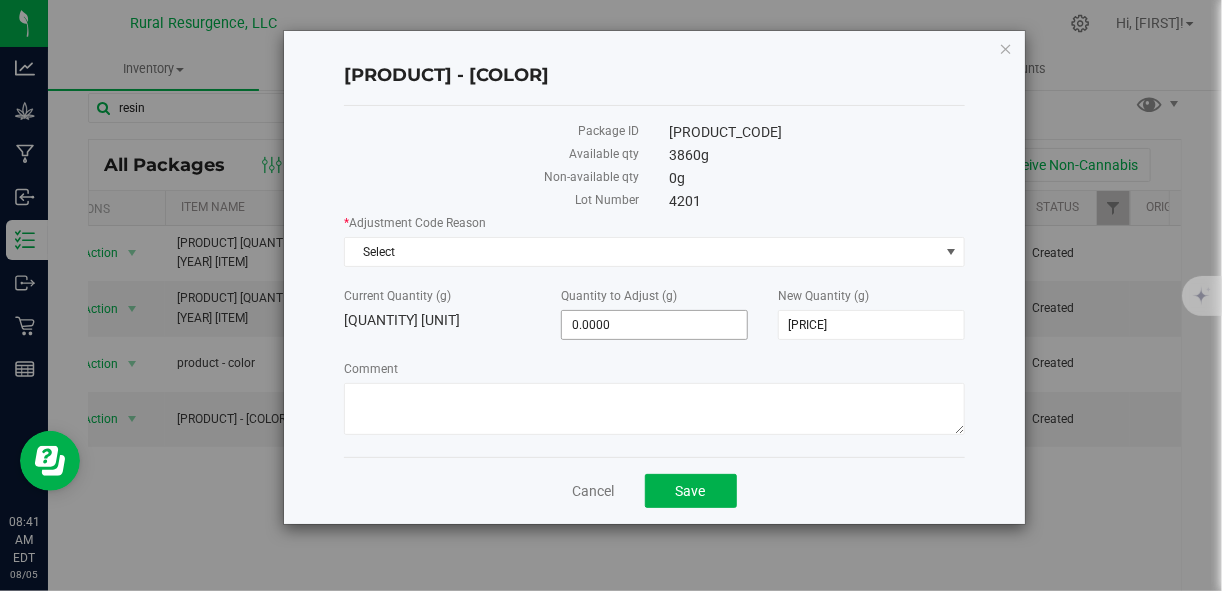 click on "Quantity to Adjust (g)
0.0000 0" at bounding box center (654, 313) 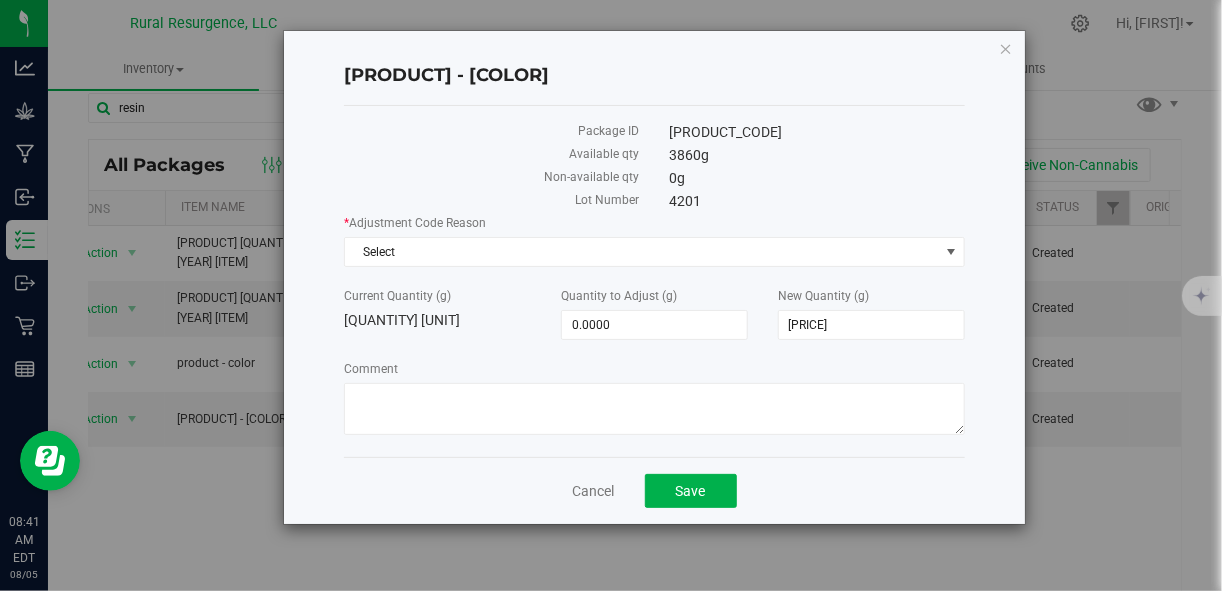 click on "Quantity to Adjust (g)
0.0000 0" at bounding box center [654, 313] 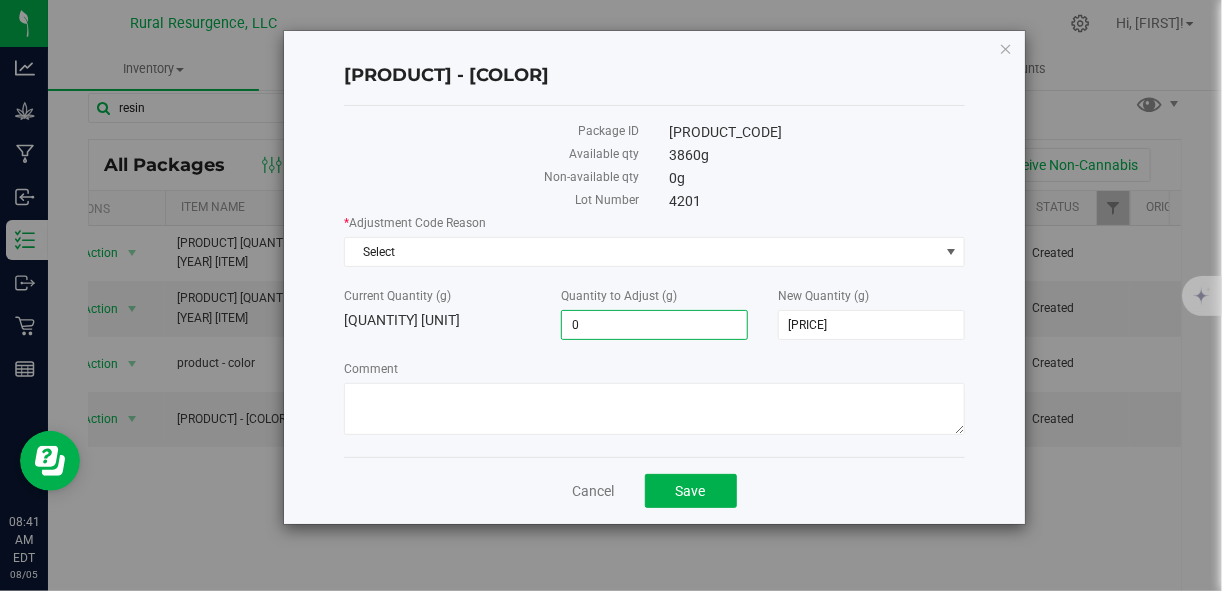 drag, startPoint x: 715, startPoint y: 306, endPoint x: 708, endPoint y: 326, distance: 21.189621 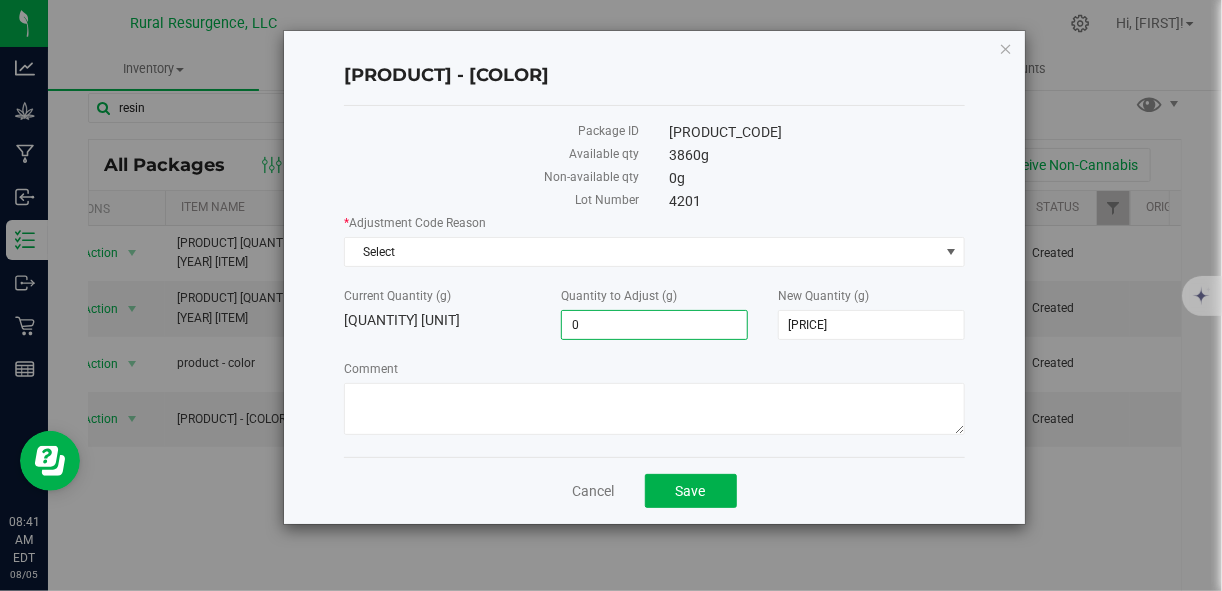 click on "0.0000 0" at bounding box center [654, 325] 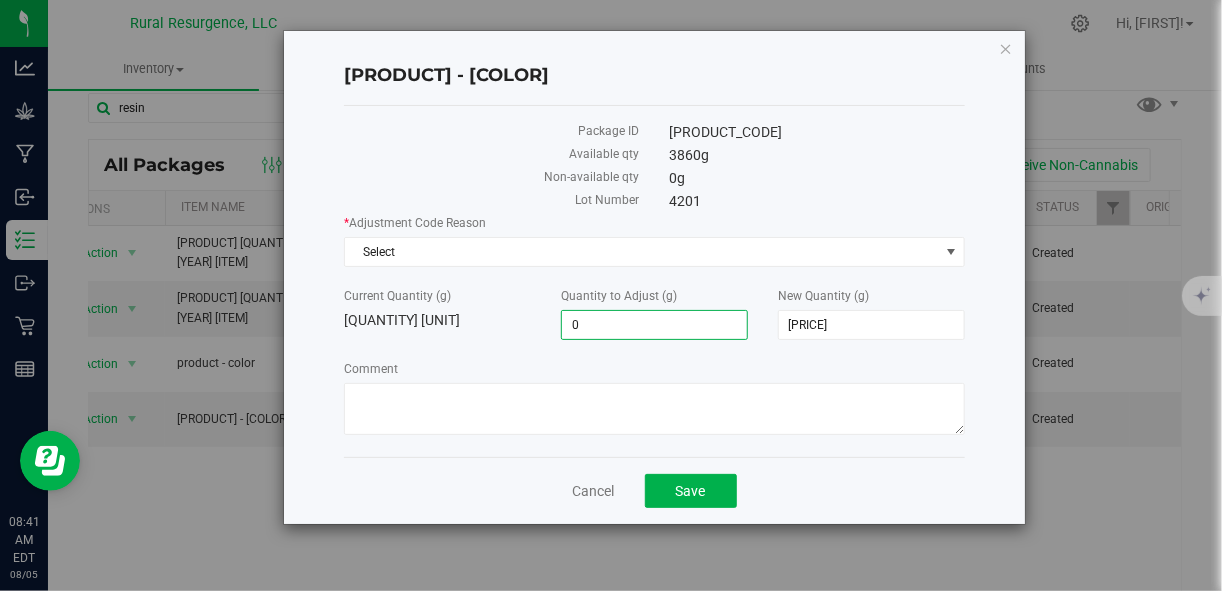 click on "0" at bounding box center [654, 325] 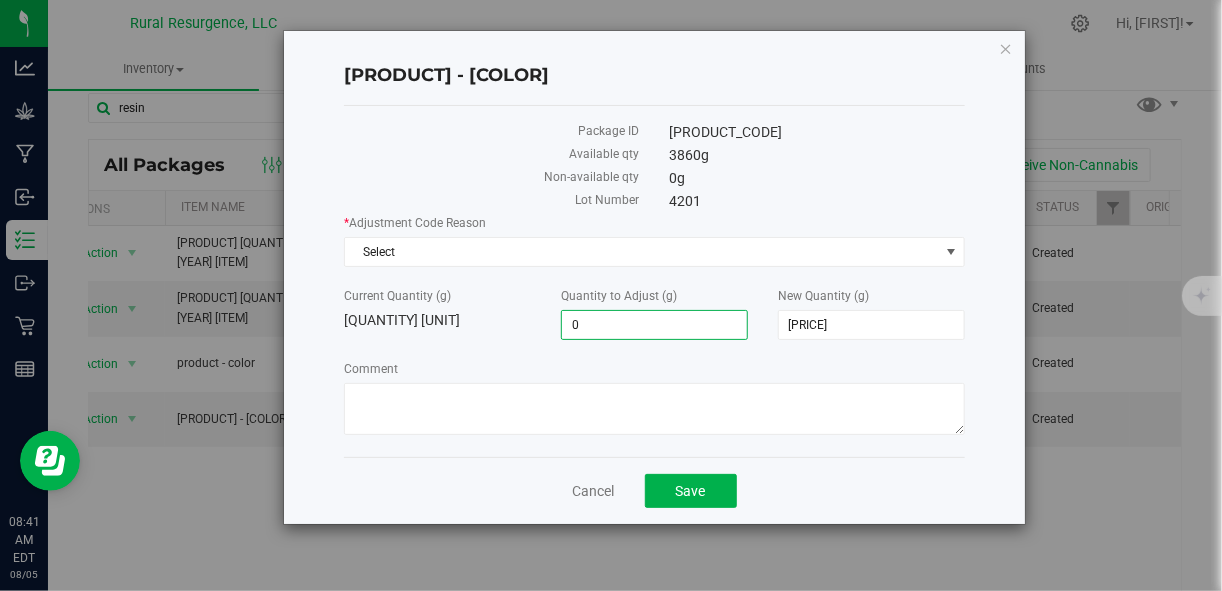 type on "5" 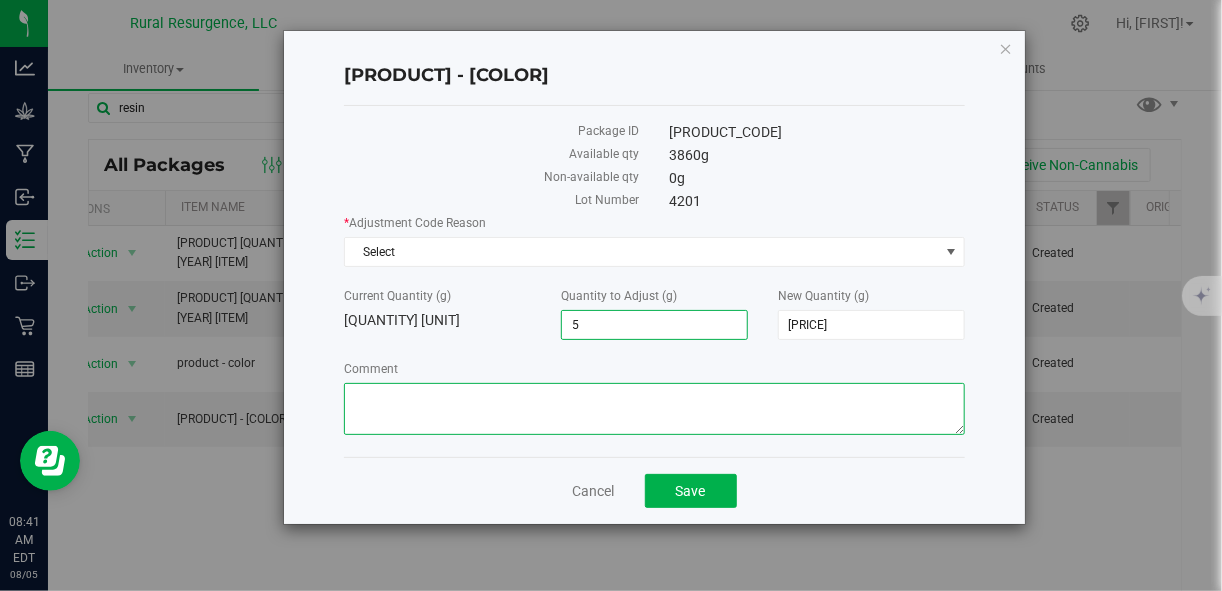type on "5.0000" 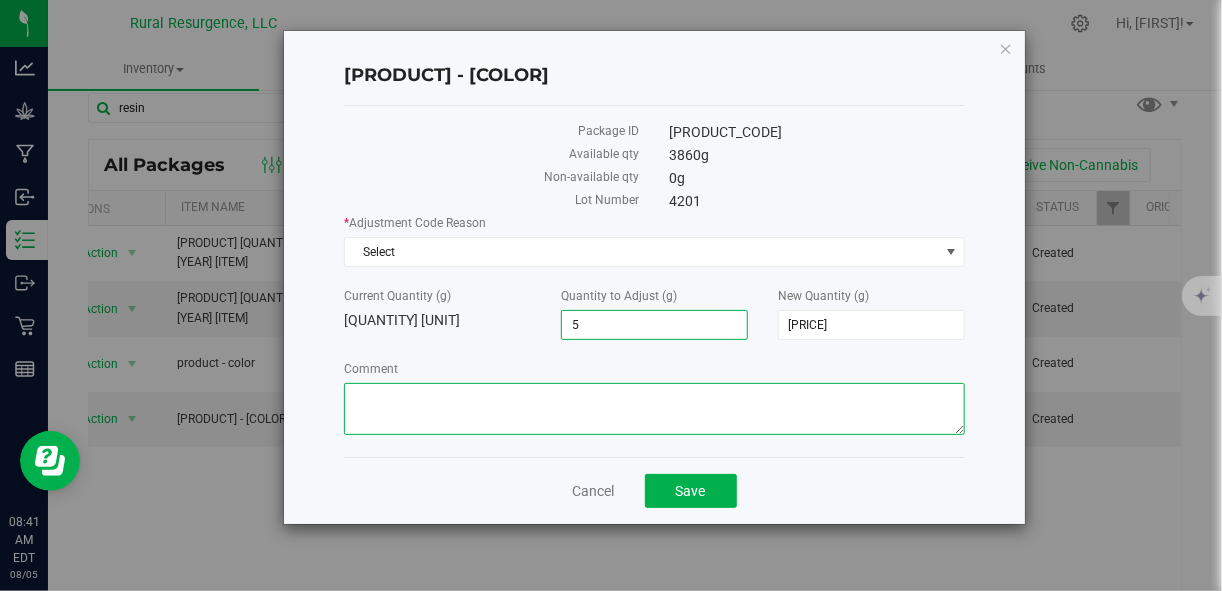 type on "3,865.0000" 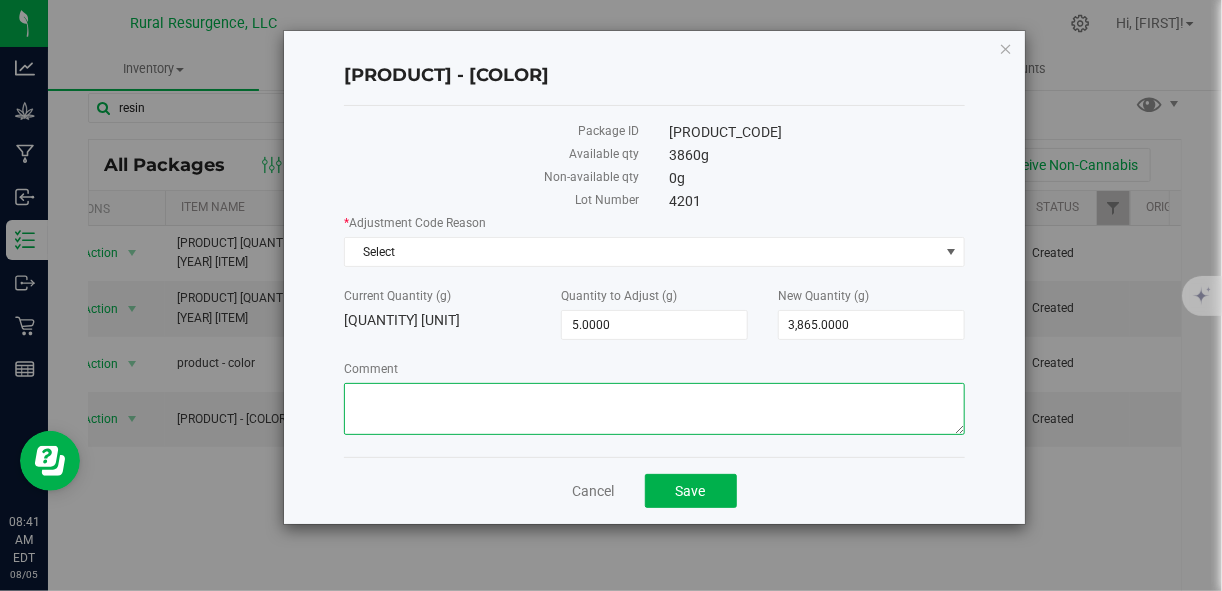 click on "Comment" at bounding box center [654, 409] 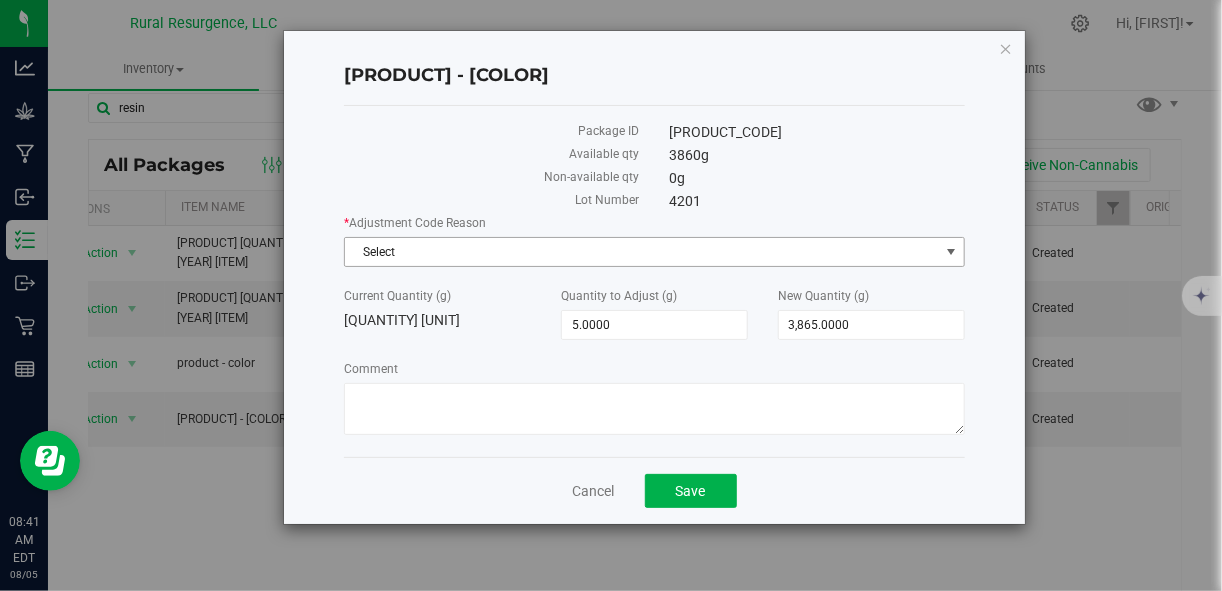 click on "Select" at bounding box center [641, 252] 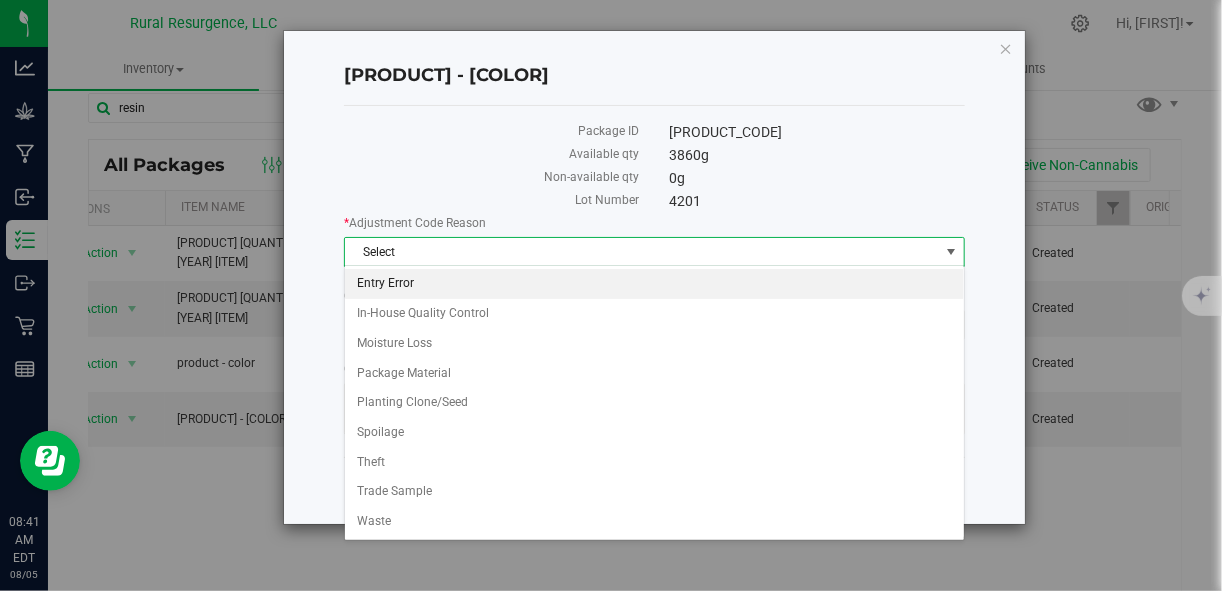 click on "Entry Error" at bounding box center (654, 284) 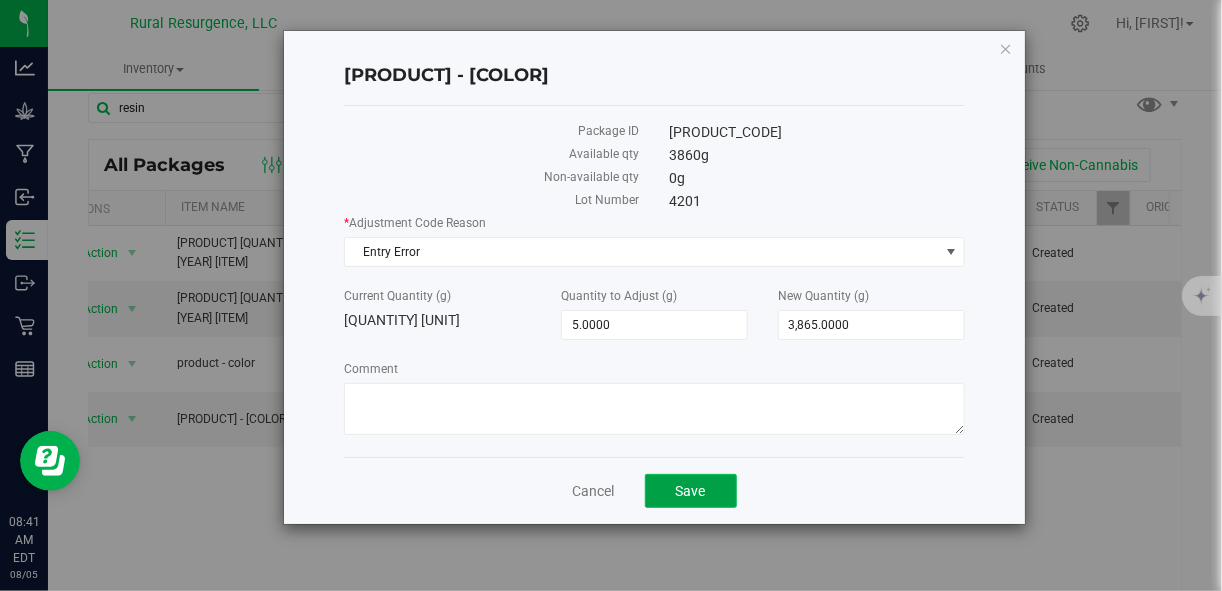 click on "Save" 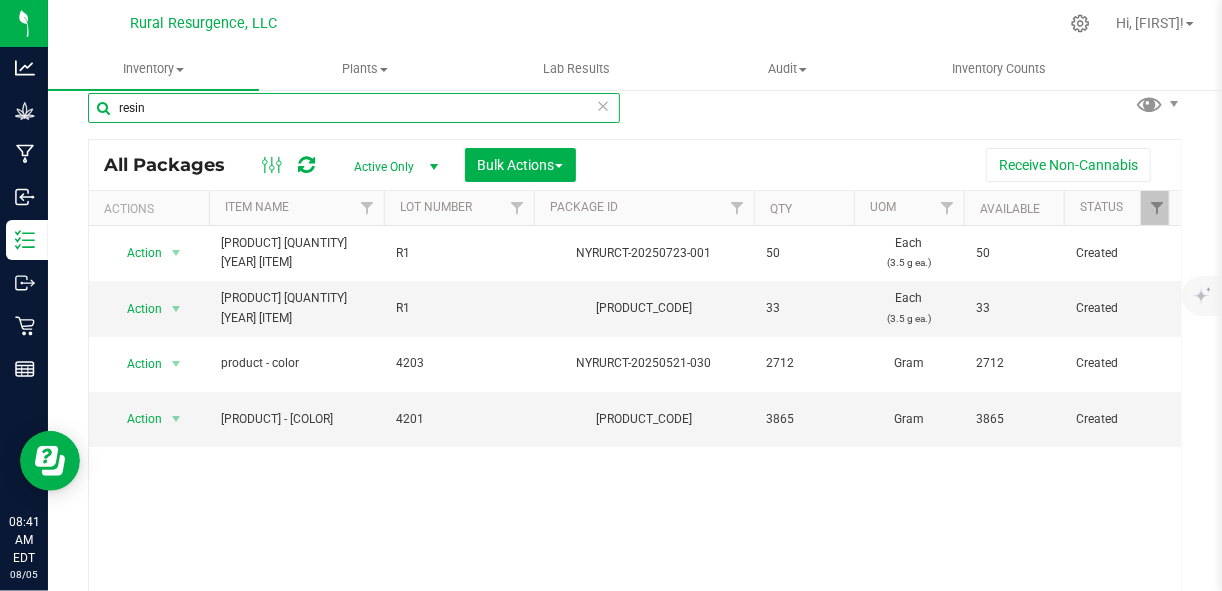 click on "resin" at bounding box center (354, 108) 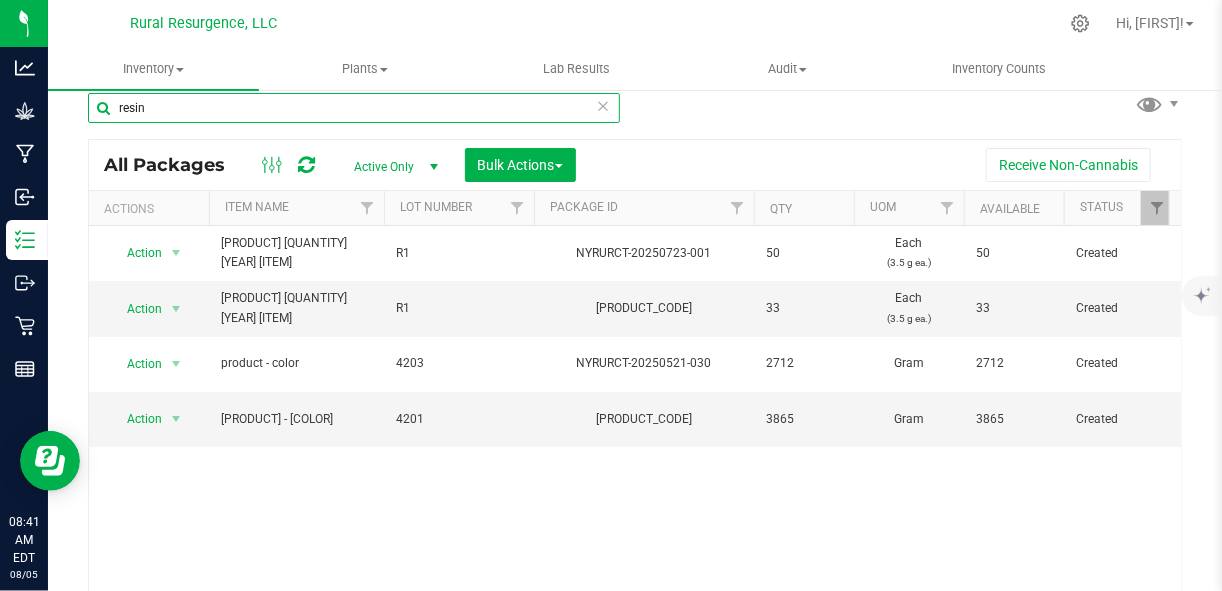 click on "resin" at bounding box center [354, 108] 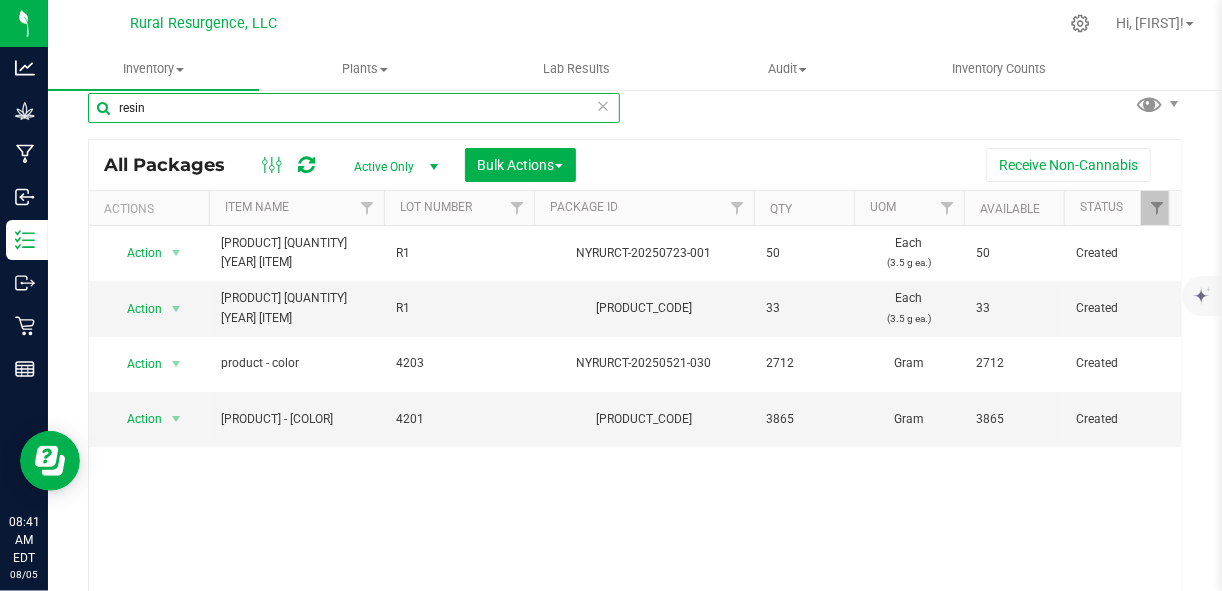 click on "resin" at bounding box center [354, 108] 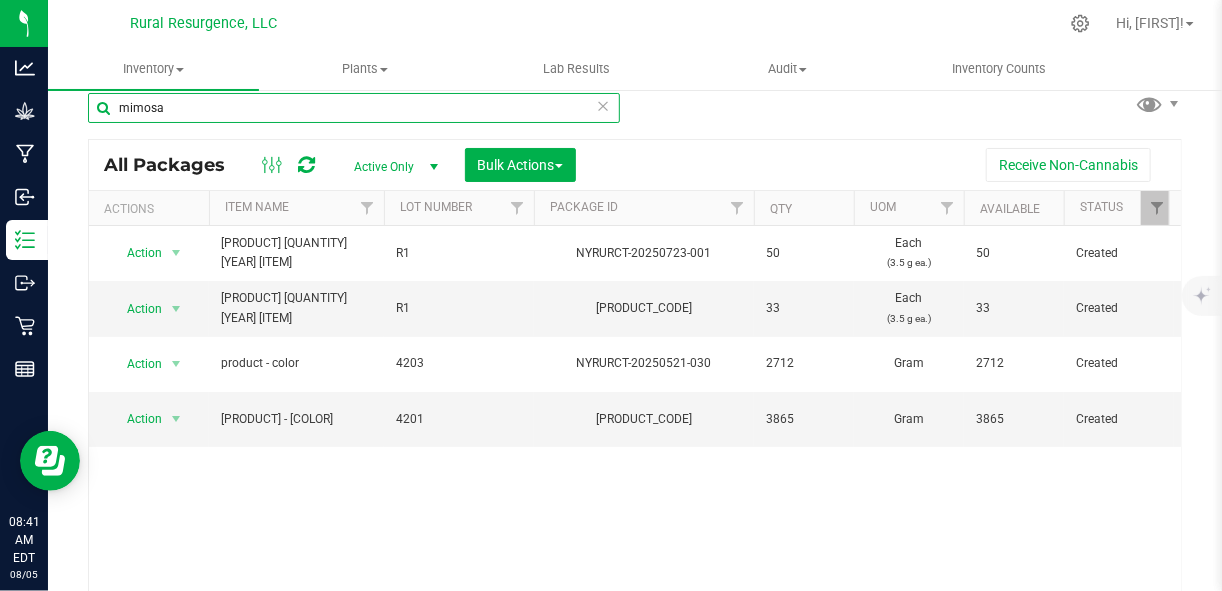 type on "mimosa" 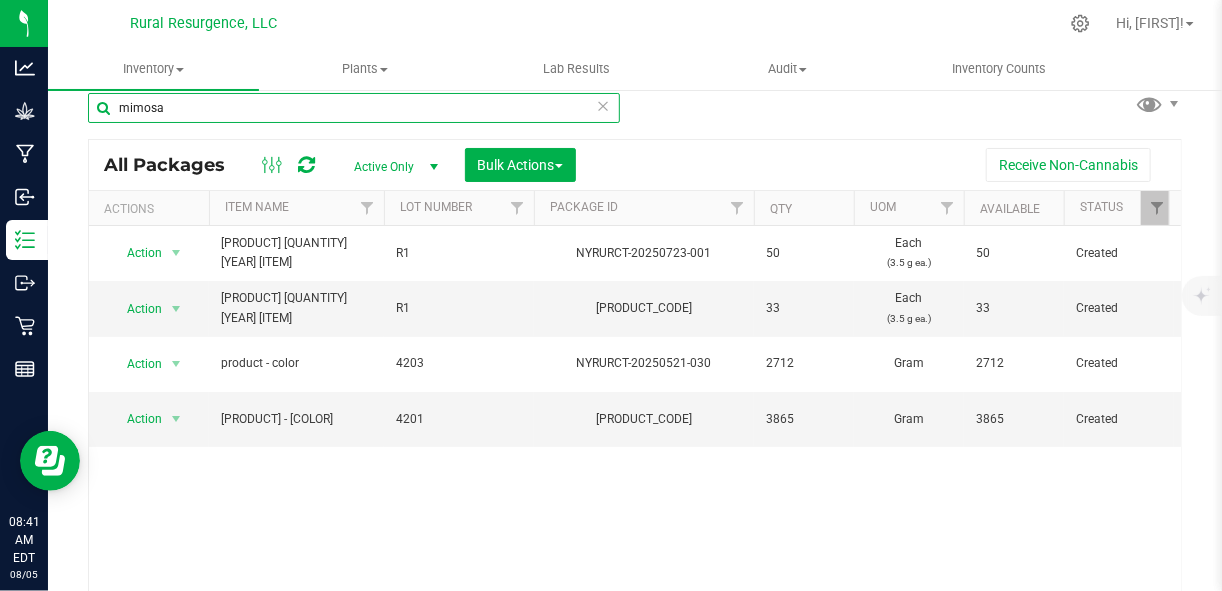 click on "Inventory
All packages
All inventory
Waste log
Create inventory
Plants
All plants" at bounding box center (635, 319) 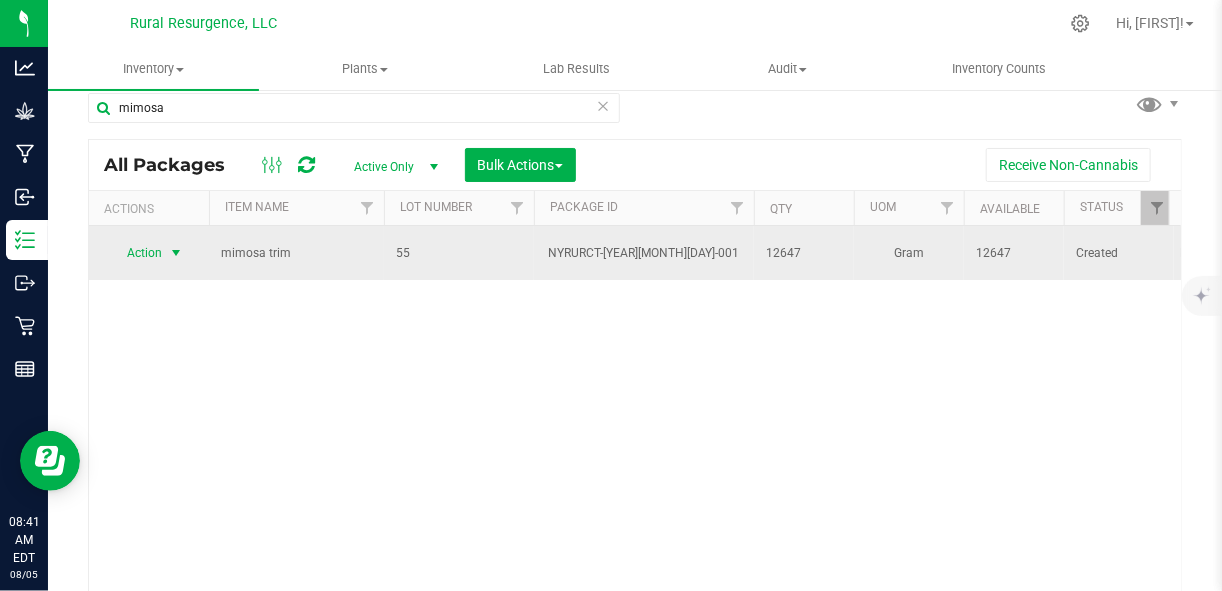 click at bounding box center [176, 253] 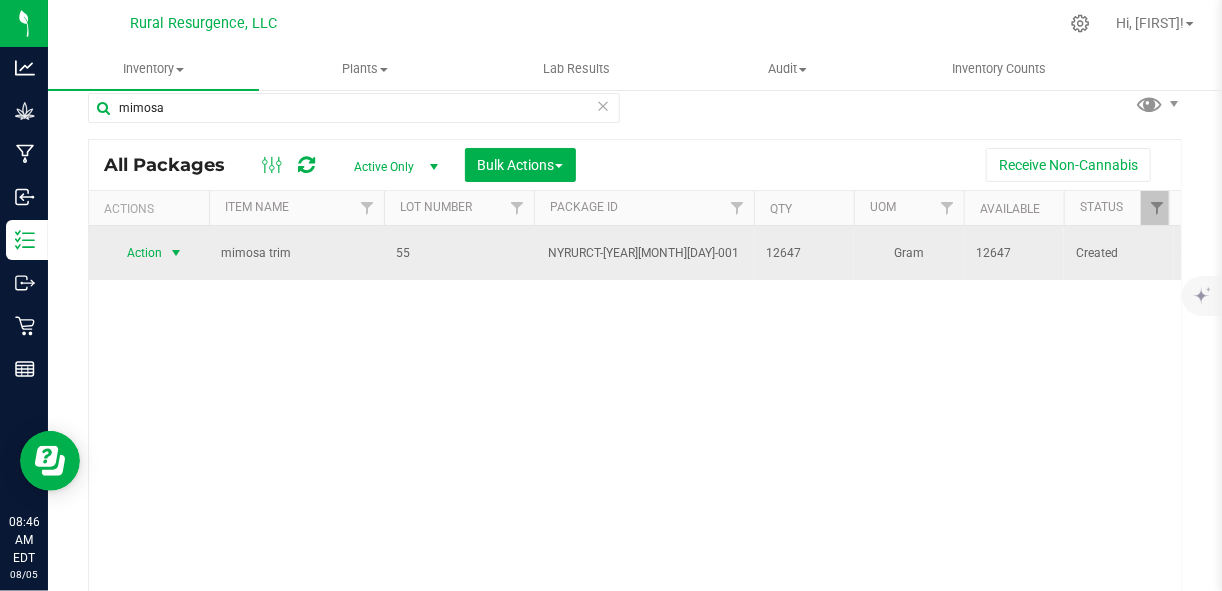 click at bounding box center [176, 253] 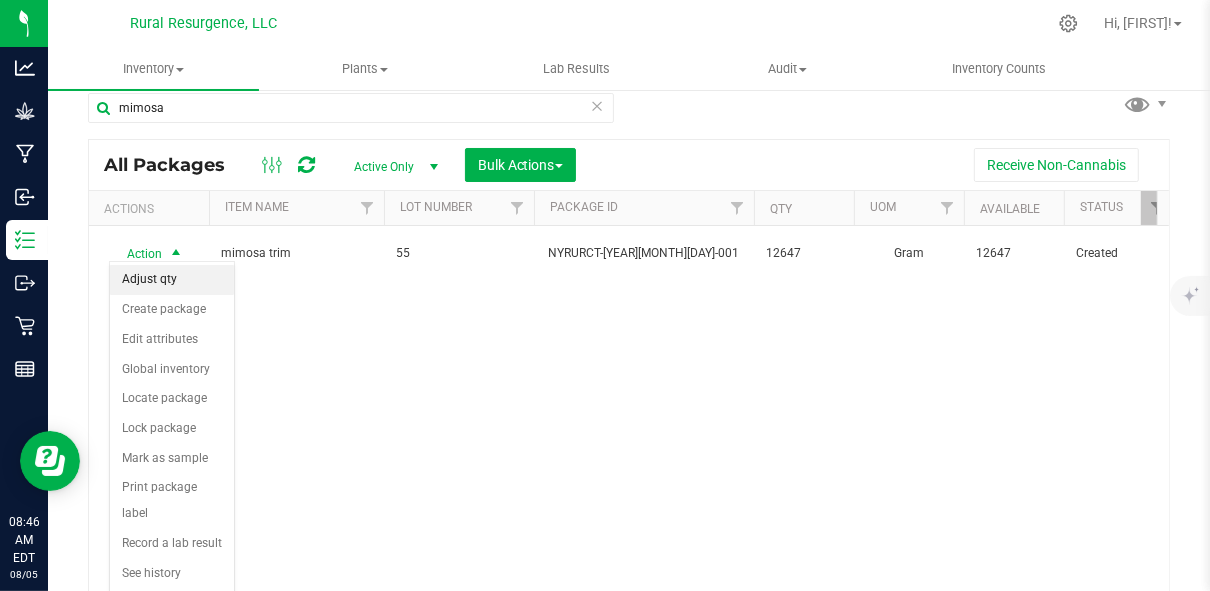click on "Adjust qty" at bounding box center (172, 280) 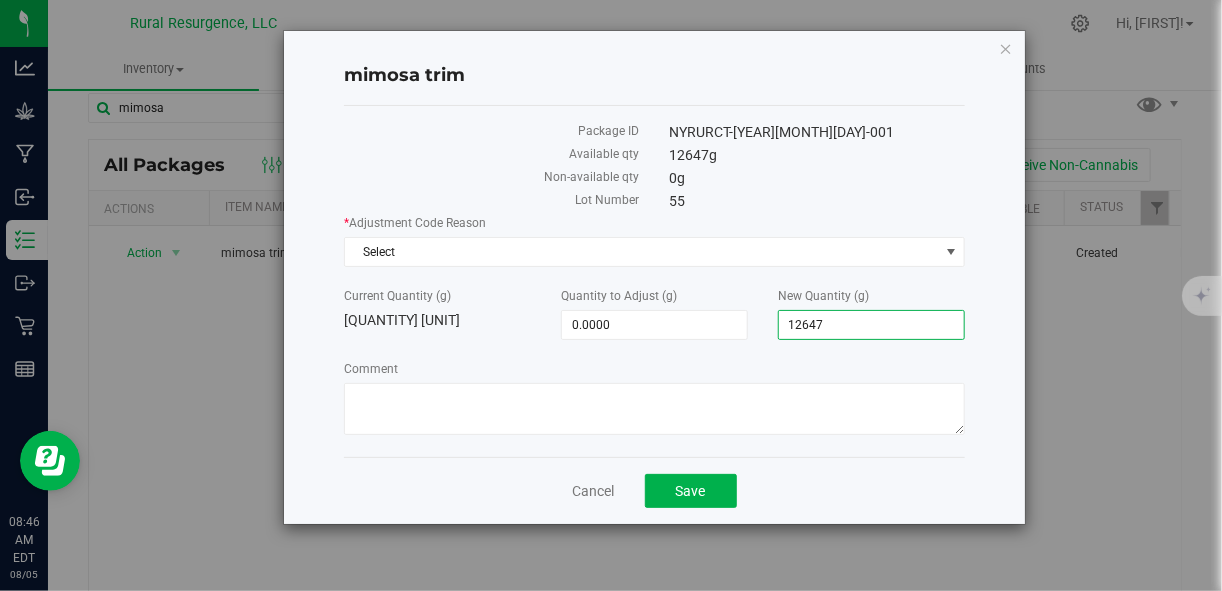 click on "12,647.0000 12647" at bounding box center (871, 325) 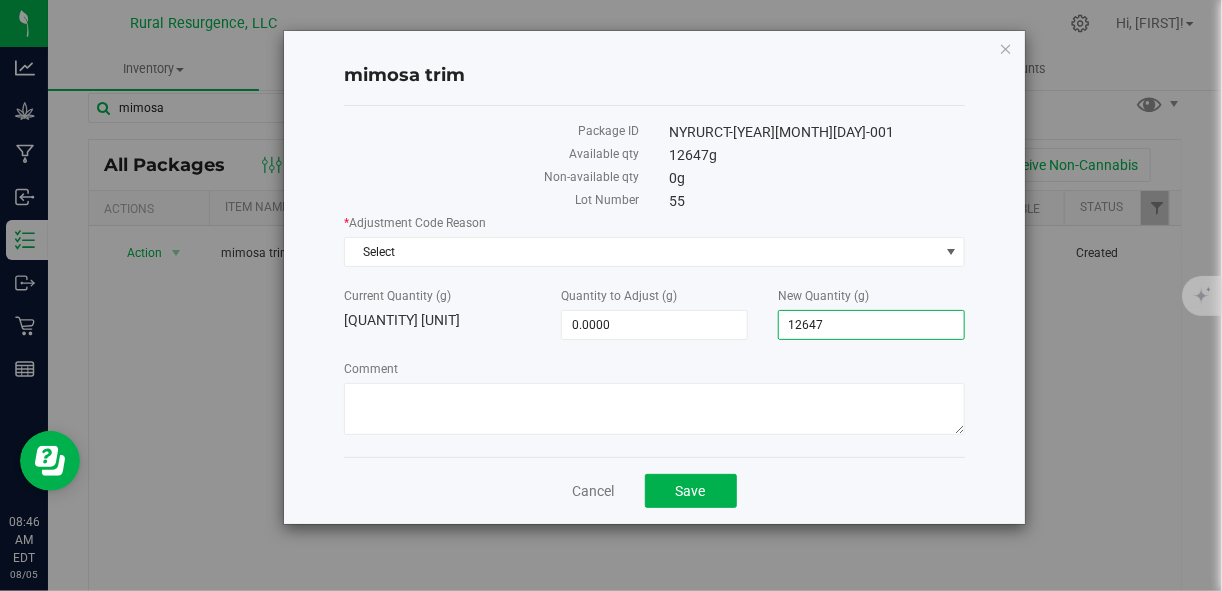 click on "12647" at bounding box center [871, 325] 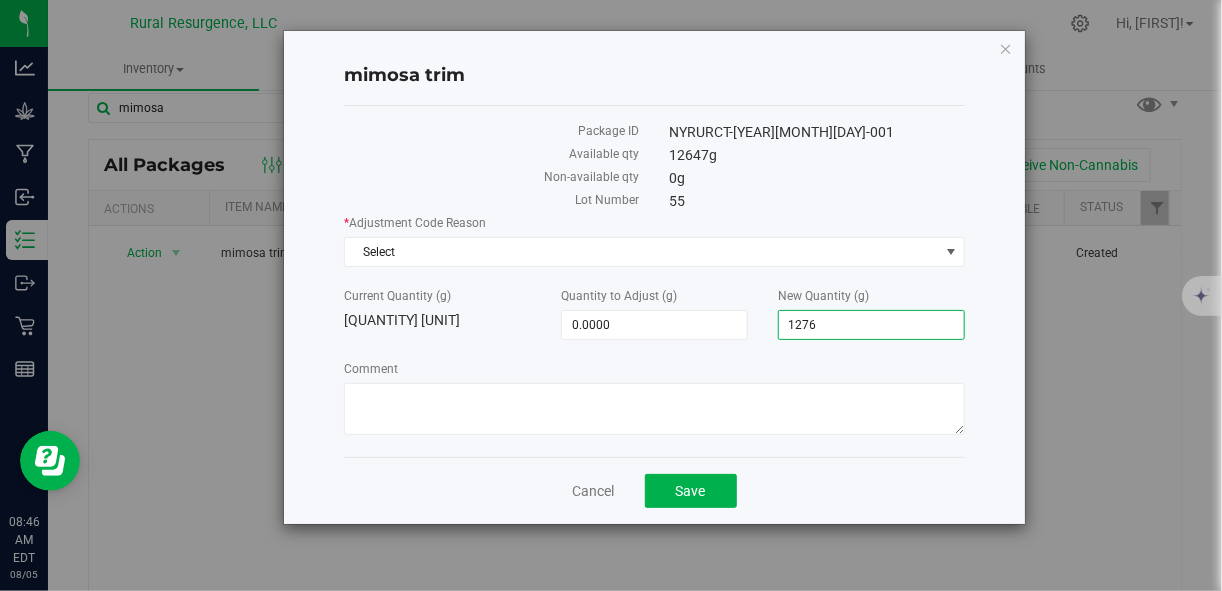 type on "12768" 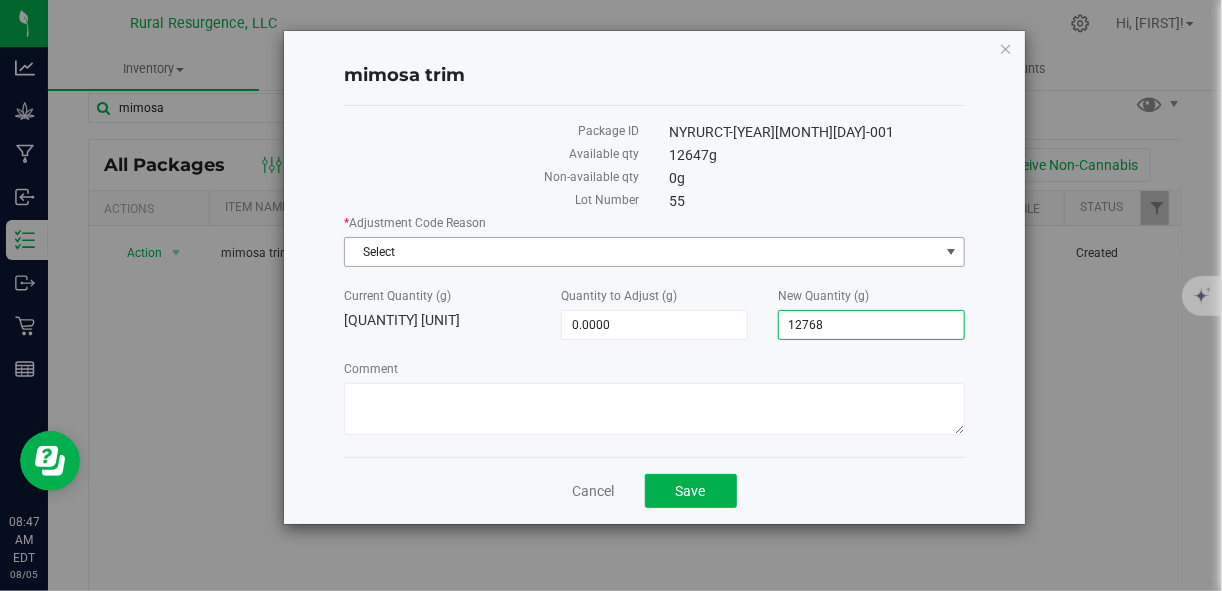 type on "121.0000" 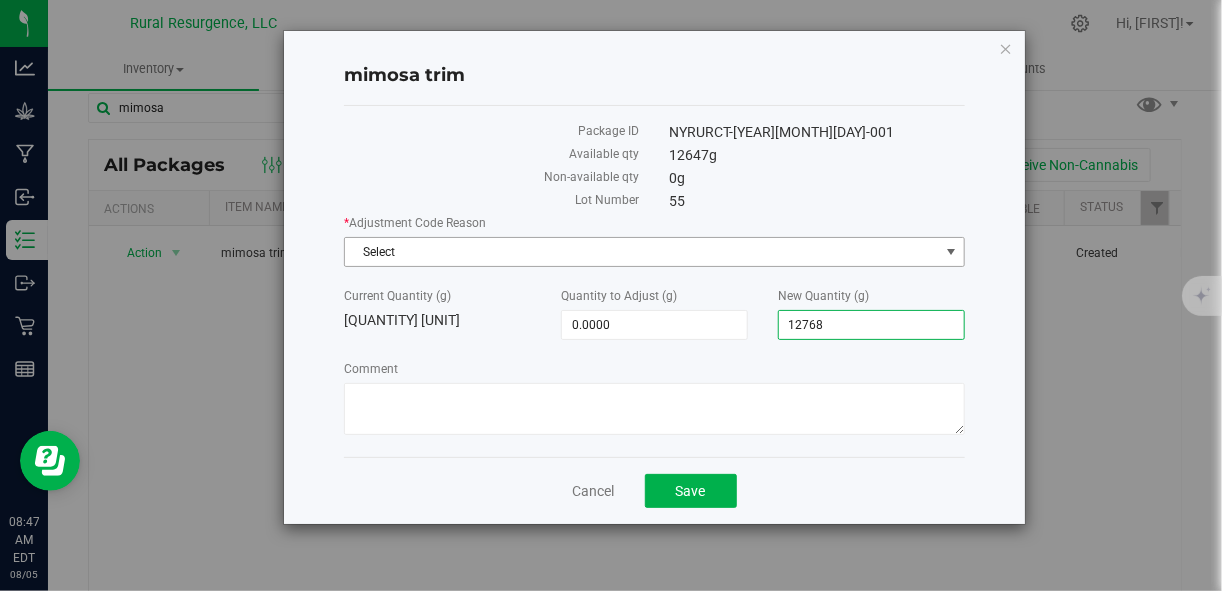 type on "[PRICE]" 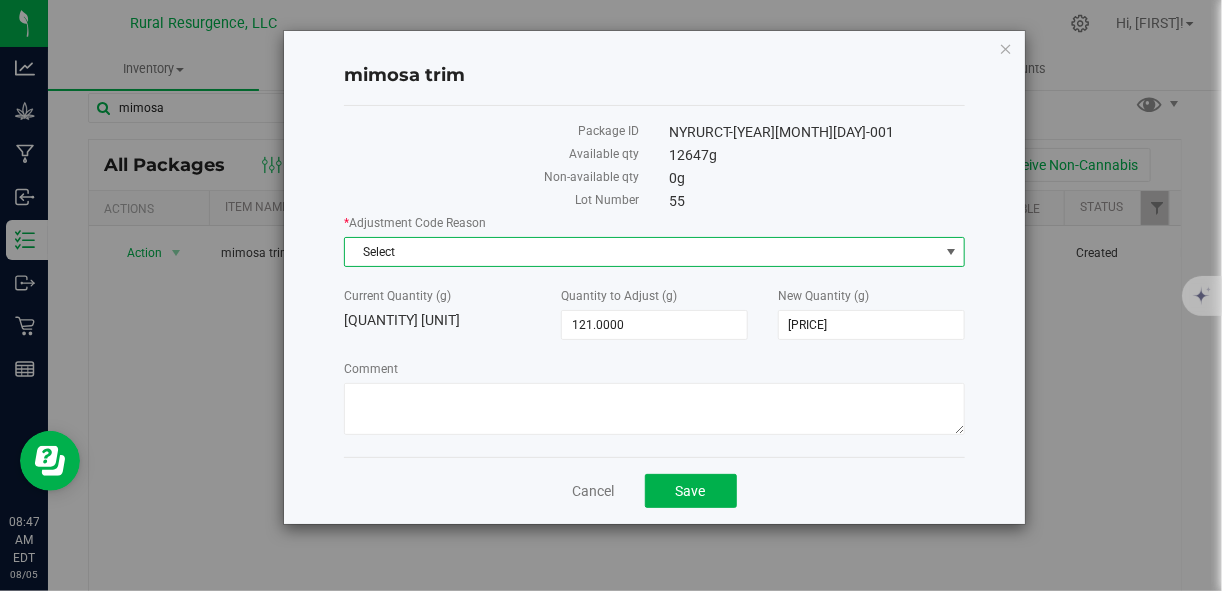 click on "Select" at bounding box center (641, 252) 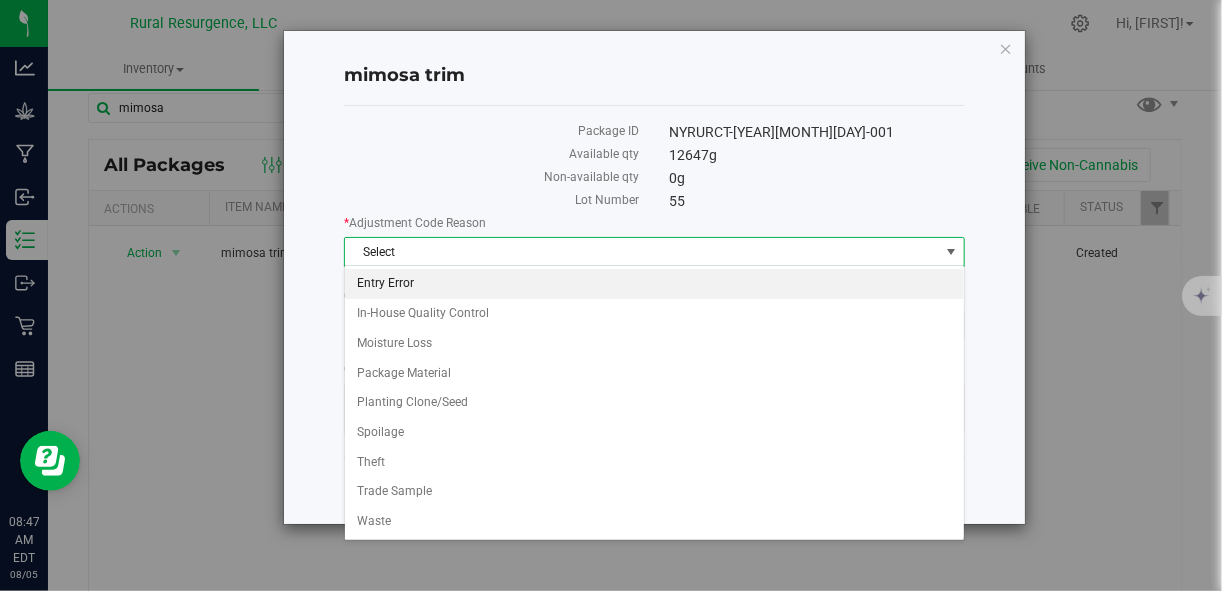 click on "Entry Error" at bounding box center [654, 284] 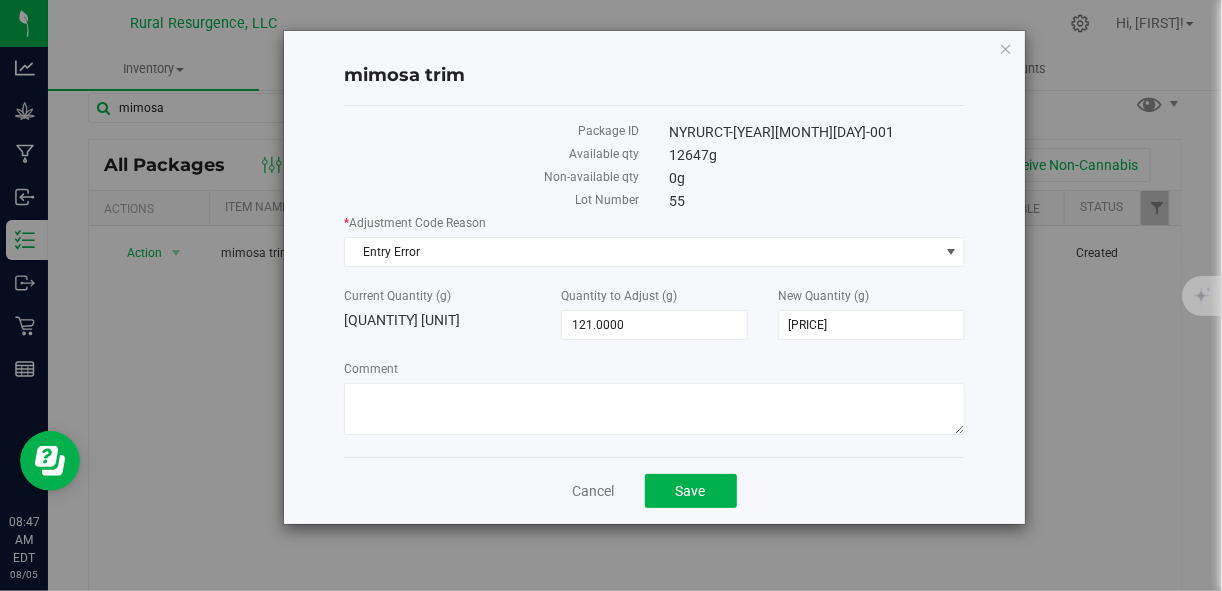click on "Cancel
Save" at bounding box center [654, 490] 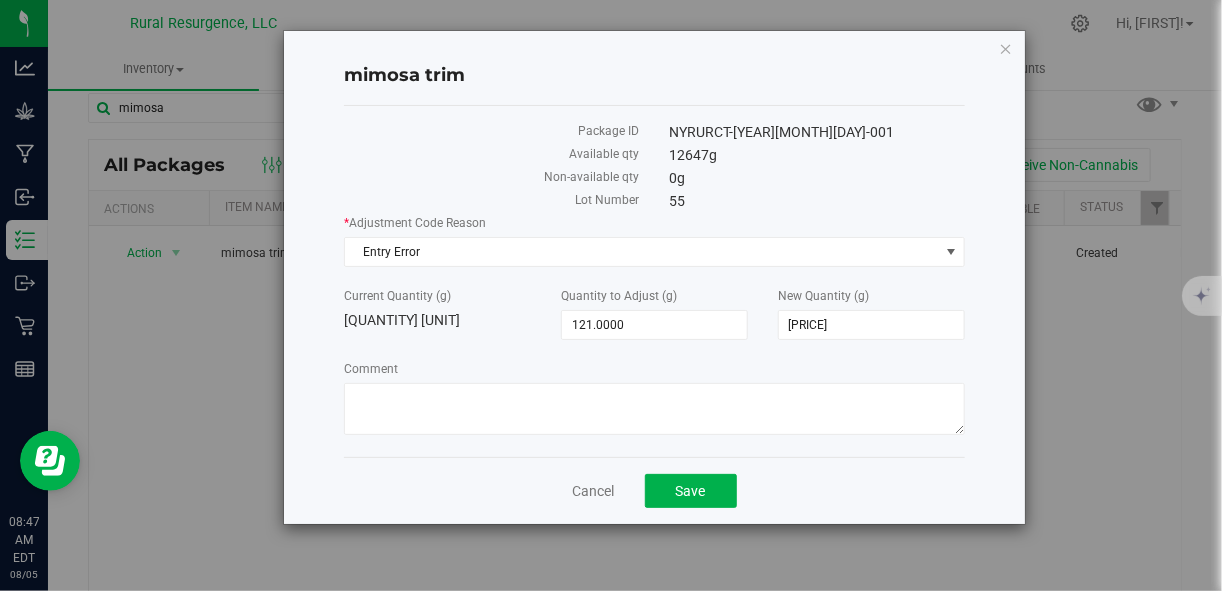 click on "Cancel
Save" at bounding box center [654, 490] 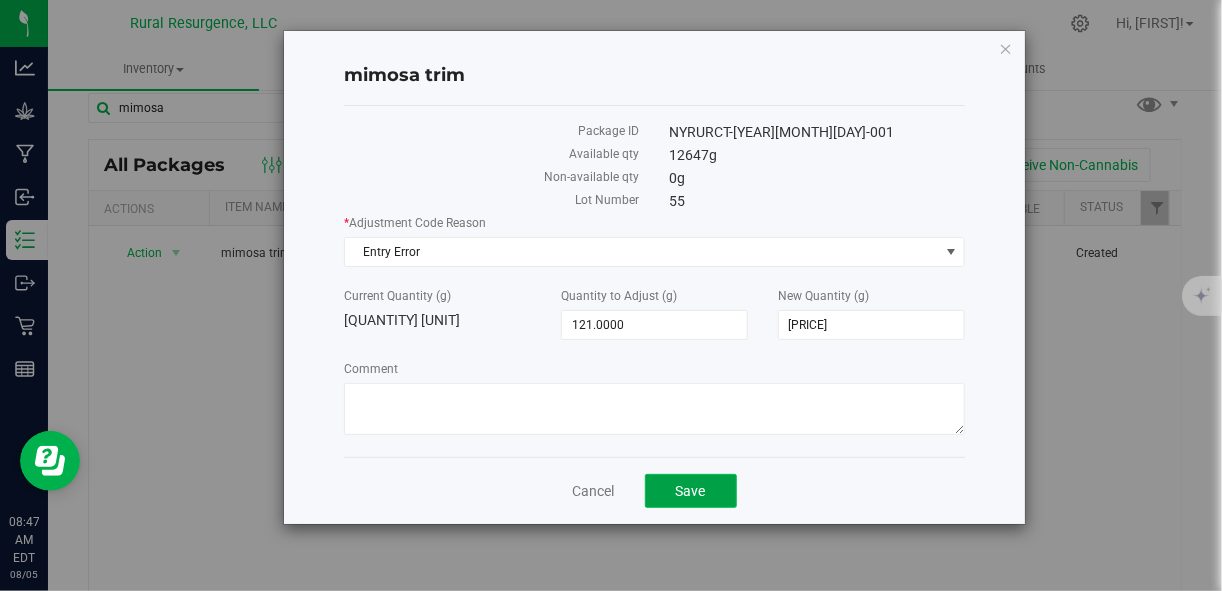 click on "Save" 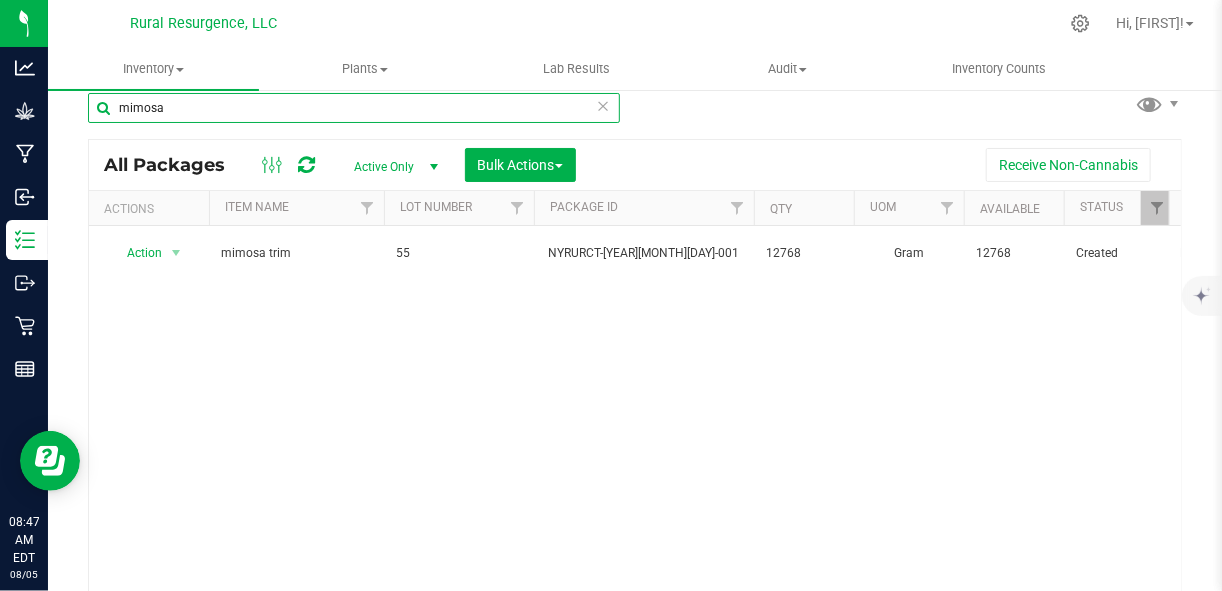 click on "mimosa" at bounding box center [354, 108] 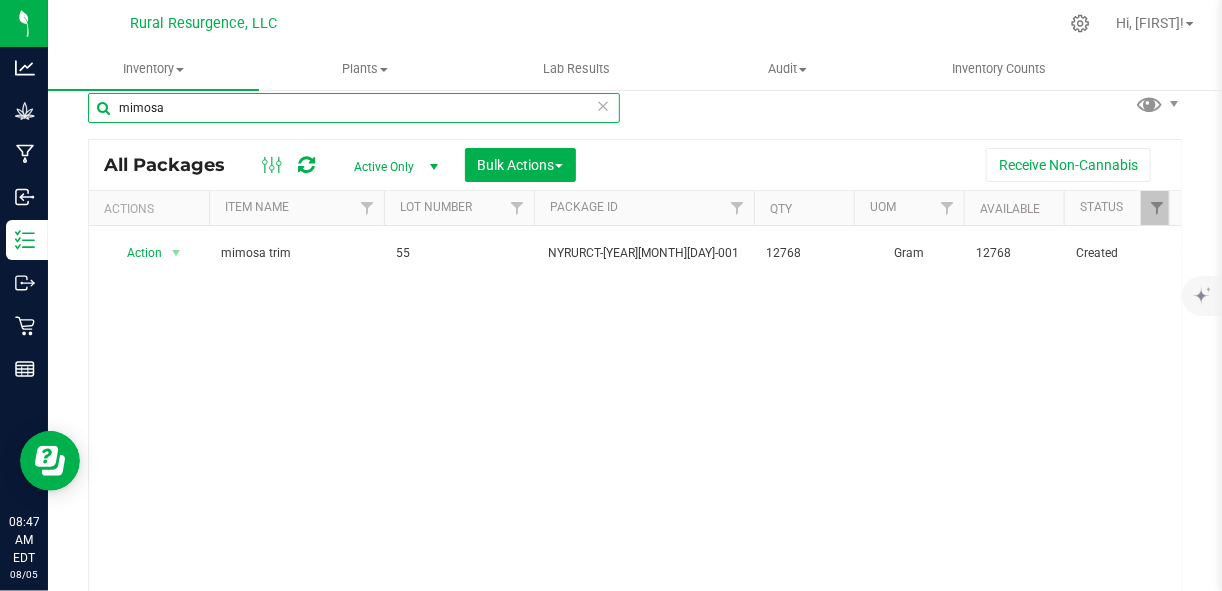 click on "mimosa" at bounding box center (354, 108) 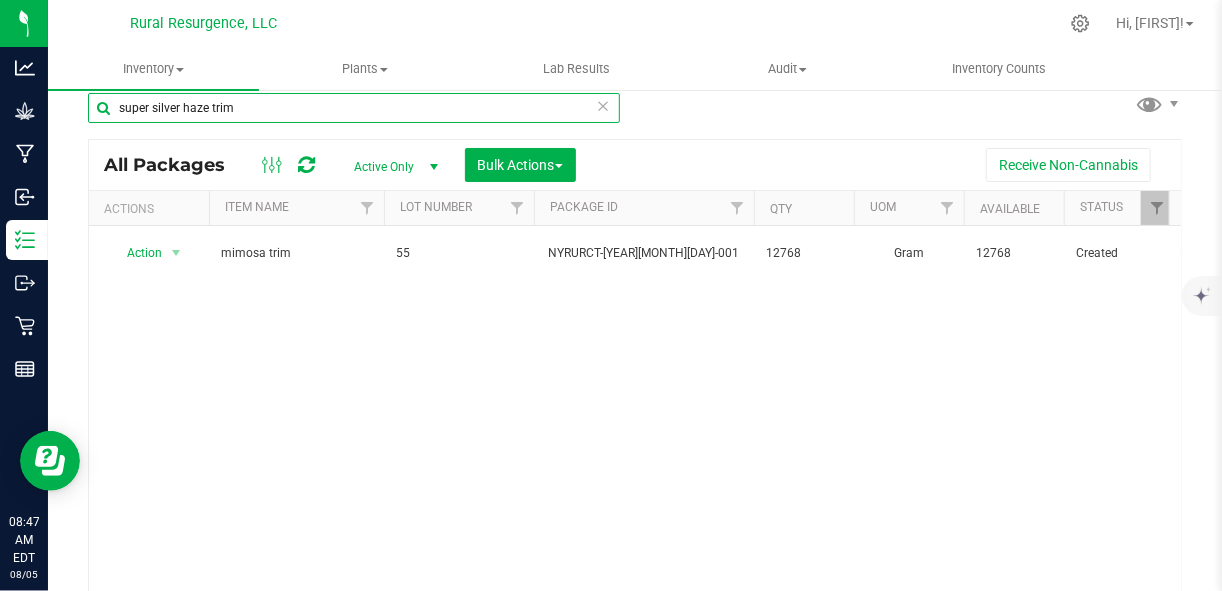 type on "super silver haze trim" 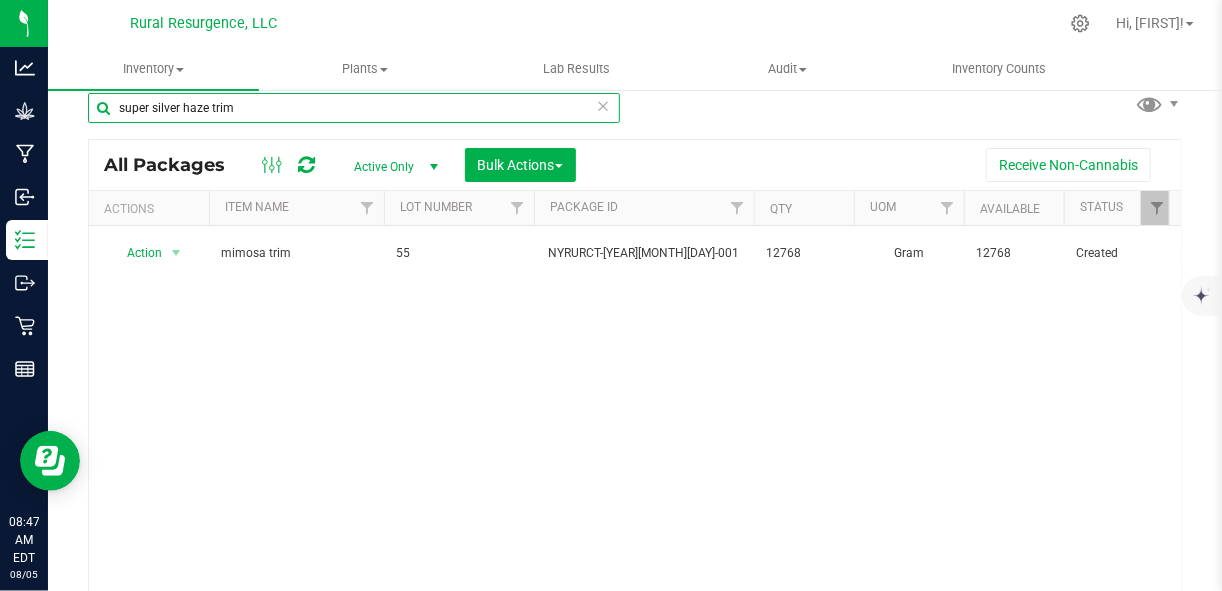 click on "super silver haze trim" at bounding box center (354, 108) 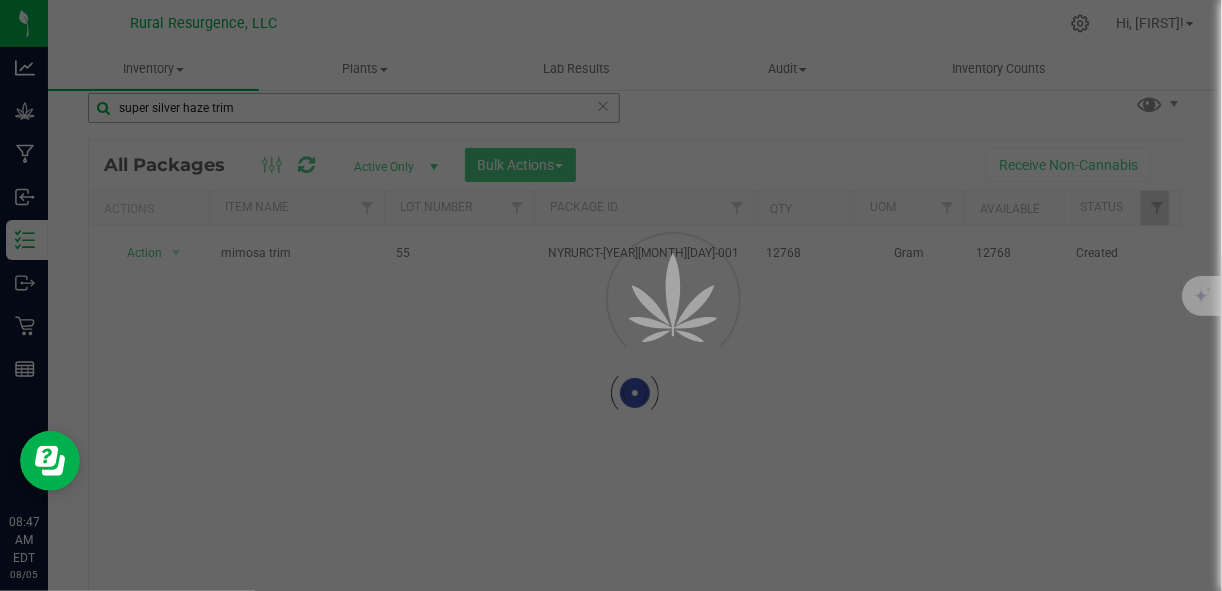 click at bounding box center (611, 295) 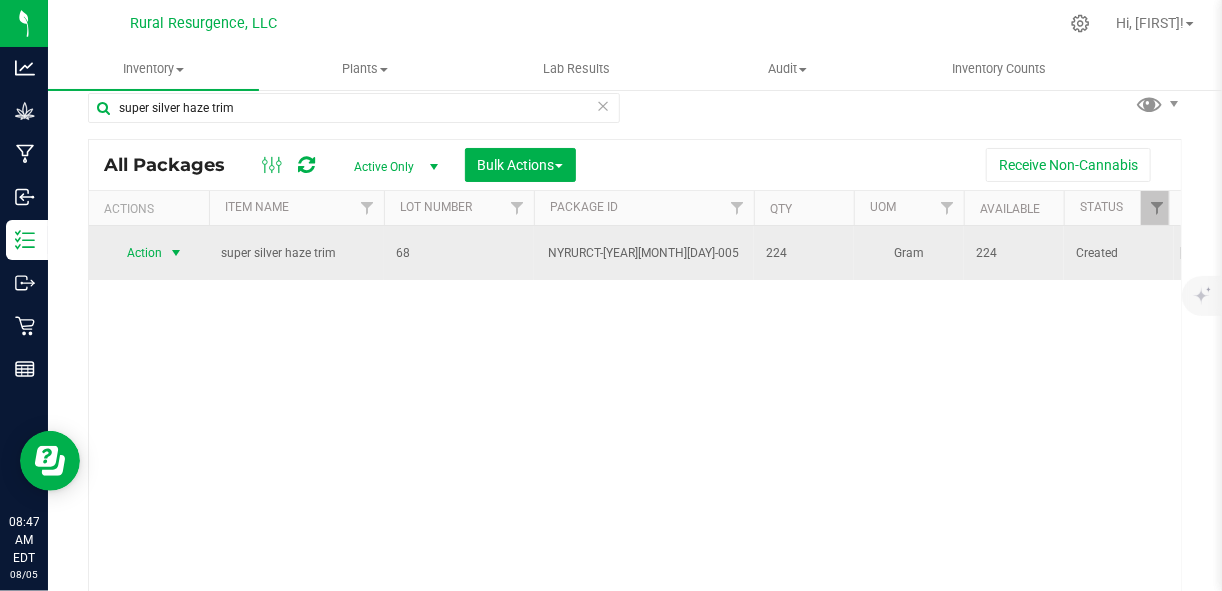 click at bounding box center (176, 253) 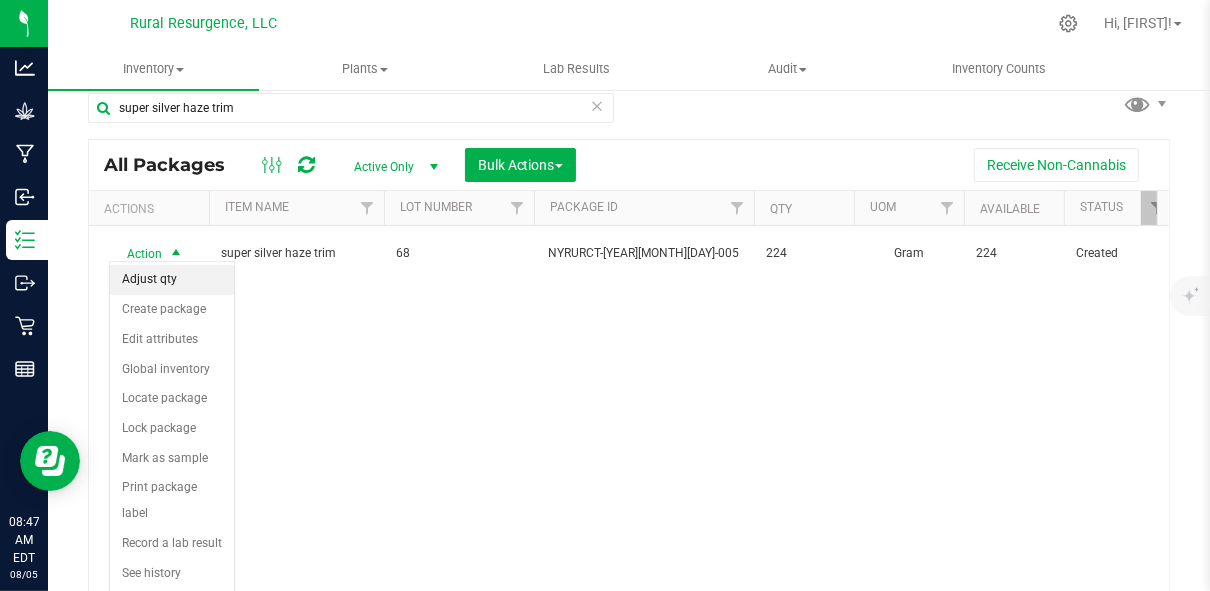 click on "Adjust qty" at bounding box center (172, 280) 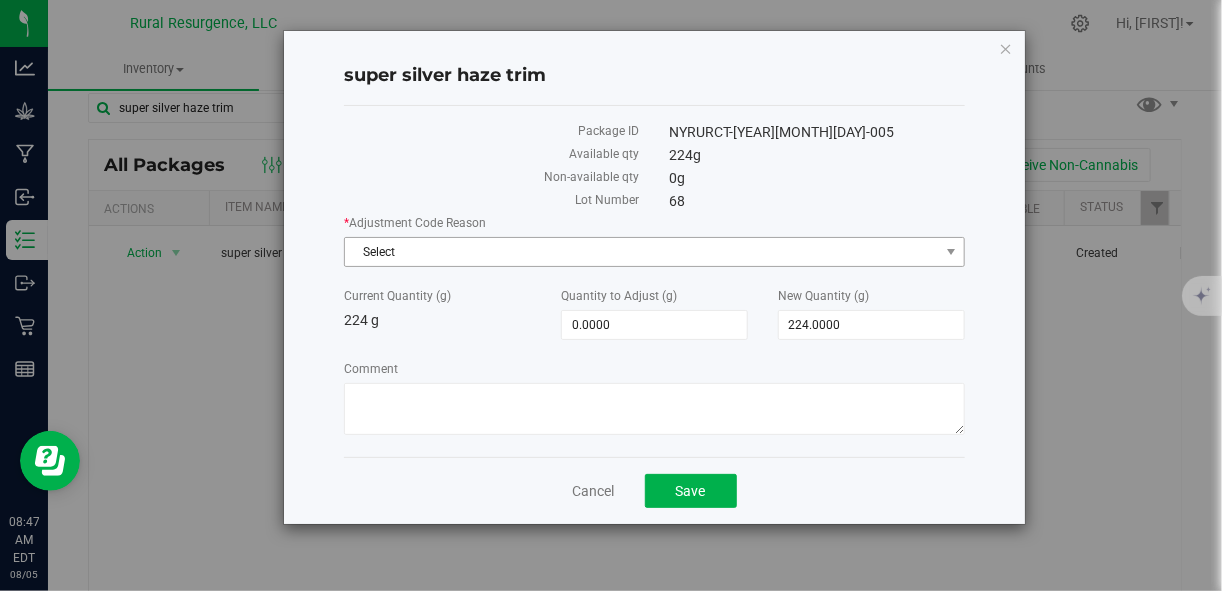 click on "Select" at bounding box center [641, 252] 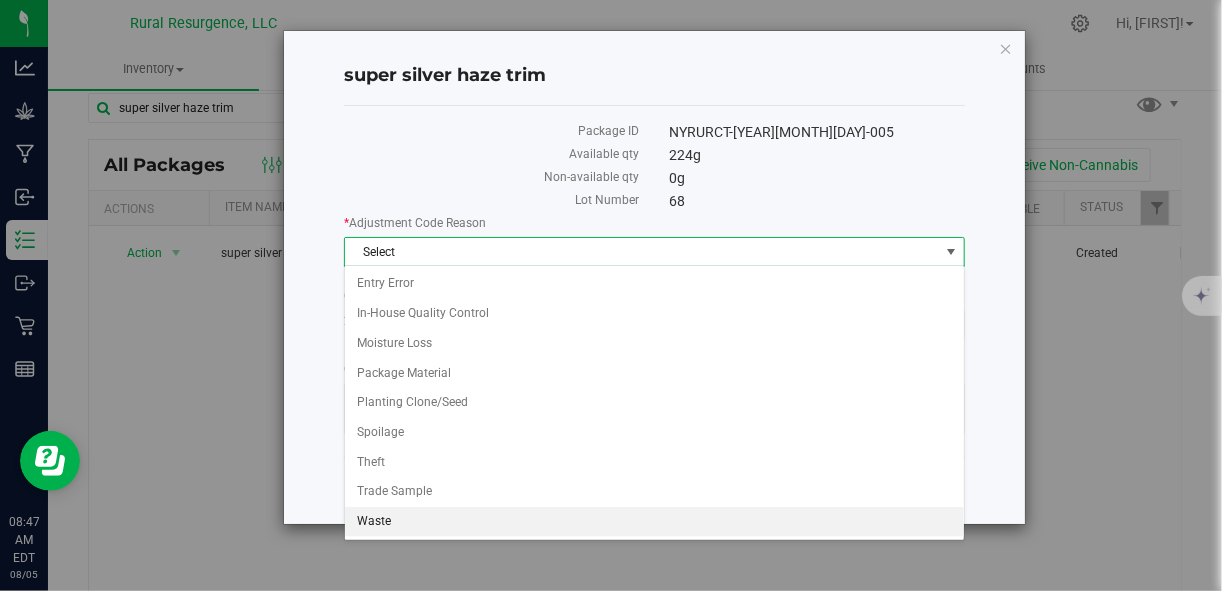 click on "Waste" at bounding box center (654, 522) 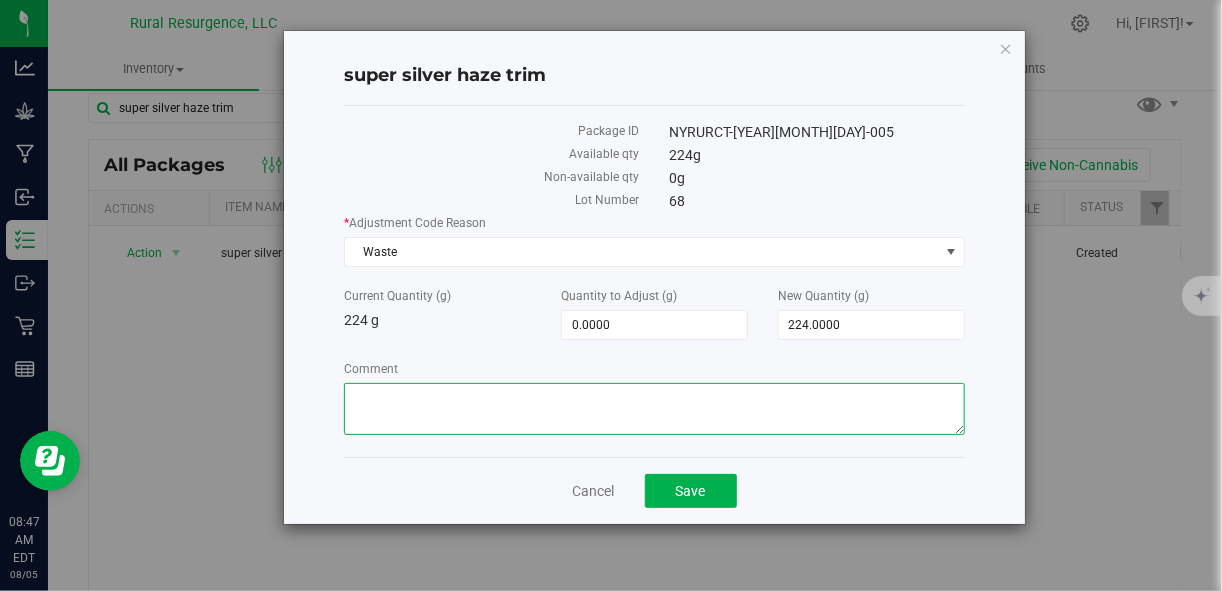 click on "Comment" at bounding box center (654, 409) 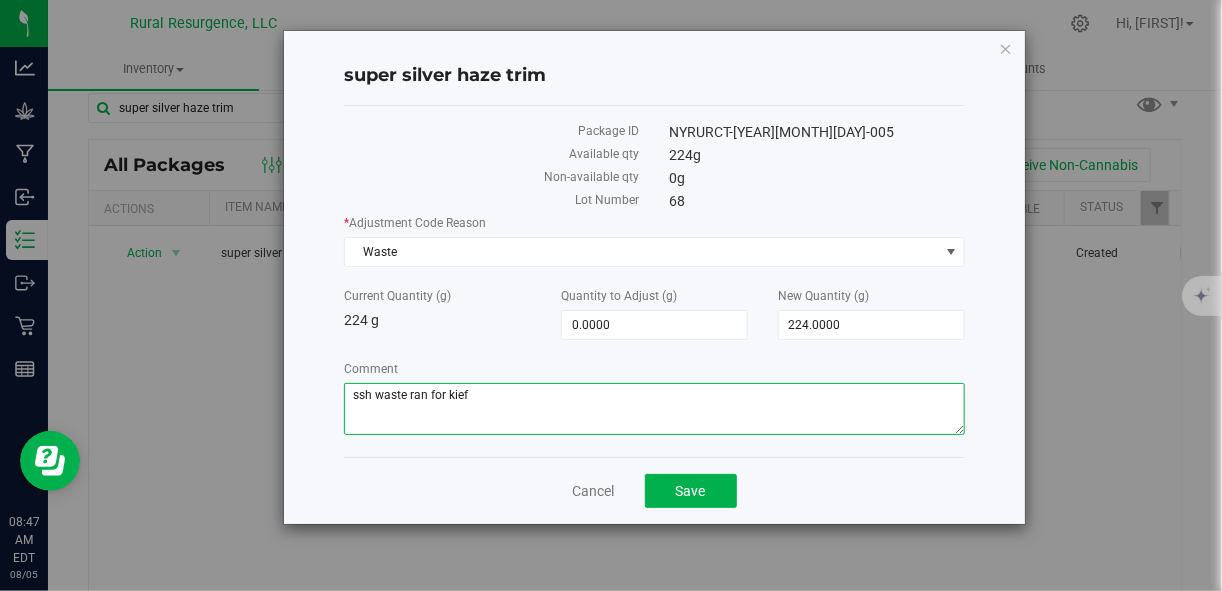 click on "Comment" at bounding box center [654, 409] 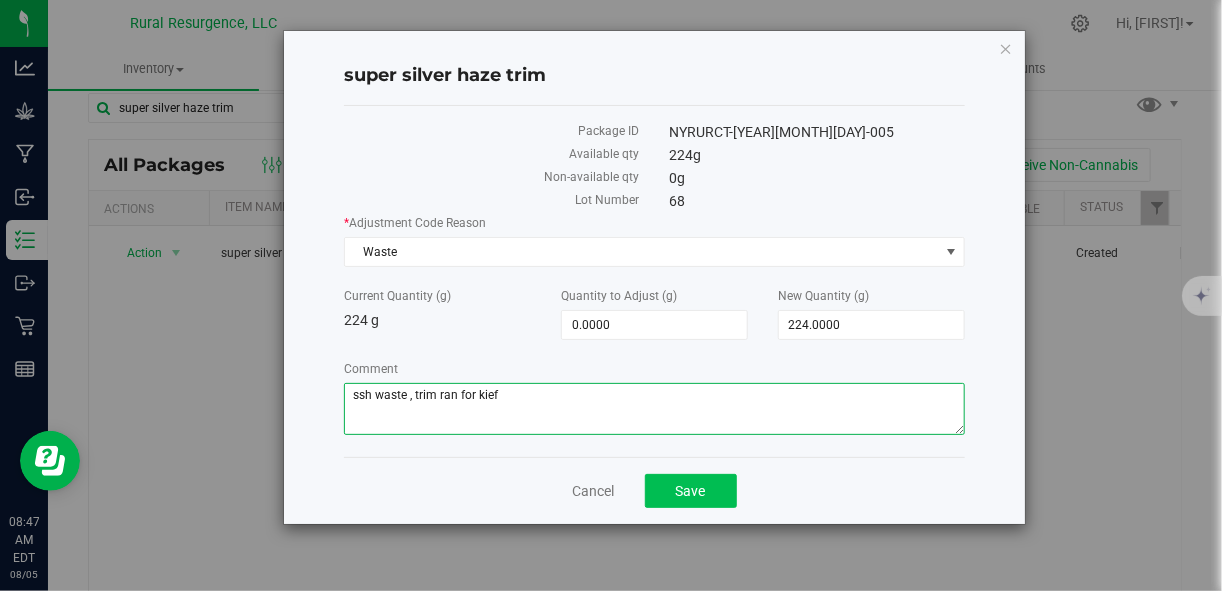 type on "ssh waste , trim ran for kief" 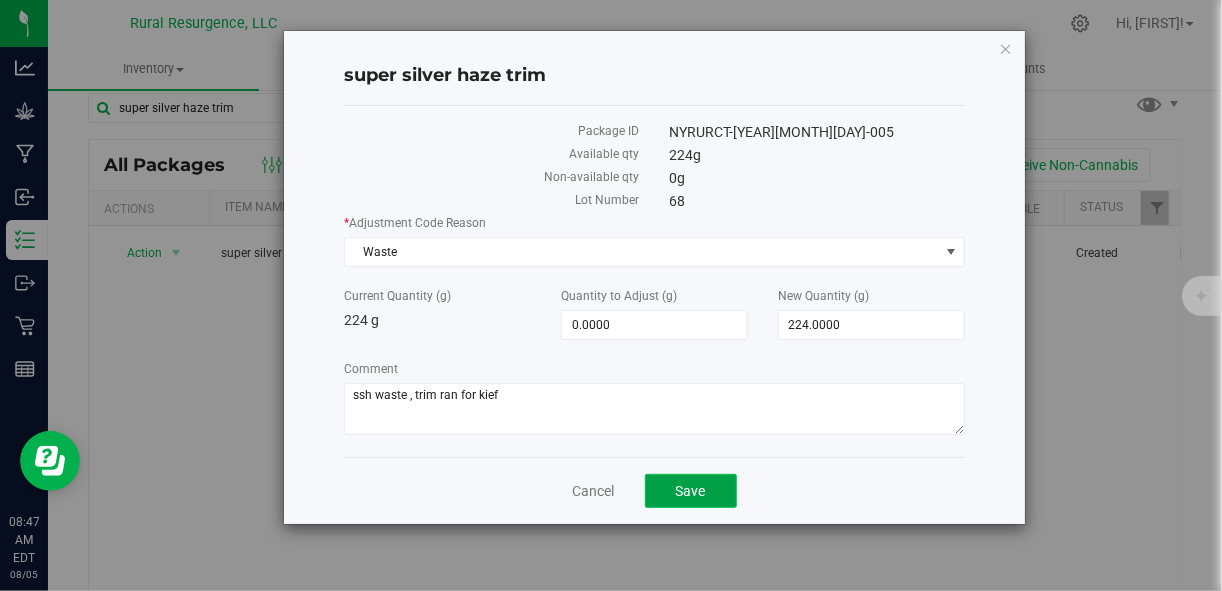 click on "Save" 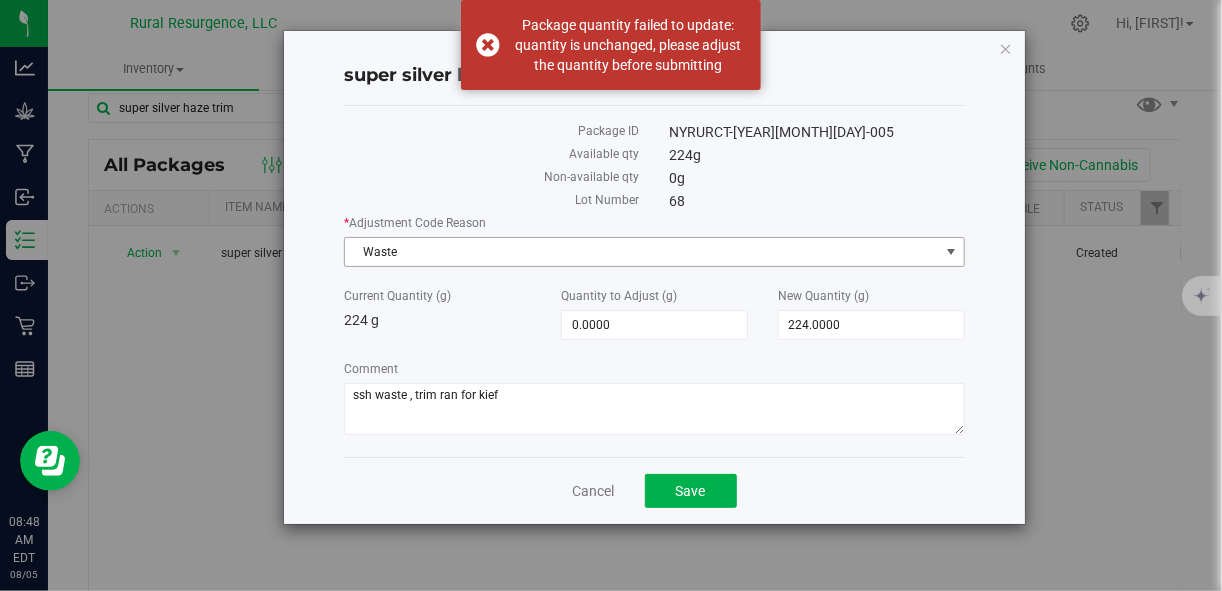 click on "Waste" at bounding box center [641, 252] 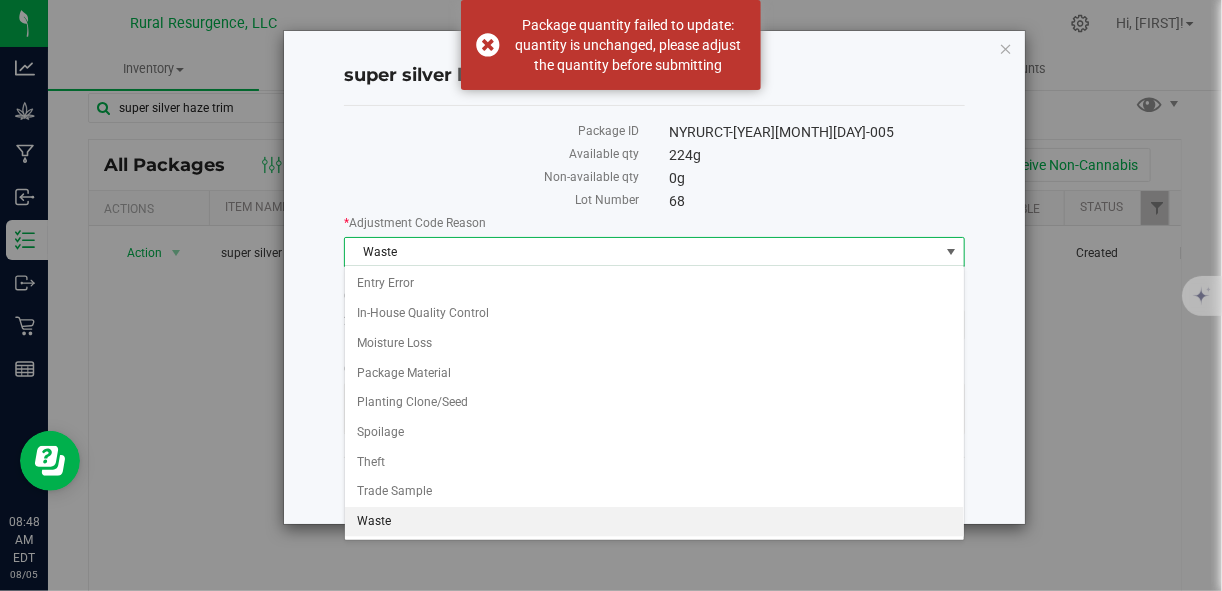click on "Lot Number" at bounding box center [491, 202] 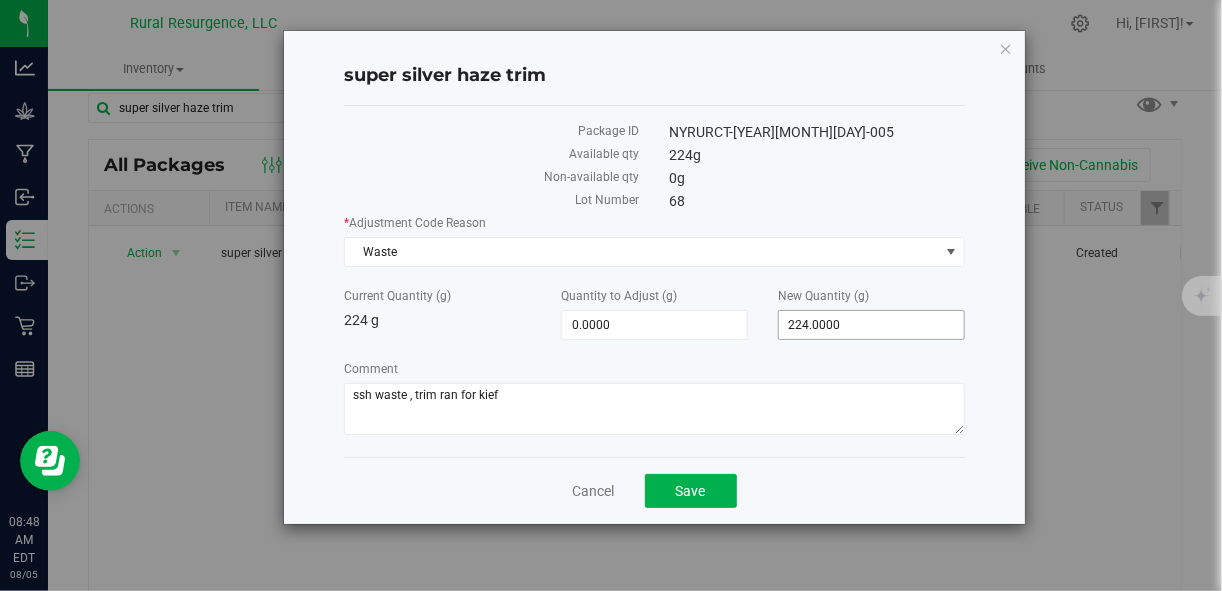 click on "224.0000 224" at bounding box center [871, 325] 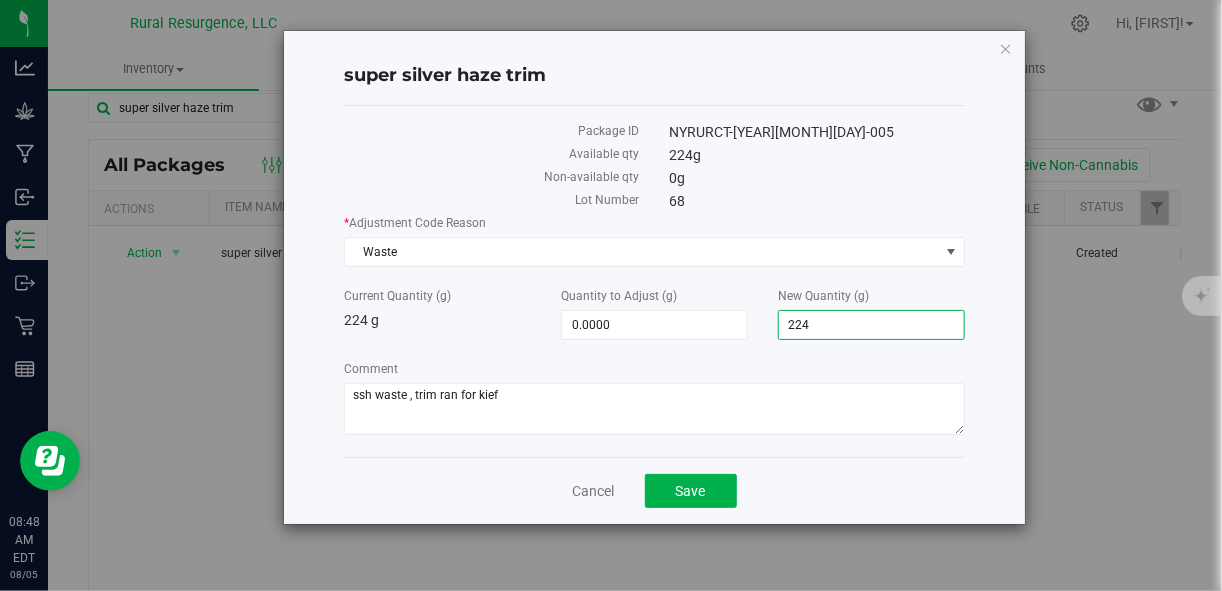 click on "224" at bounding box center (871, 325) 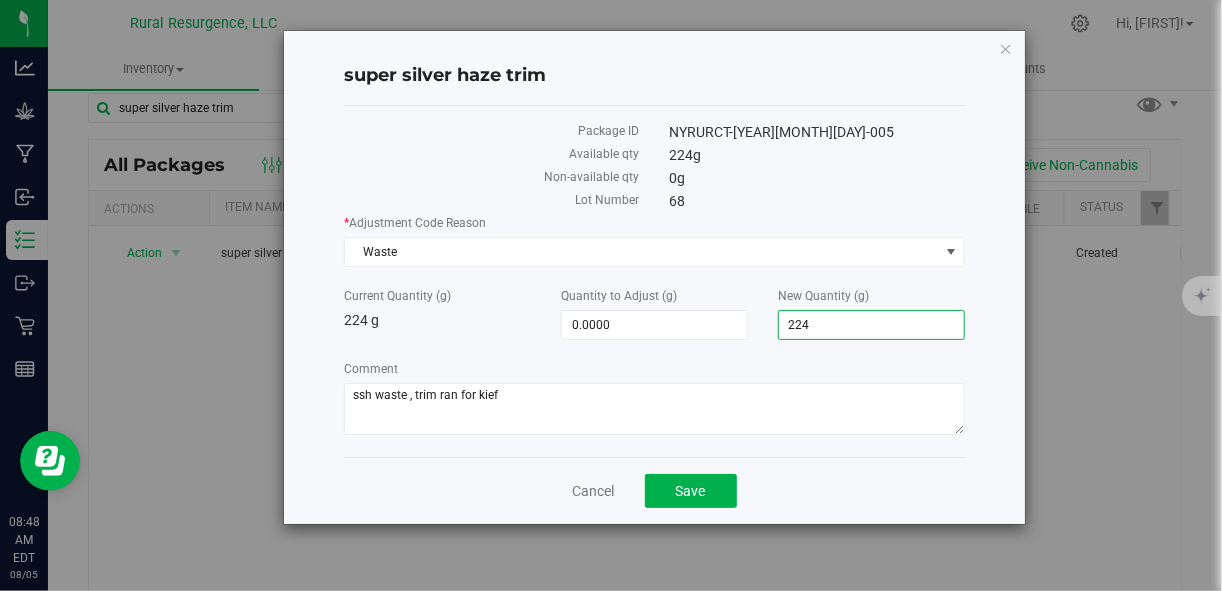 type on "0" 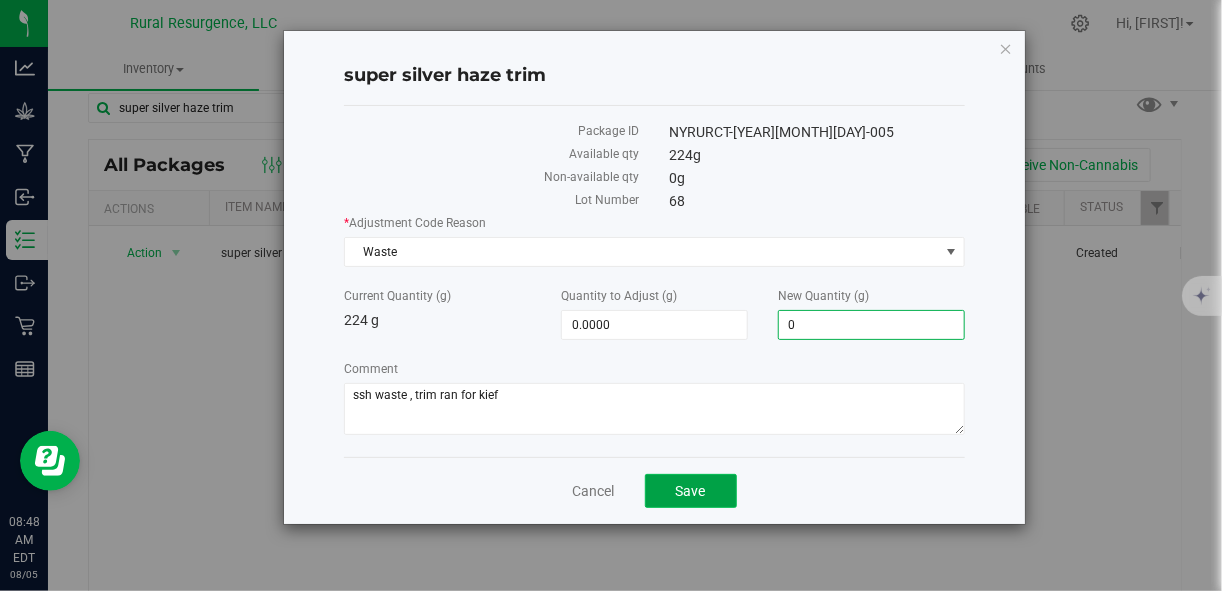 type on "-224.0000" 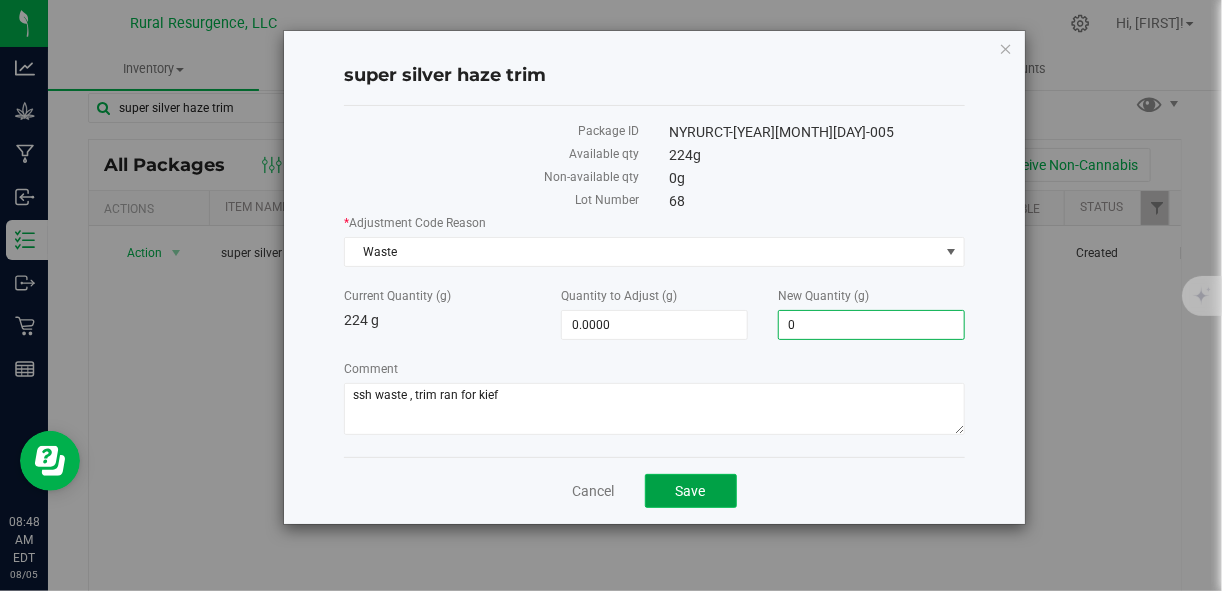 type on "0.0000" 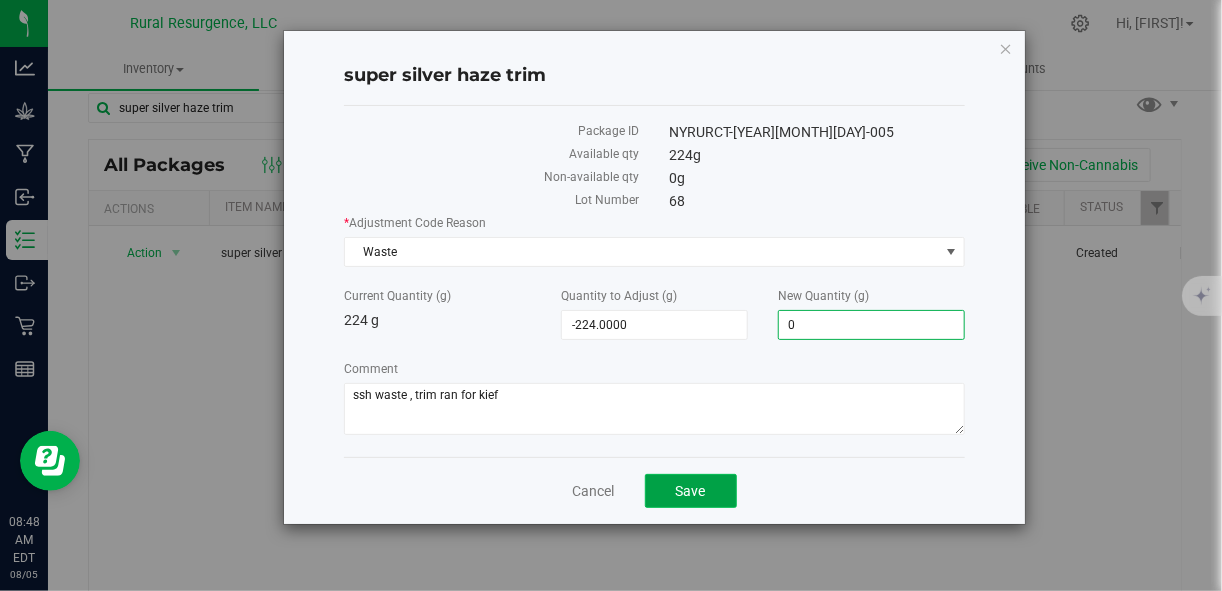 click on "Save" 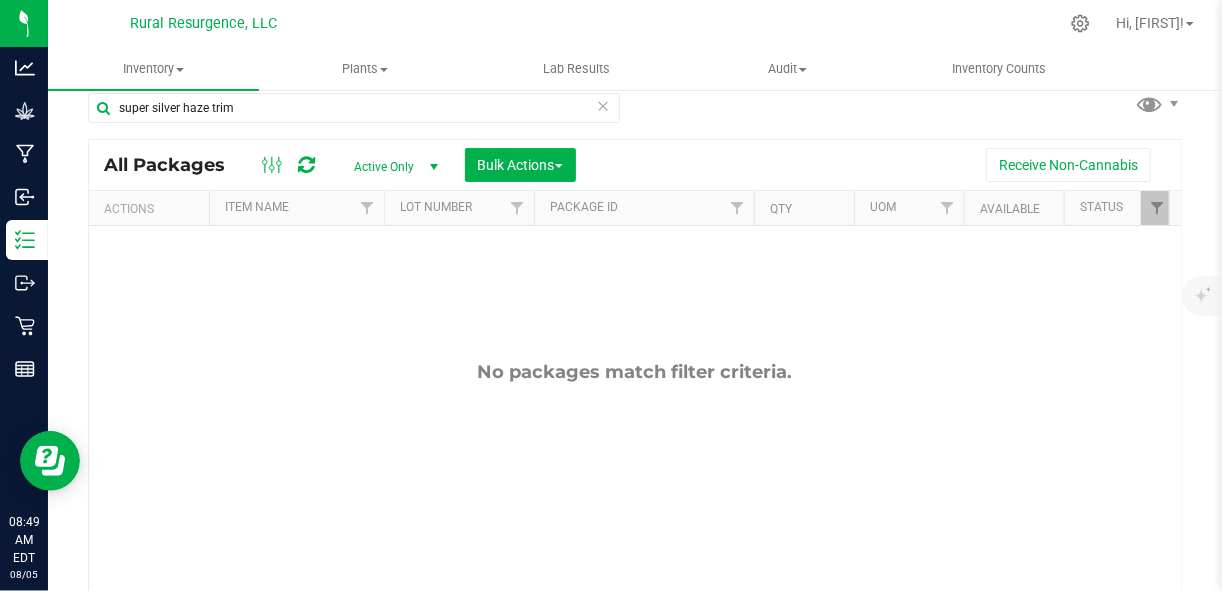 click on "super silver haze trim" at bounding box center (354, 116) 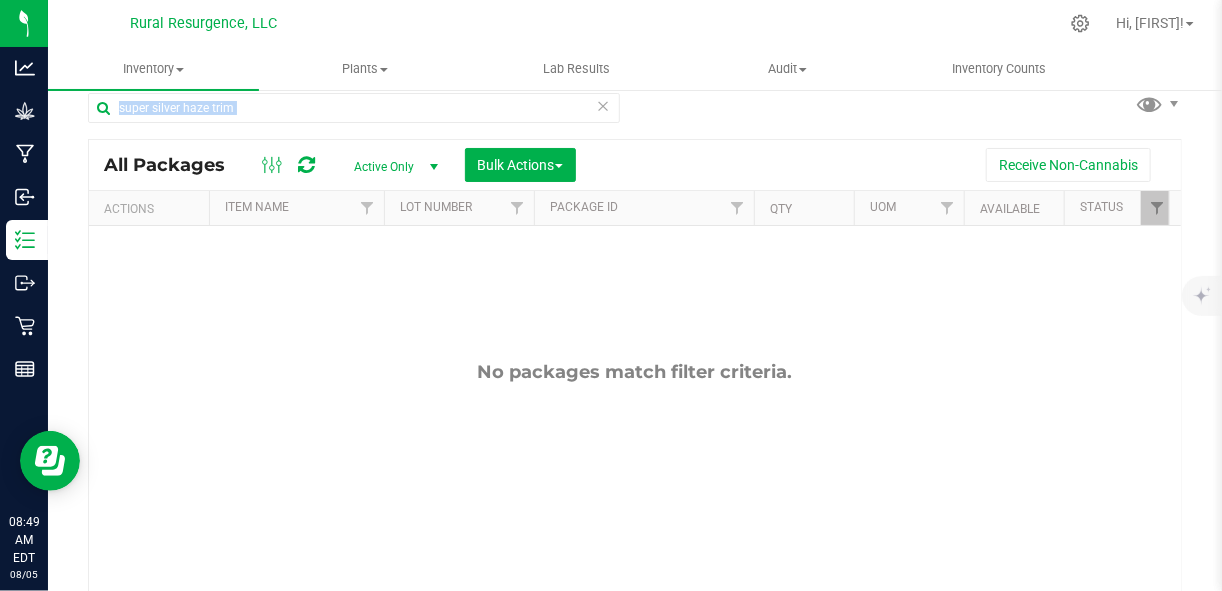 click on "super silver haze trim" at bounding box center (354, 116) 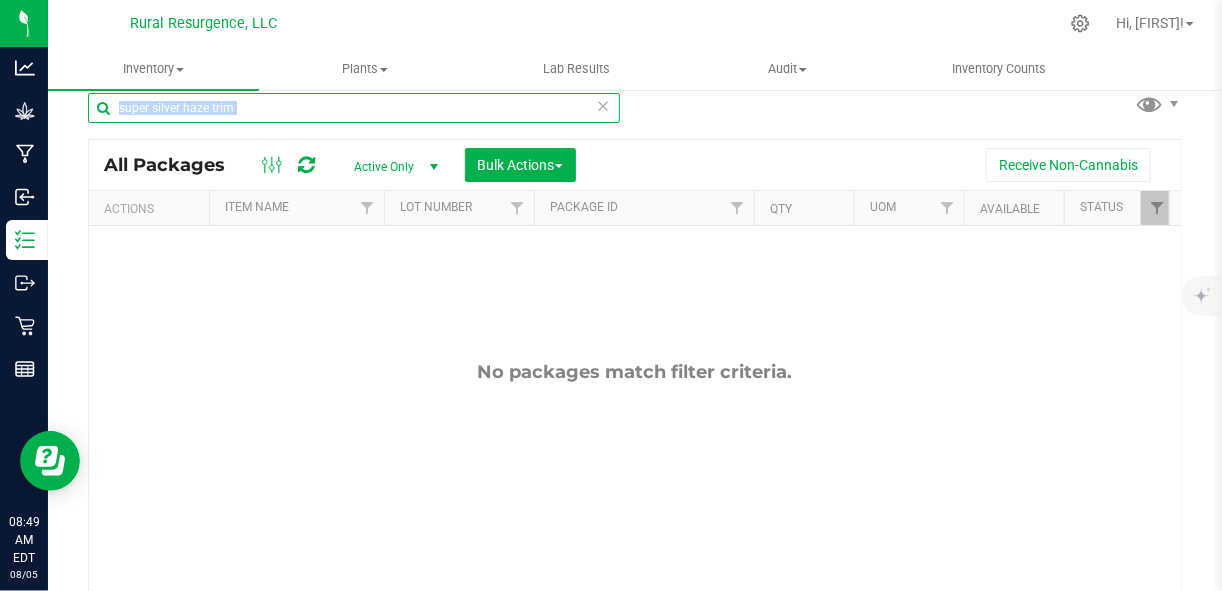 click on "super silver haze trim" at bounding box center (354, 108) 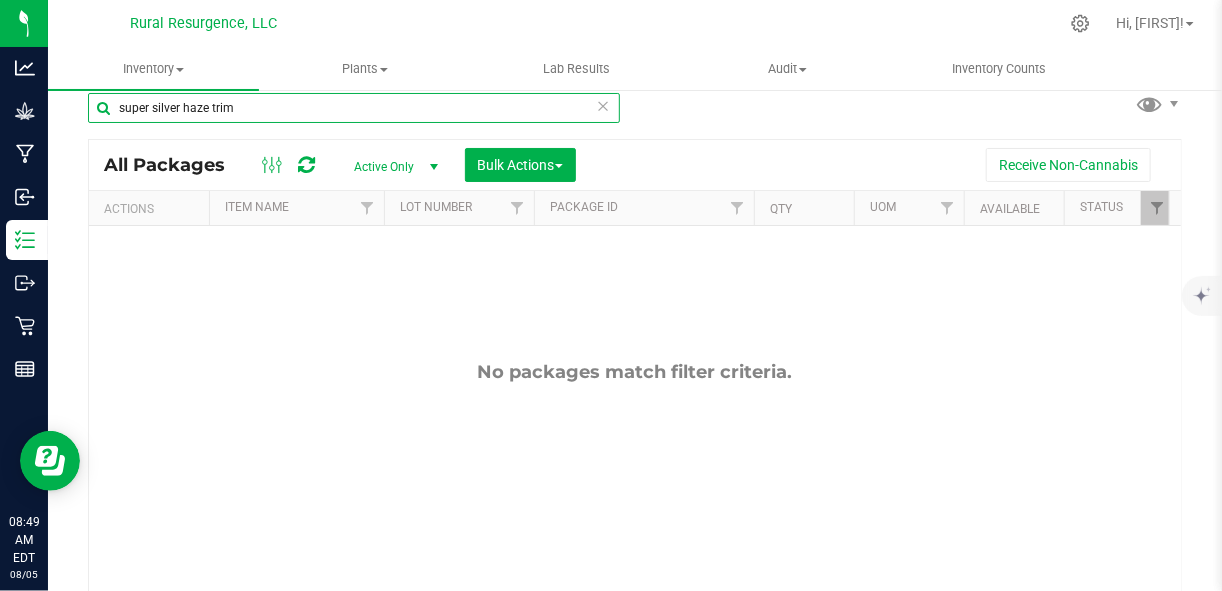 click on "super silver haze trim" at bounding box center [354, 108] 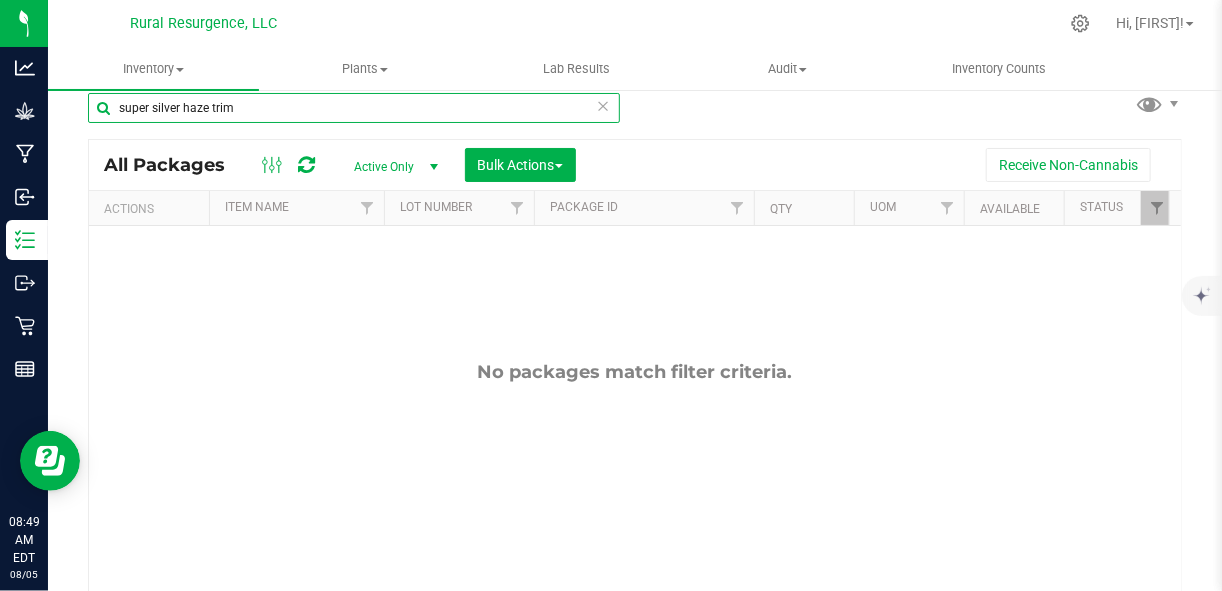 click on "super silver haze trim" at bounding box center (354, 108) 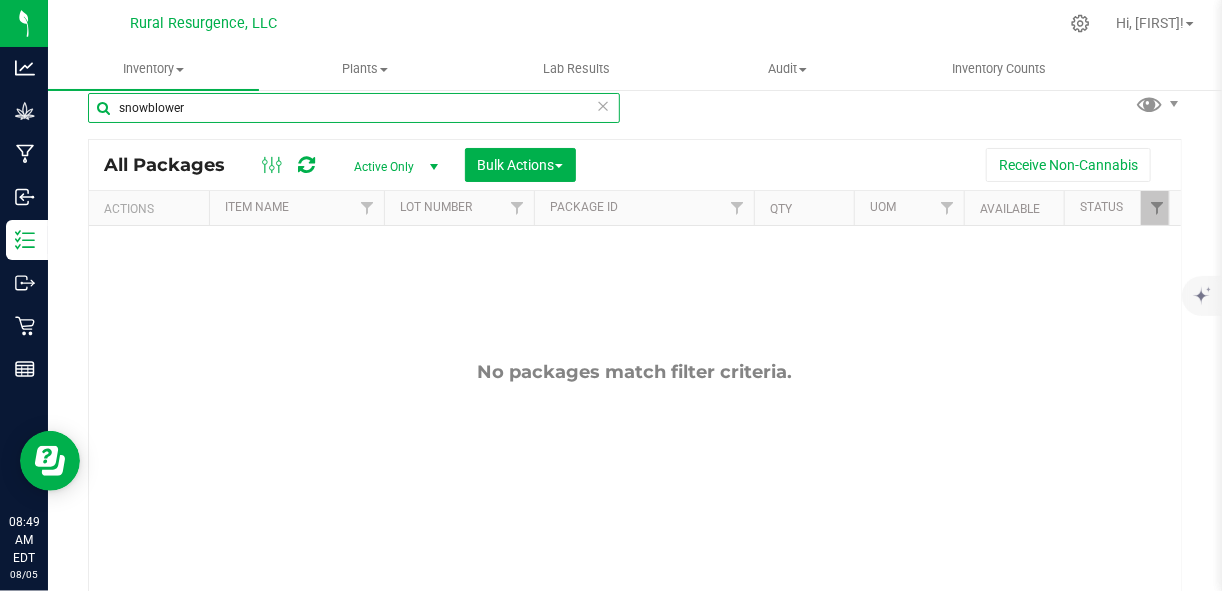 type on "snowblower" 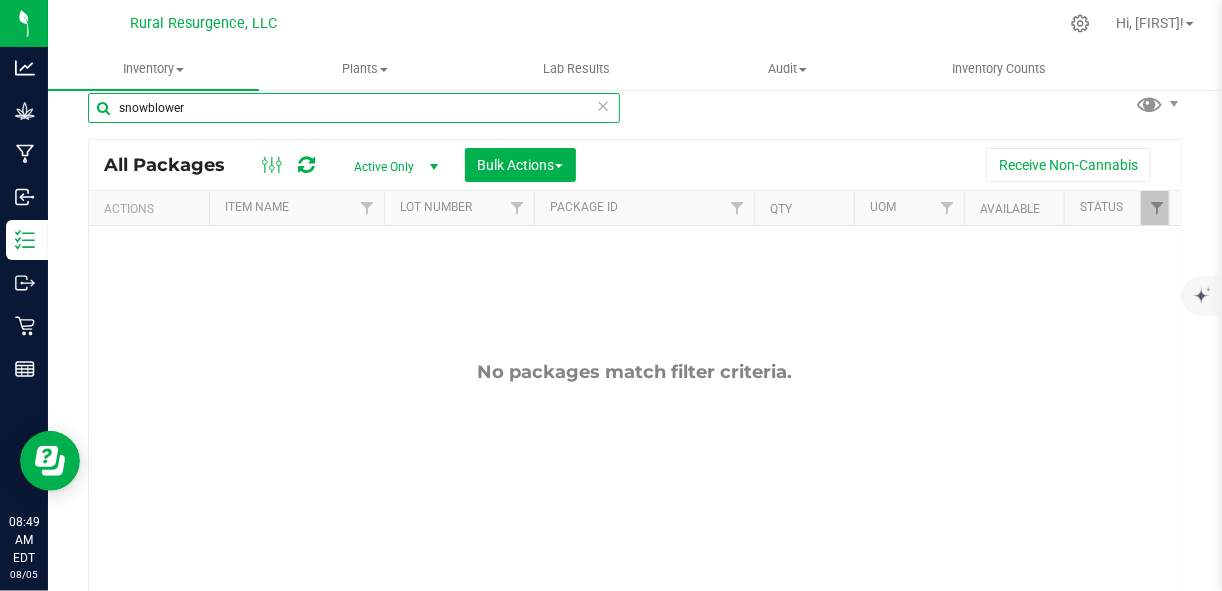 click on "snowblower" at bounding box center [354, 108] 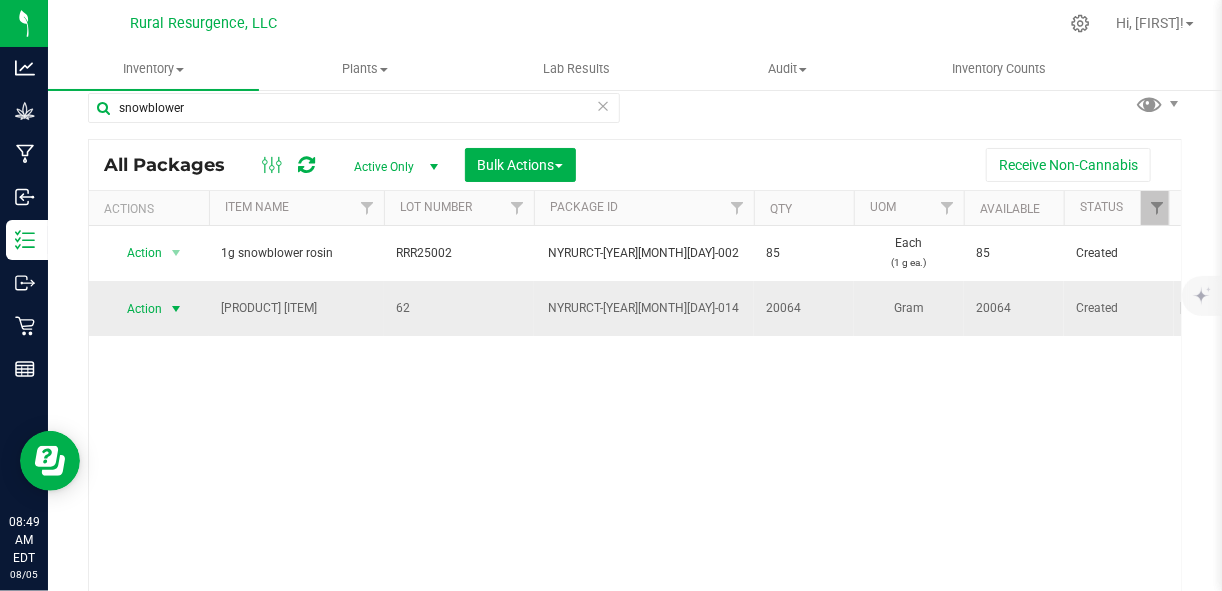 click at bounding box center (176, 309) 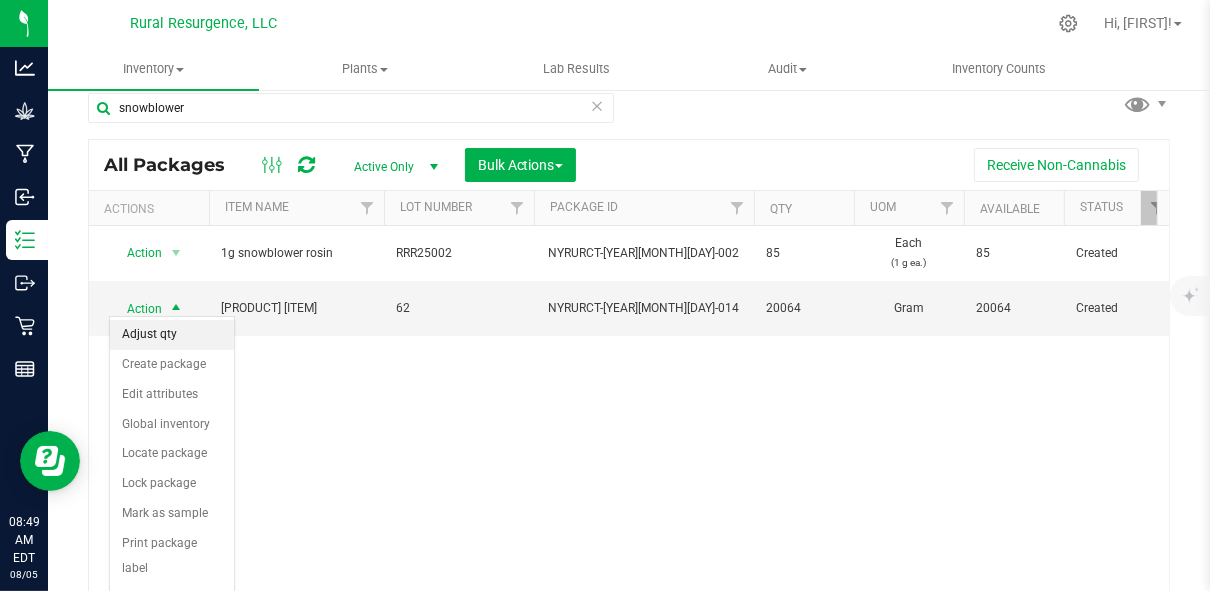 click on "Adjust qty" at bounding box center (172, 335) 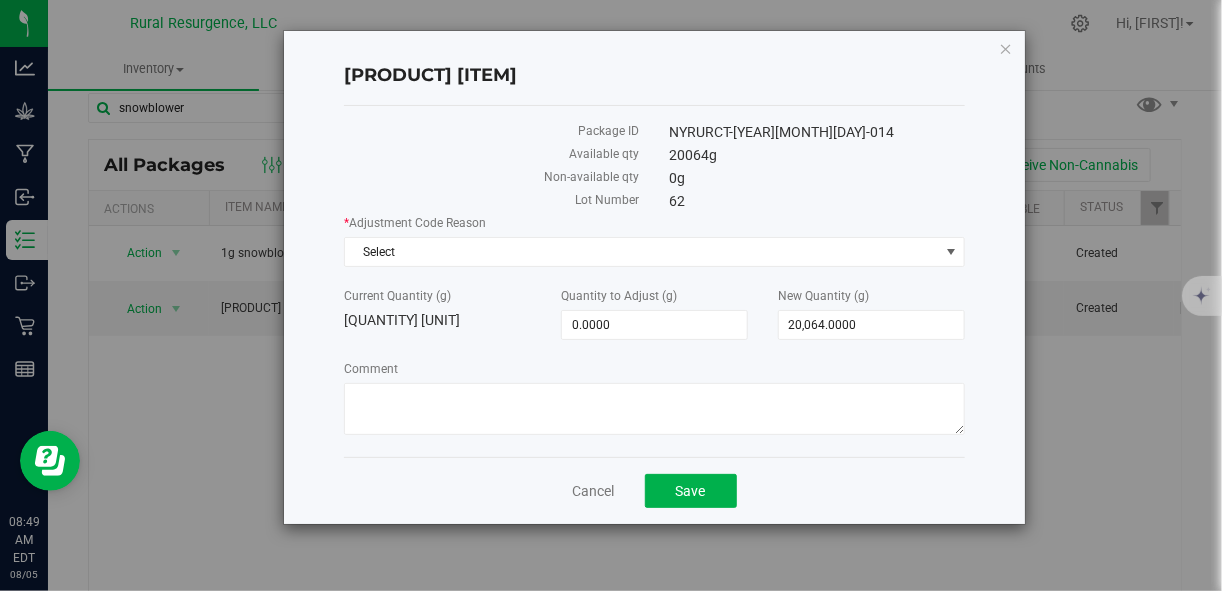click on "*
Adjustment Code Reason
Select Select Entry Error In-House Quality Control Moisture Loss Package Material Planting Clone/Seed Spoilage Theft Trade Sample Waste
Current Quantity (g)
20064 g
Quantity to Adjust (g)
0.0000 0
New Quantity (g)
20,064.0000 20064
Comment" at bounding box center (654, 327) 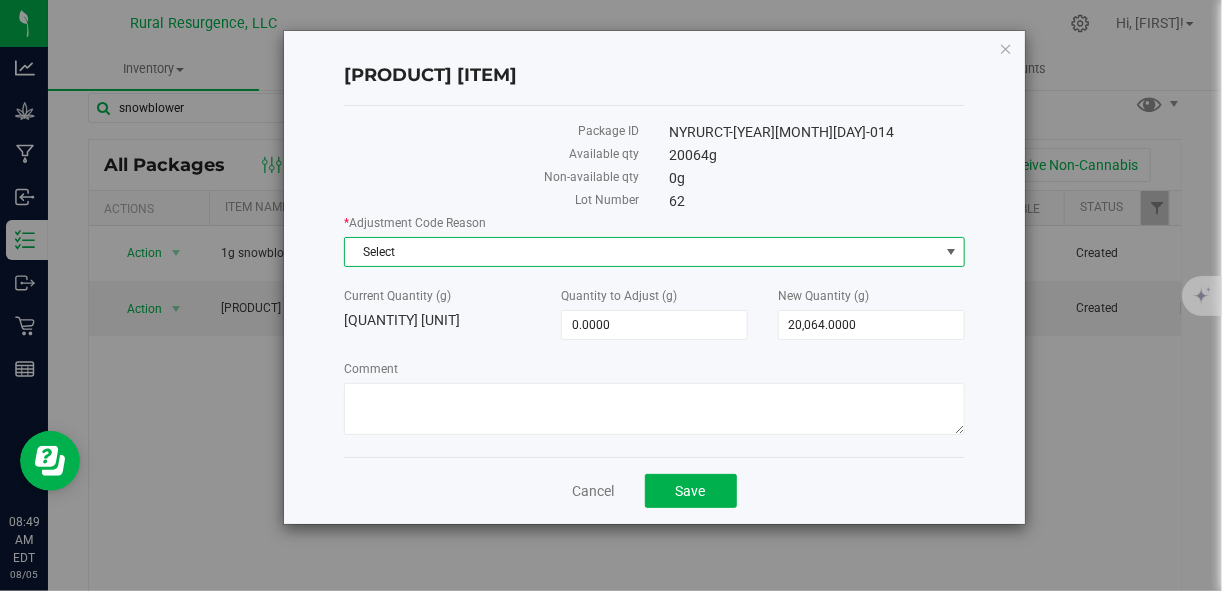 click on "Select" at bounding box center (641, 252) 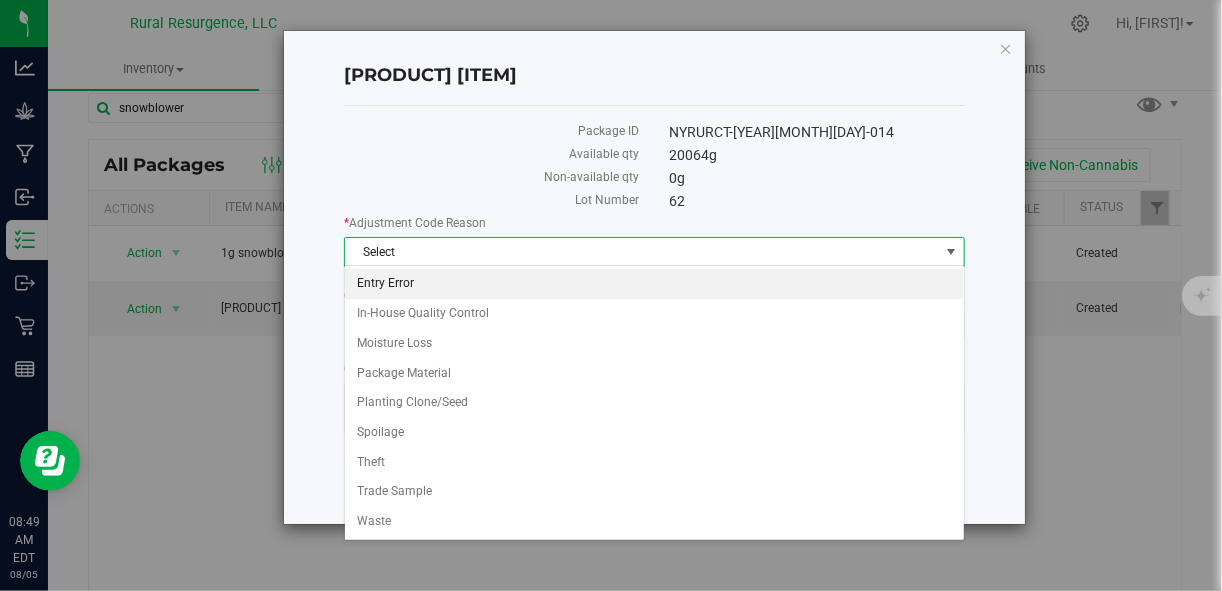 click on "Entry Error" at bounding box center [654, 284] 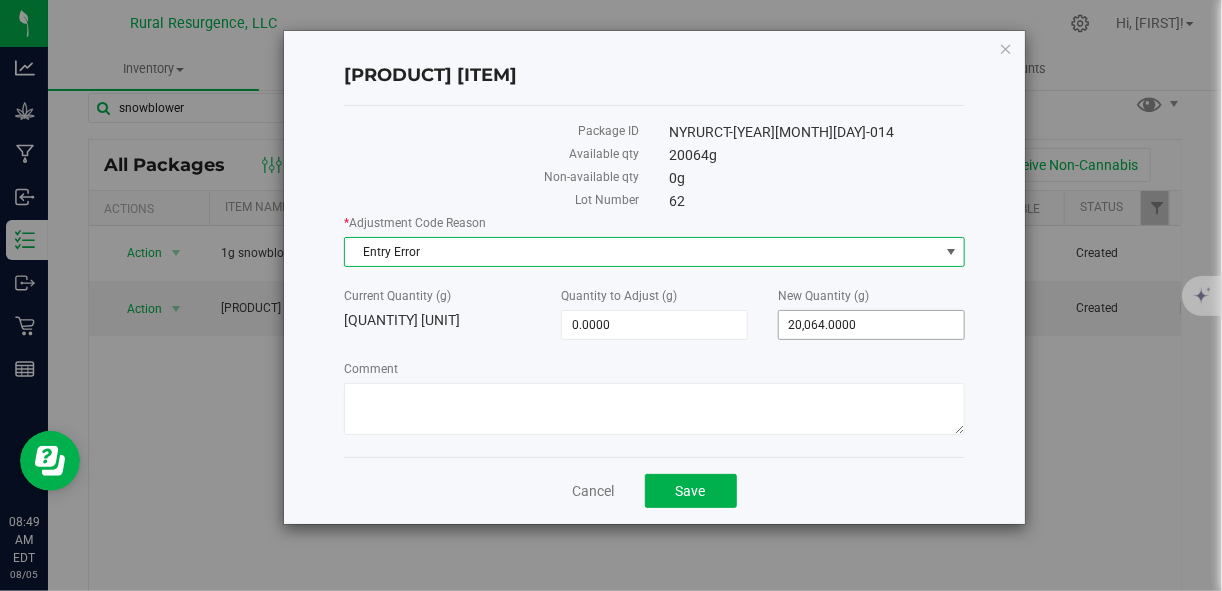 click on "20,064.0000 20064" at bounding box center (871, 325) 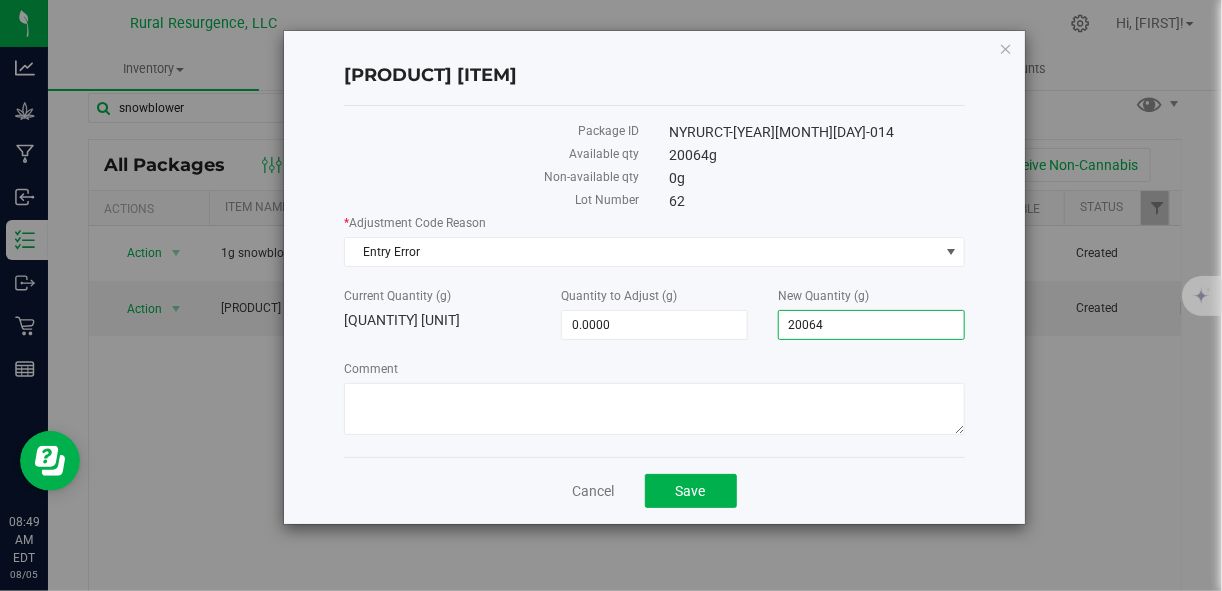 click on "20064" at bounding box center [871, 325] 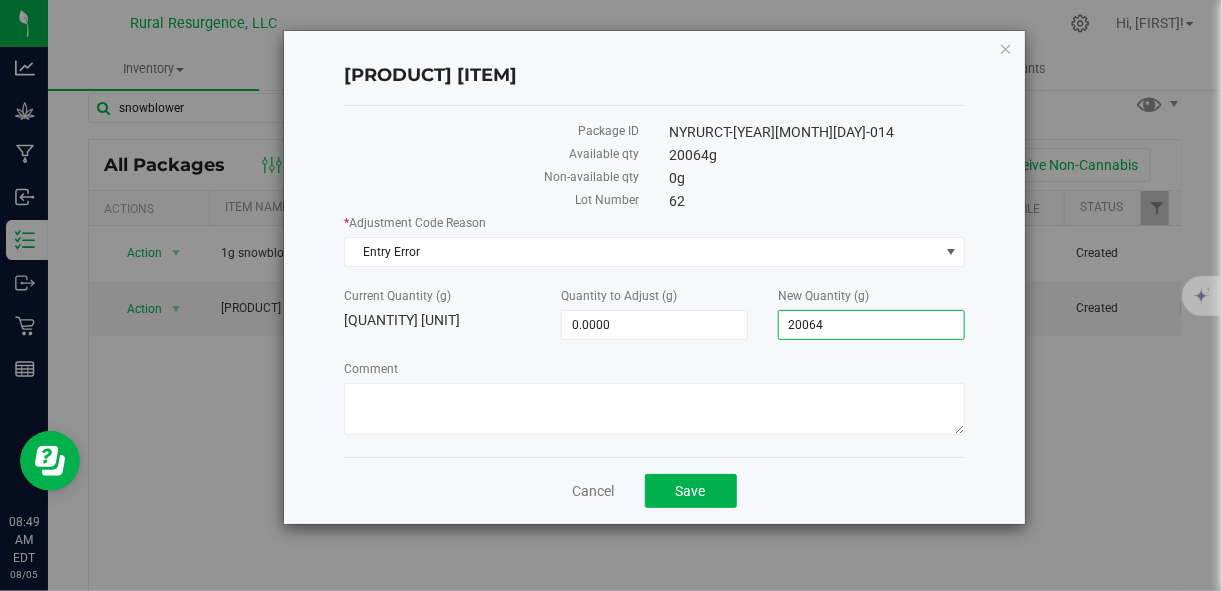 click on "20064" at bounding box center [871, 325] 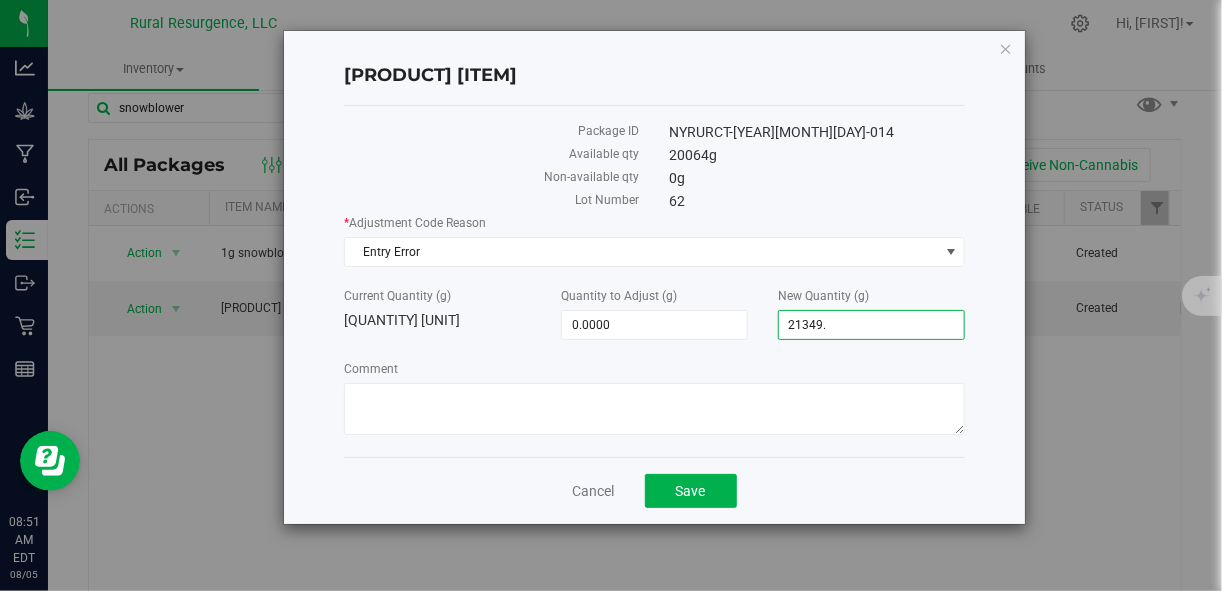 type on "21349.4" 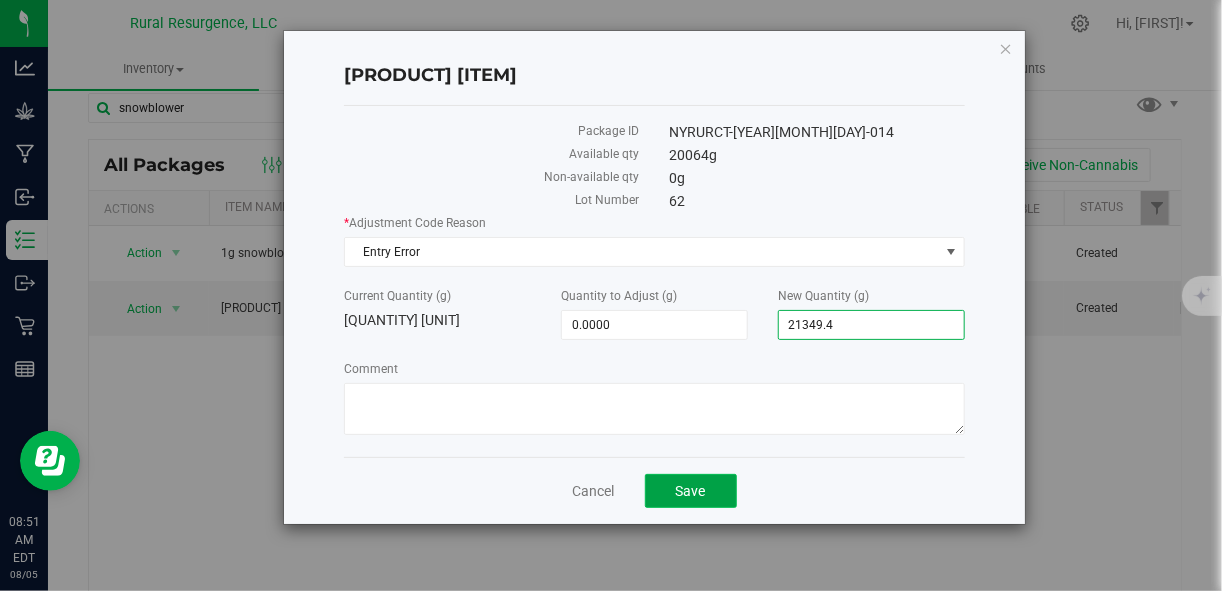type on "1,285.4000" 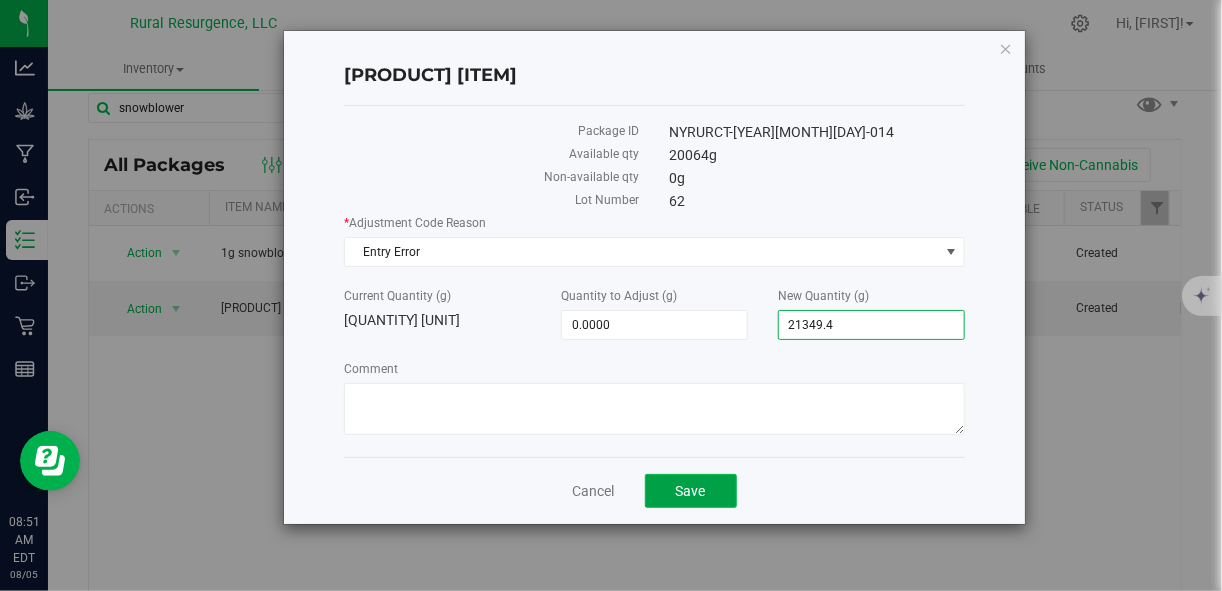 type on "21,349.4000" 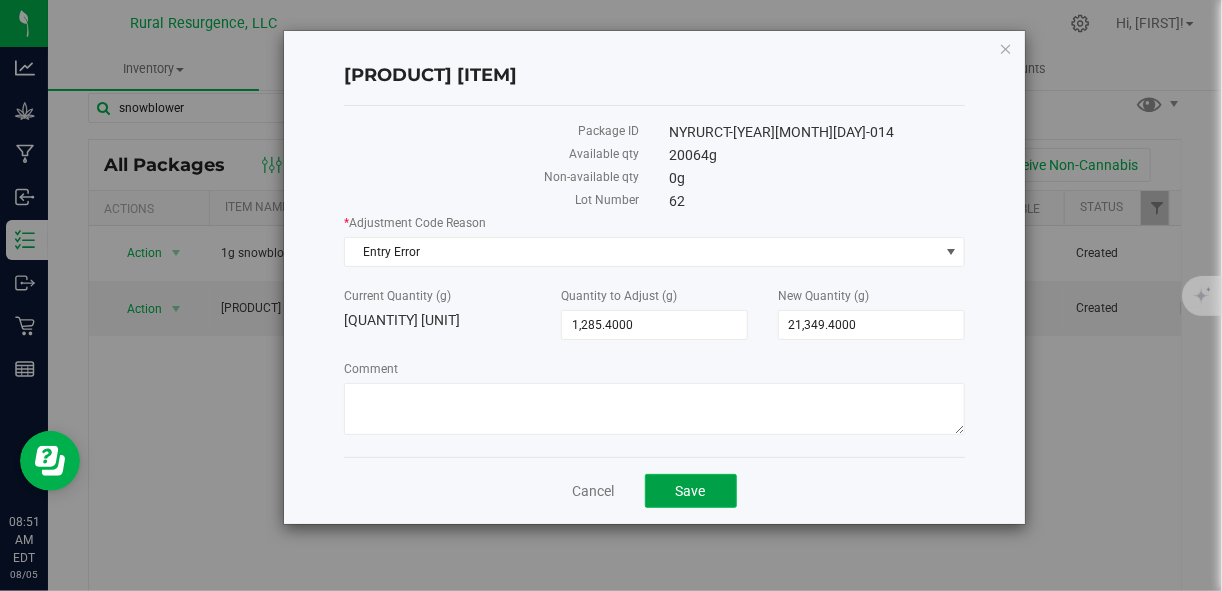 click on "Save" 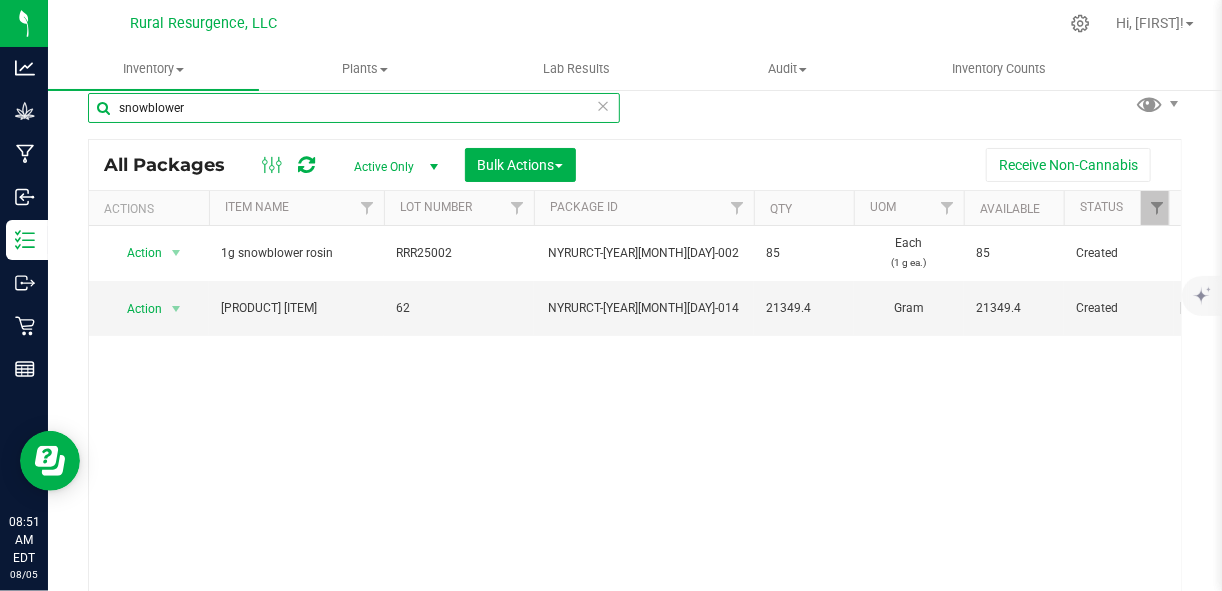 click on "snowblower" at bounding box center (354, 108) 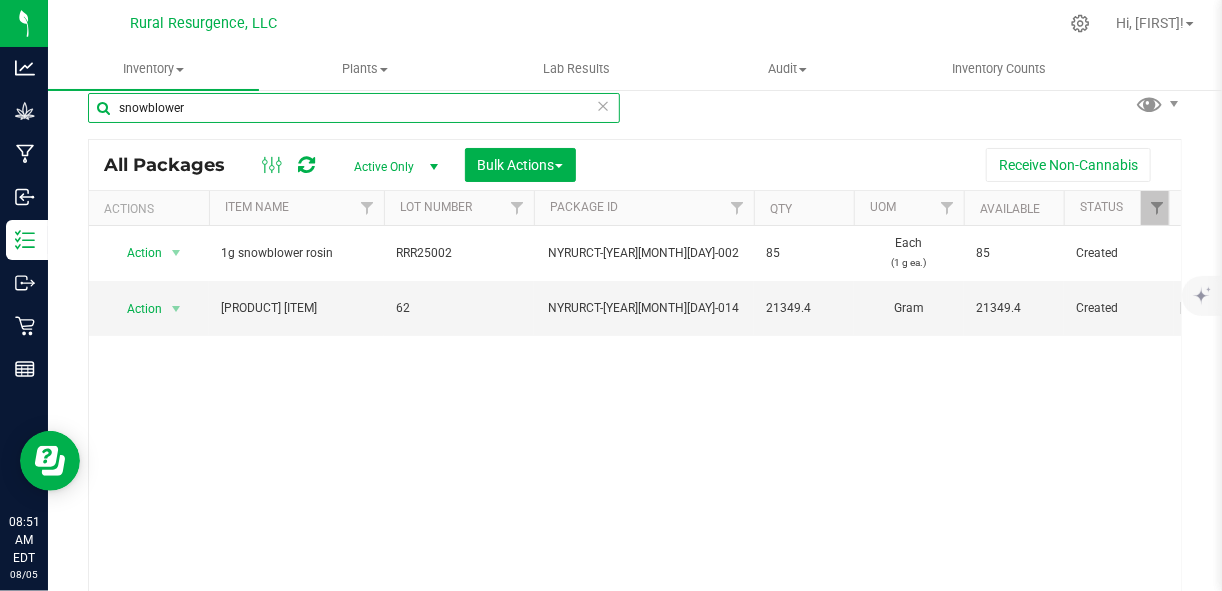 click on "snowblower" at bounding box center (354, 108) 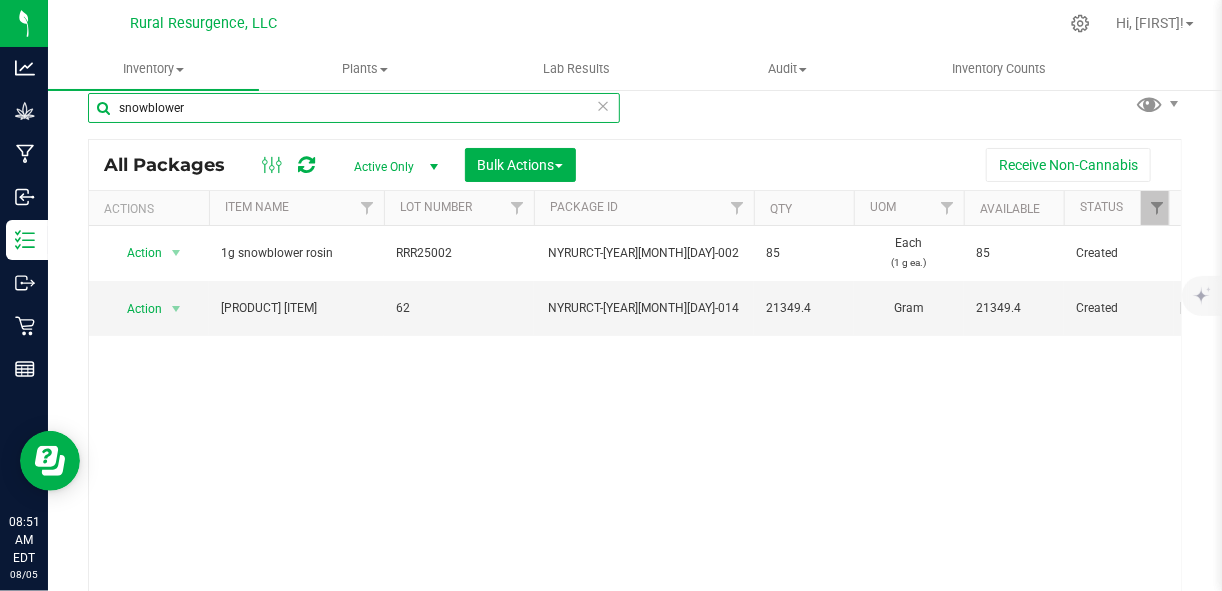 click on "snowblower" at bounding box center (354, 108) 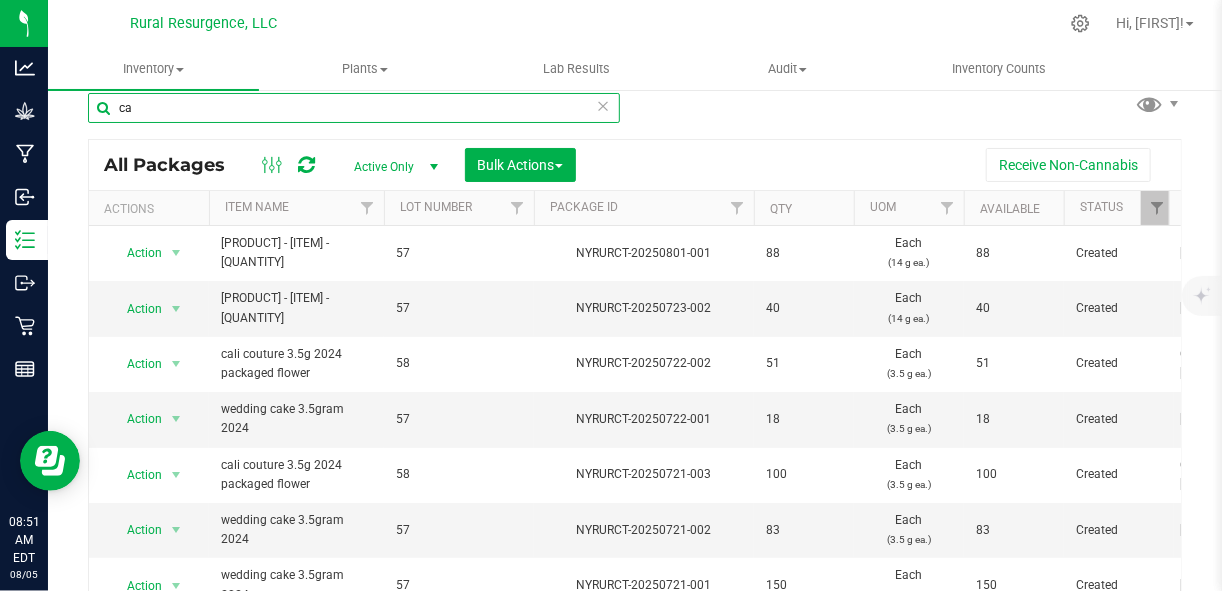 type on "c" 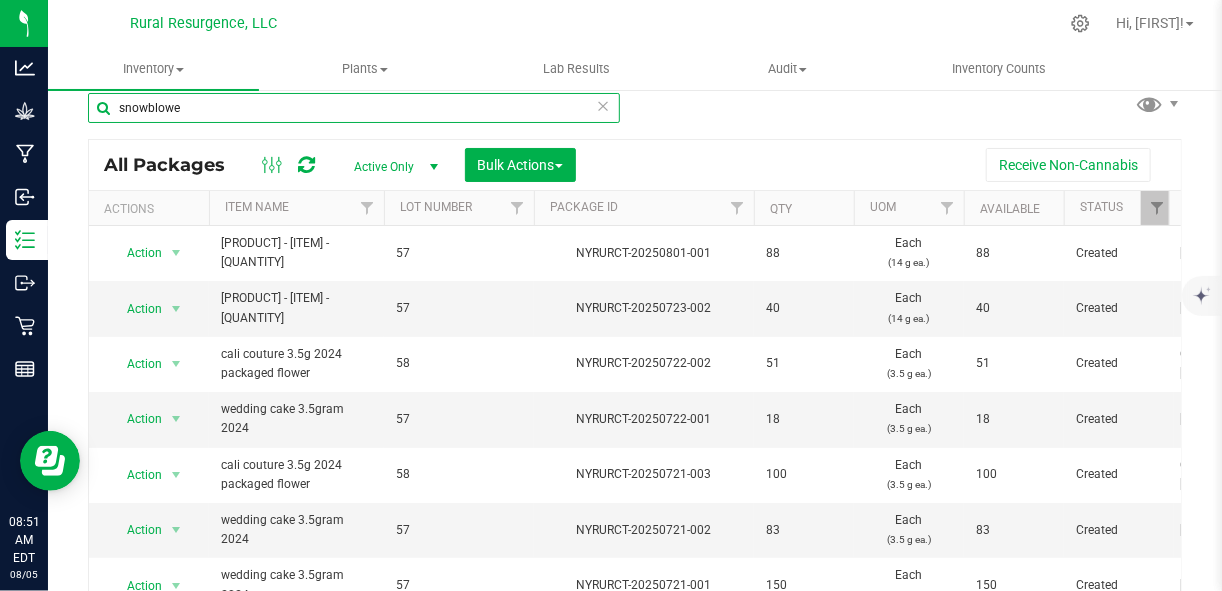type on "snowblower" 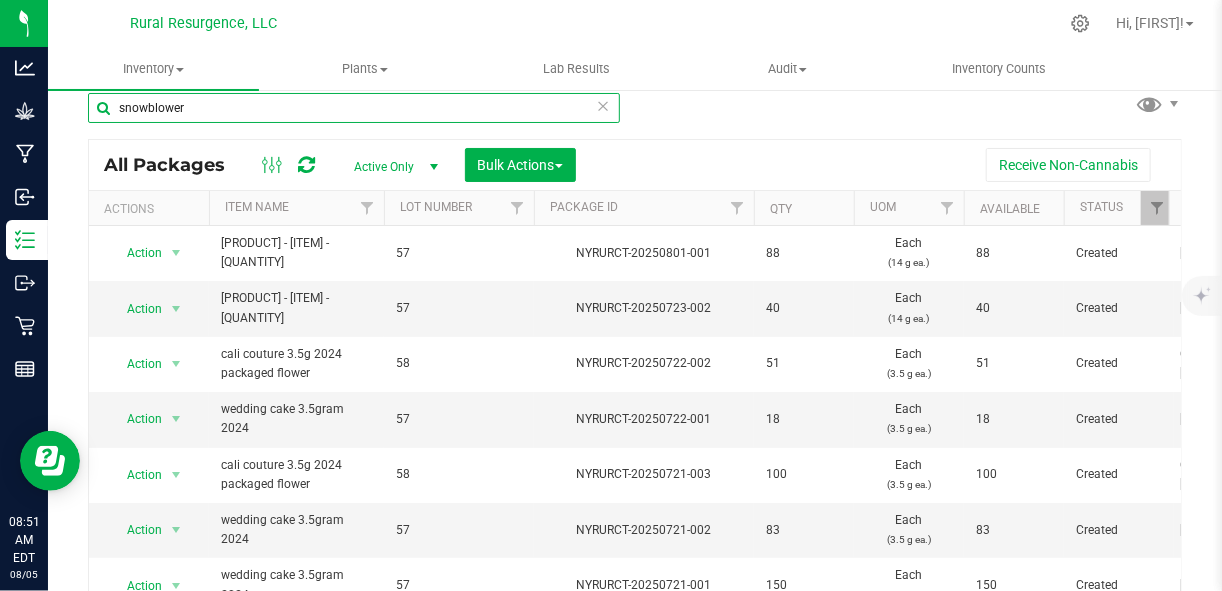 click on "snowblower" at bounding box center (354, 108) 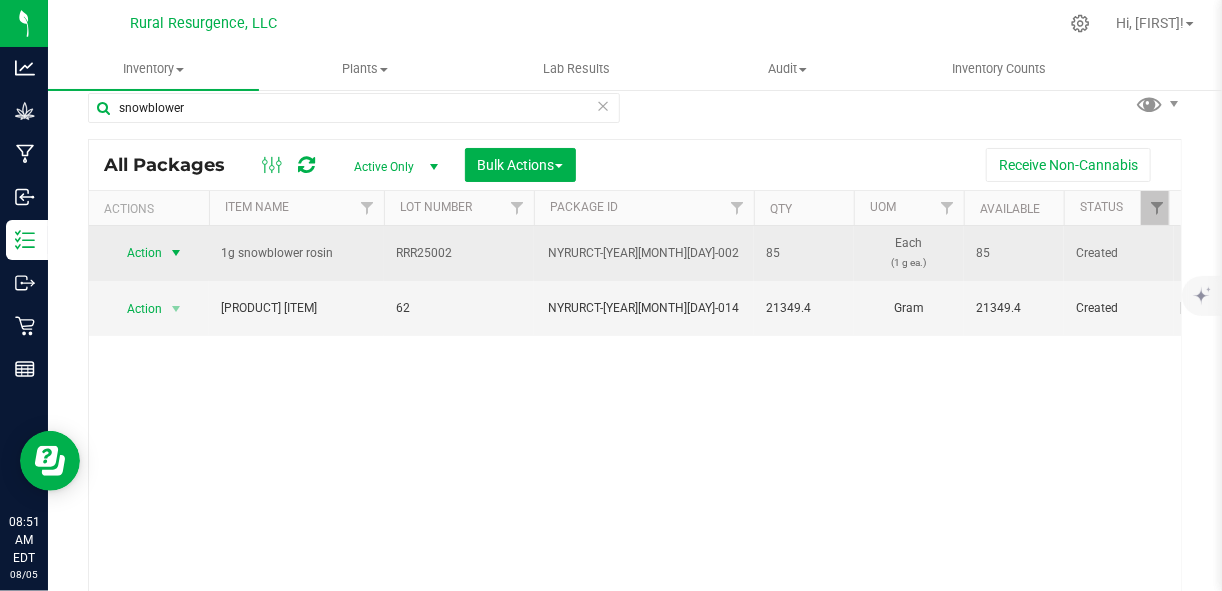 click at bounding box center [176, 253] 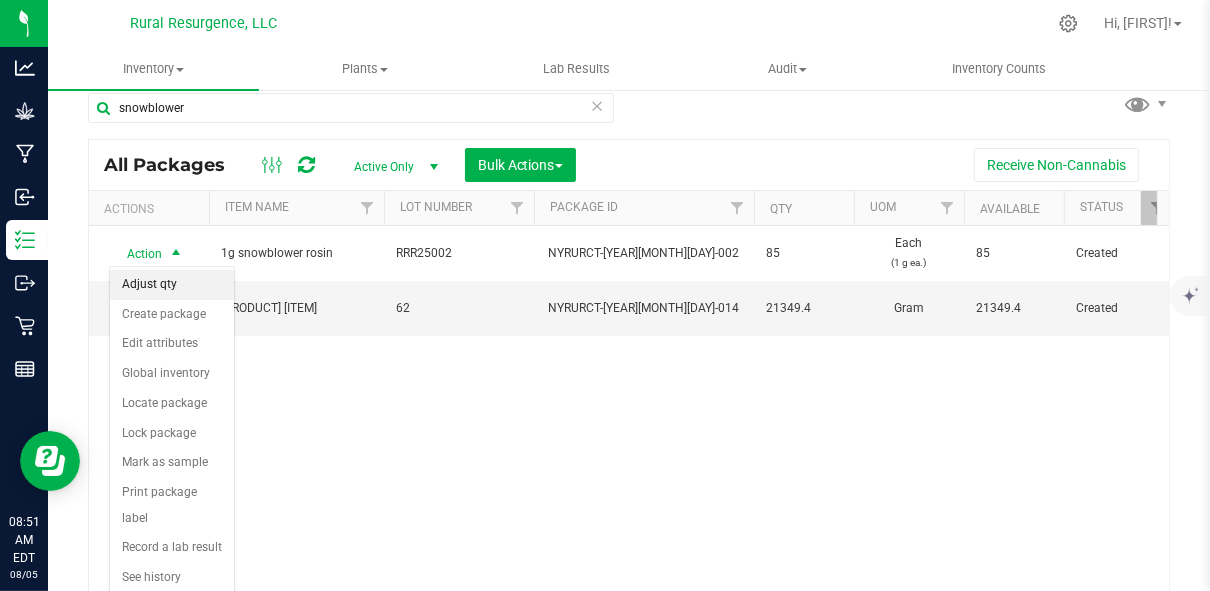 click on "Adjust qty" at bounding box center [172, 285] 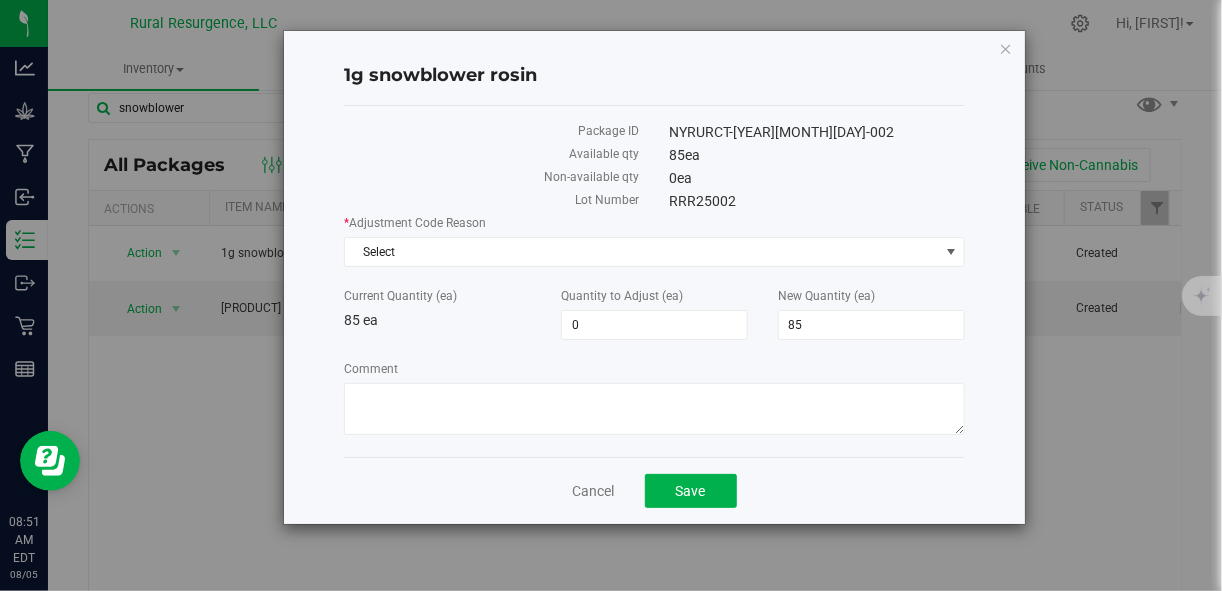 click on "*
Adjustment Code Reason
Select Select Entry Error In-House Quality Control Moisture Loss Package Material Planting Clone/Seed Spoilage Theft Trade Sample Waste
Current Quantity (ea)
85 ea
Quantity to Adjust (ea)
0 0
New Quantity (ea)
85 85
Comment" at bounding box center (654, 327) 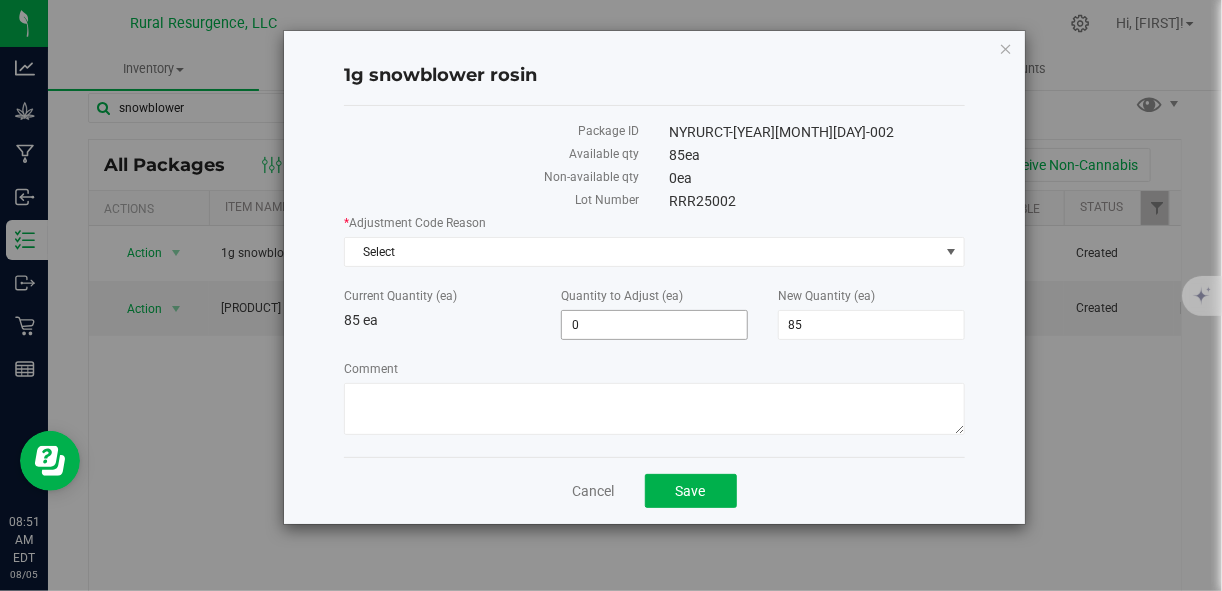 click on "0 0" at bounding box center [654, 325] 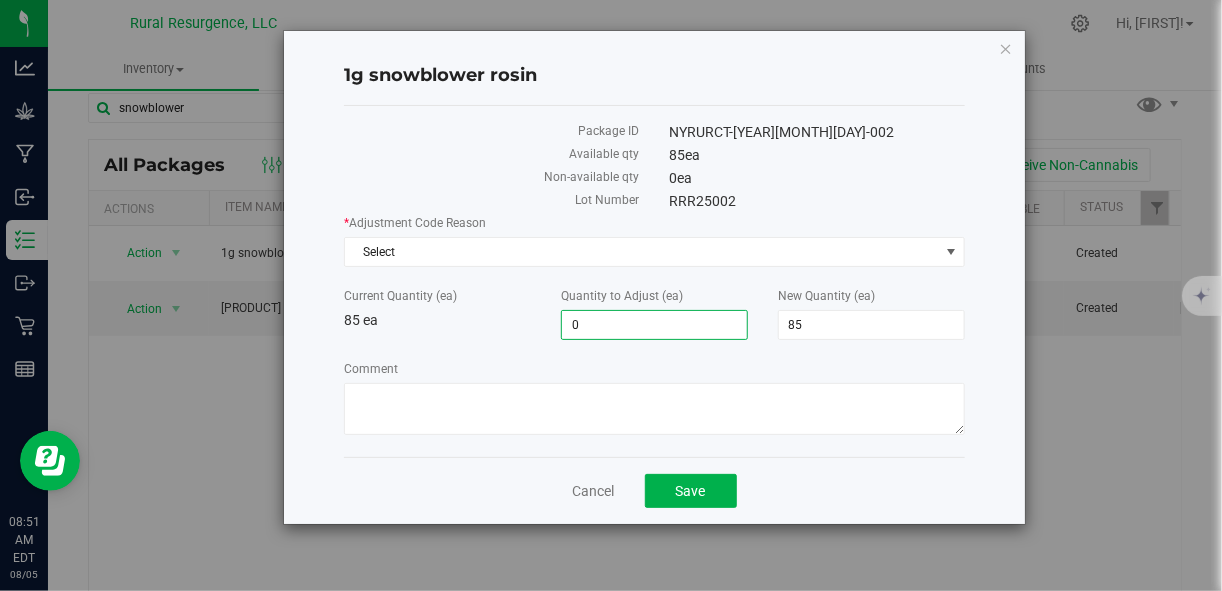 click on "0" at bounding box center (654, 325) 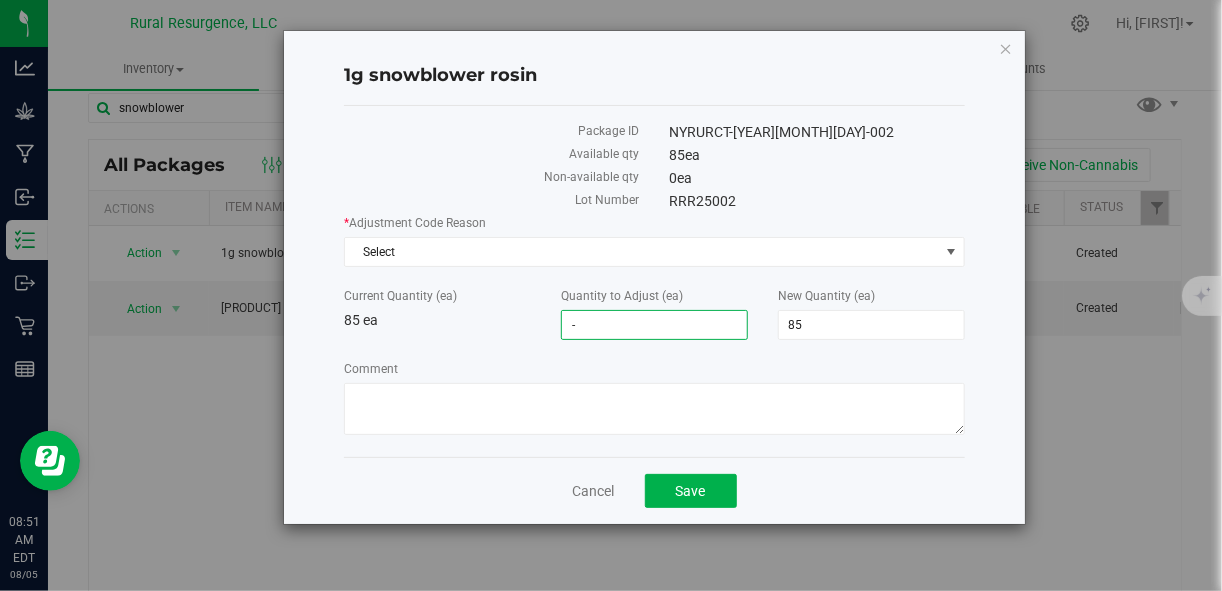 type on "-1" 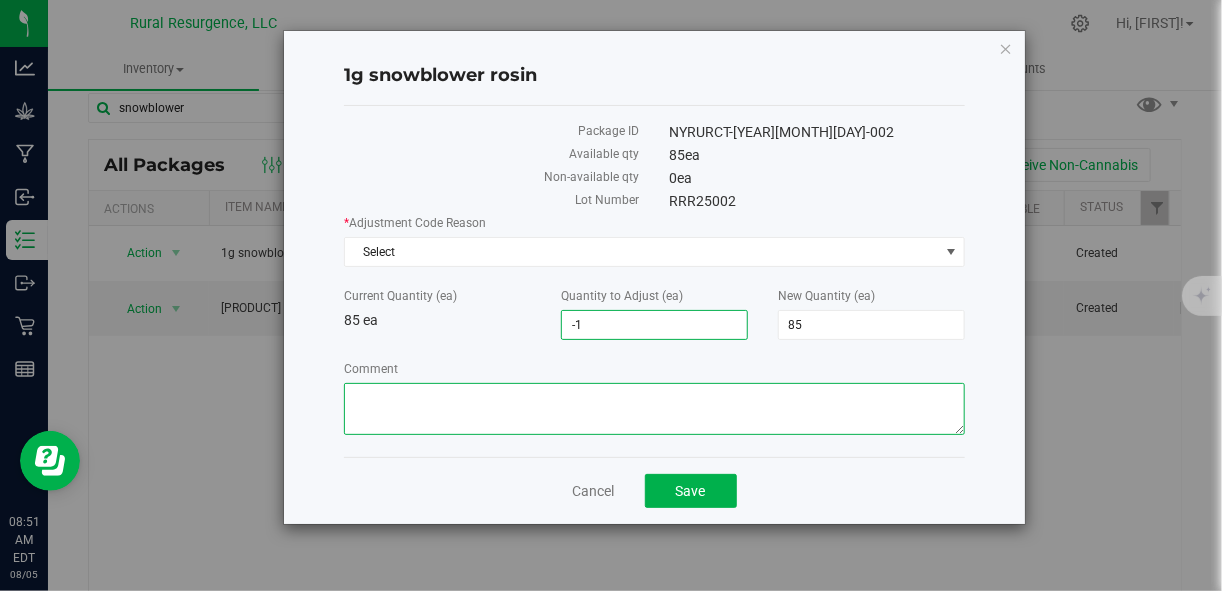 type on "-1" 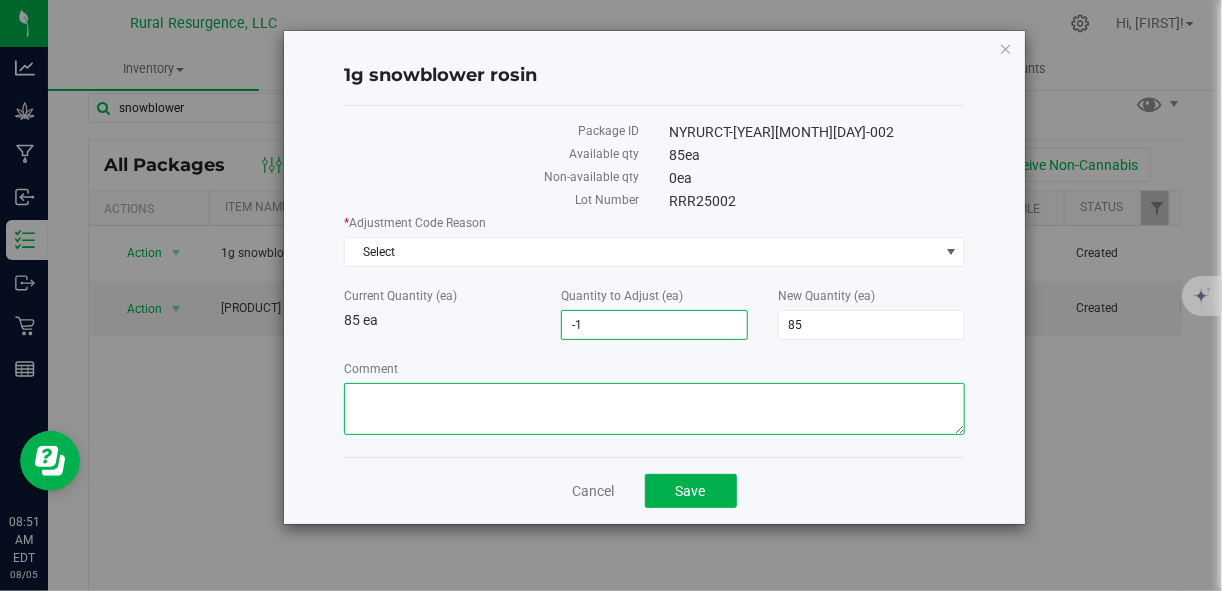 type on "84" 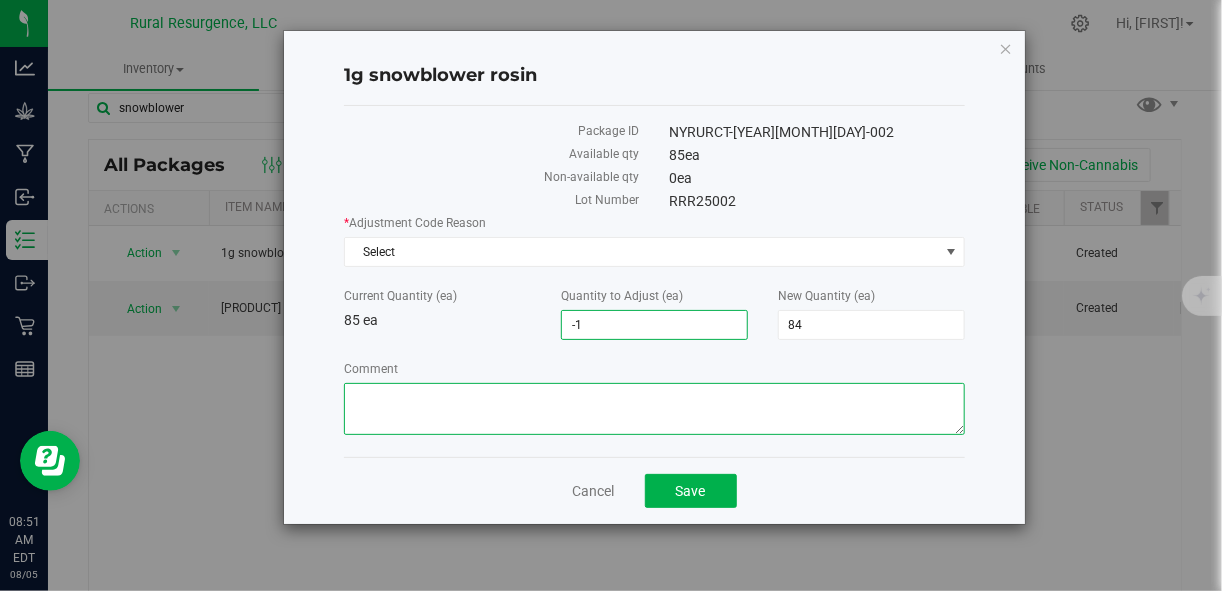 click on "Comment" at bounding box center [654, 409] 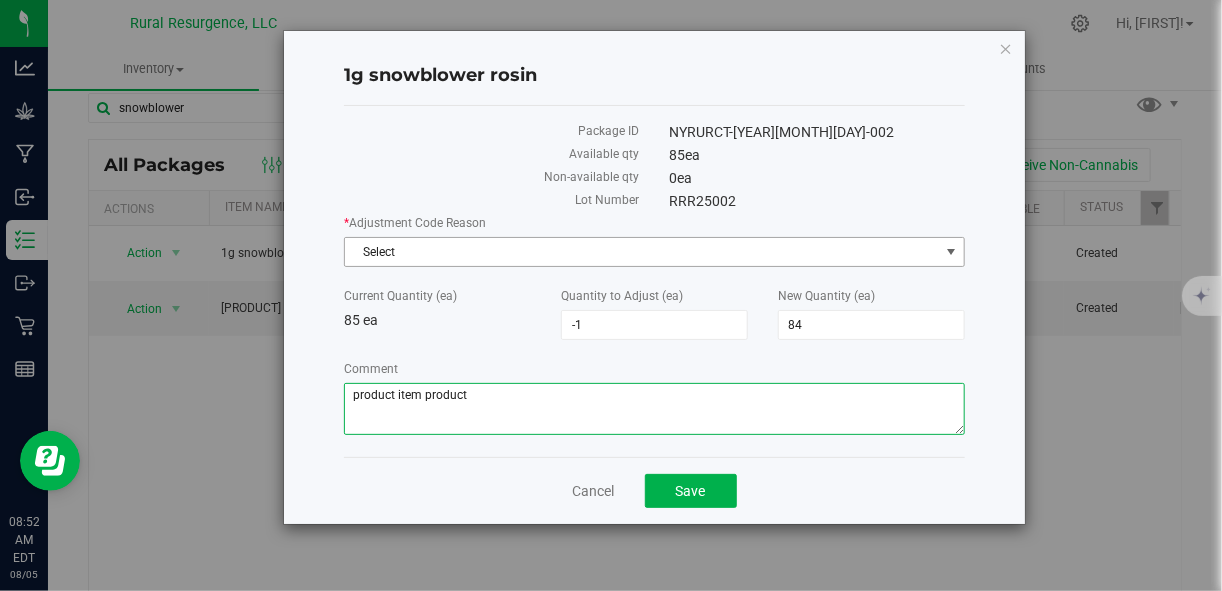 type on "product item product" 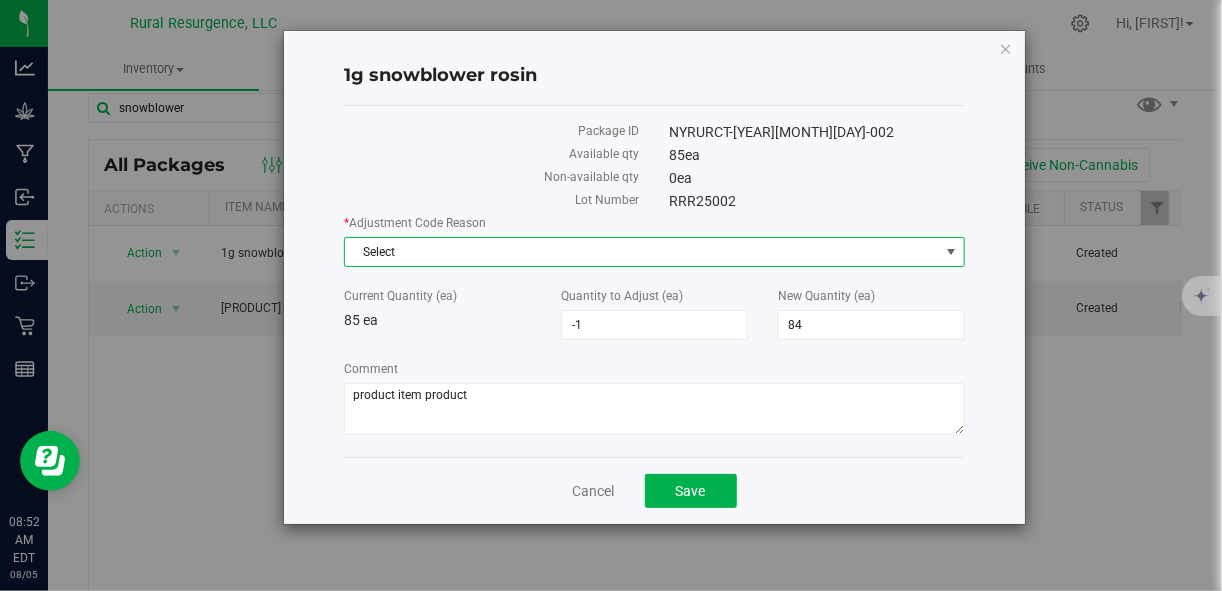click on "Select" at bounding box center [641, 252] 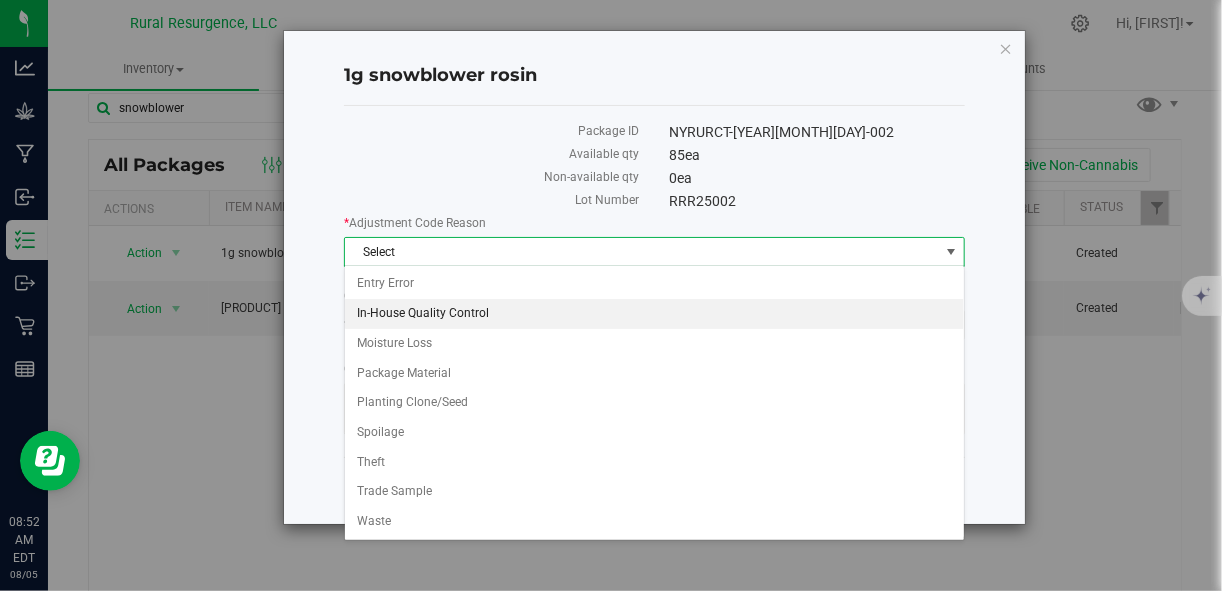 click on "In-House Quality Control" at bounding box center [654, 314] 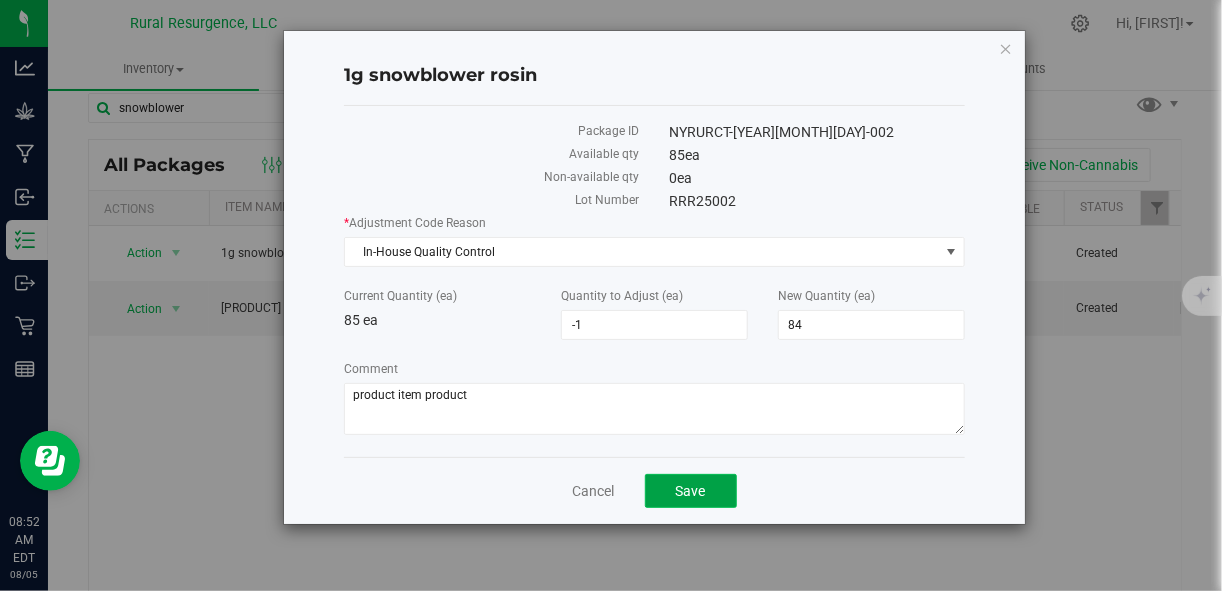 click on "Save" 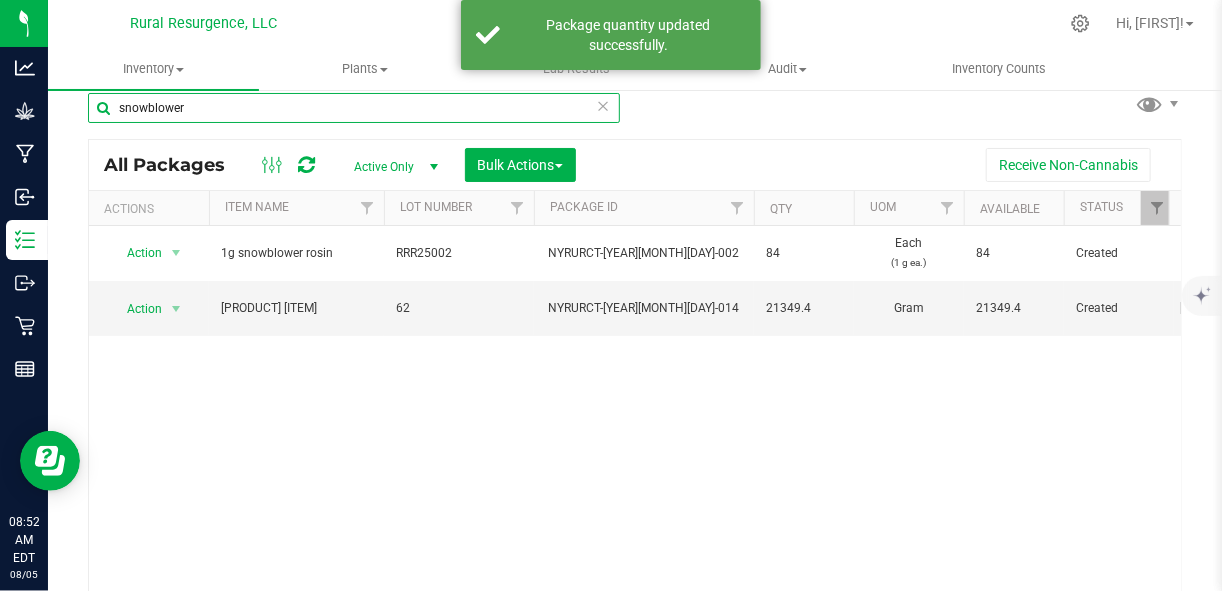 click on "snowblower" at bounding box center (354, 108) 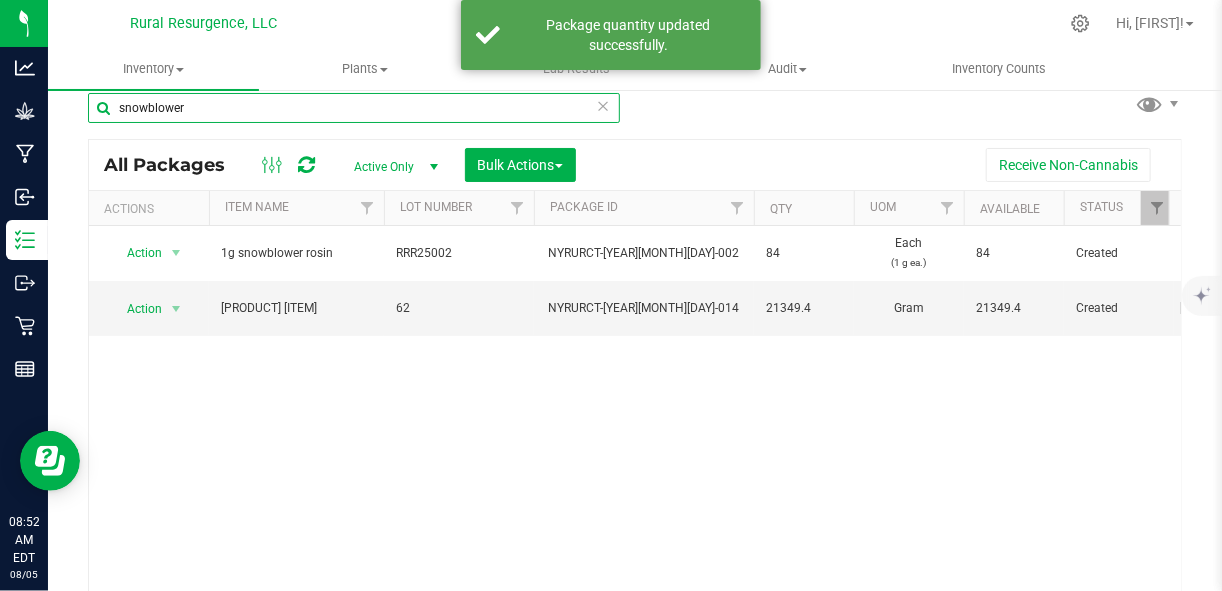 click on "snowblower" at bounding box center (354, 108) 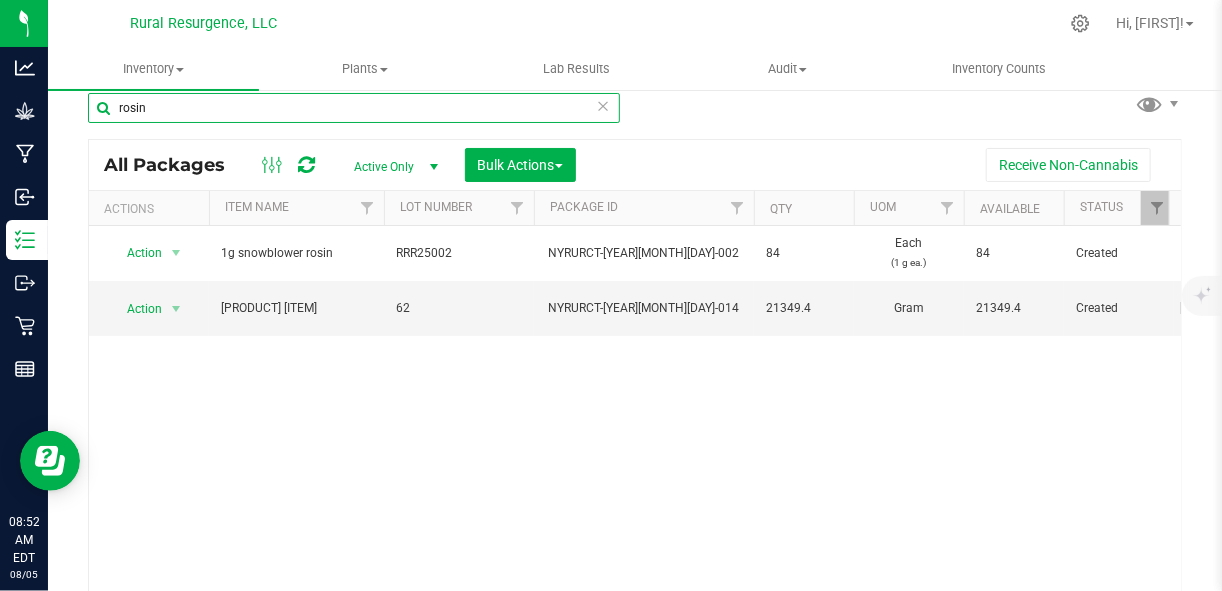 type on "rosin" 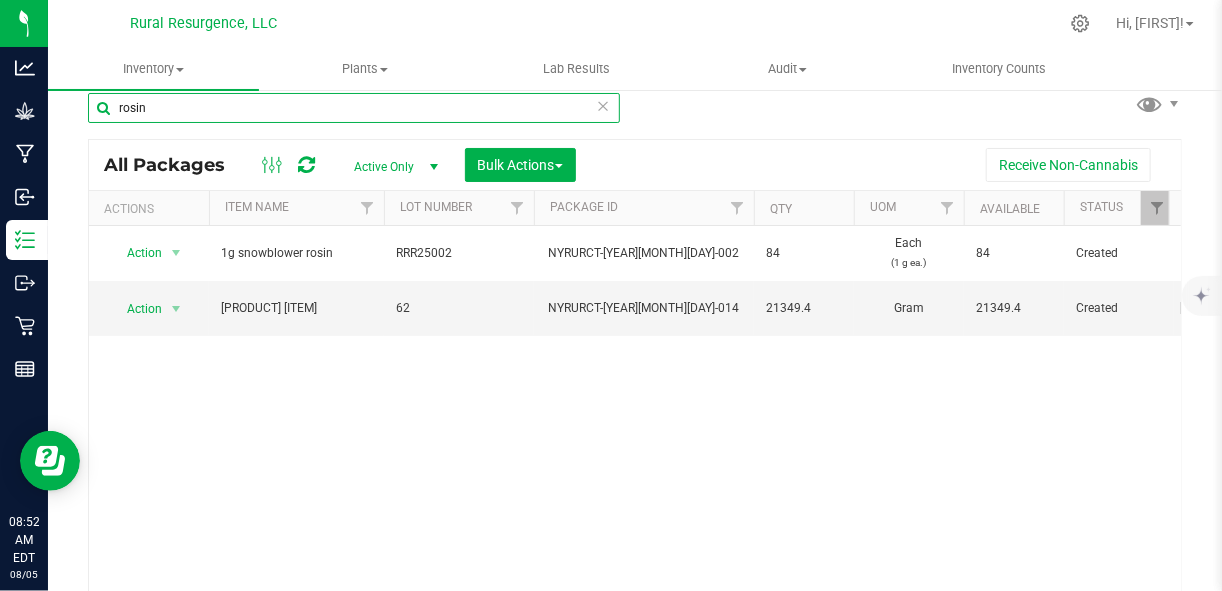 click on "rosin" at bounding box center (354, 108) 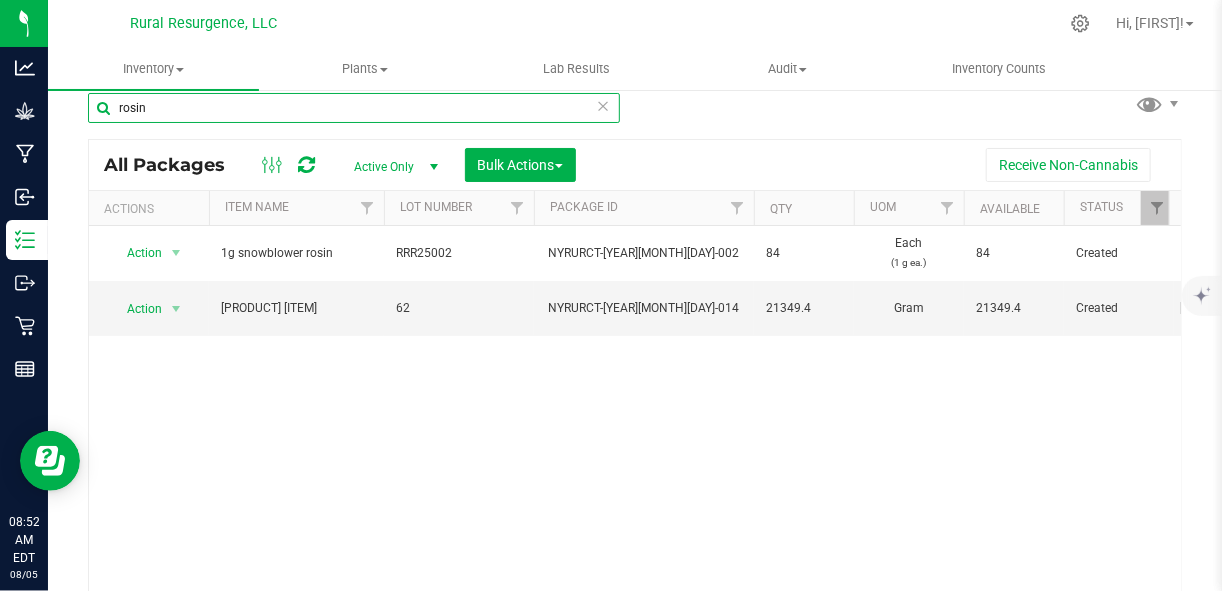 click on "Inventory
All packages
All inventory
Waste log
Create inventory
Plants
All plants" at bounding box center (635, 319) 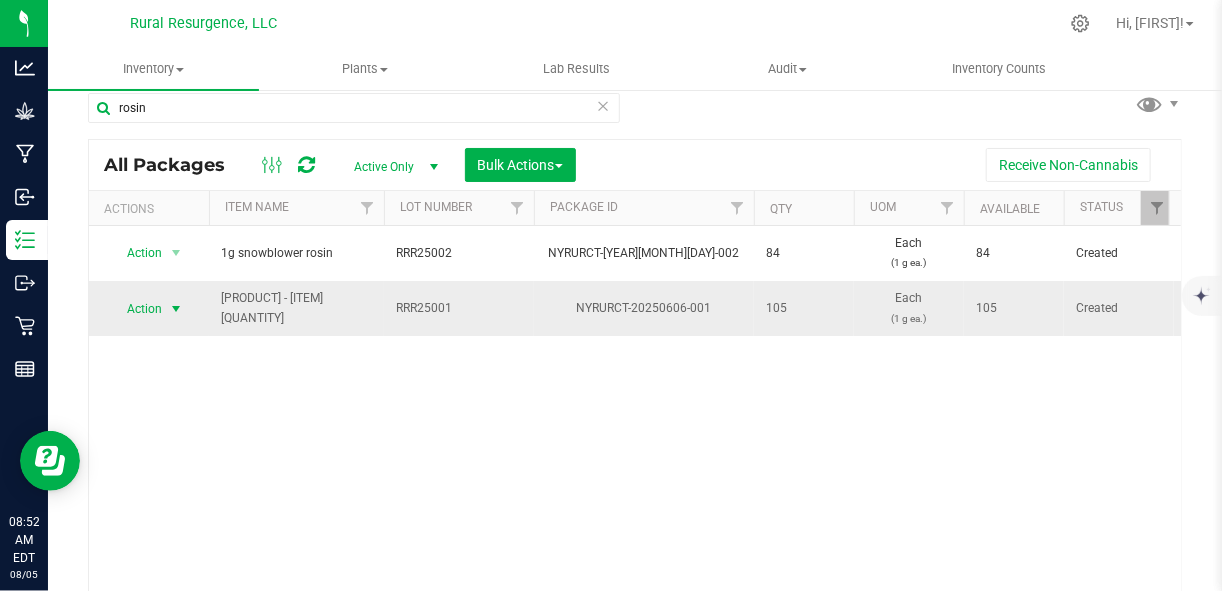 click at bounding box center (176, 309) 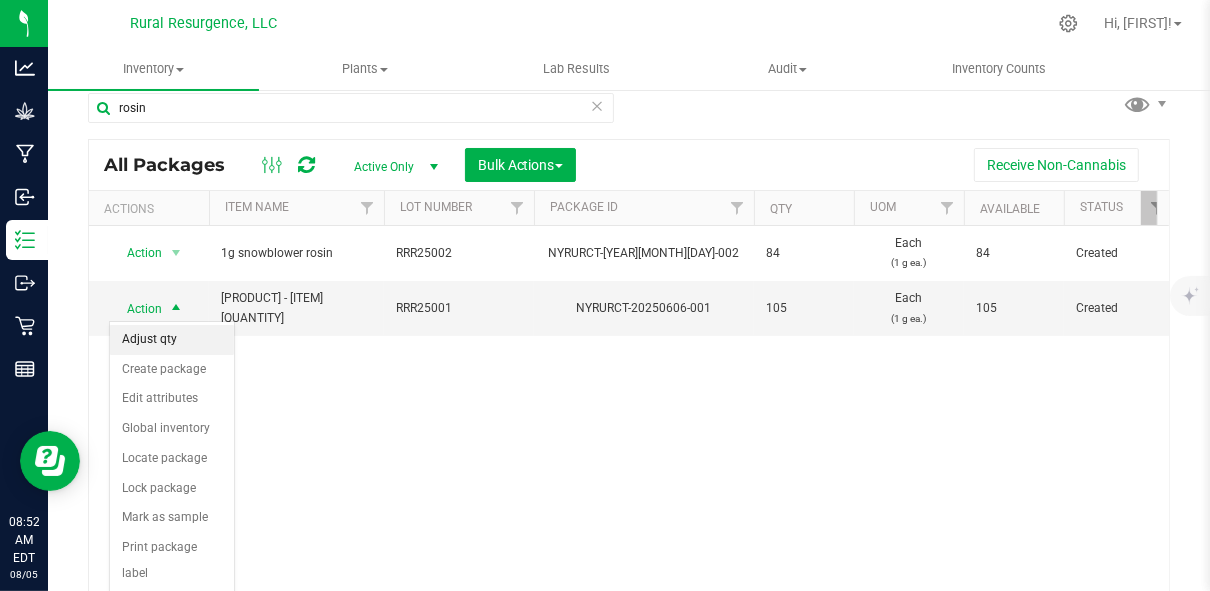 click on "Adjust qty" at bounding box center (172, 340) 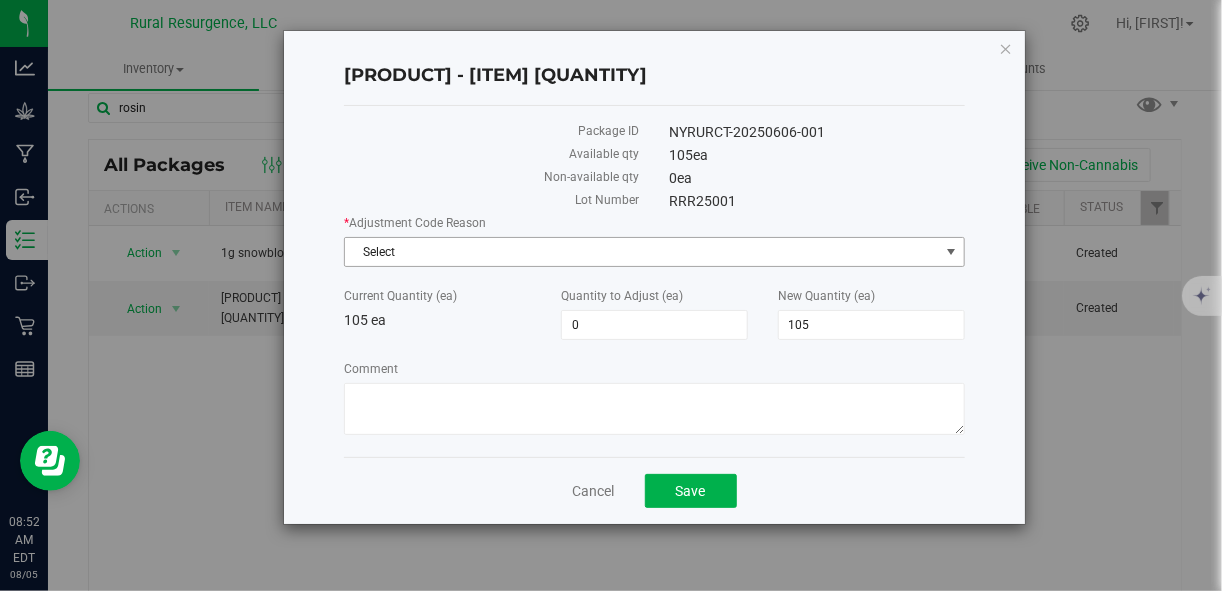 click on "Select" at bounding box center [641, 252] 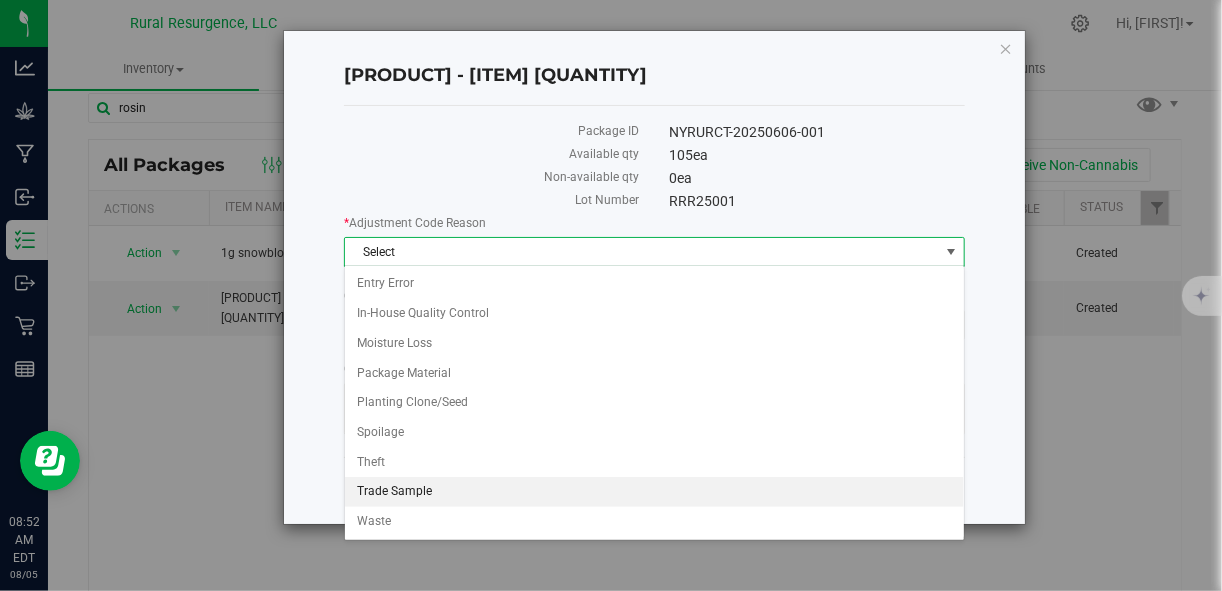 click on "Trade Sample" at bounding box center (654, 492) 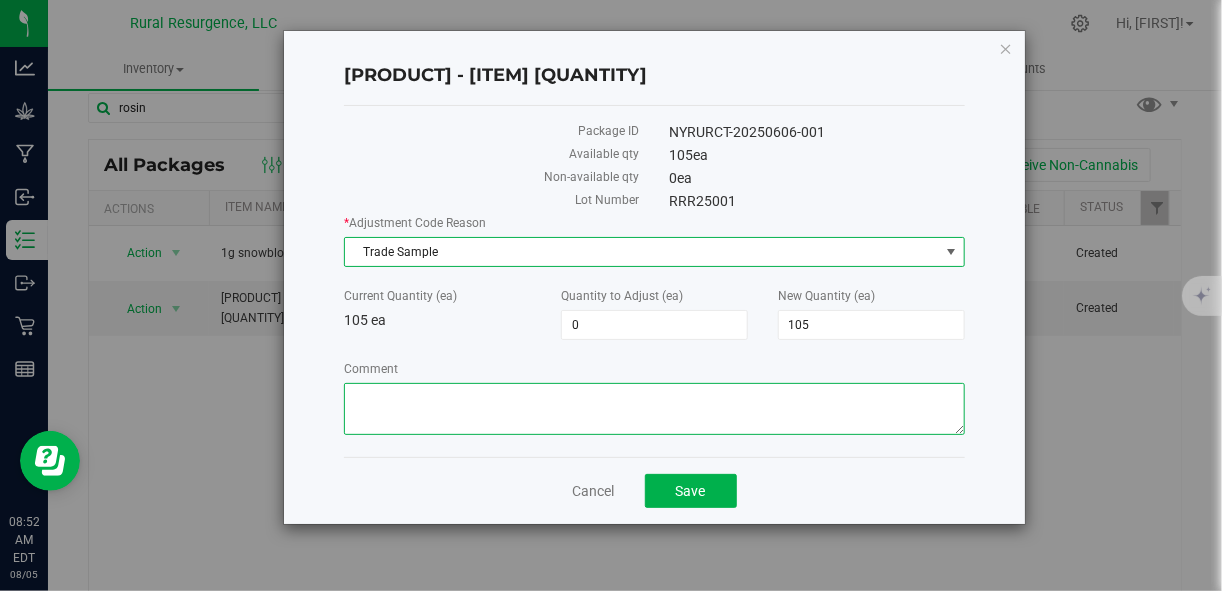 click on "Comment" at bounding box center (654, 409) 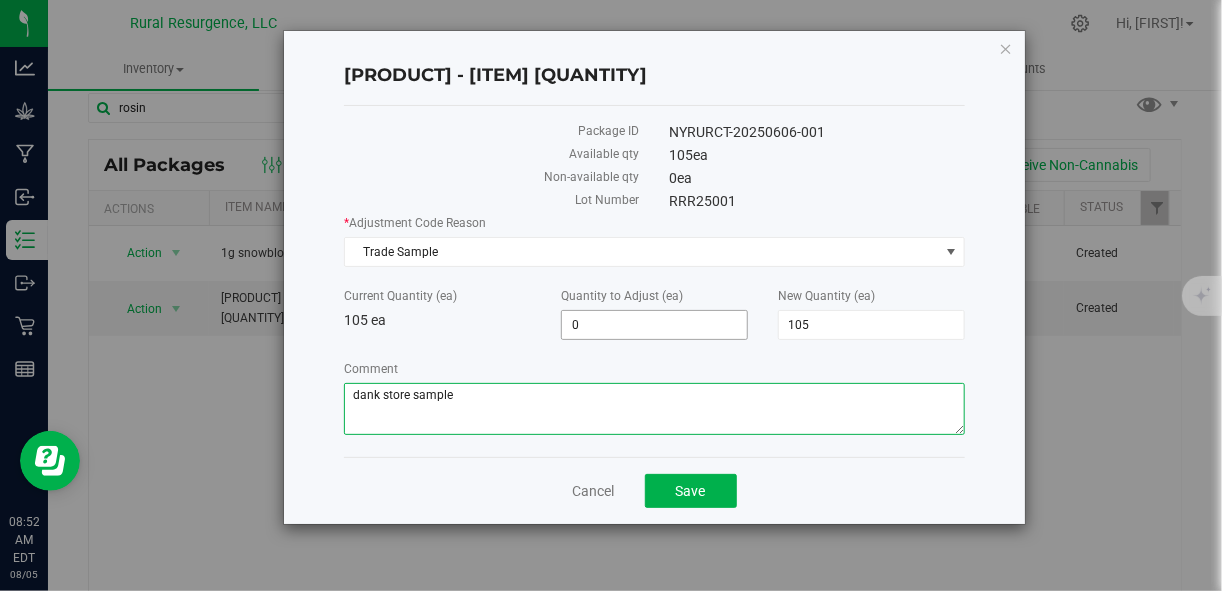 type on "dank store sample" 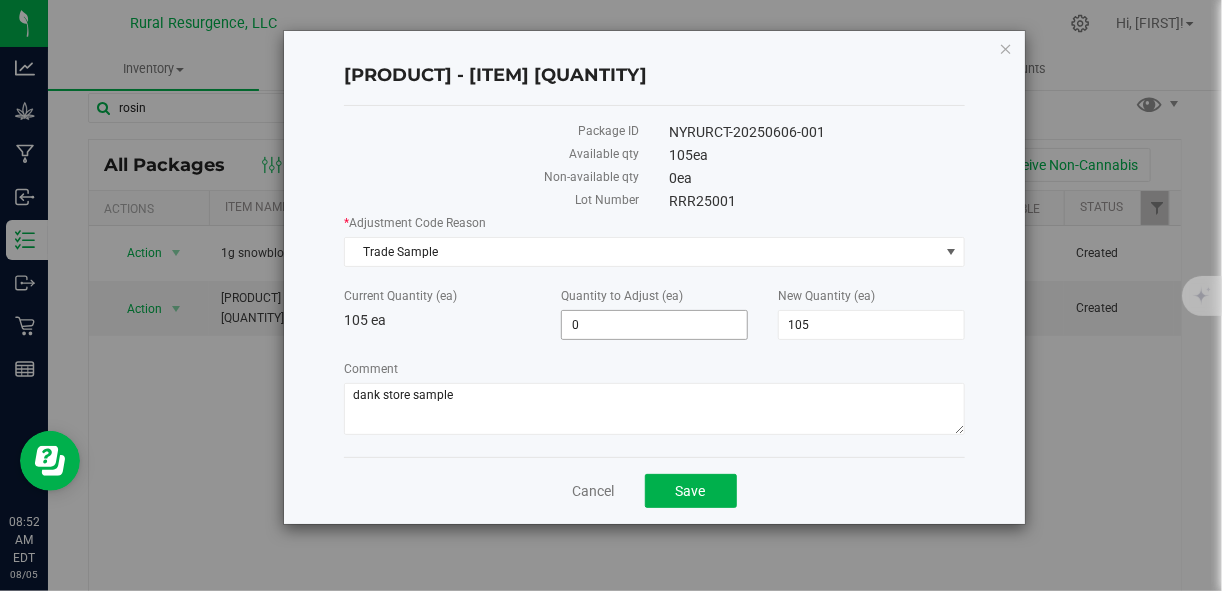click on "0 0" at bounding box center [654, 325] 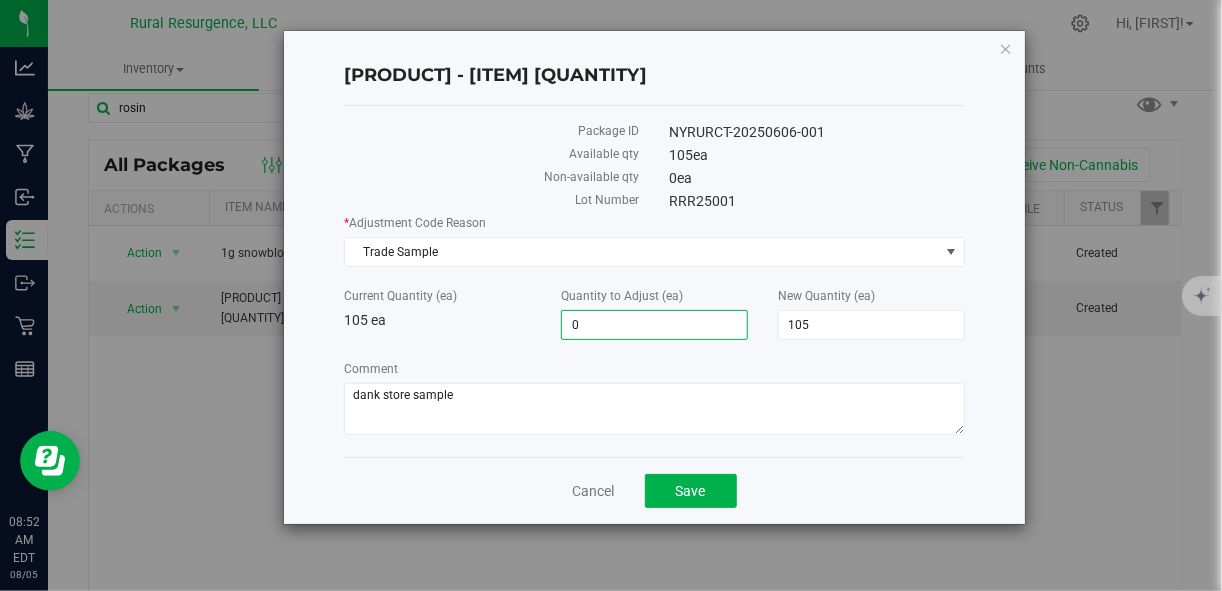 click on "0" at bounding box center [654, 325] 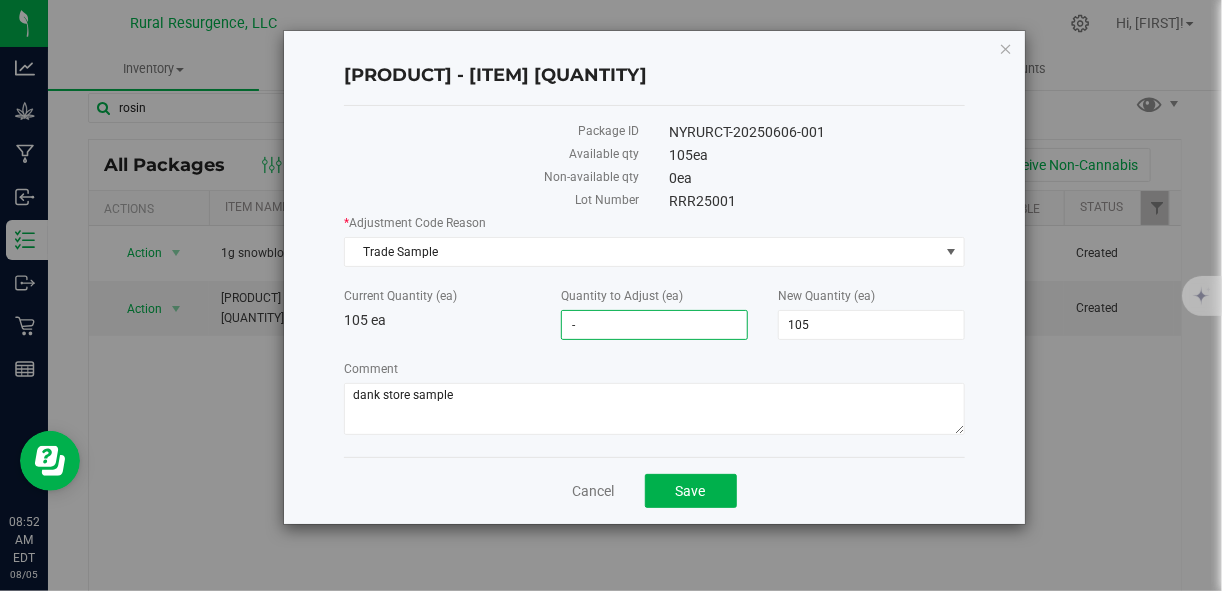 type on "-1" 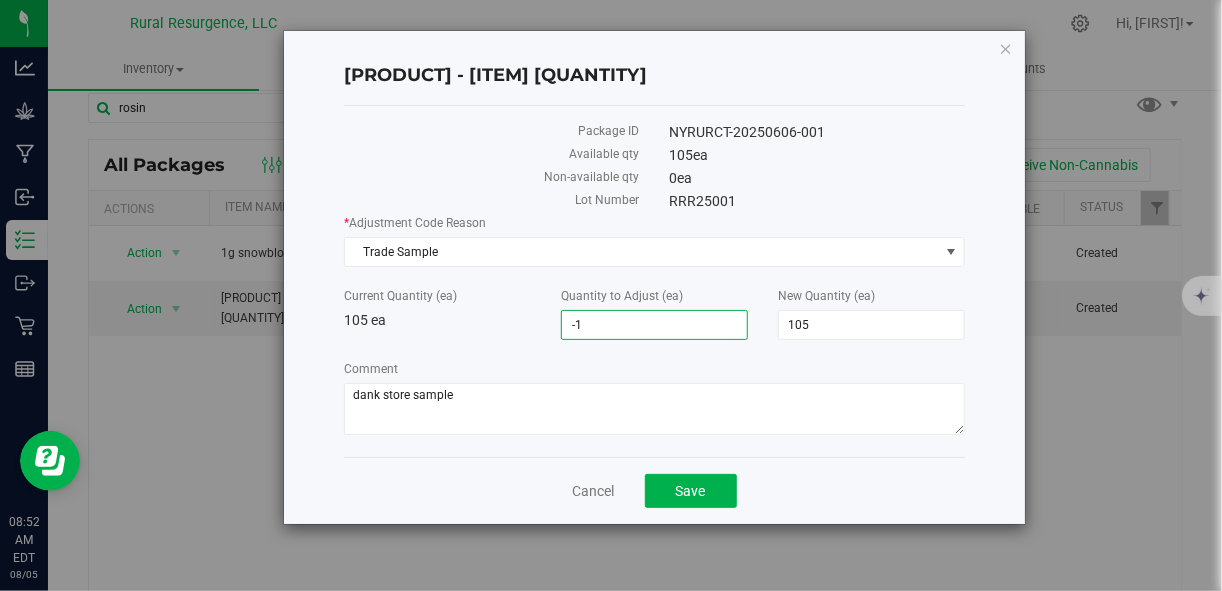 type on "-1" 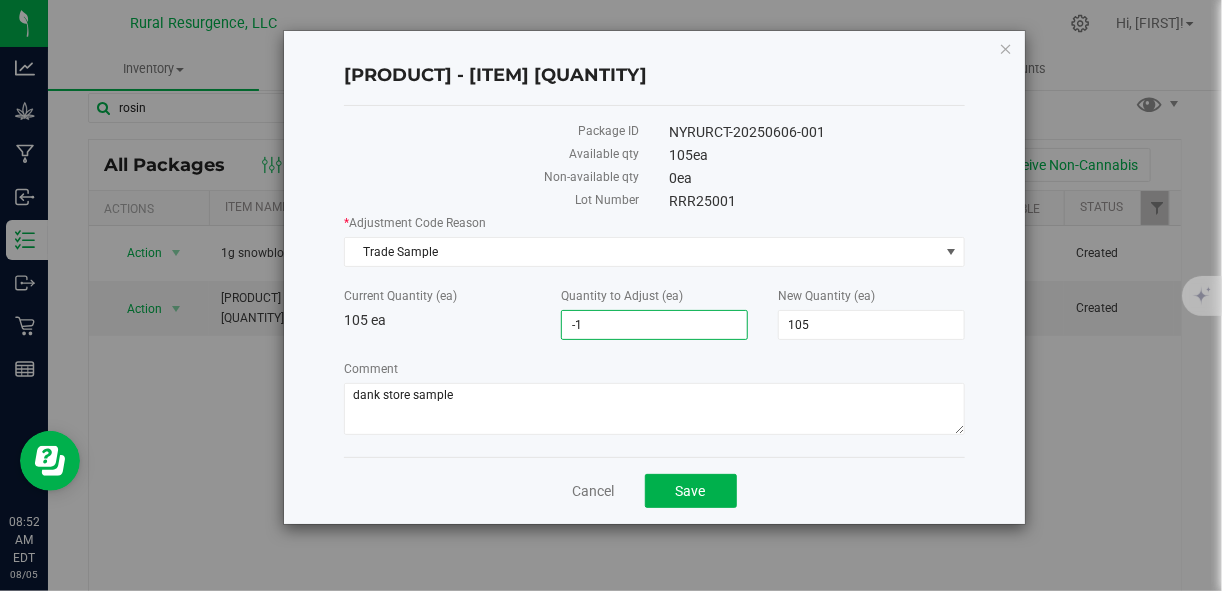 type on "104" 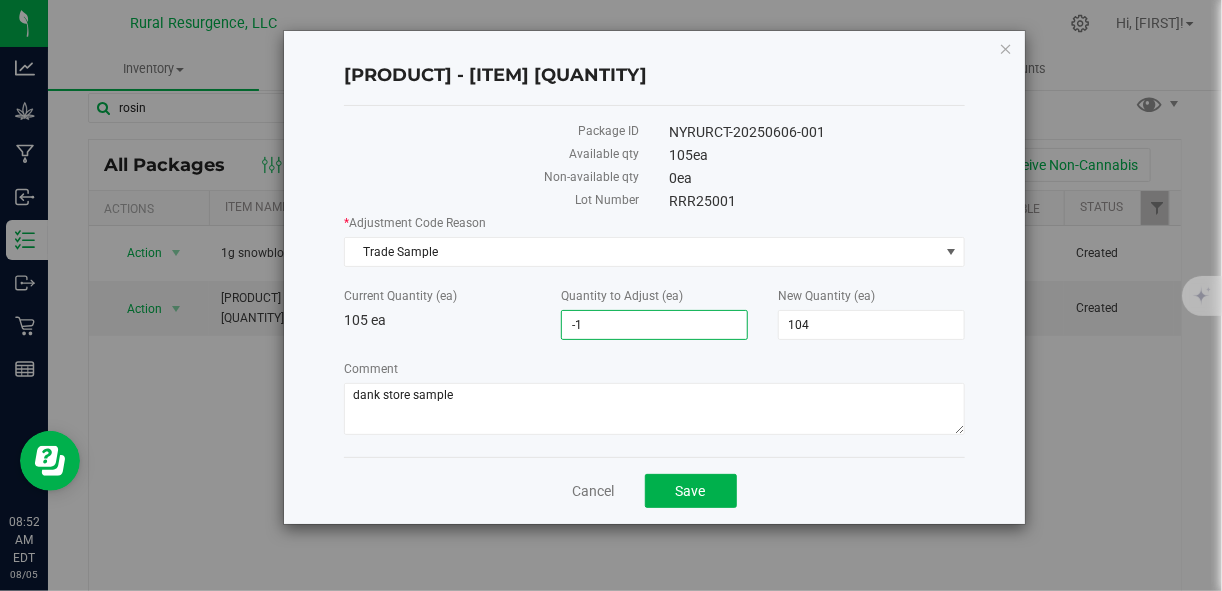 click on "*
Adjustment Code Reason
Trade Sample Select Entry Error In-House Quality Control Moisture Loss Package Material Planting Clone/Seed Spoilage Theft Trade Sample Waste
Current Quantity (ea)
105 ea
Quantity to Adjust (ea)
-1 -1
New Quantity (ea)
104 104
Comment" at bounding box center (654, 327) 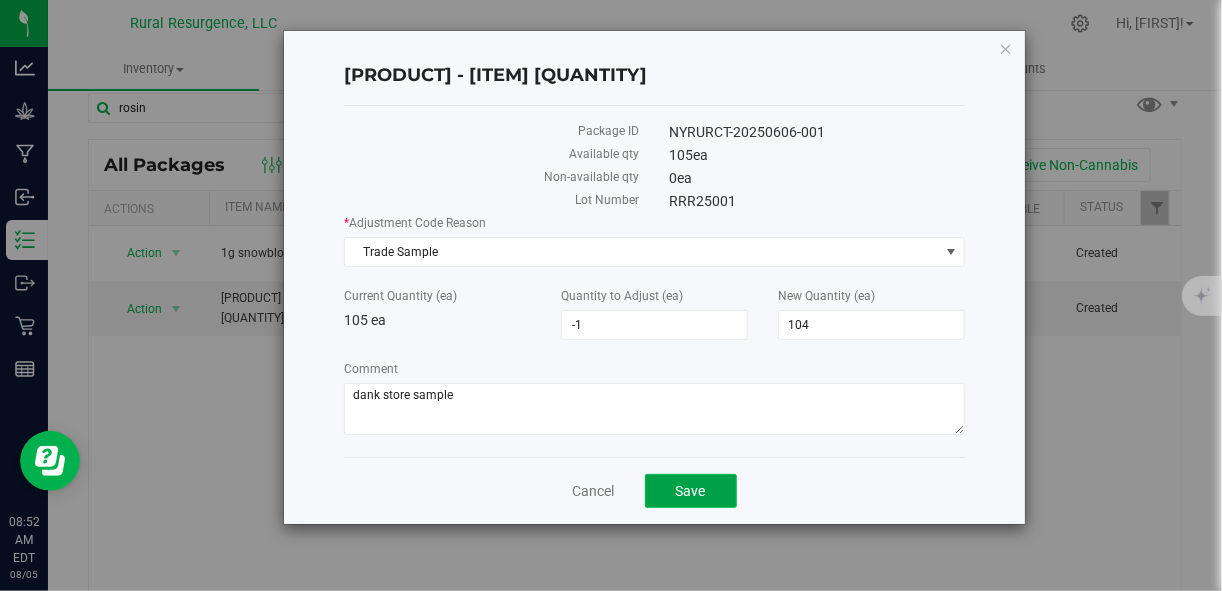 click on "Save" 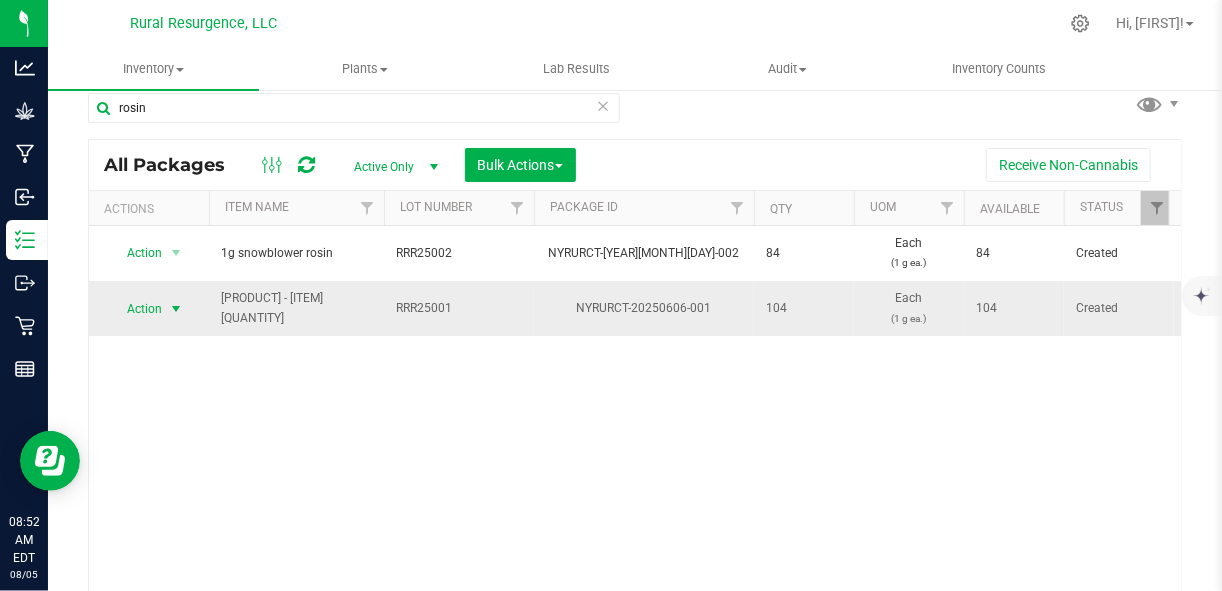 click at bounding box center [176, 309] 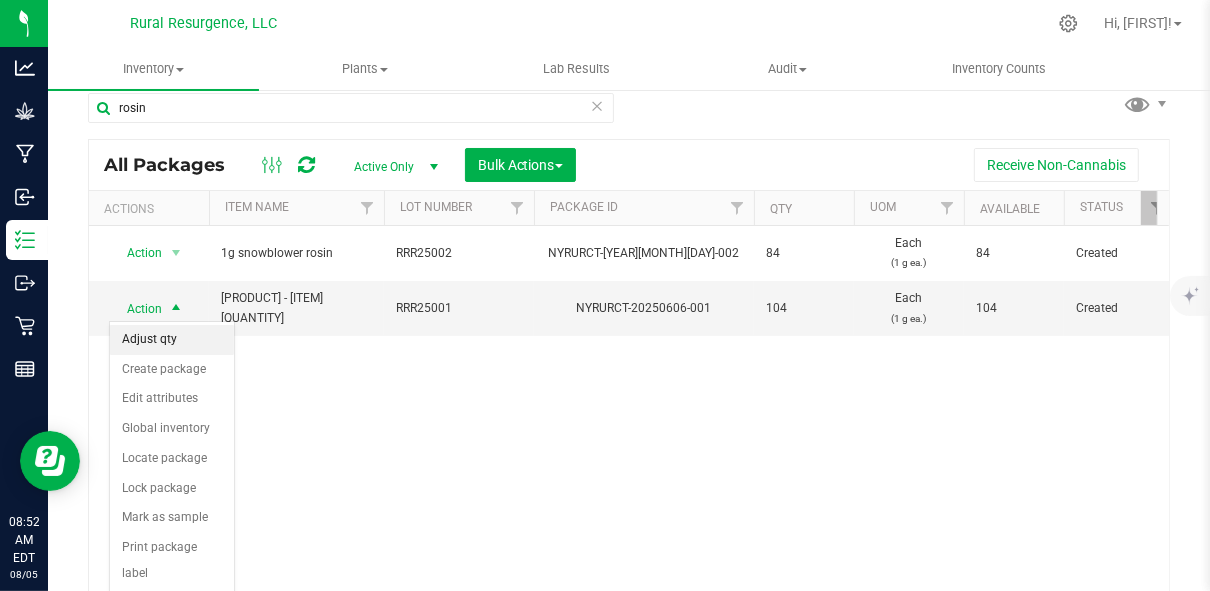 click on "Adjust qty" at bounding box center [172, 340] 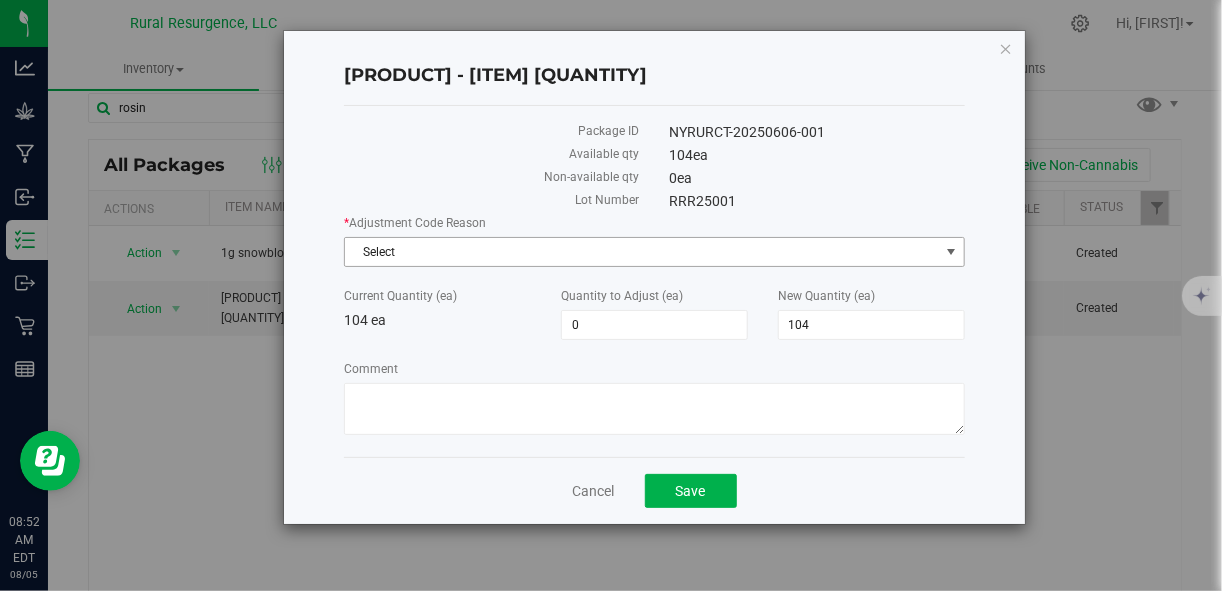 click on "Select" at bounding box center (641, 252) 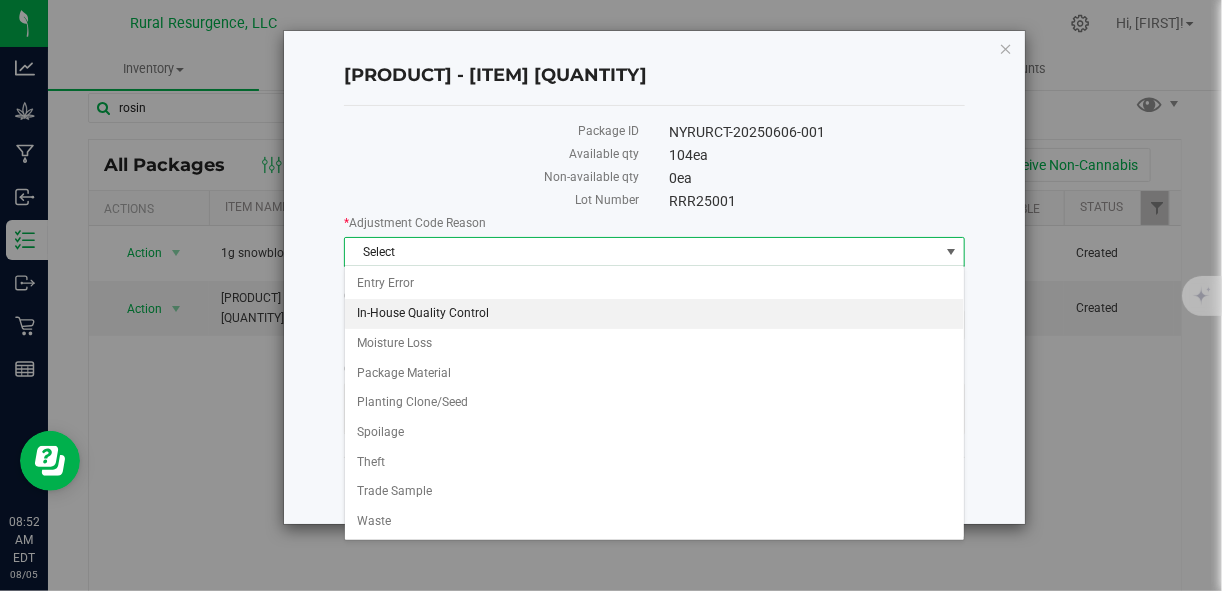 click on "In-House Quality Control" at bounding box center (654, 314) 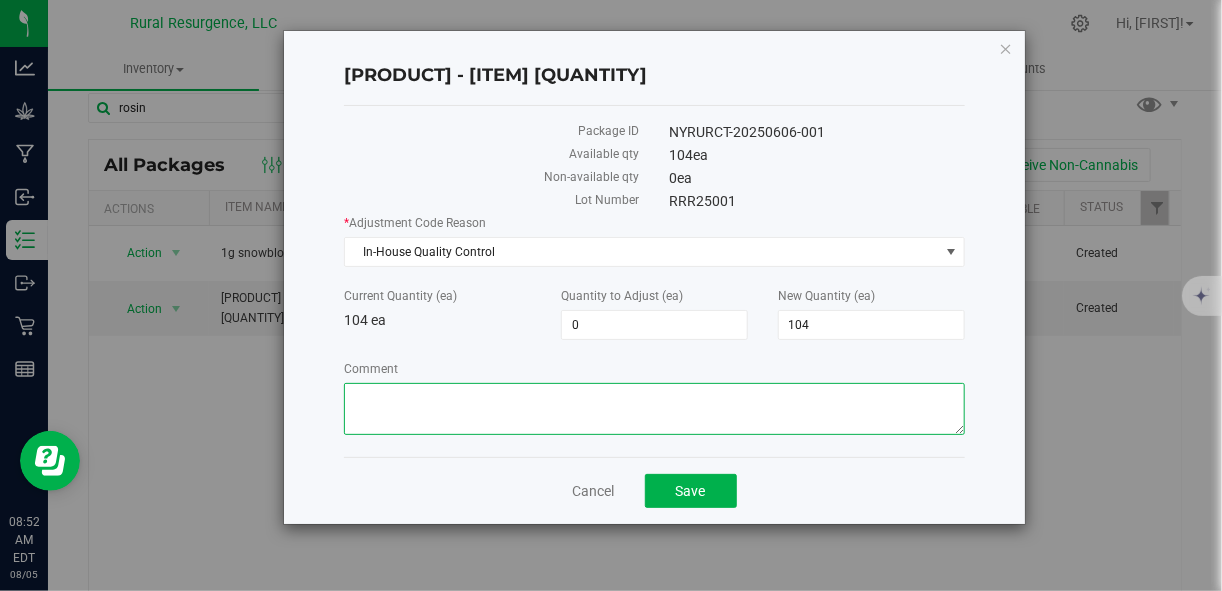 click on "Comment" at bounding box center [654, 409] 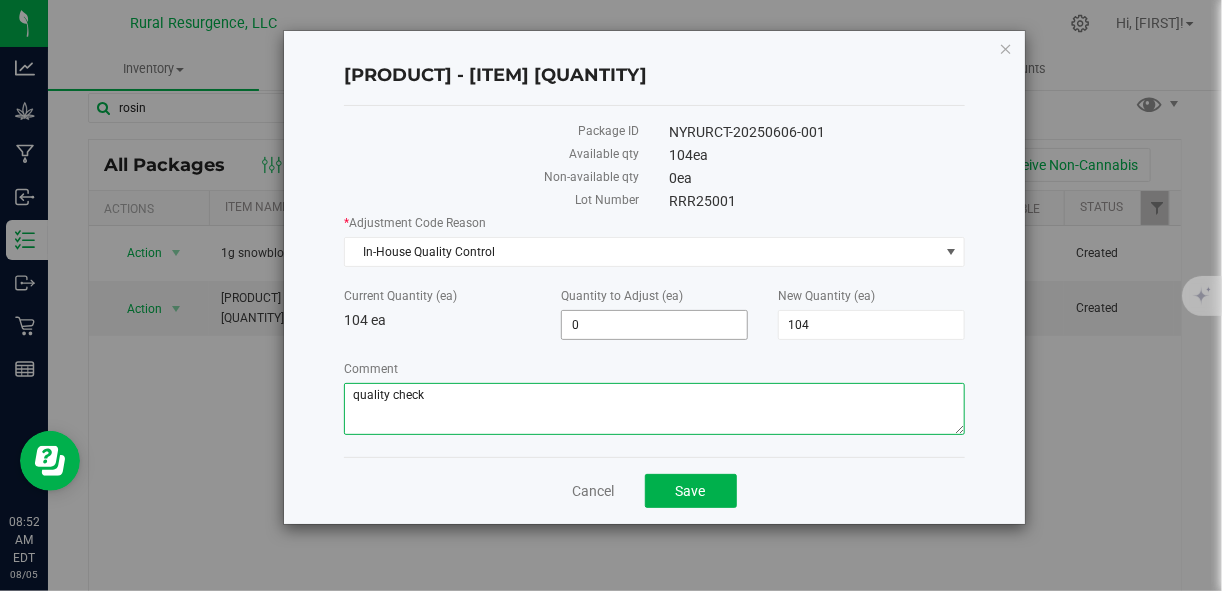 type on "quality check" 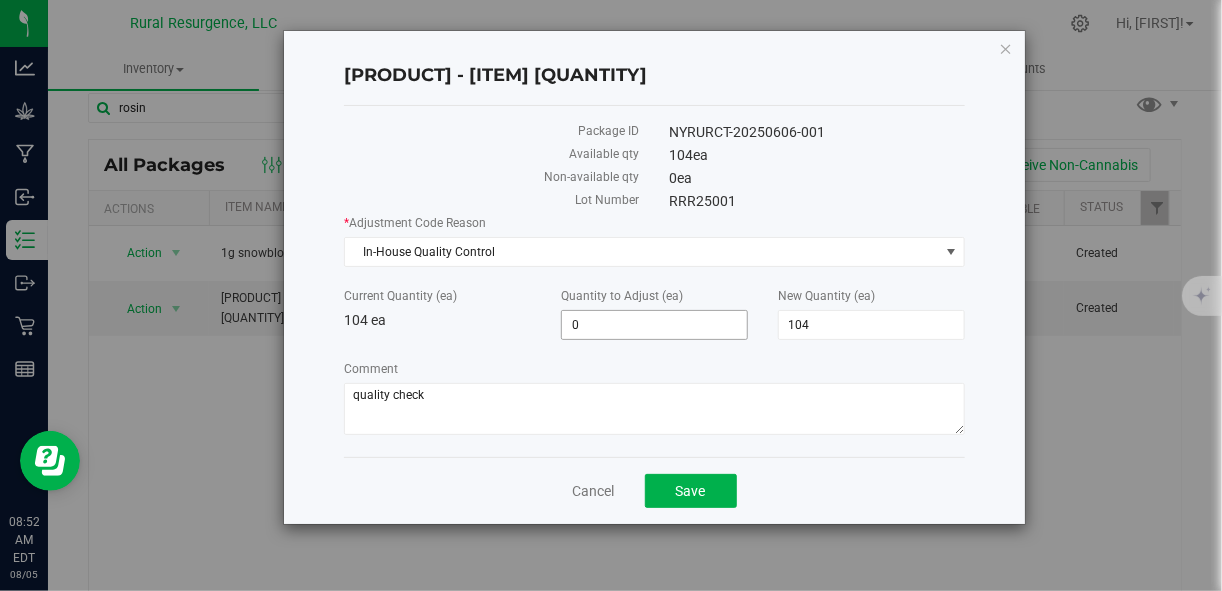 click on "0 0" at bounding box center [654, 325] 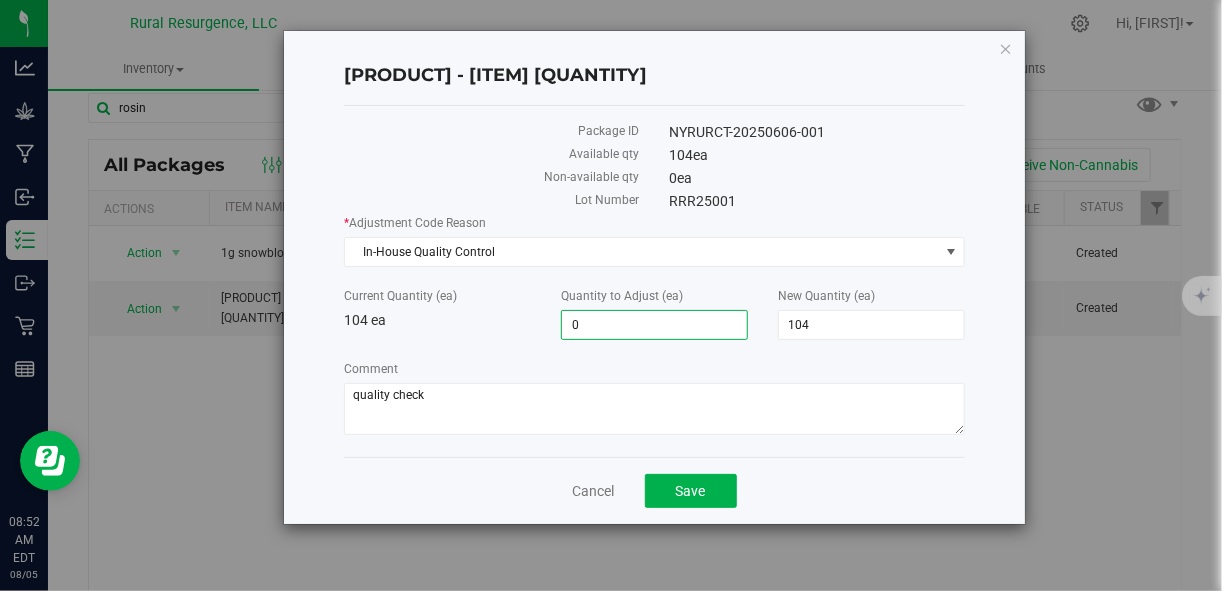 click on "0" at bounding box center [654, 325] 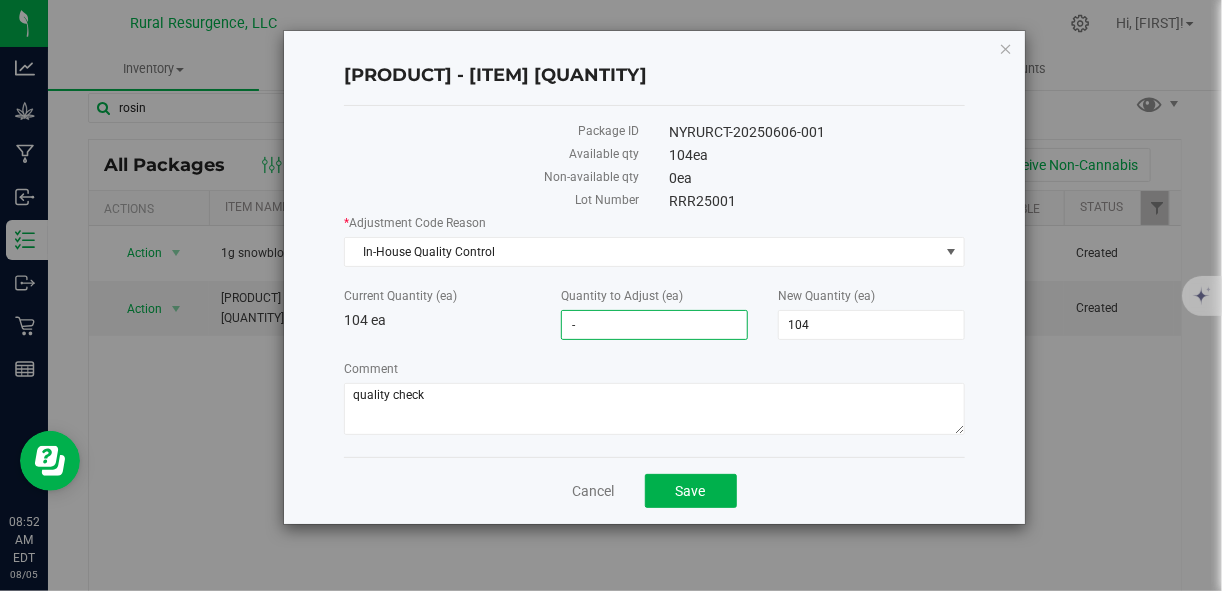 type on "-1" 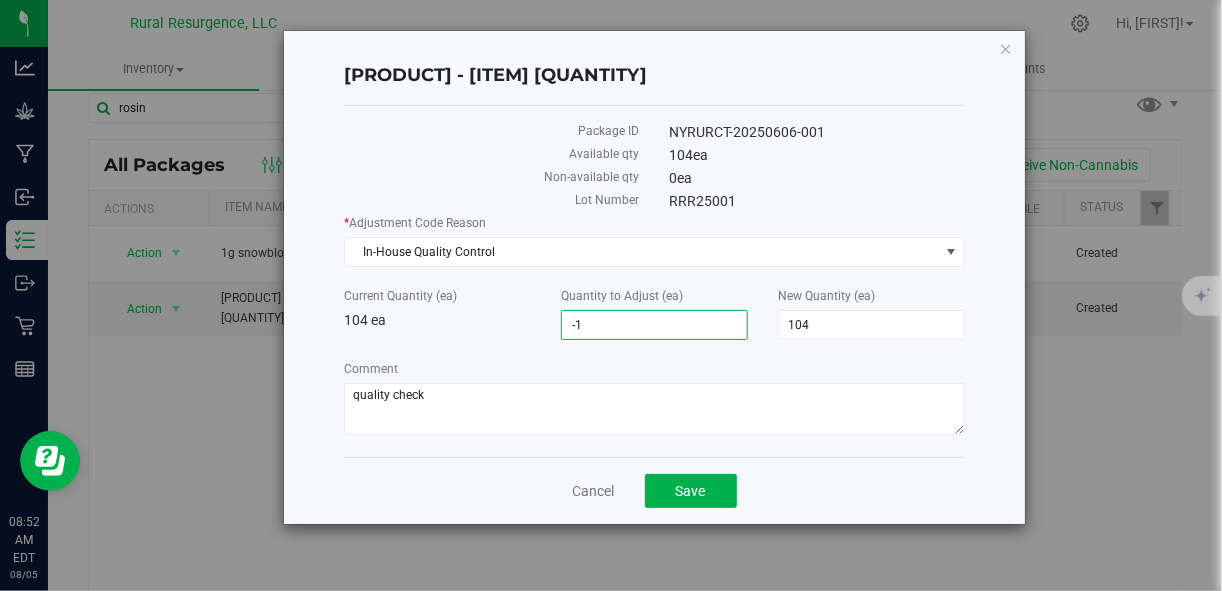 type on "-1" 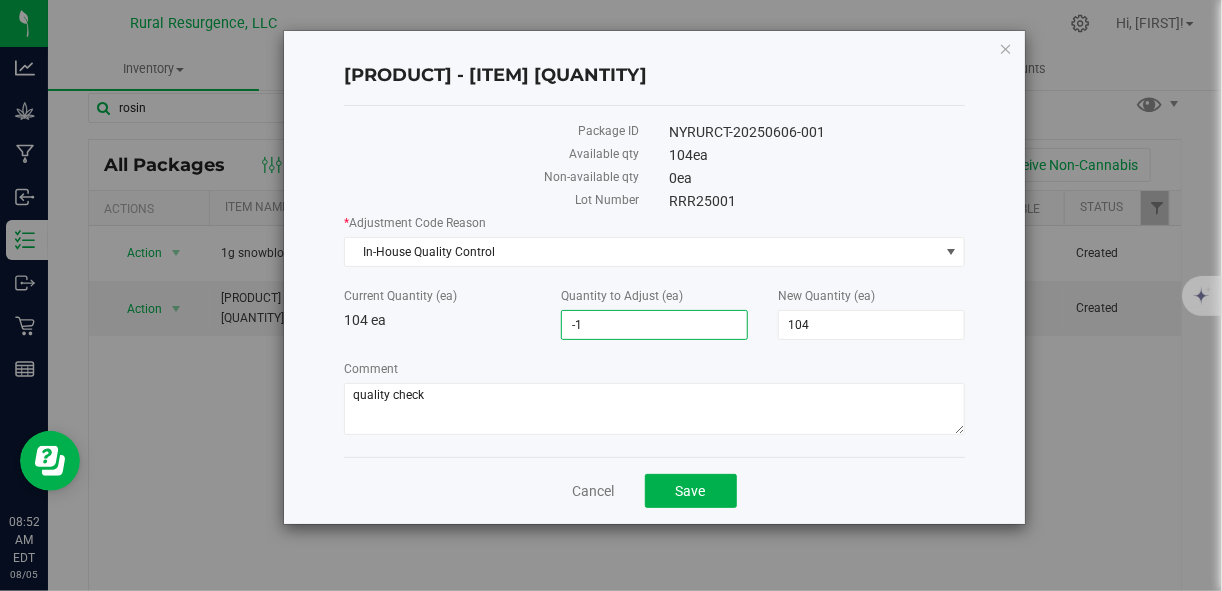 type on "103" 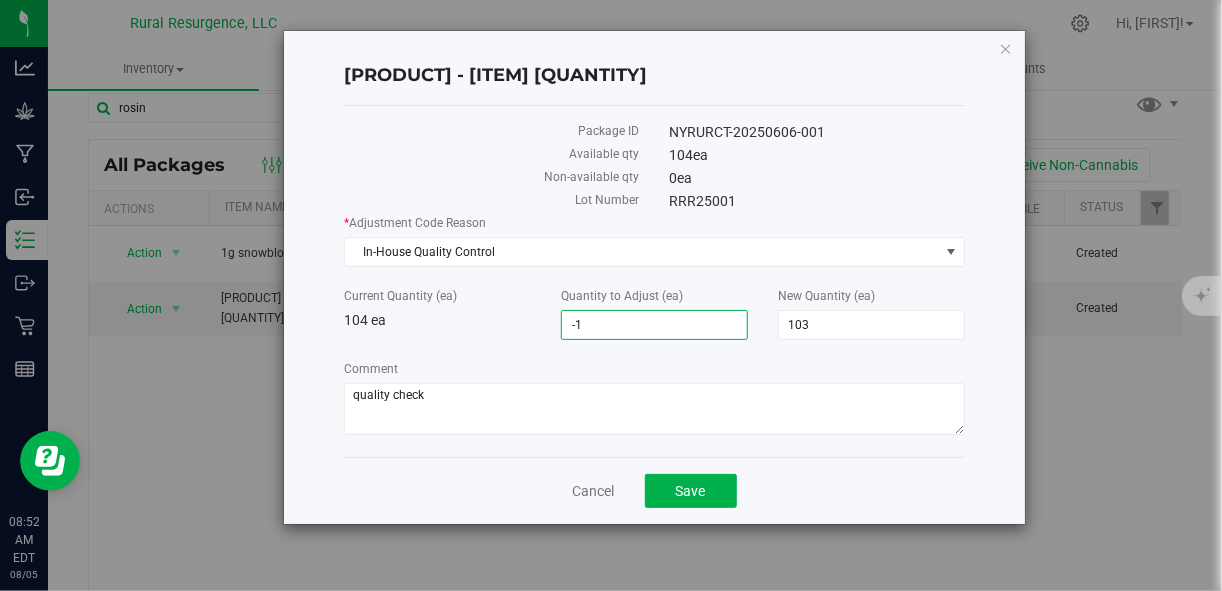 click on "Comment" at bounding box center (654, 369) 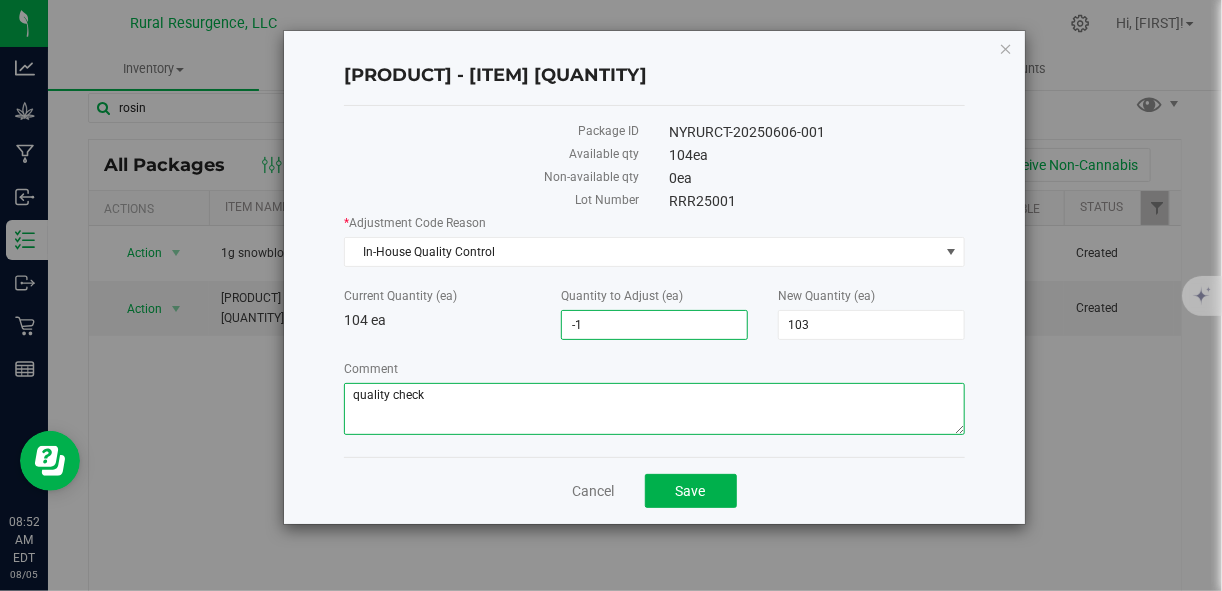 click on "Comment" at bounding box center [654, 409] 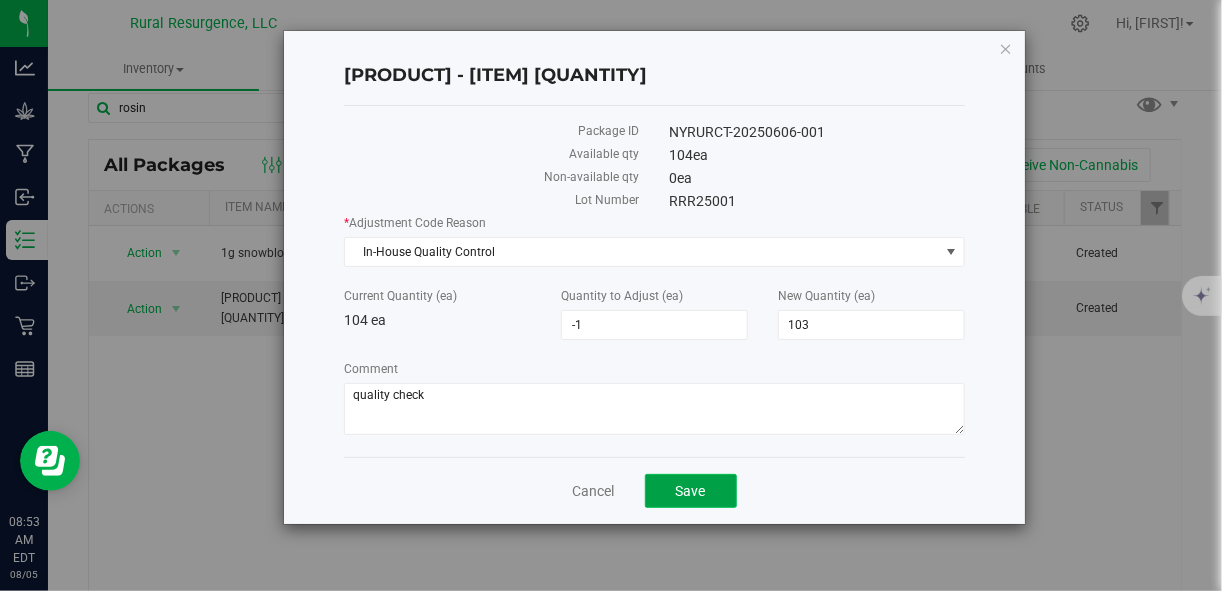 click on "Save" 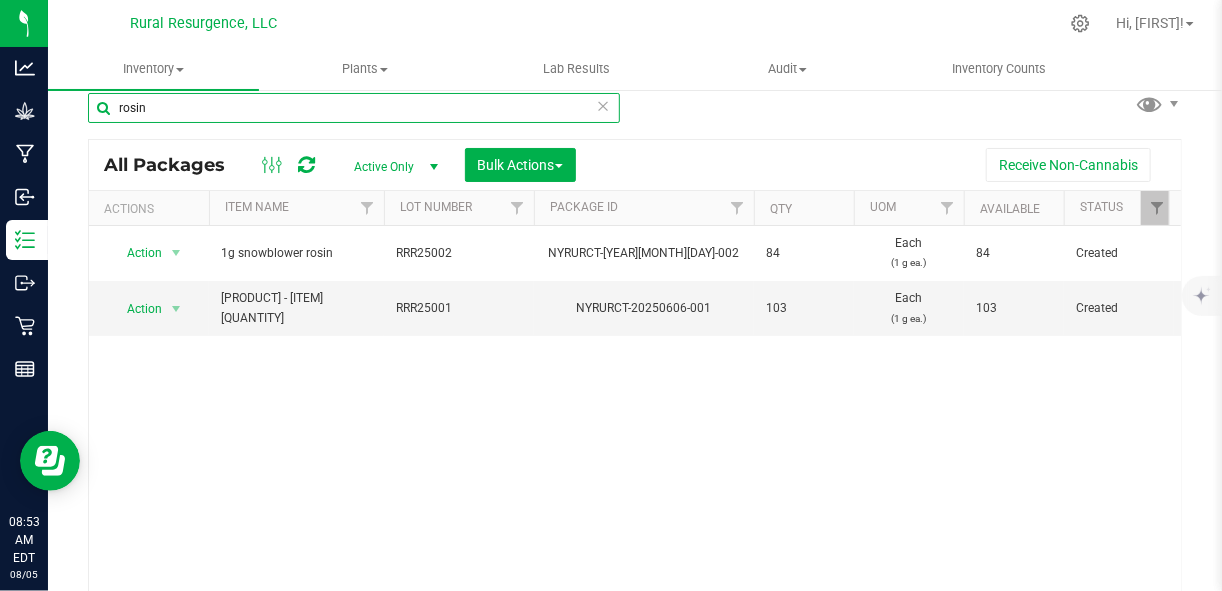 click on "rosin" at bounding box center (354, 108) 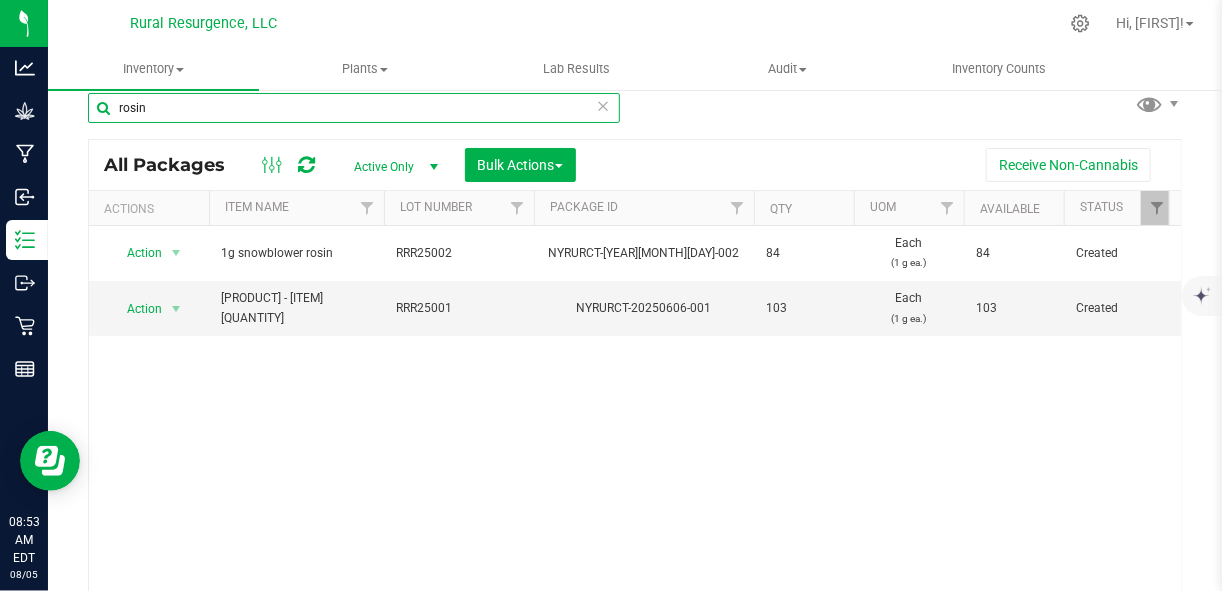 click on "rosin" at bounding box center (354, 108) 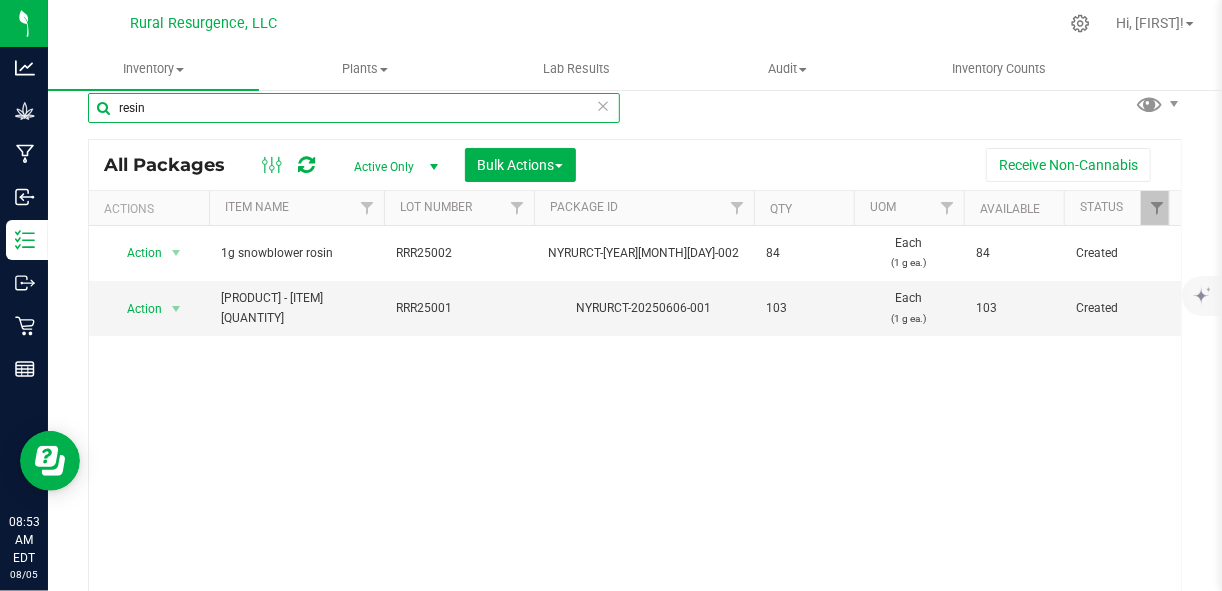 type on "resin" 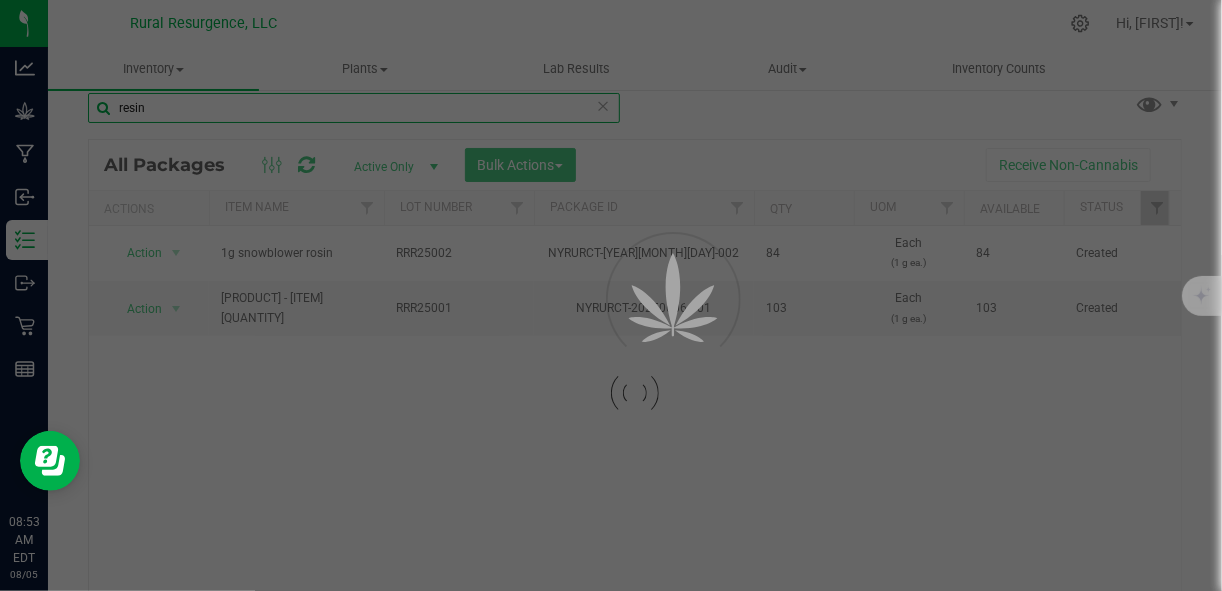 click on "Inventory
All packages
All inventory
Waste log
Create inventory
Plants
All plants" at bounding box center (635, 319) 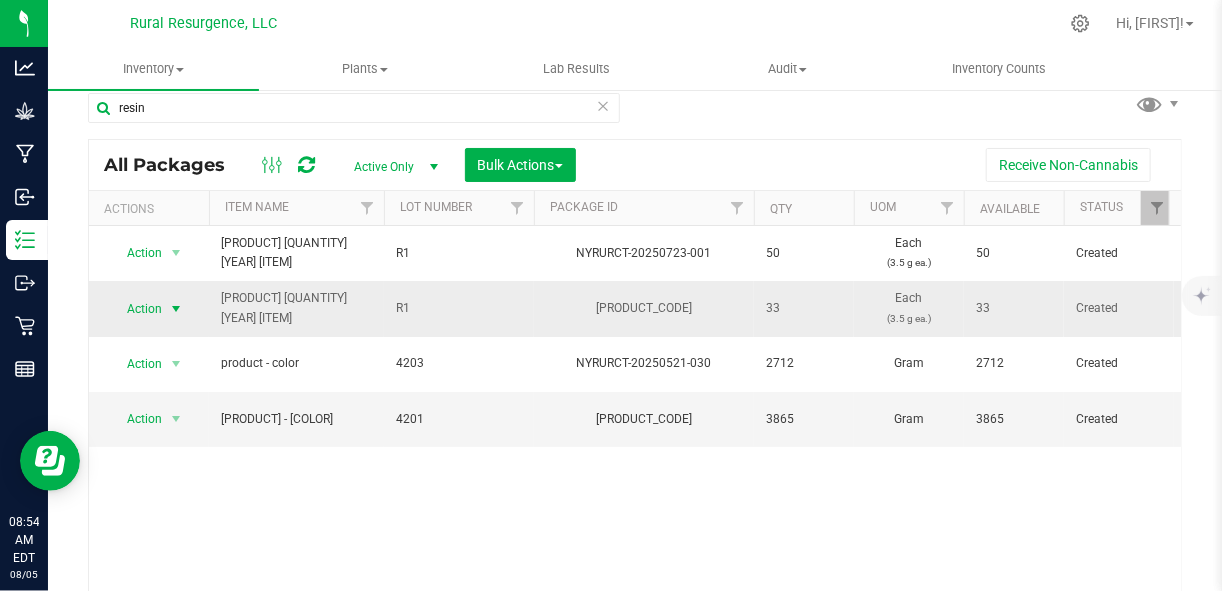click on "Action" at bounding box center [136, 309] 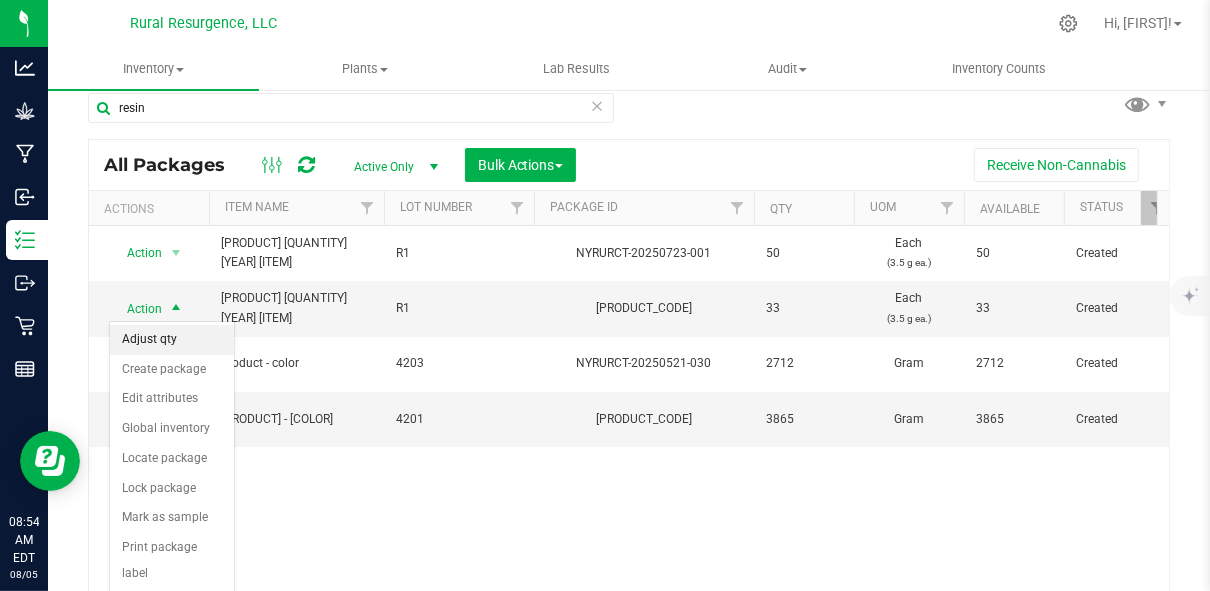 click on "Adjust qty" at bounding box center (172, 340) 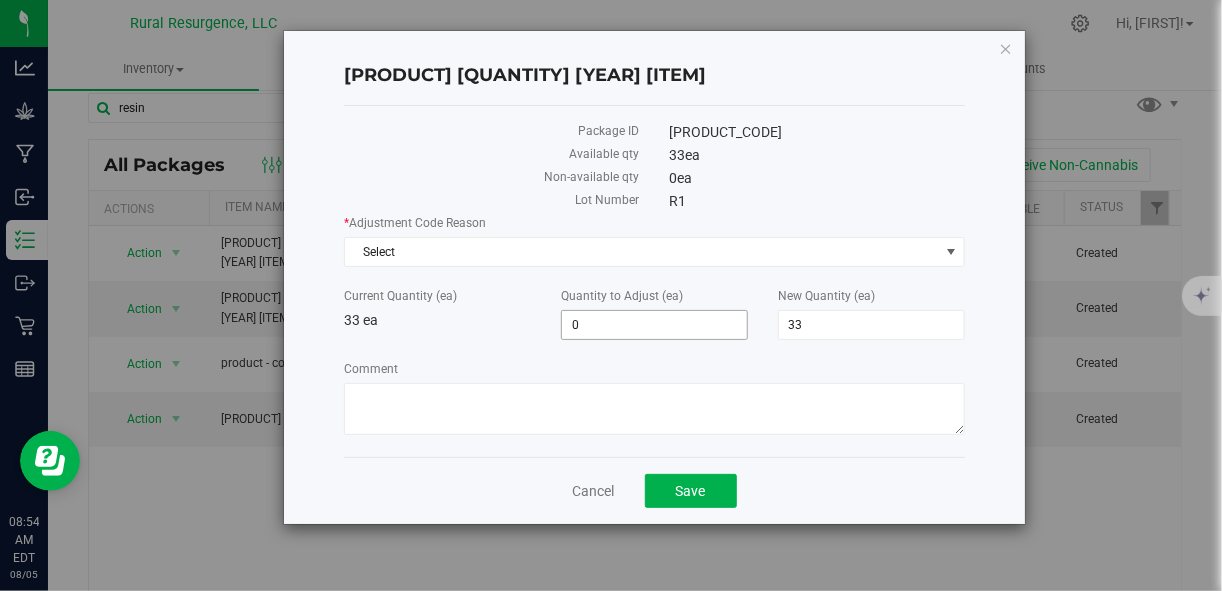 click on "0 0" at bounding box center [654, 325] 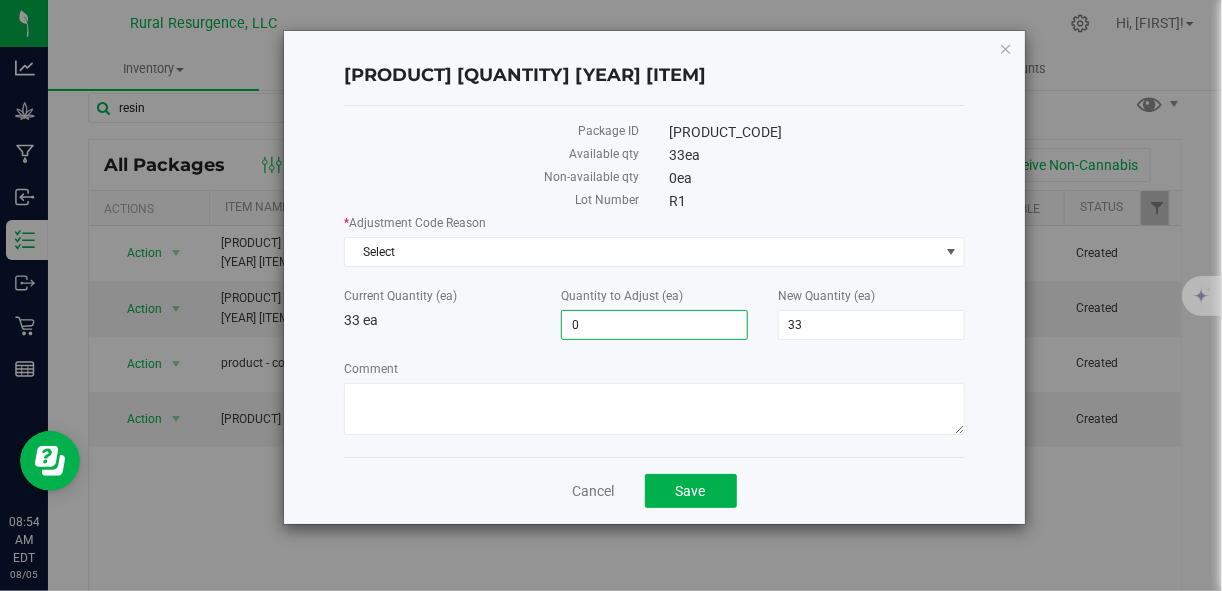 click on "0" at bounding box center (654, 325) 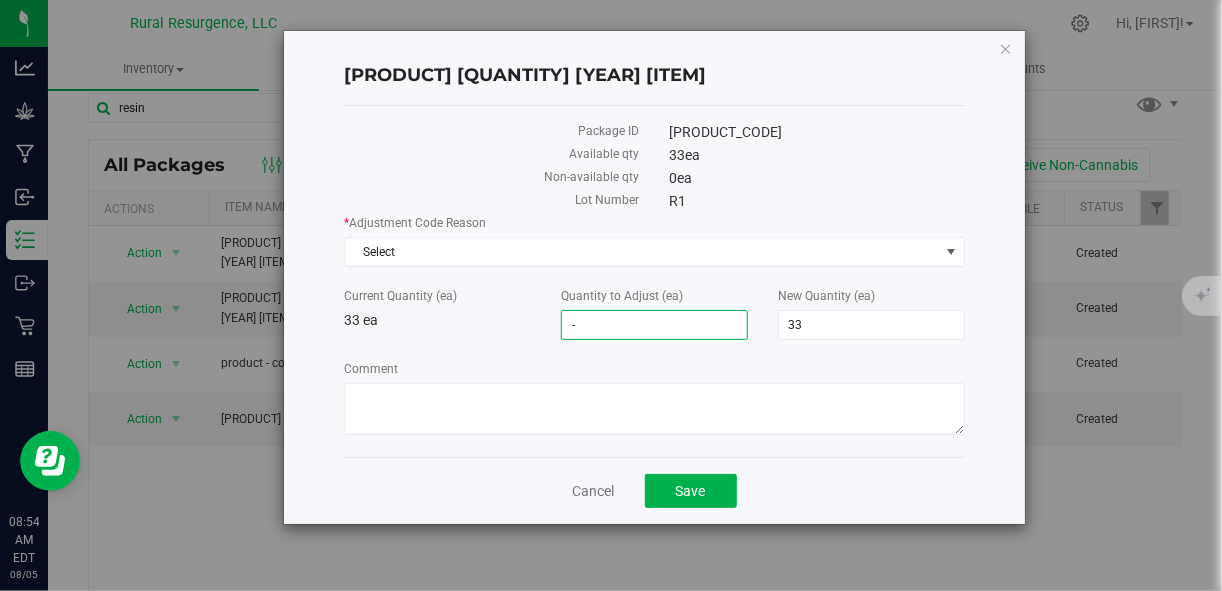 type on "-1" 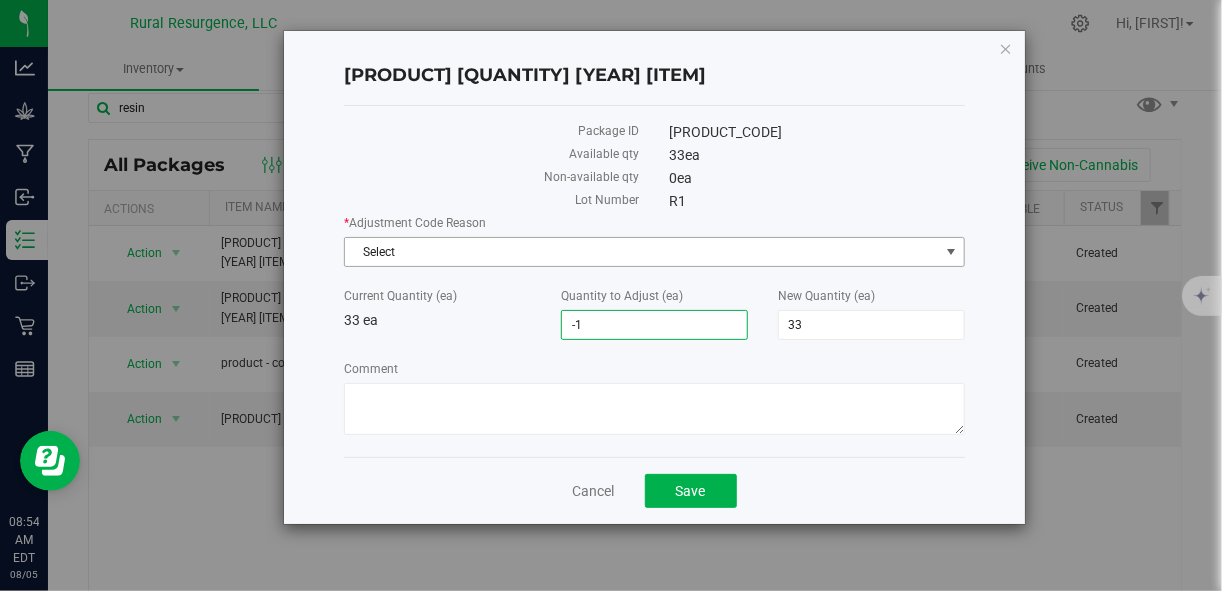 type on "-1" 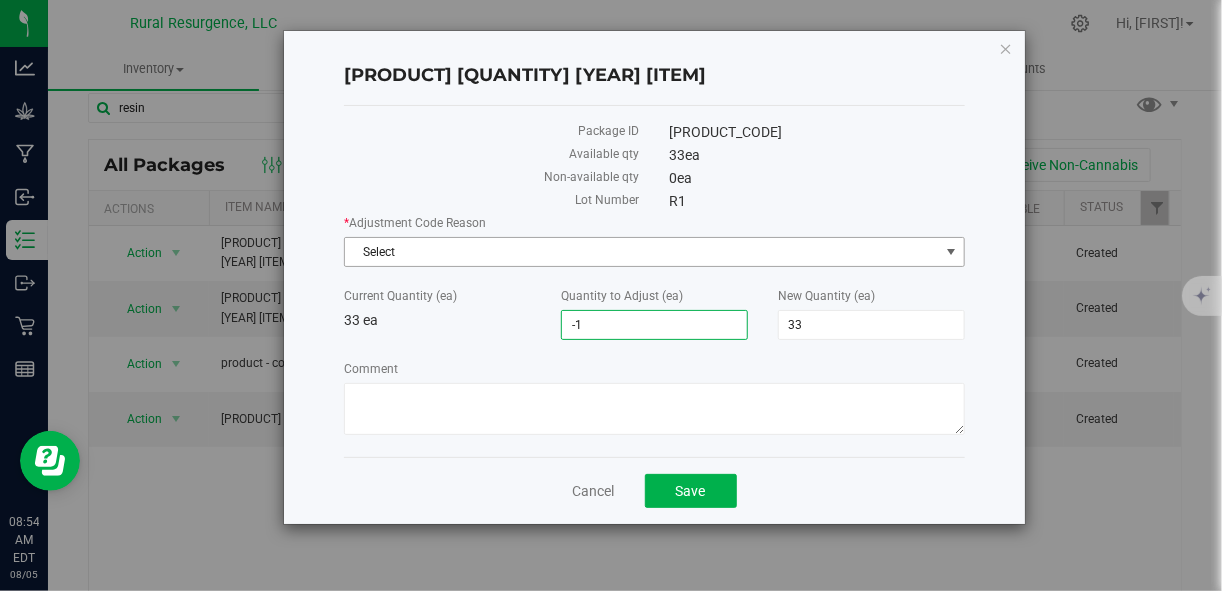 type on "32" 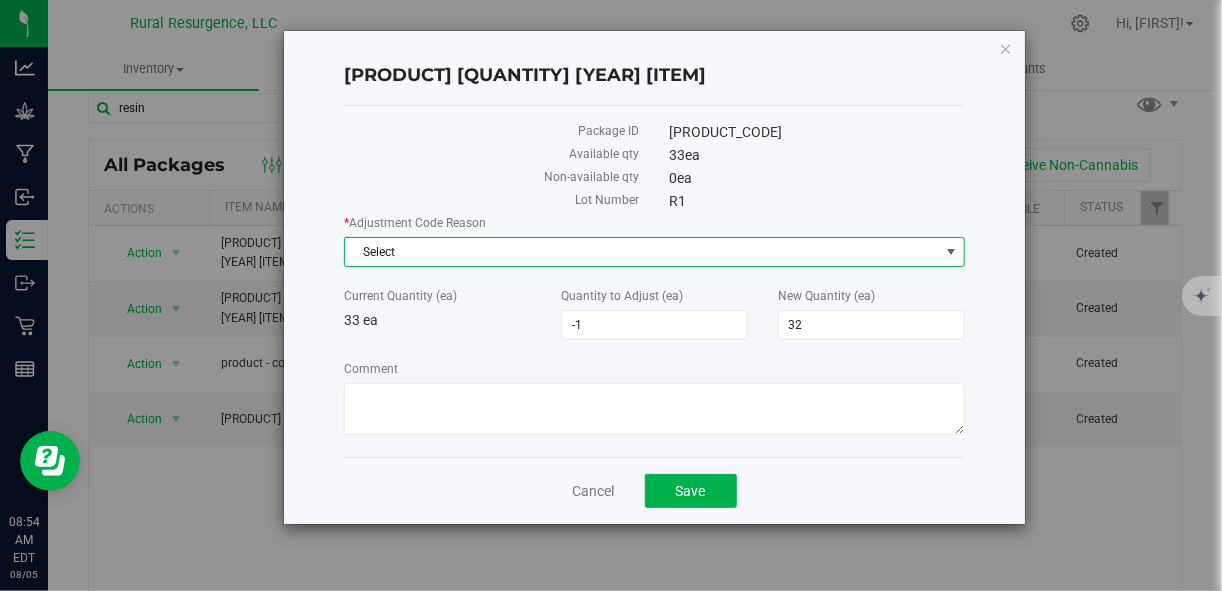 click on "Select" at bounding box center (641, 252) 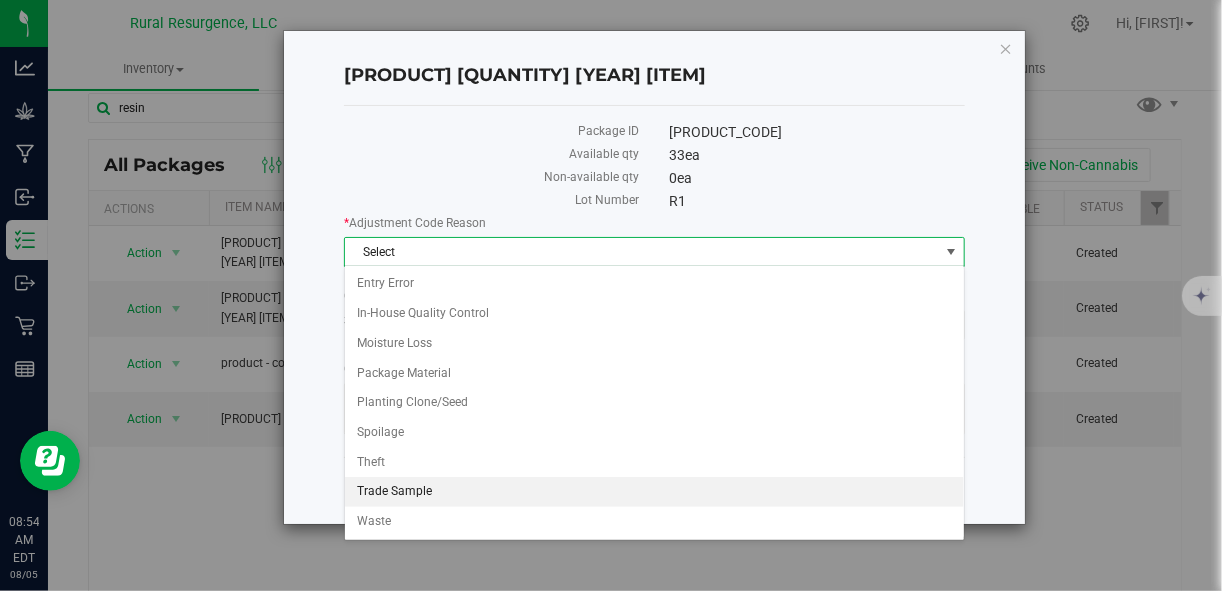 click on "Trade Sample" at bounding box center [654, 492] 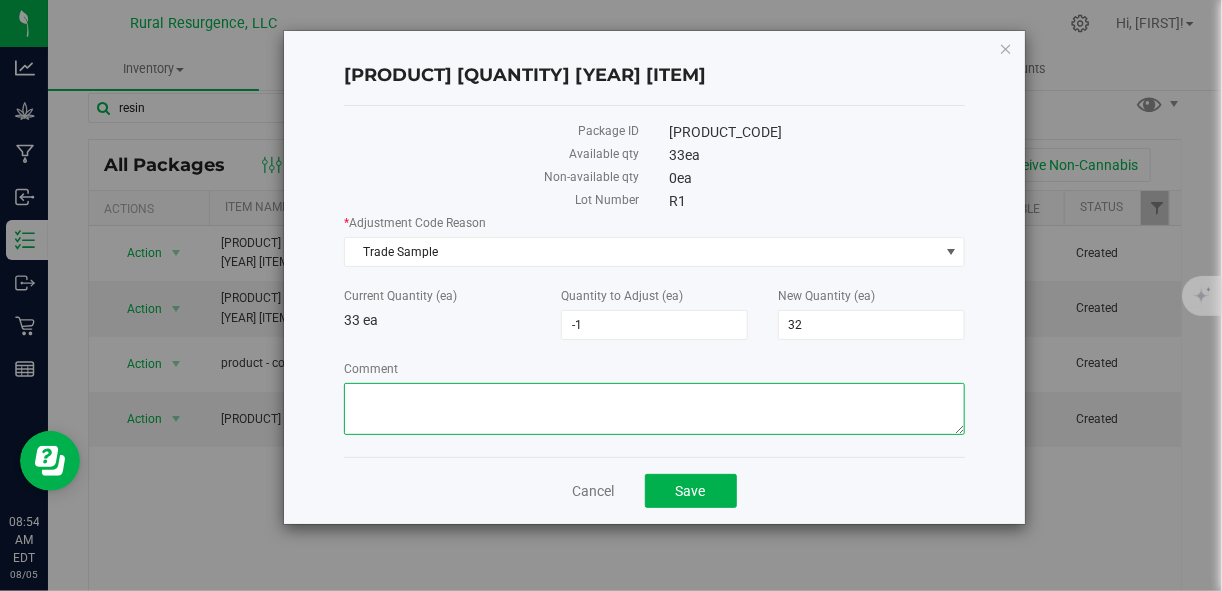 click on "Comment" at bounding box center (654, 409) 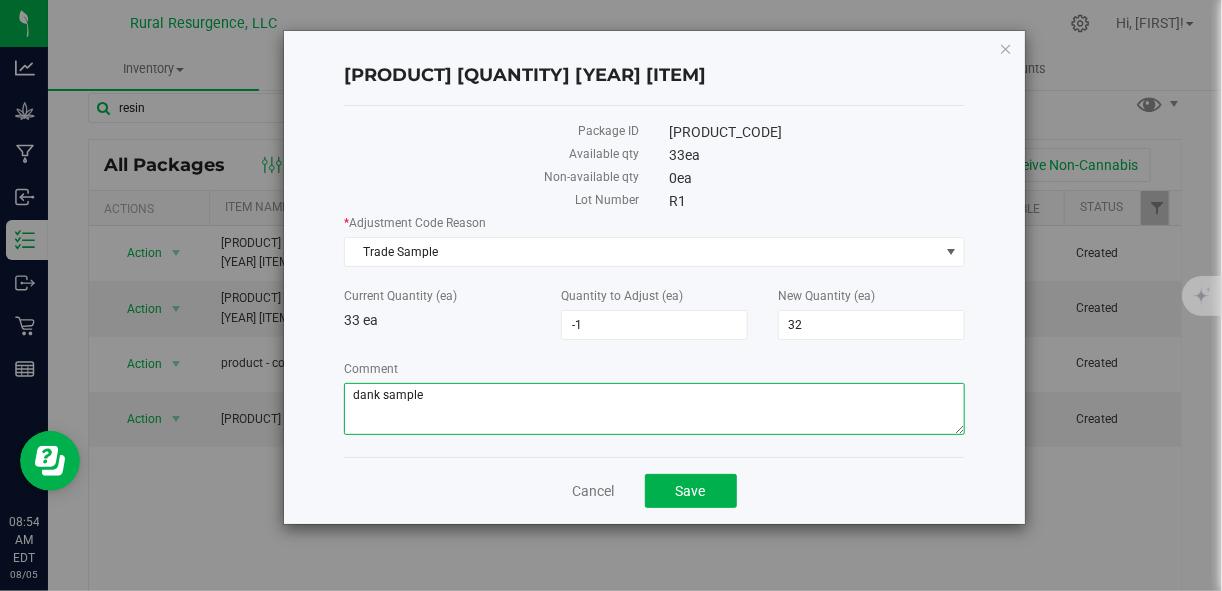 click on "Comment" at bounding box center (654, 409) 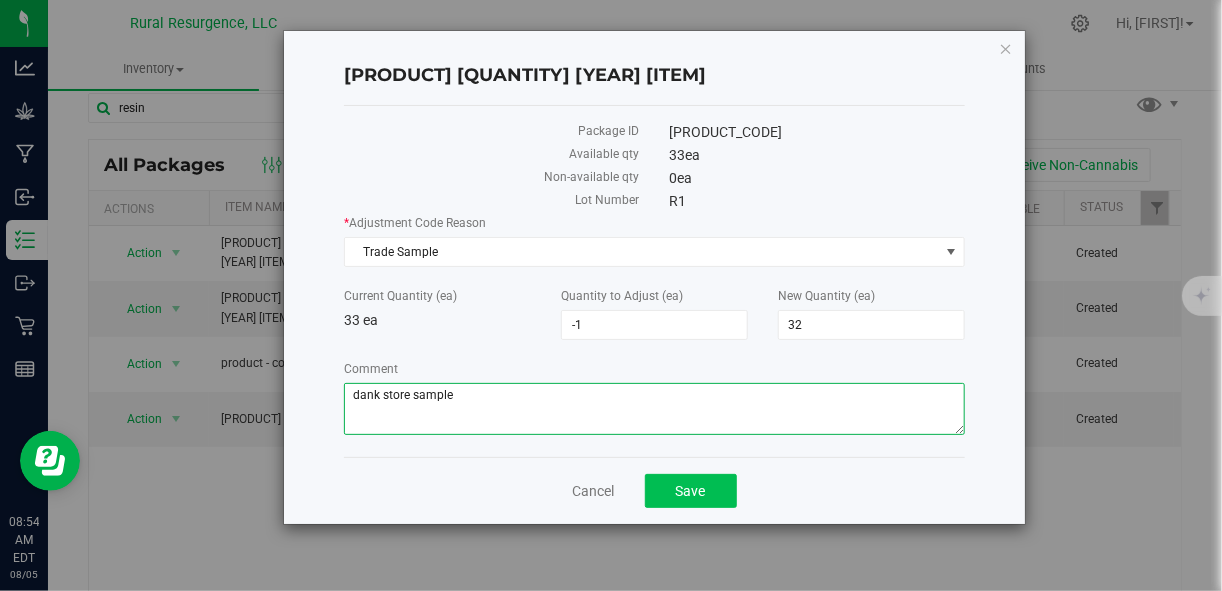 type on "dank store sample" 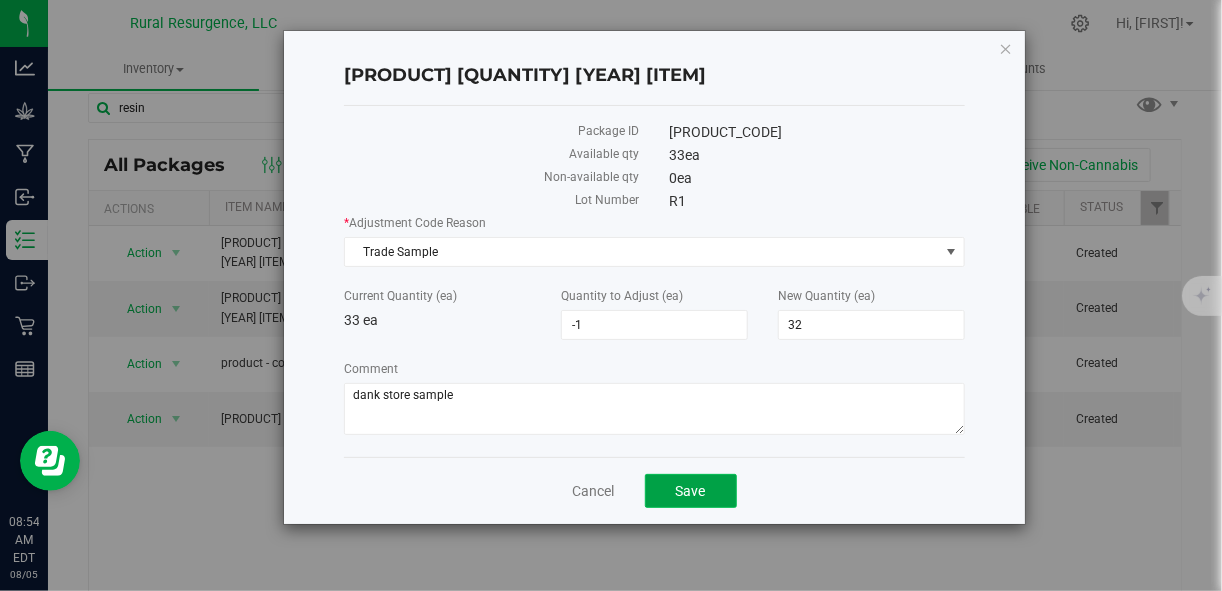 click on "Save" 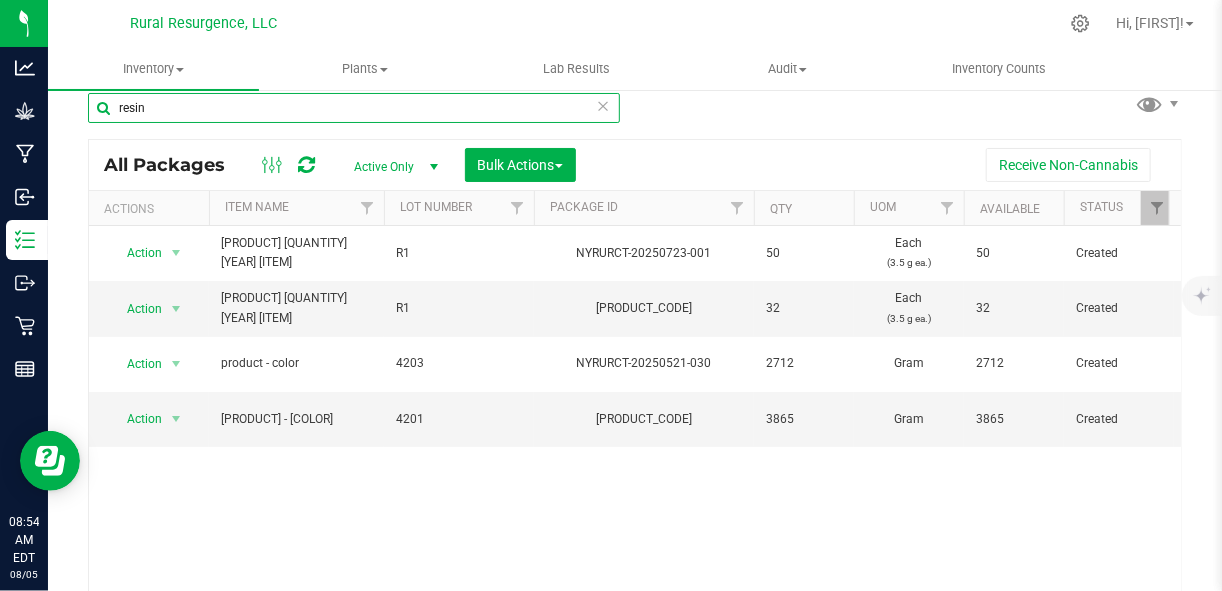 click on "resin" at bounding box center [354, 108] 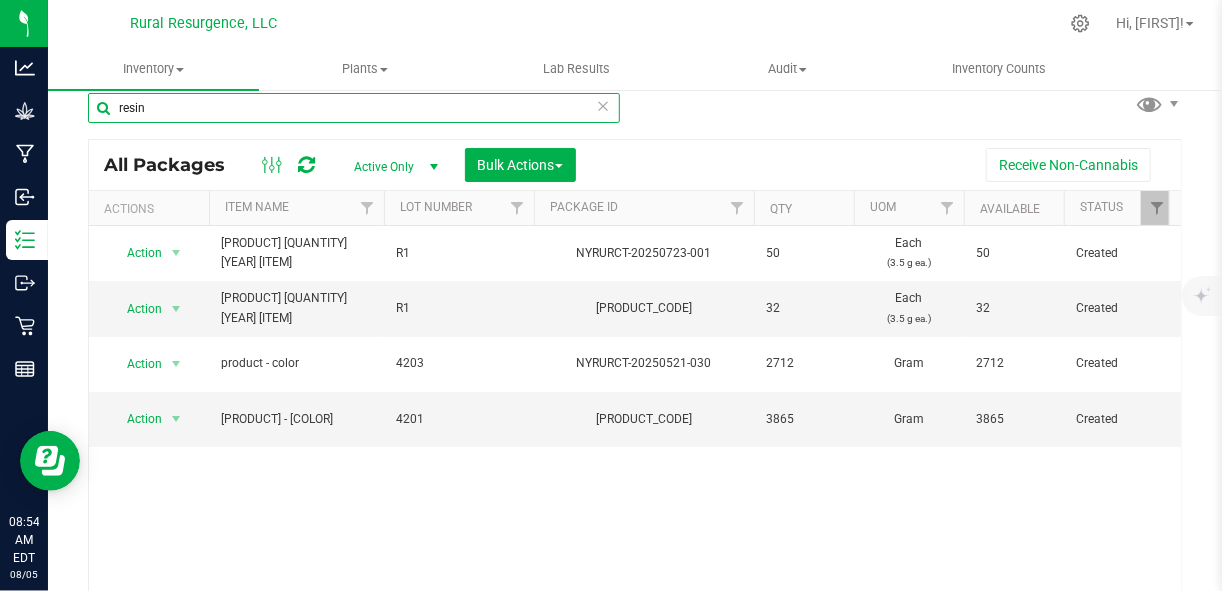 click on "resin" at bounding box center (354, 108) 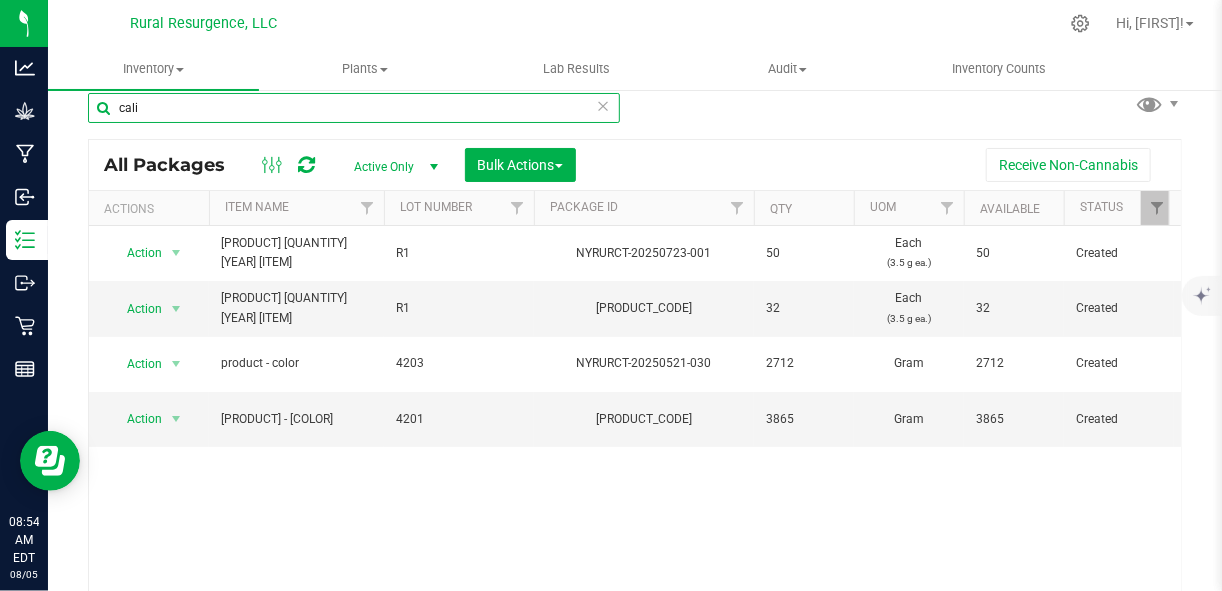 type on "cali" 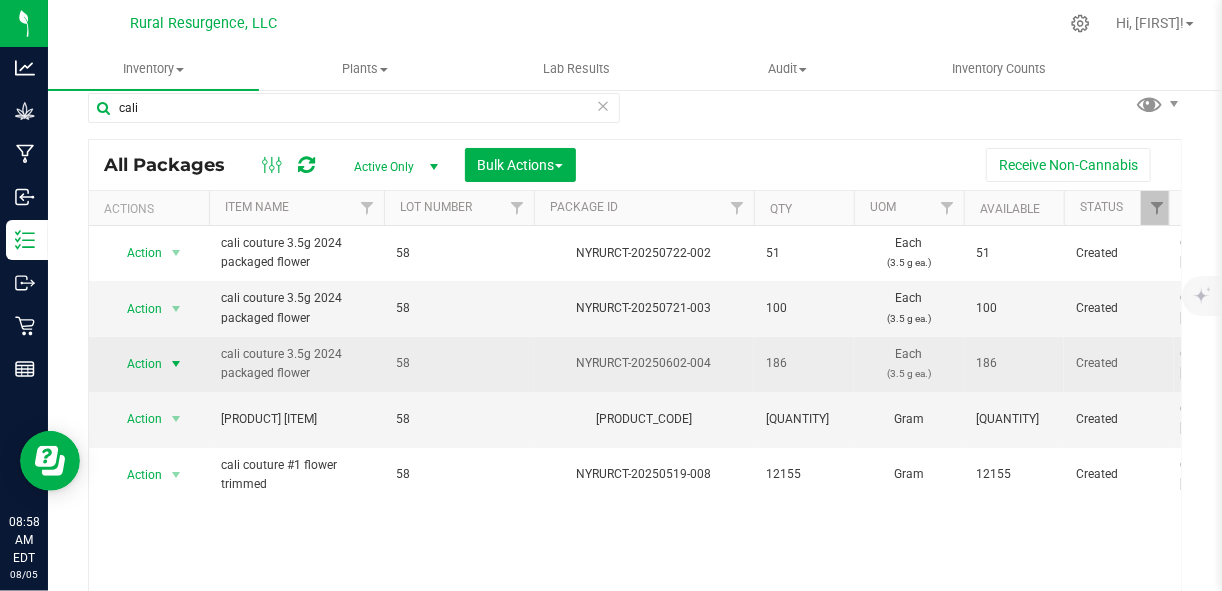 click at bounding box center [176, 364] 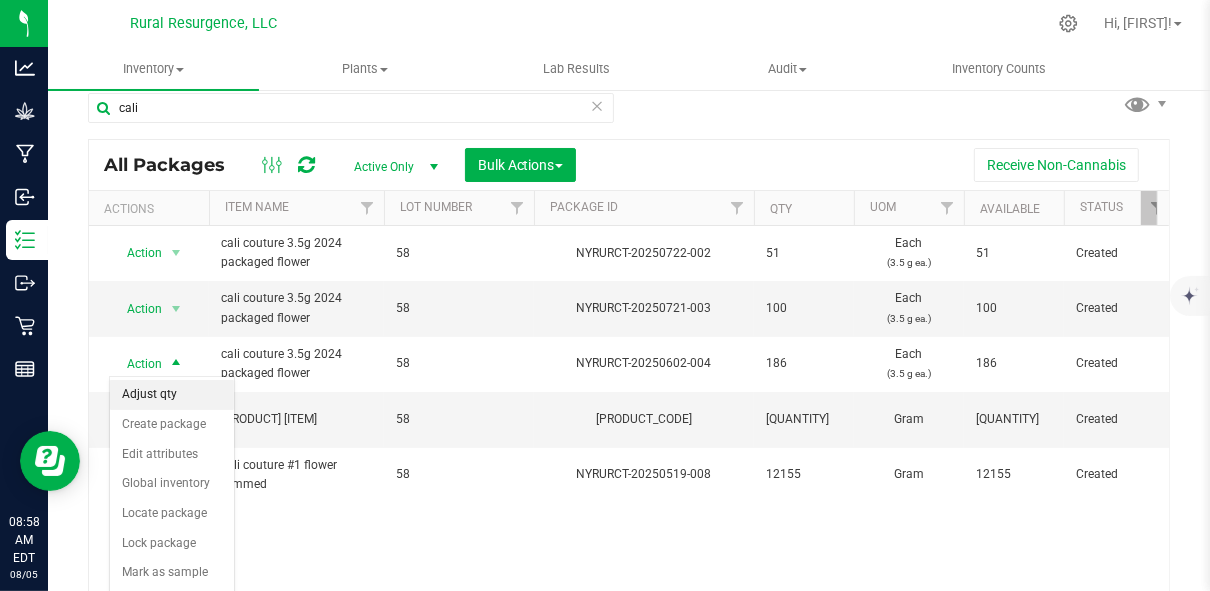 click on "Adjust qty" at bounding box center (172, 395) 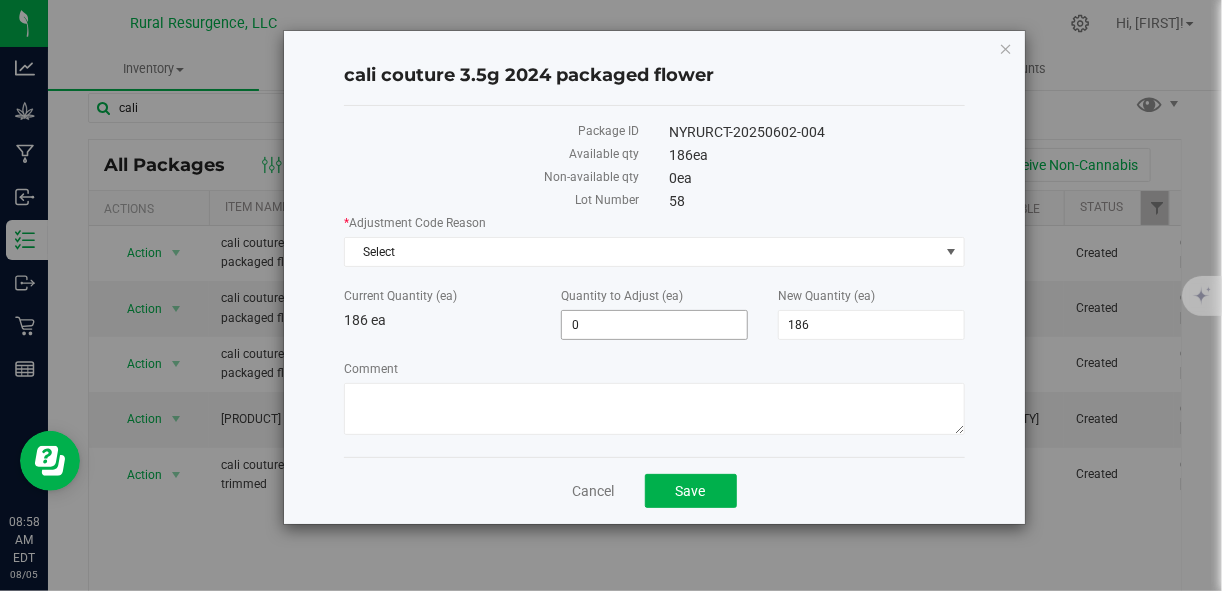 click on "0 0" at bounding box center (654, 325) 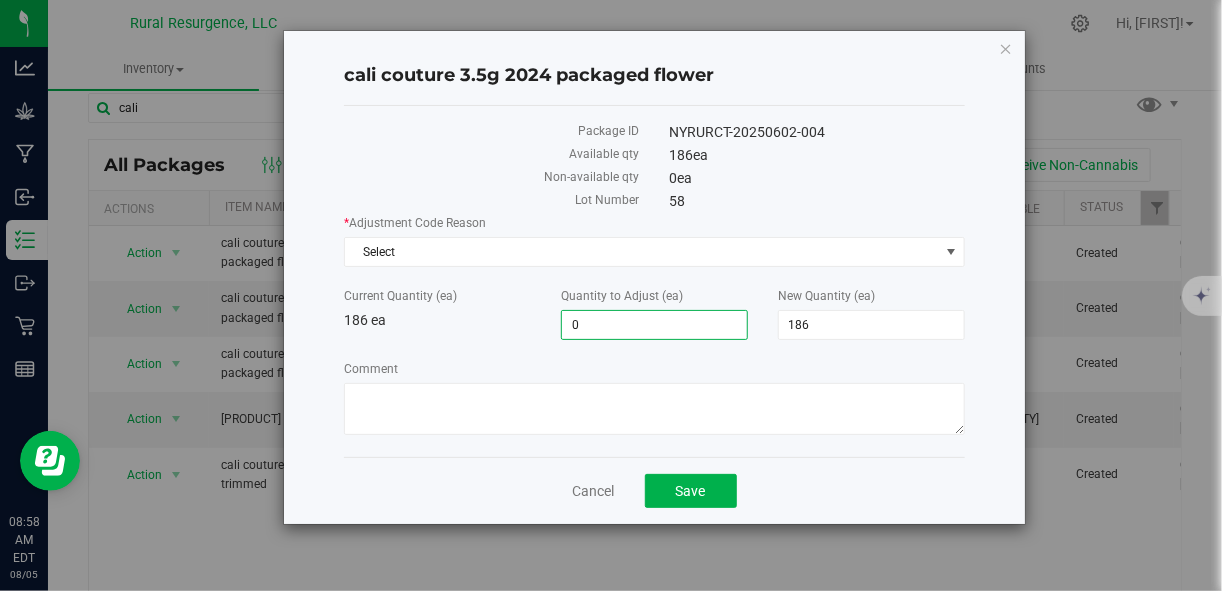 click on "0" at bounding box center (654, 325) 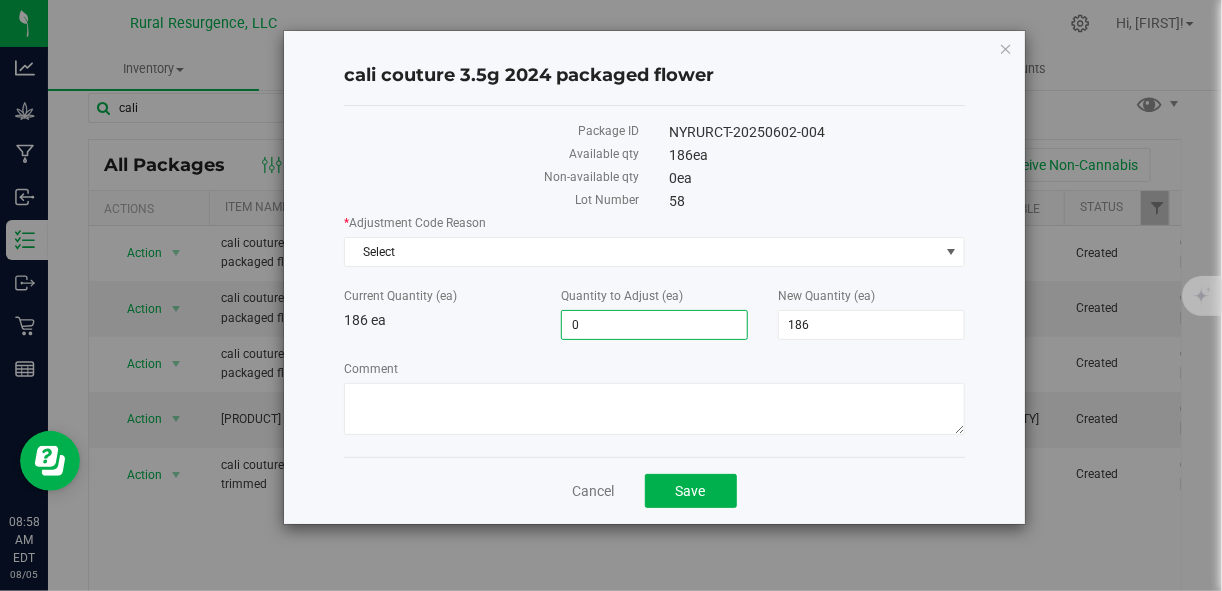 type on "1" 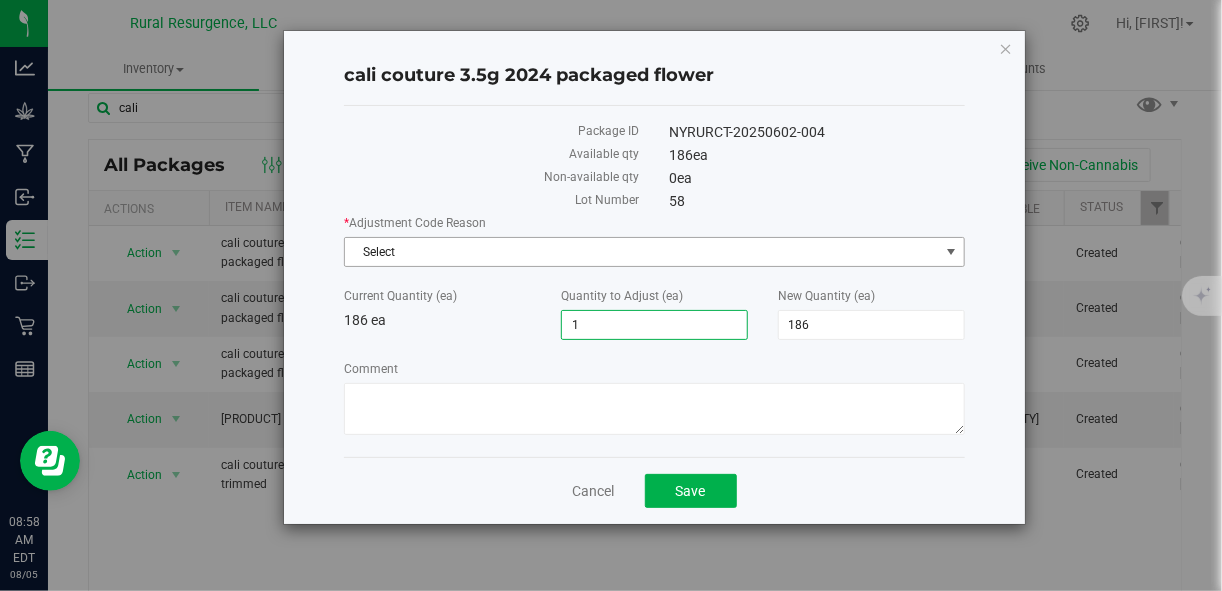 type on "1" 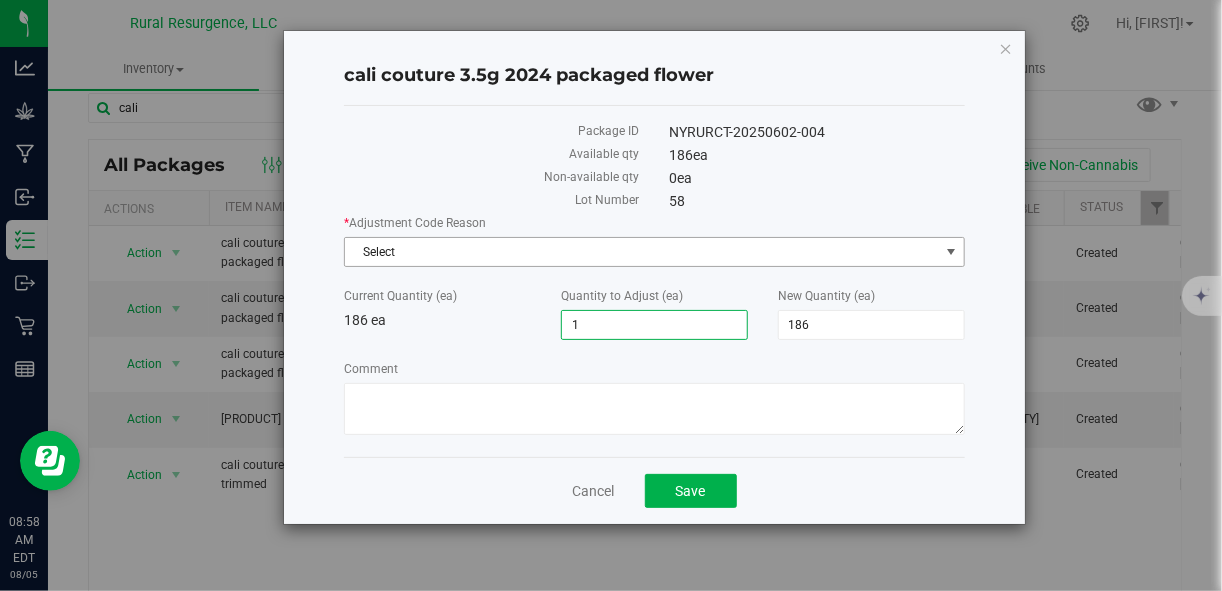 type on "187" 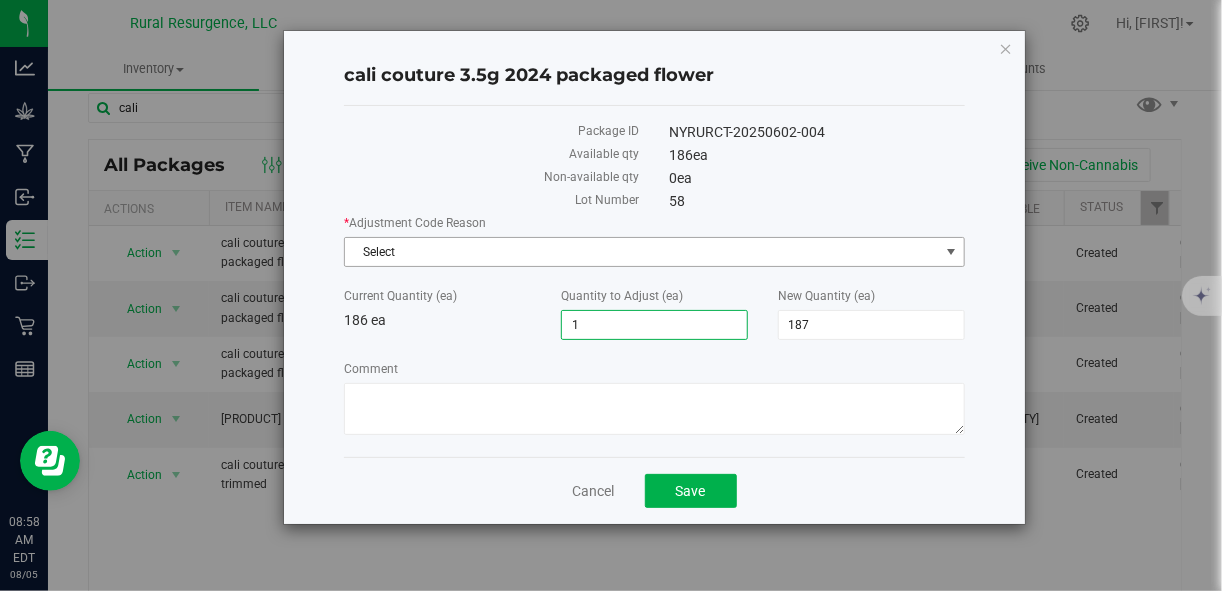 click on "Select" at bounding box center [641, 252] 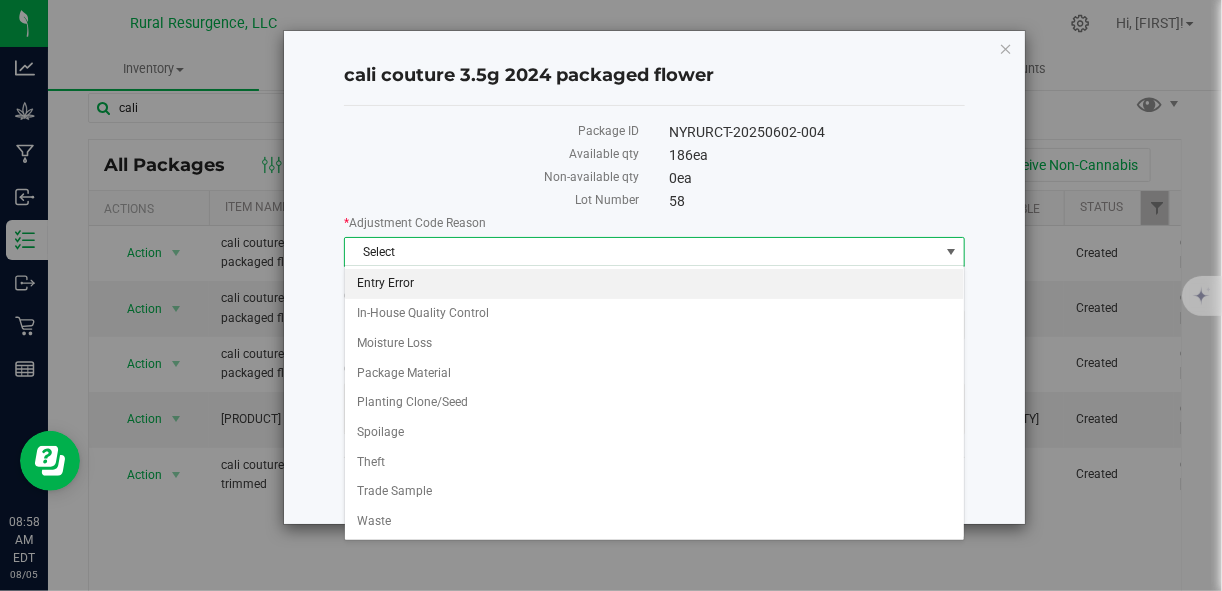 click on "Entry Error" at bounding box center (654, 284) 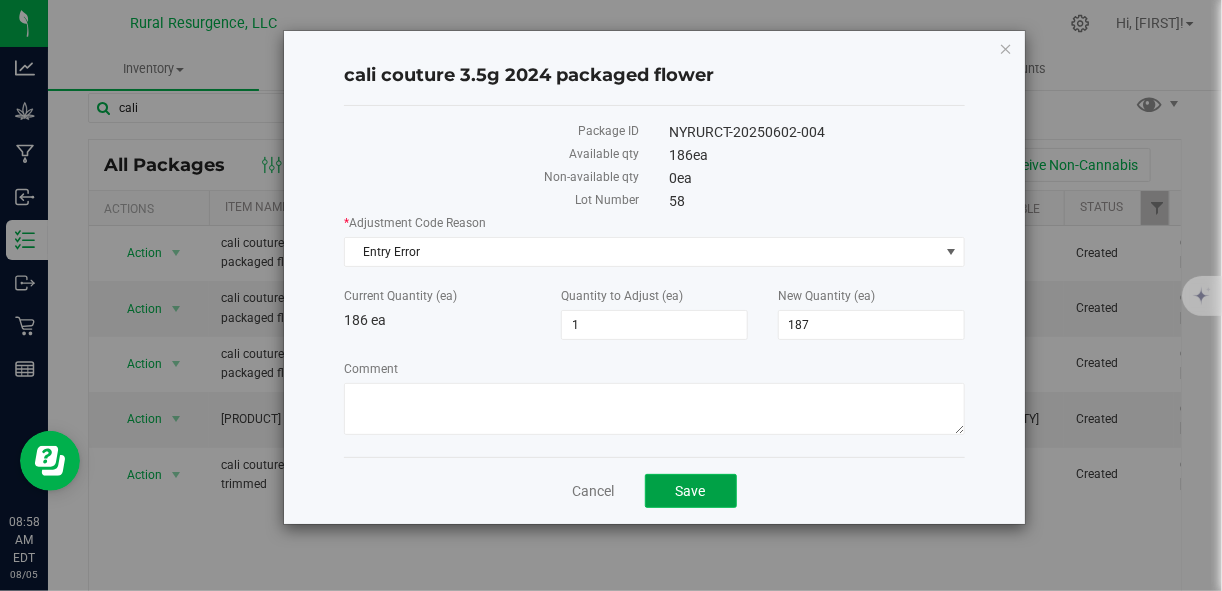 click on "Save" 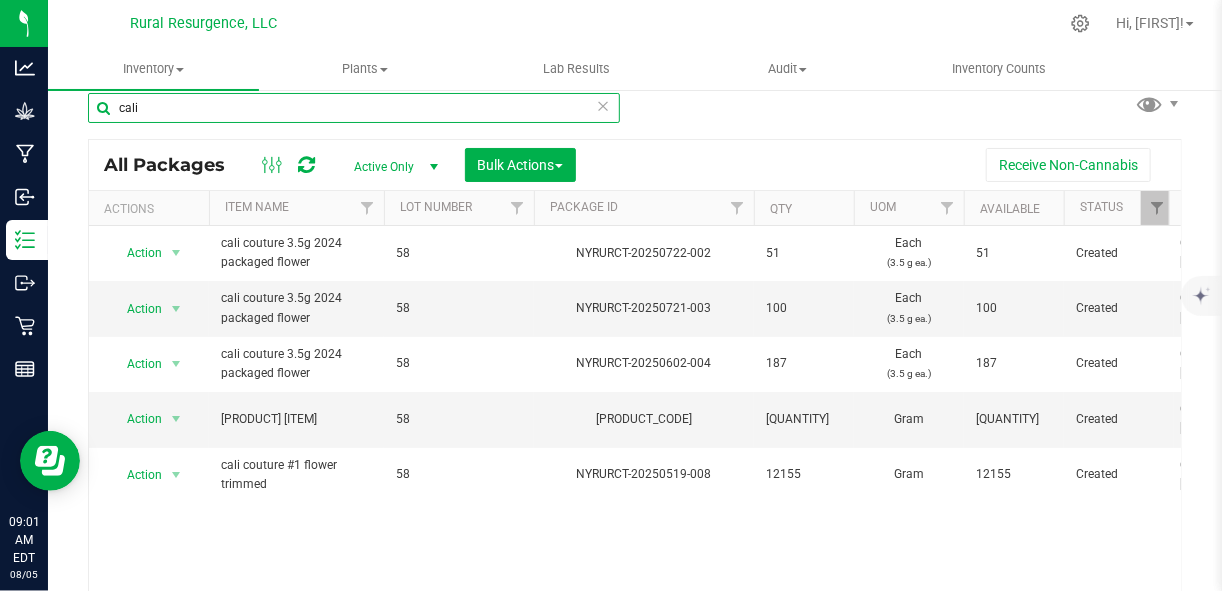 click on "cali" at bounding box center (354, 108) 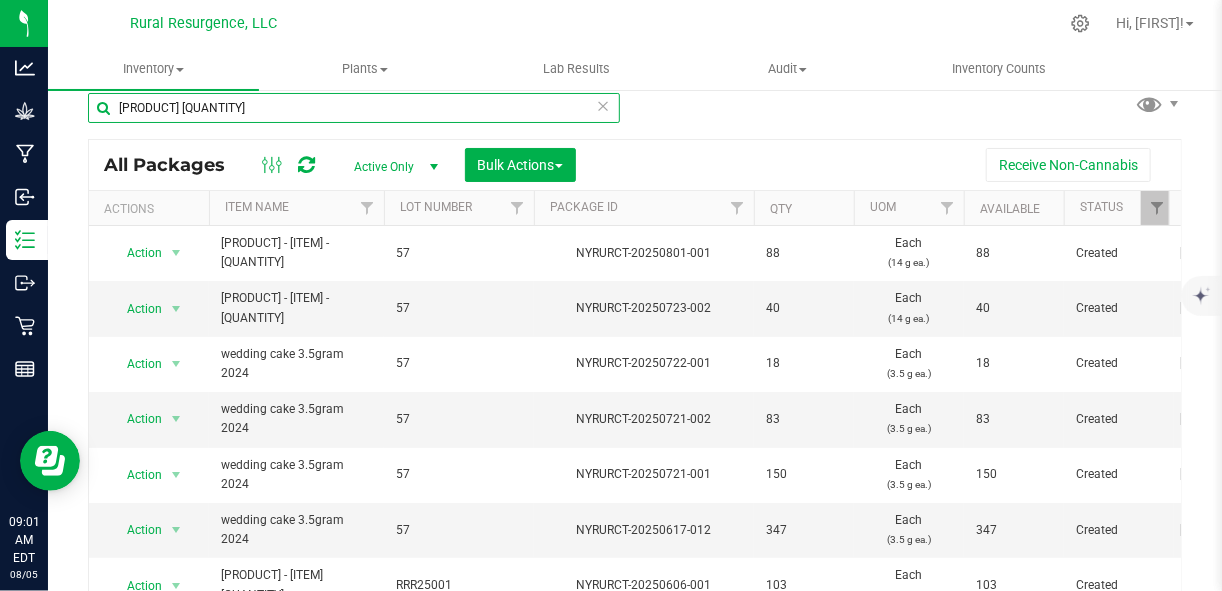 type on "[PRODUCT] [QUANTITY]" 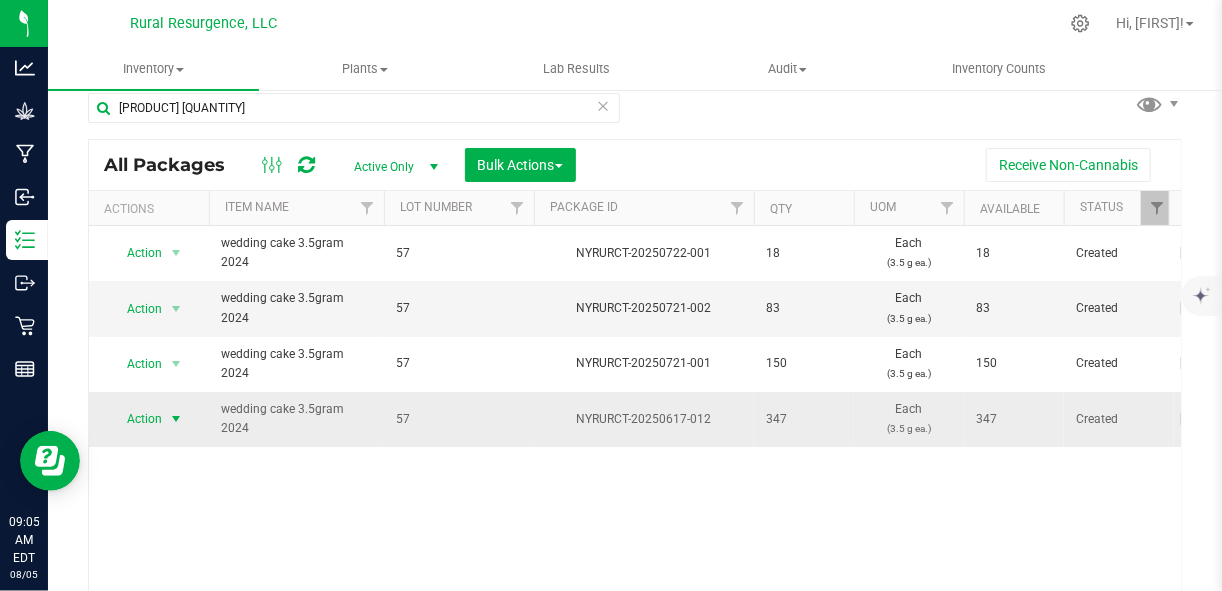 click at bounding box center [176, 419] 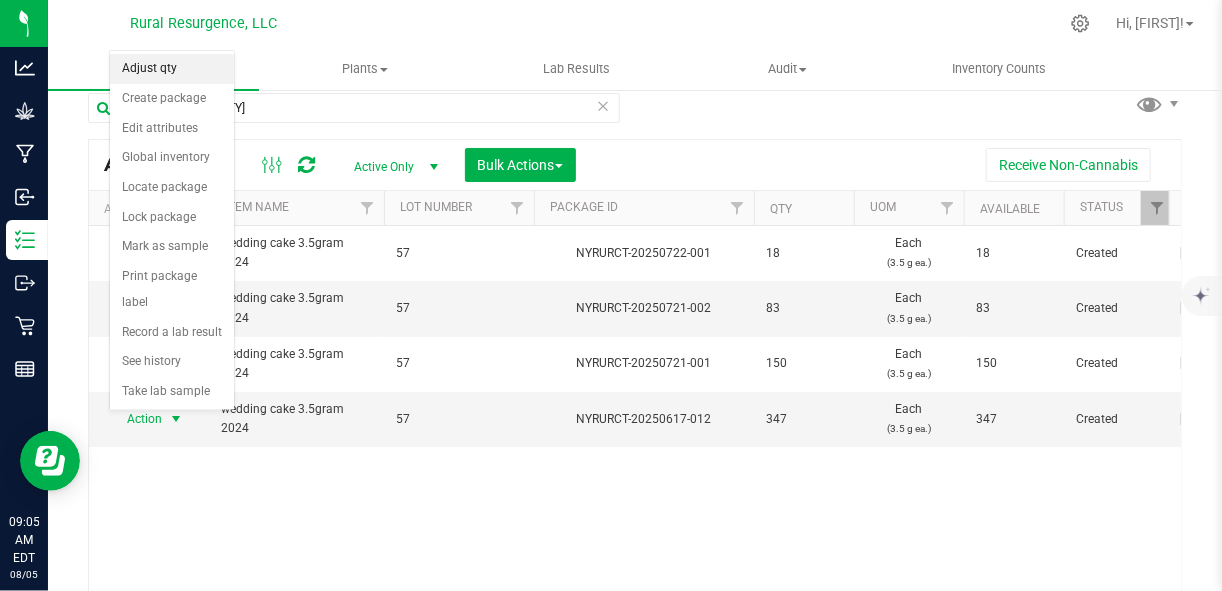 click on "Adjust qty" at bounding box center (172, 69) 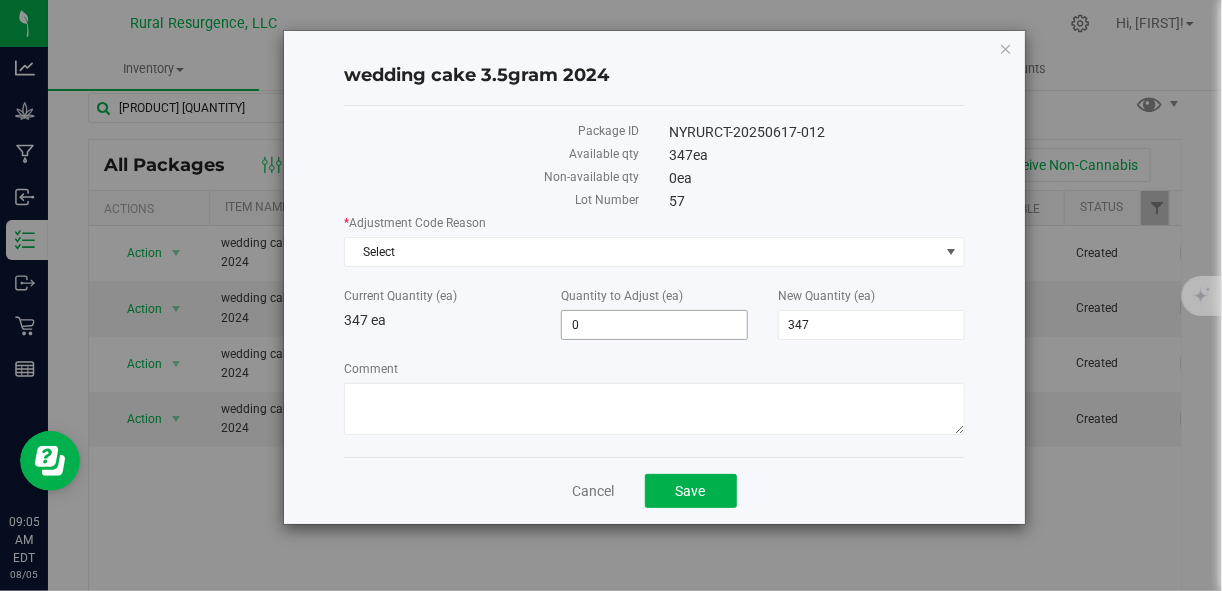 click on "0 0" at bounding box center (654, 325) 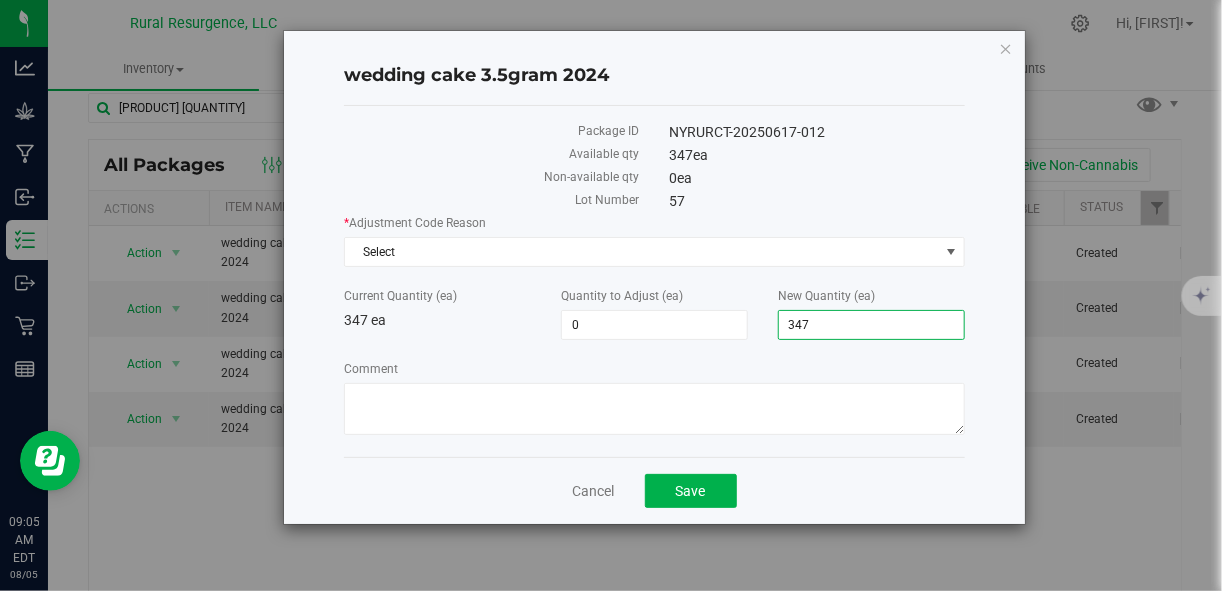 click on "[PHONE]" at bounding box center [871, 325] 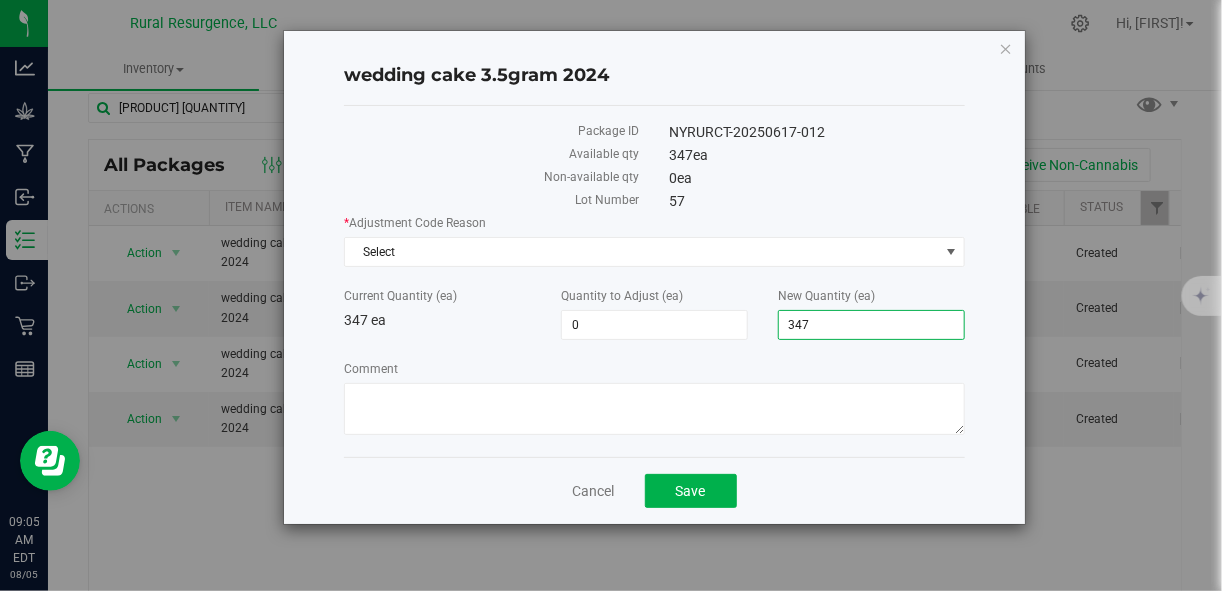 click on "347" at bounding box center [871, 325] 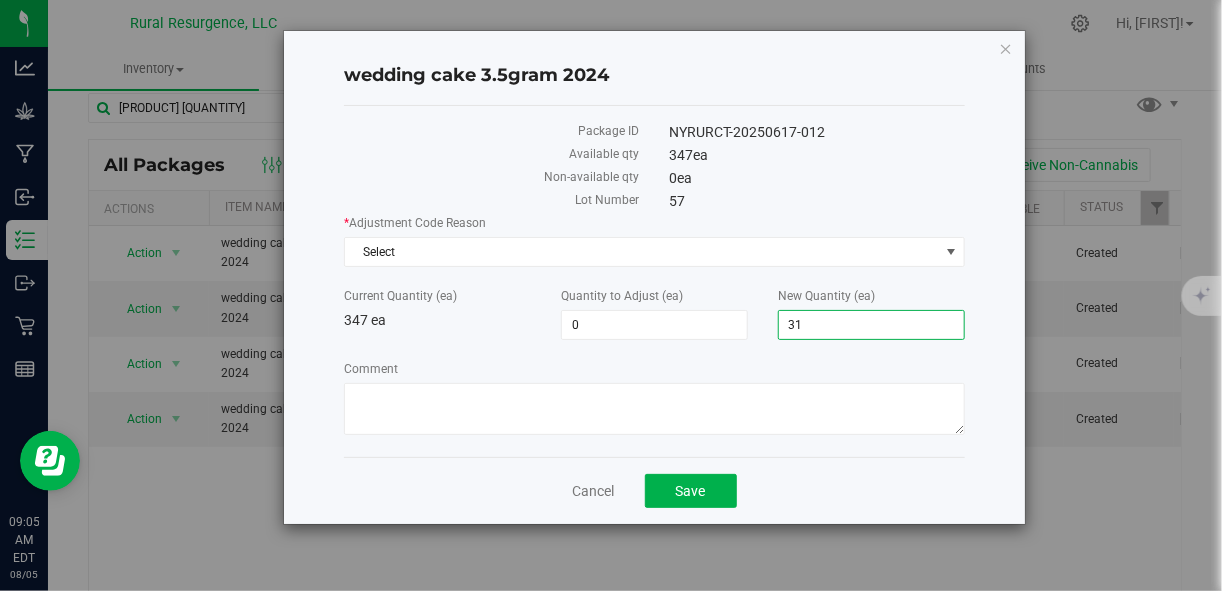 type on "314" 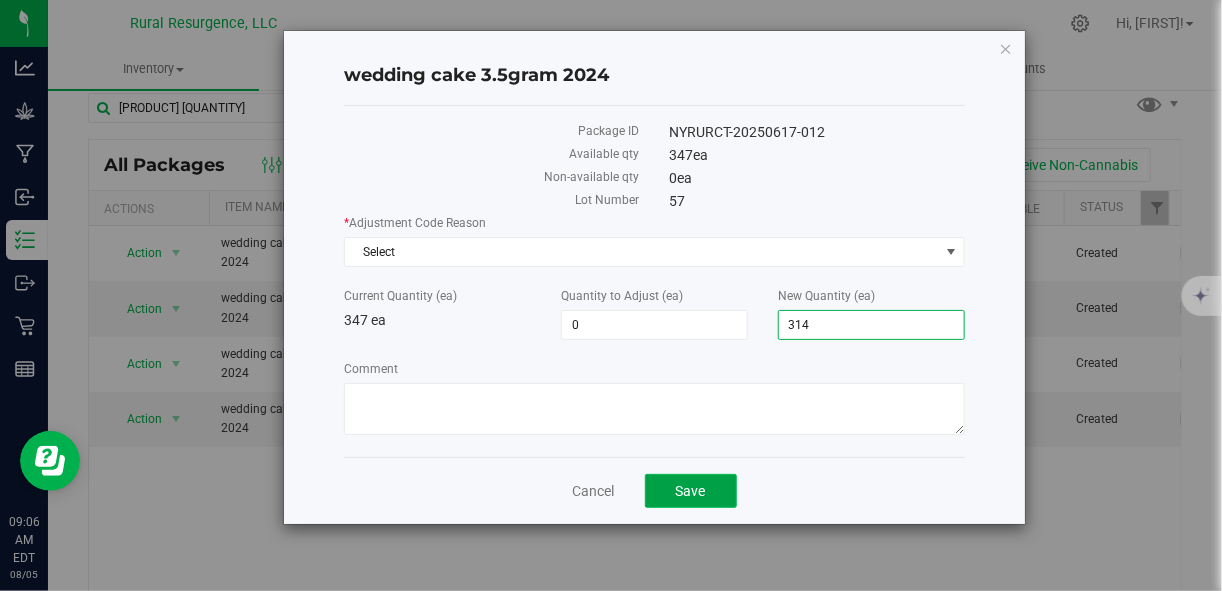 type on "-33" 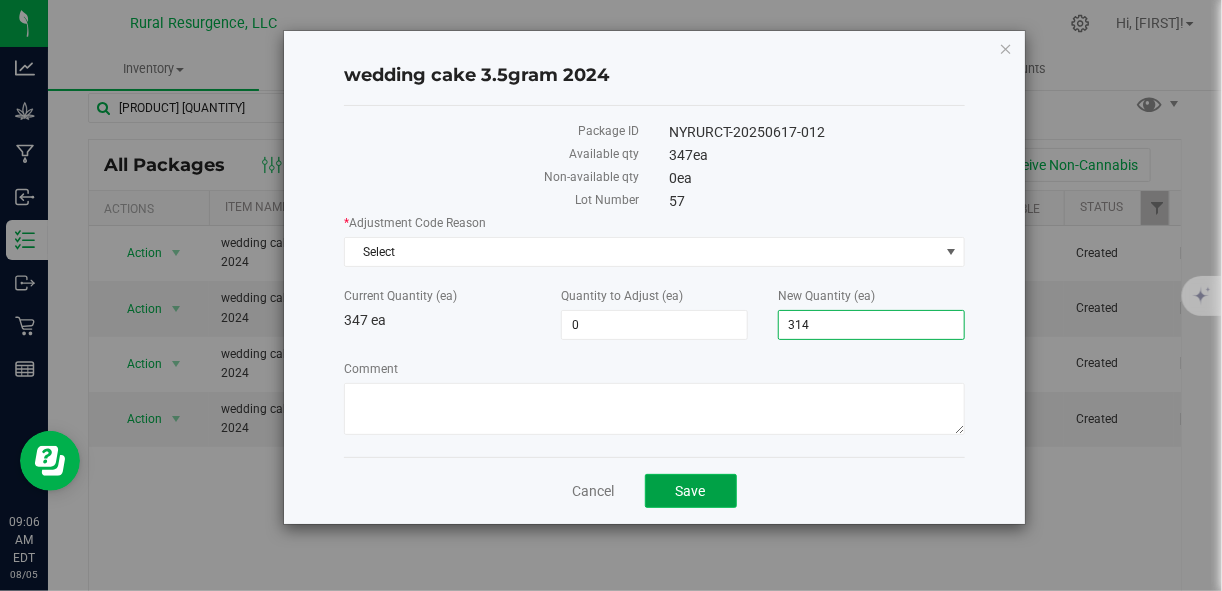 type on "314" 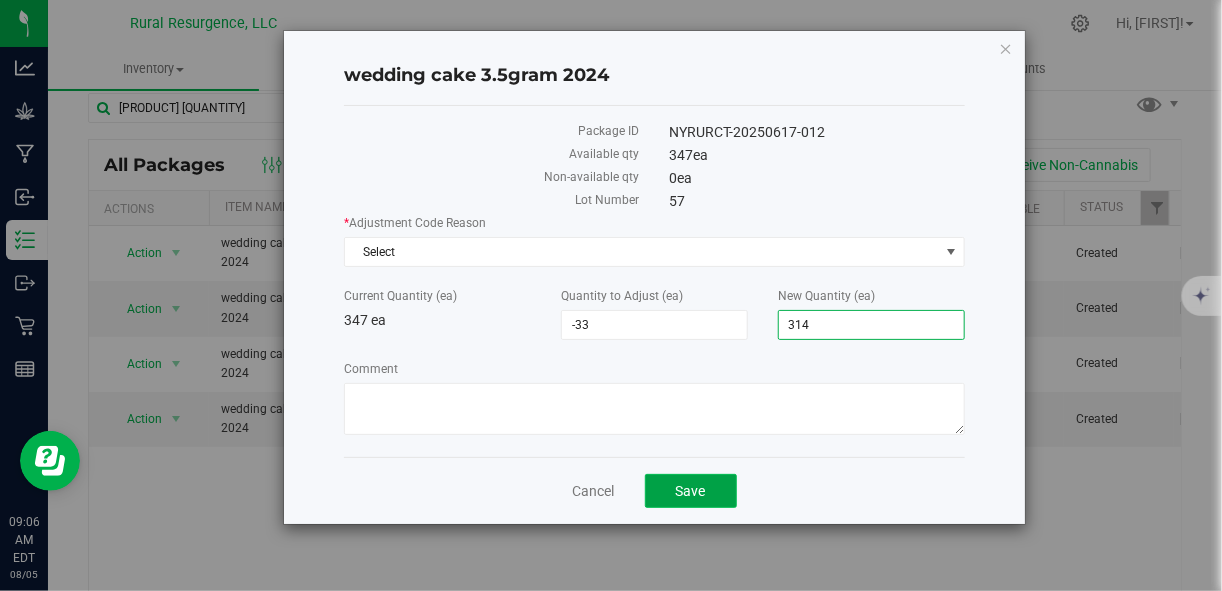 click on "Save" 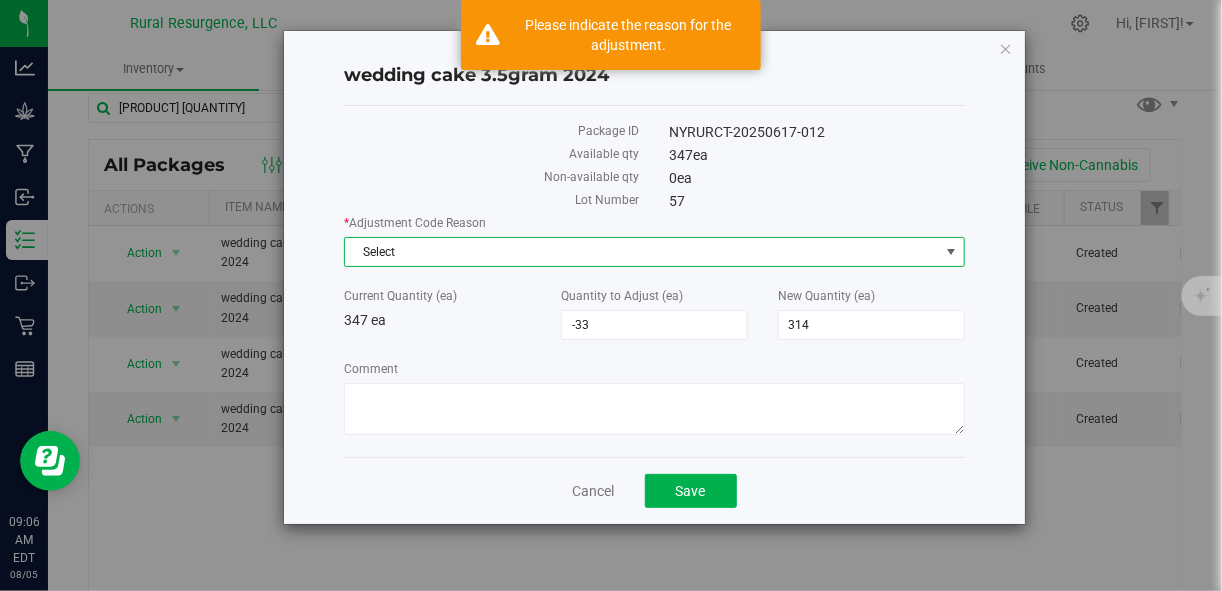 click on "Select" at bounding box center [641, 252] 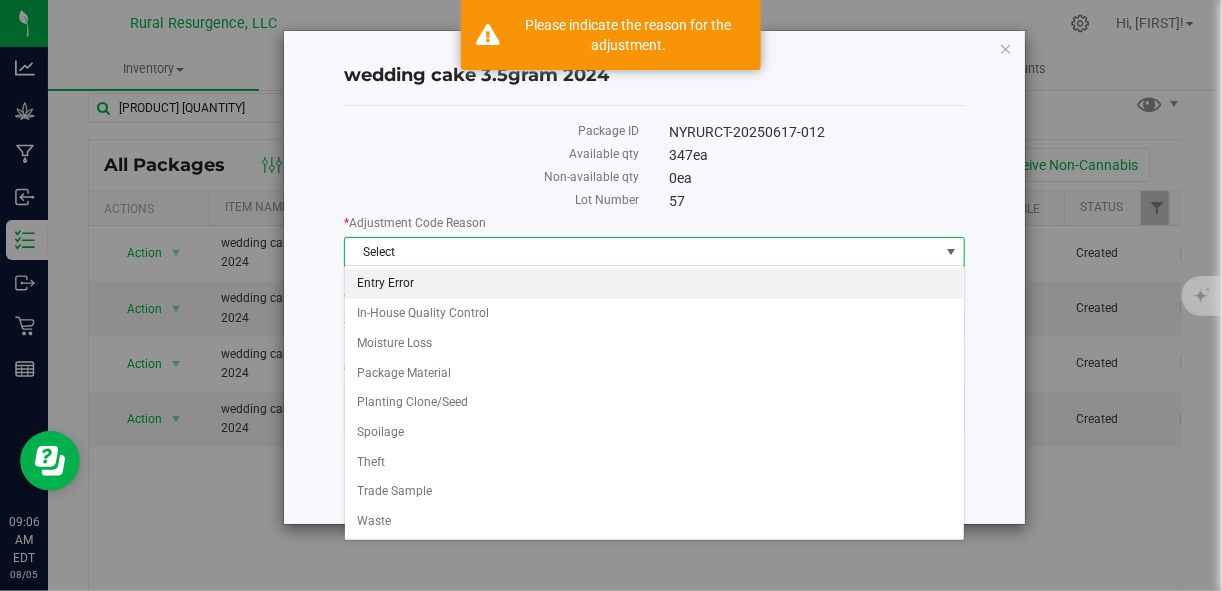 click on "Entry Error" at bounding box center [654, 284] 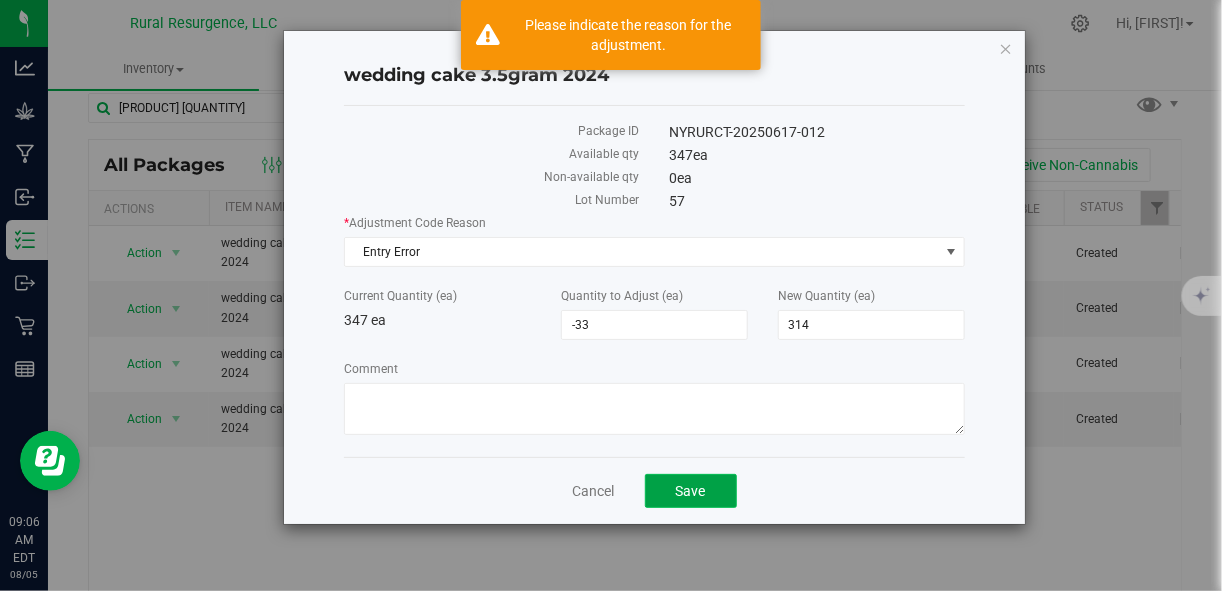 click on "Save" 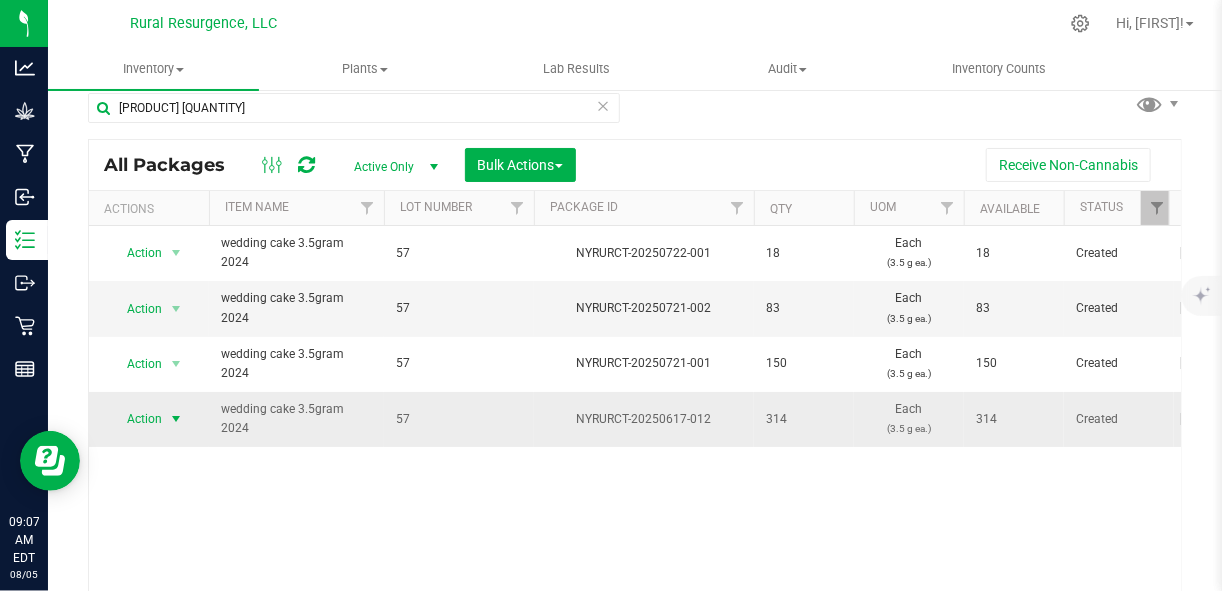 click at bounding box center [176, 419] 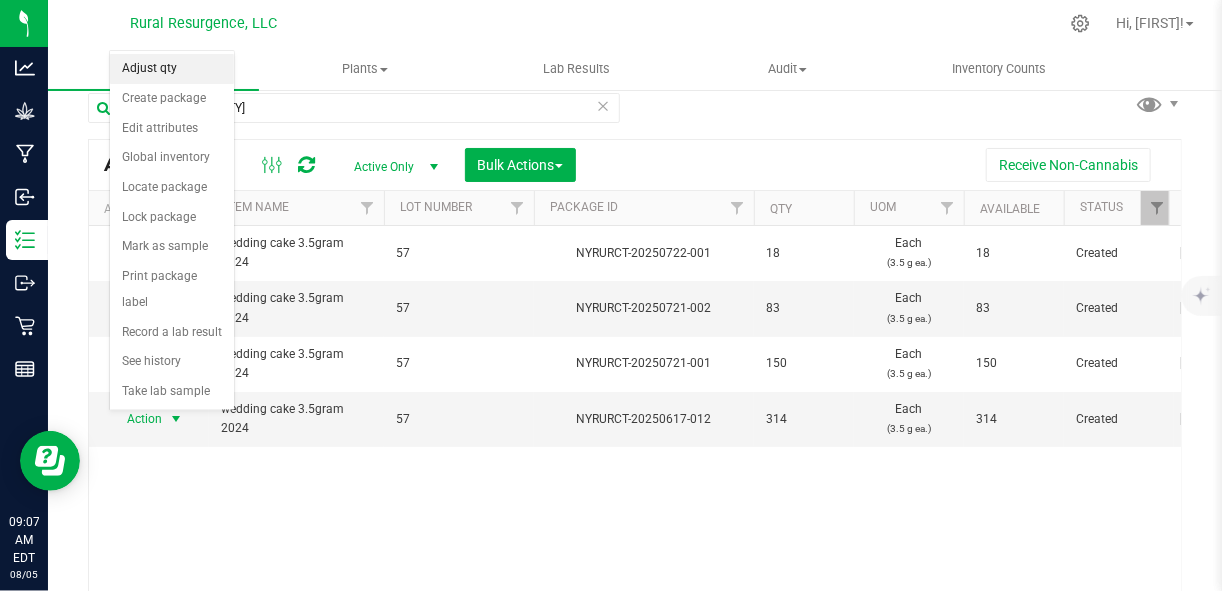 click on "Adjust qty" at bounding box center [172, 69] 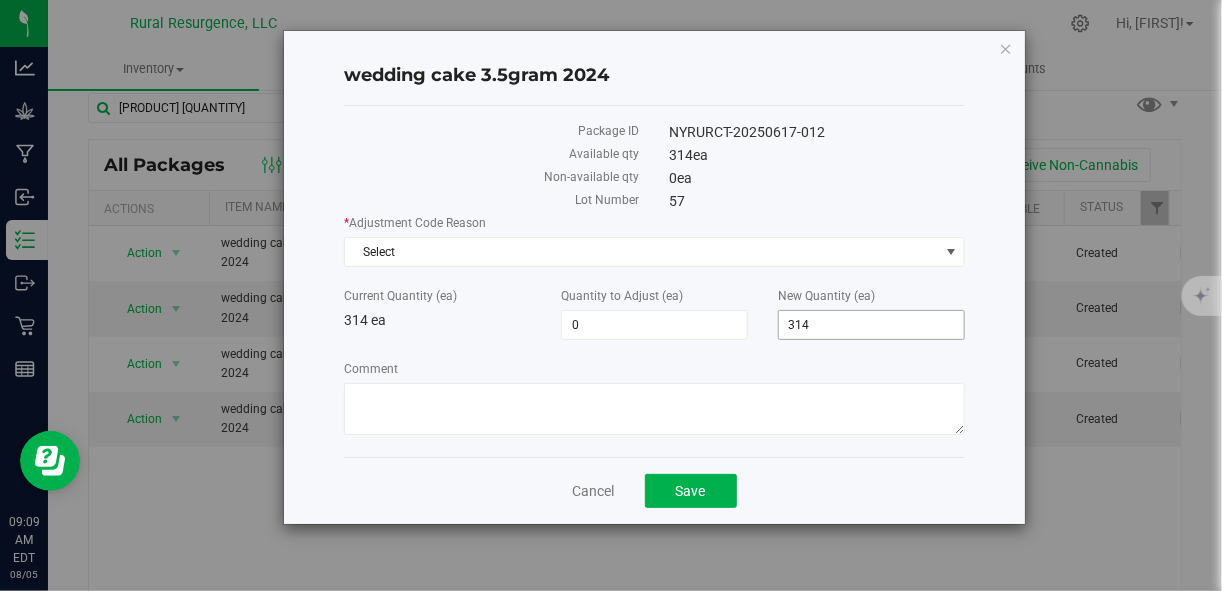 click on "314 314" at bounding box center [871, 325] 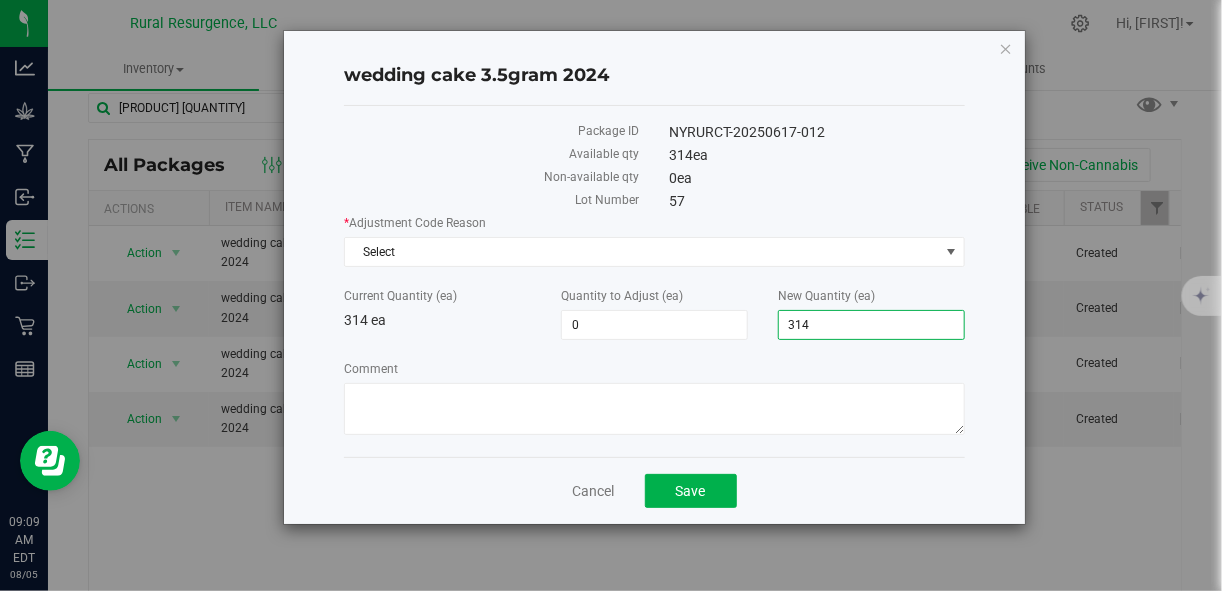 click on "314" at bounding box center (871, 325) 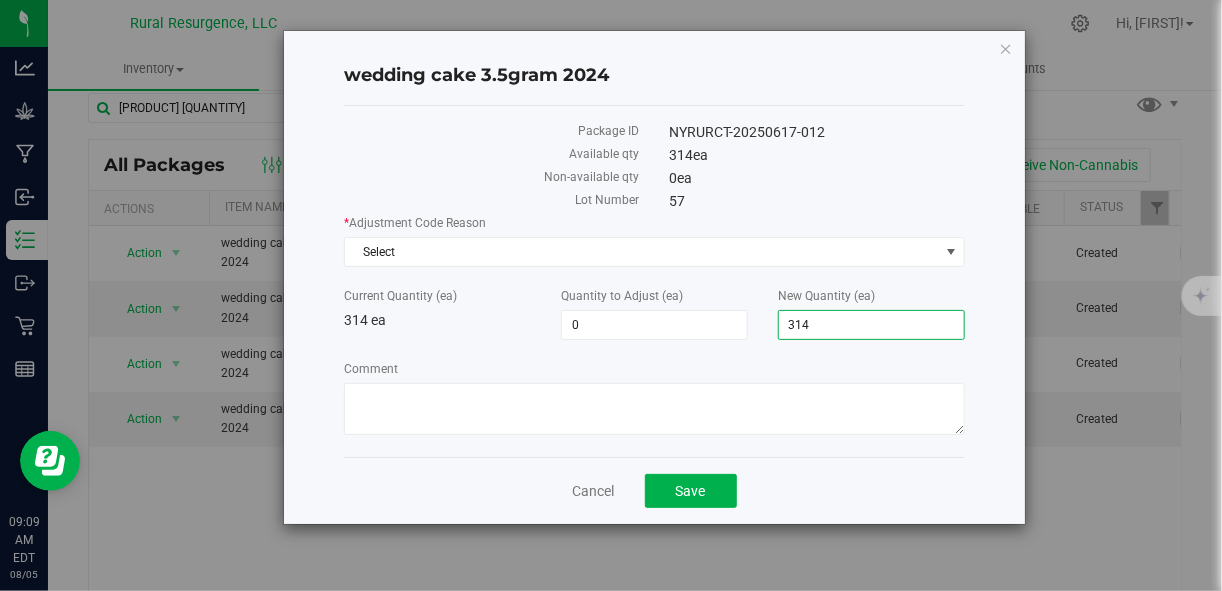 click on "314" at bounding box center (871, 325) 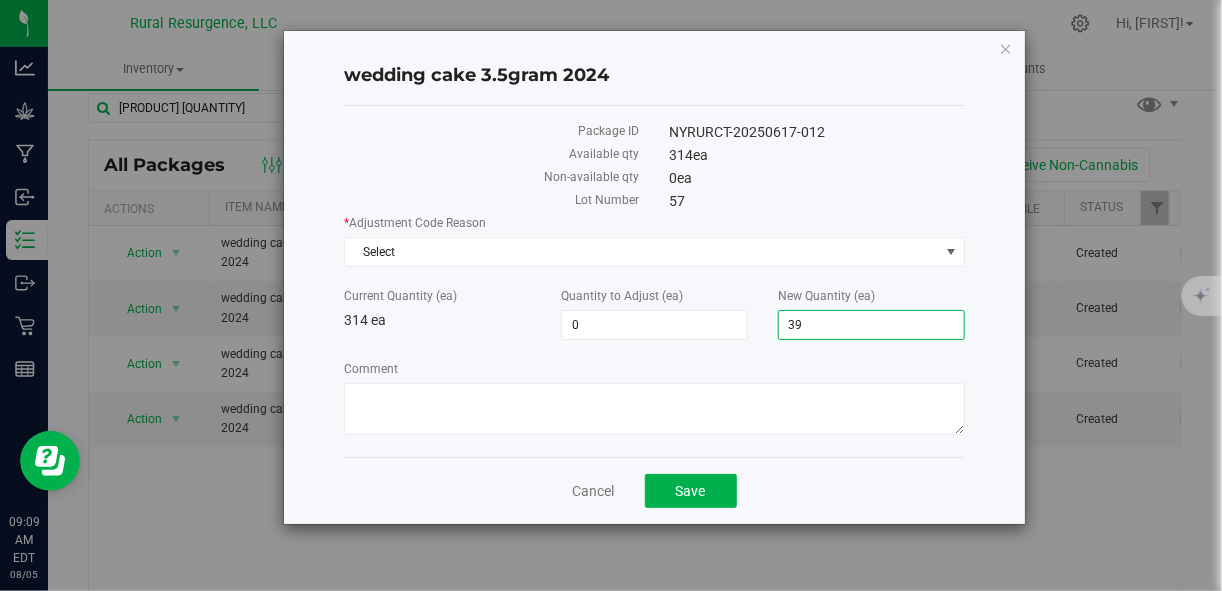 type on "397" 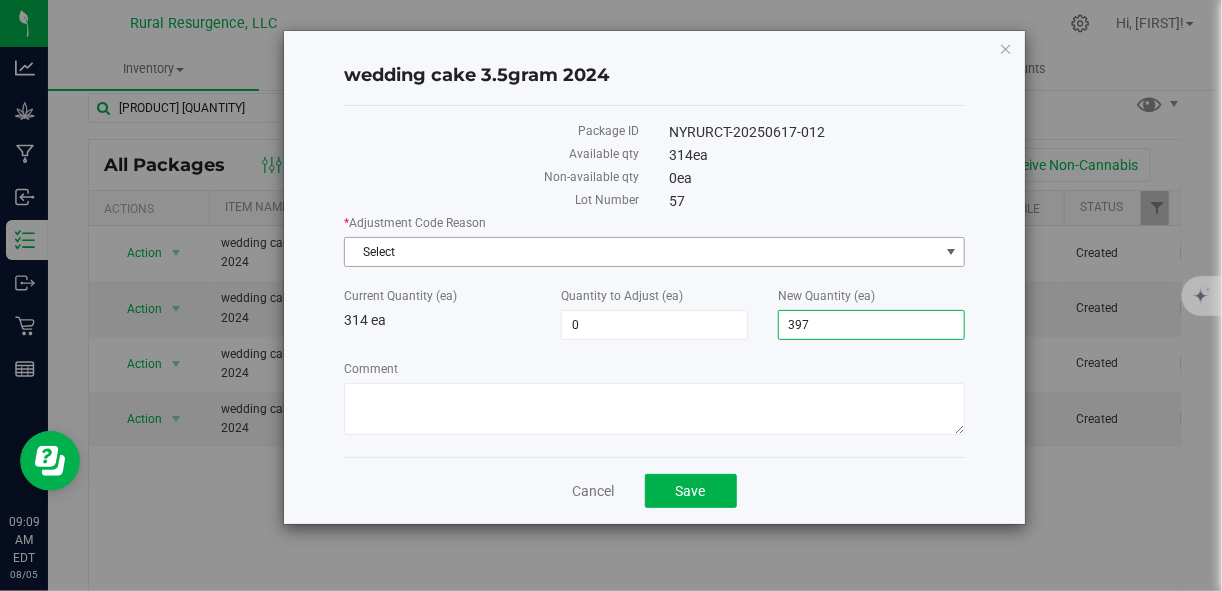type on "83" 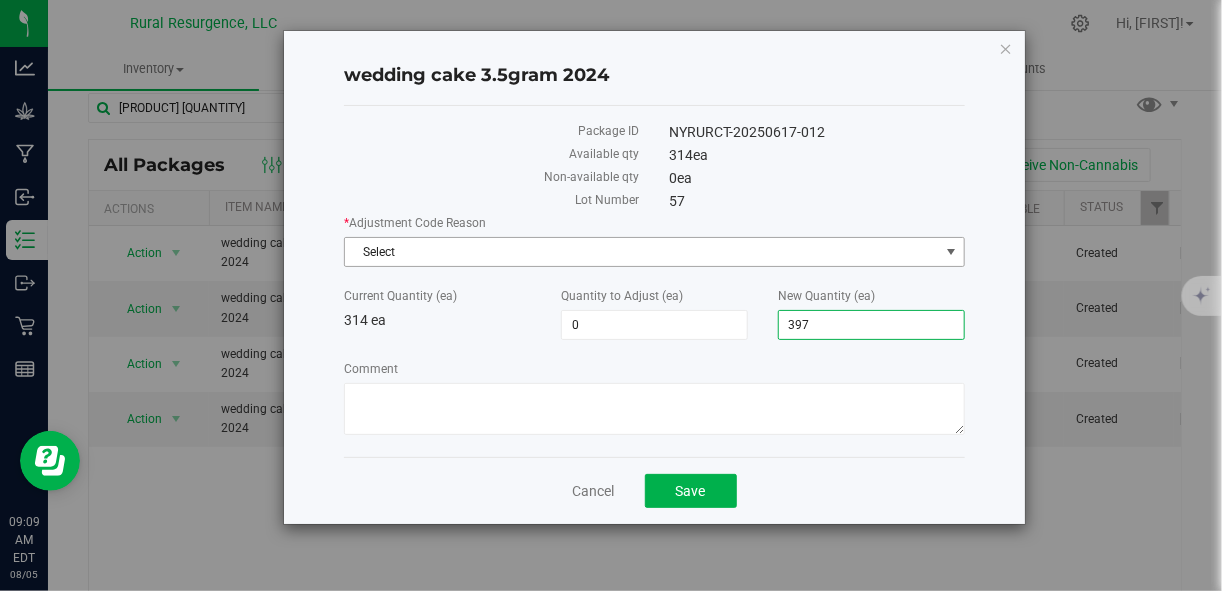 type on "397" 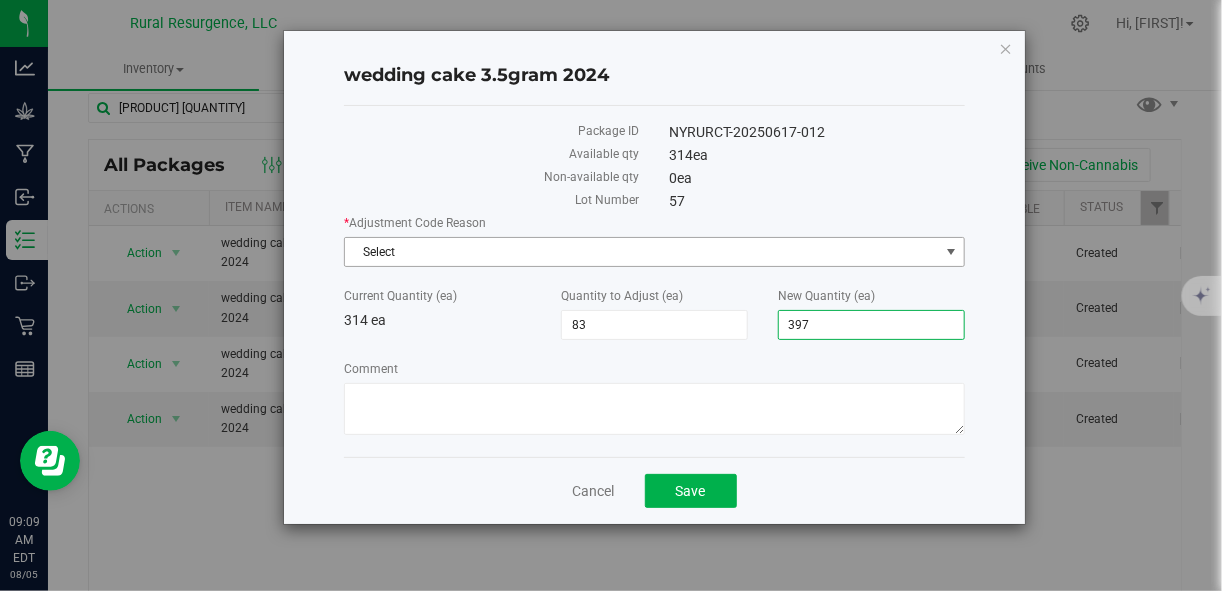 click on "Select" at bounding box center (641, 252) 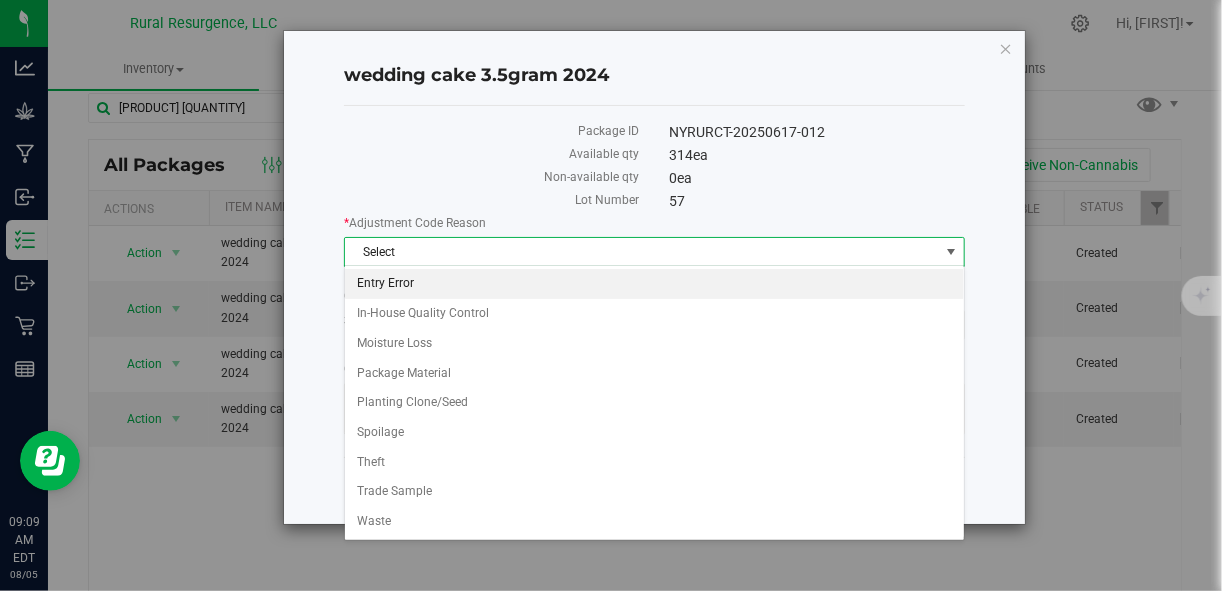 click on "Entry Error" at bounding box center (654, 284) 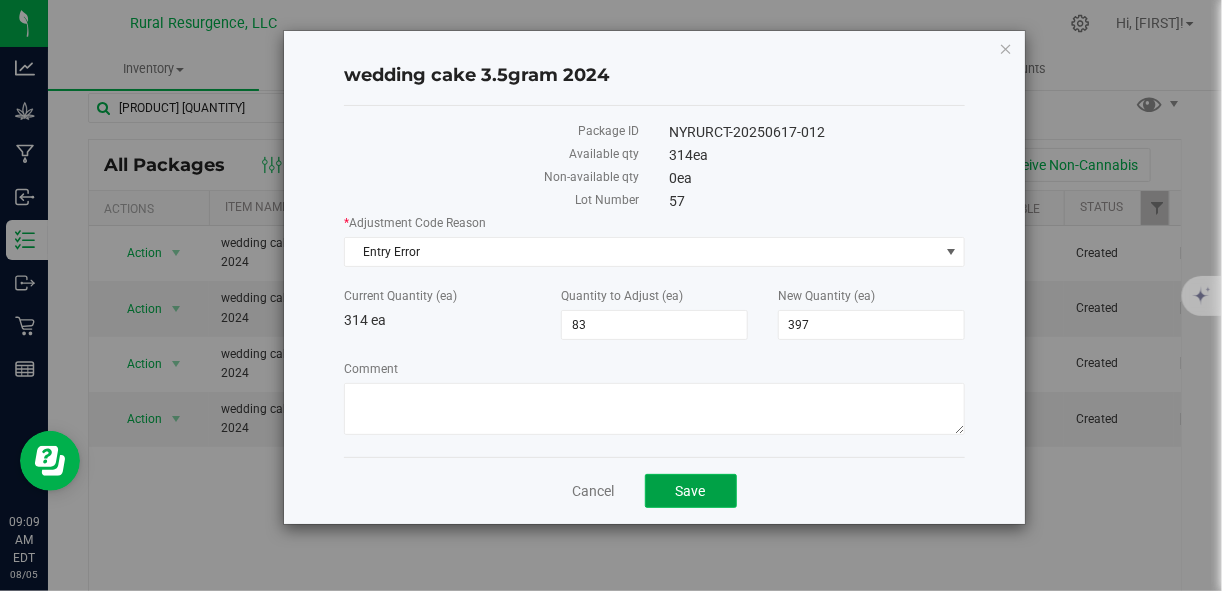click on "Save" 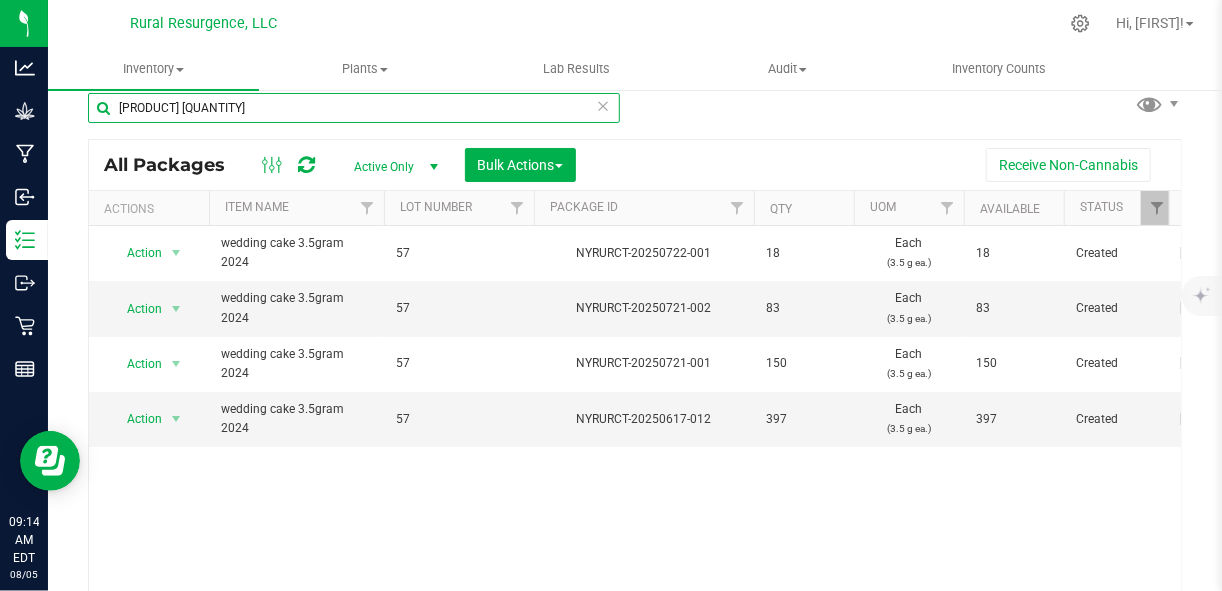 click on "[PRODUCT] [QUANTITY]" at bounding box center (354, 108) 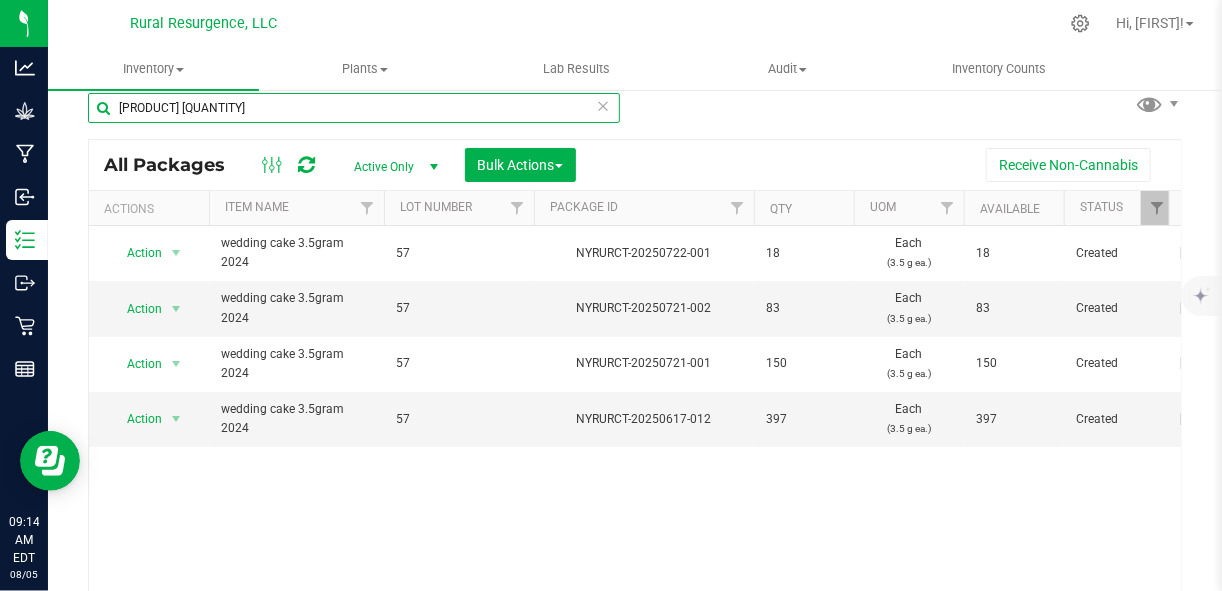 click on "[PRODUCT] [QUANTITY]" at bounding box center (354, 108) 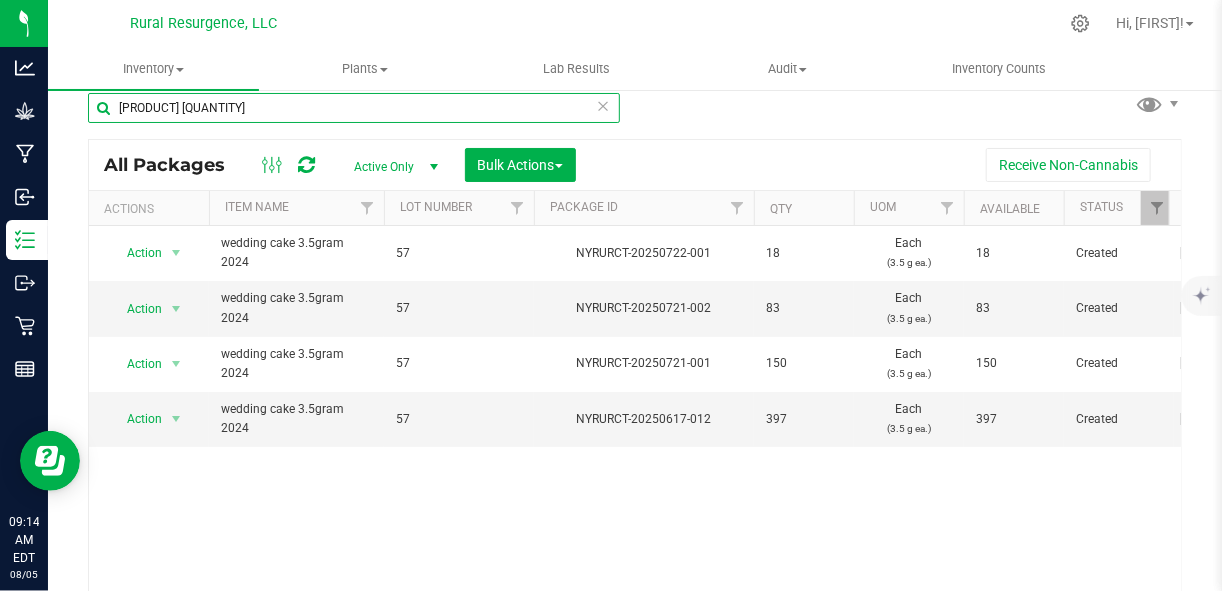 click on "[PRODUCT] [QUANTITY]" at bounding box center [354, 108] 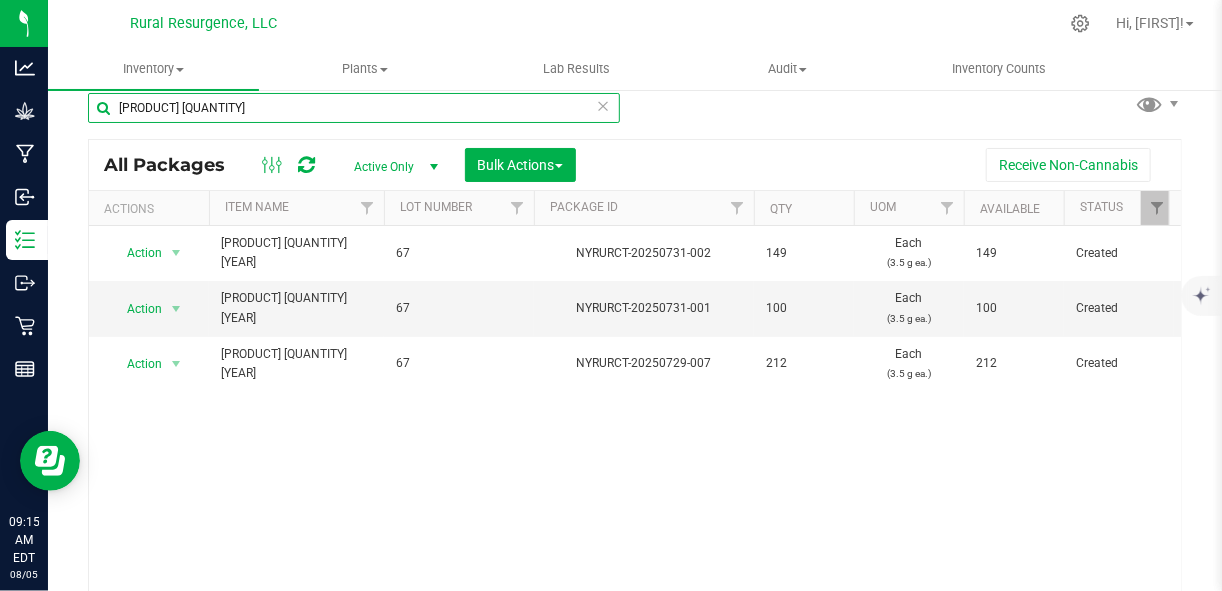 click on "[PRODUCT] [QUANTITY]" at bounding box center (354, 108) 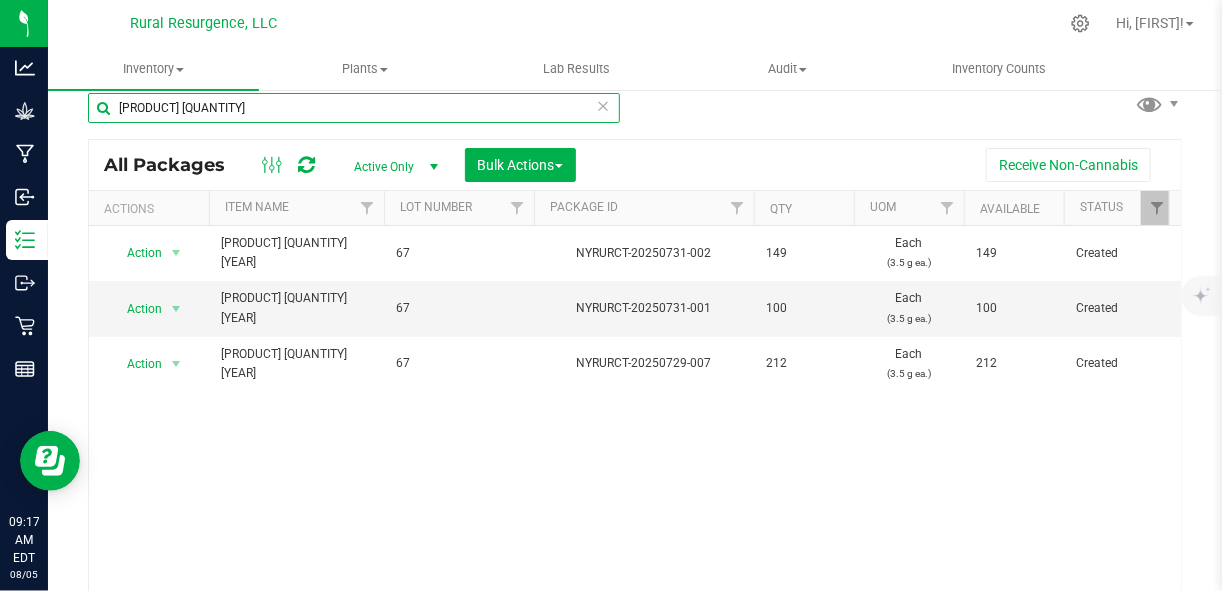 type on "[PRODUCT] [QUANTITY]" 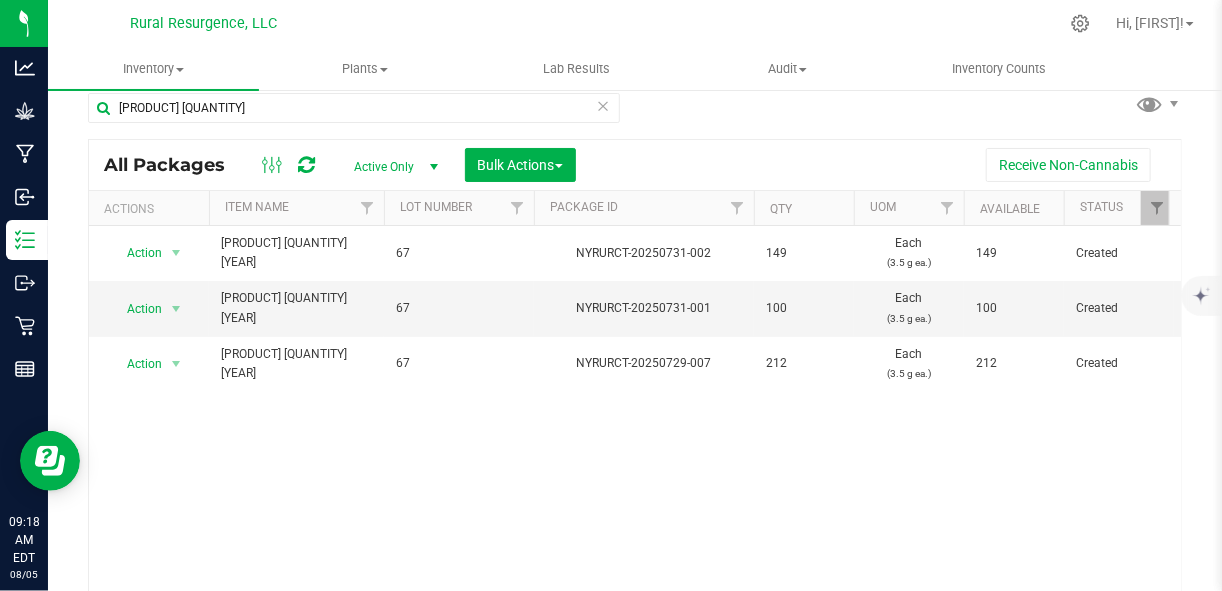 click on "product quantity unit (quantity unit)" at bounding box center [635, 412] 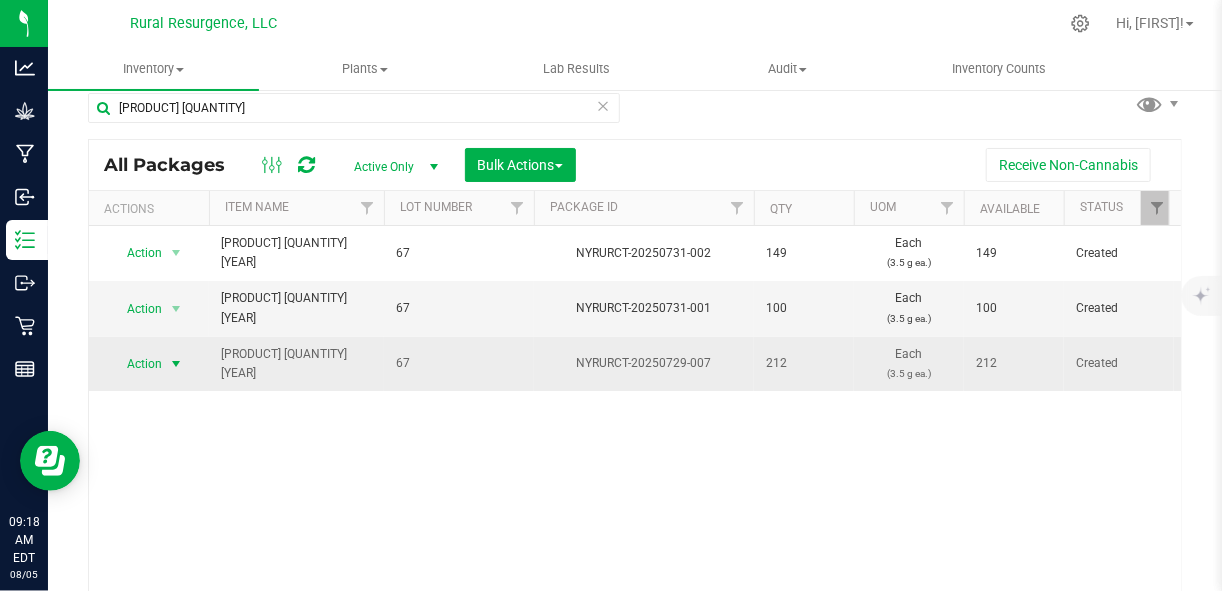 click at bounding box center [176, 364] 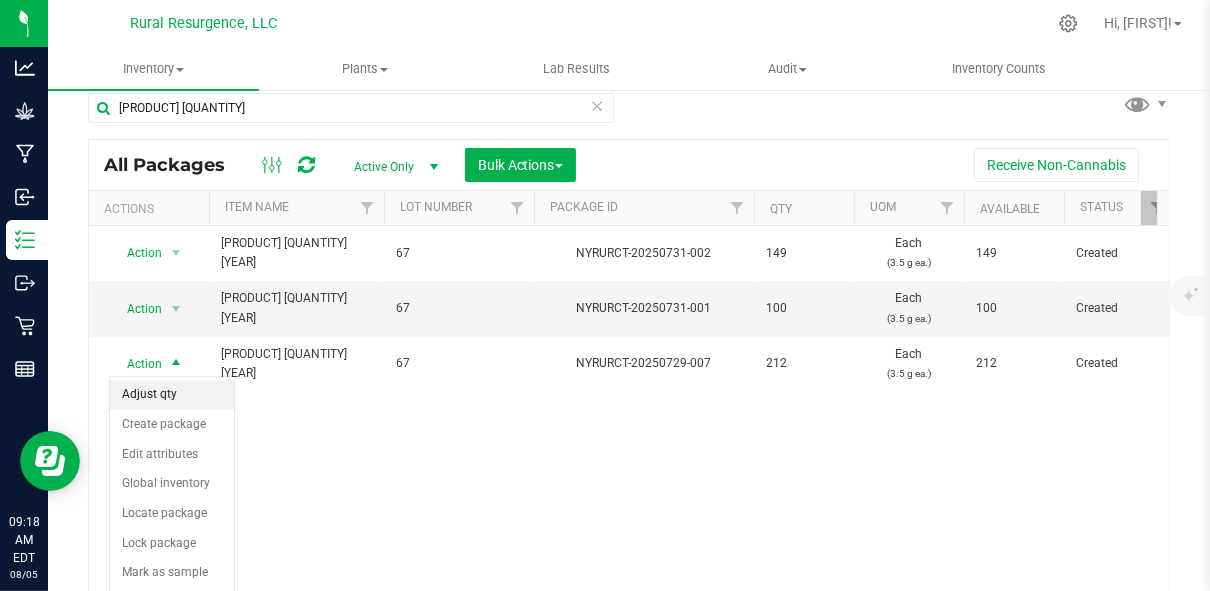 click on "Adjust qty" at bounding box center (172, 395) 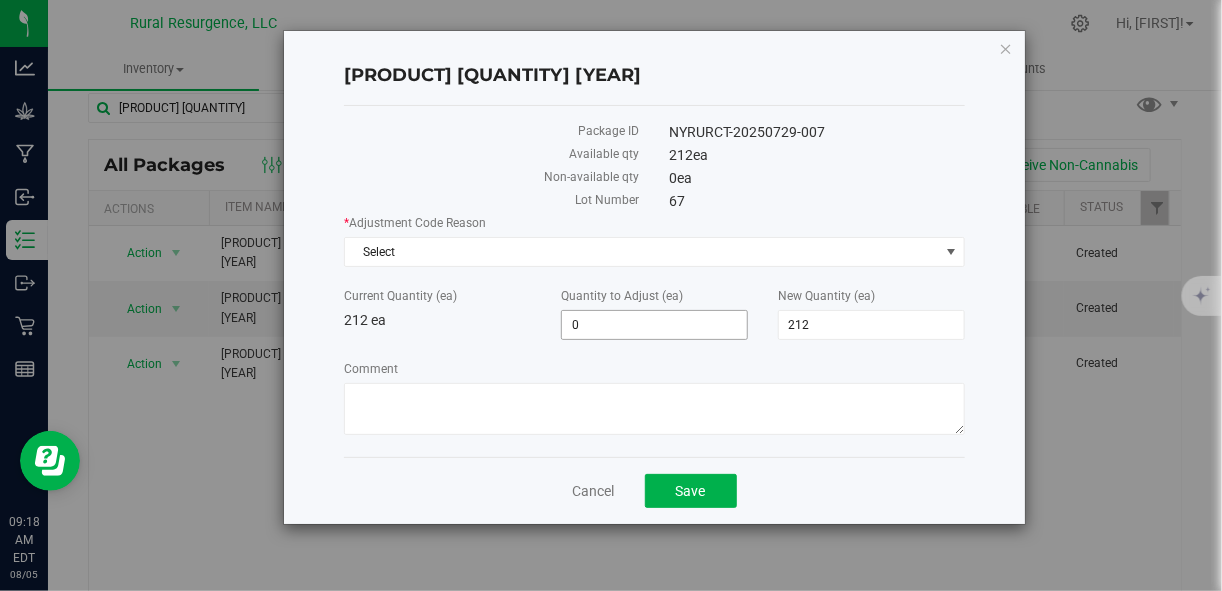 click on "0 0" at bounding box center [654, 325] 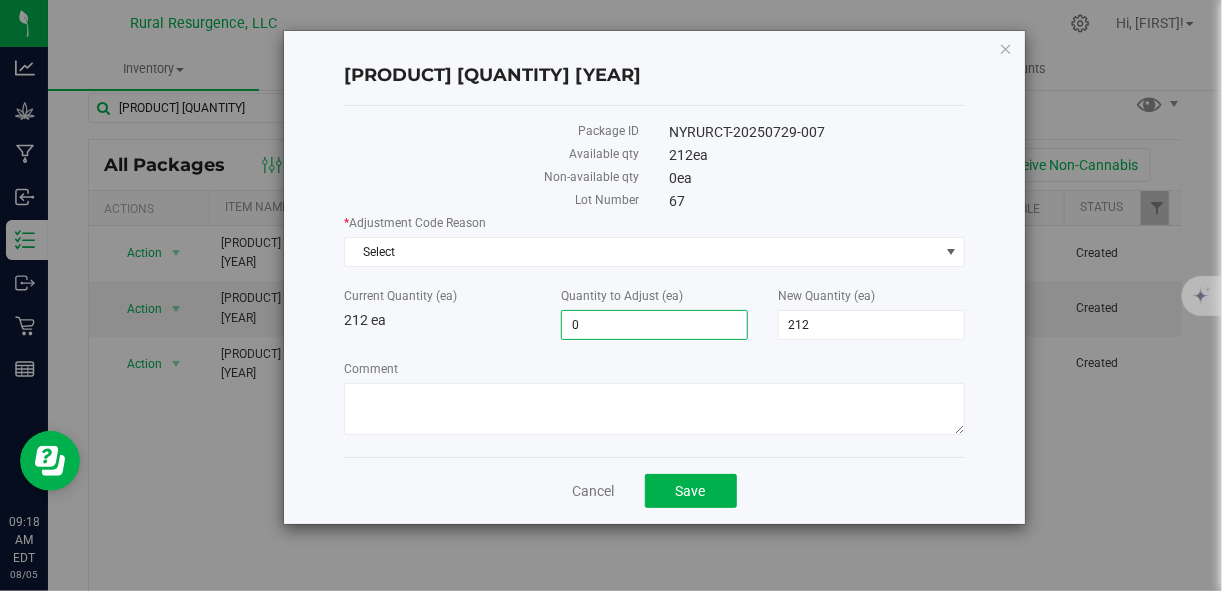 click on "0" at bounding box center [654, 325] 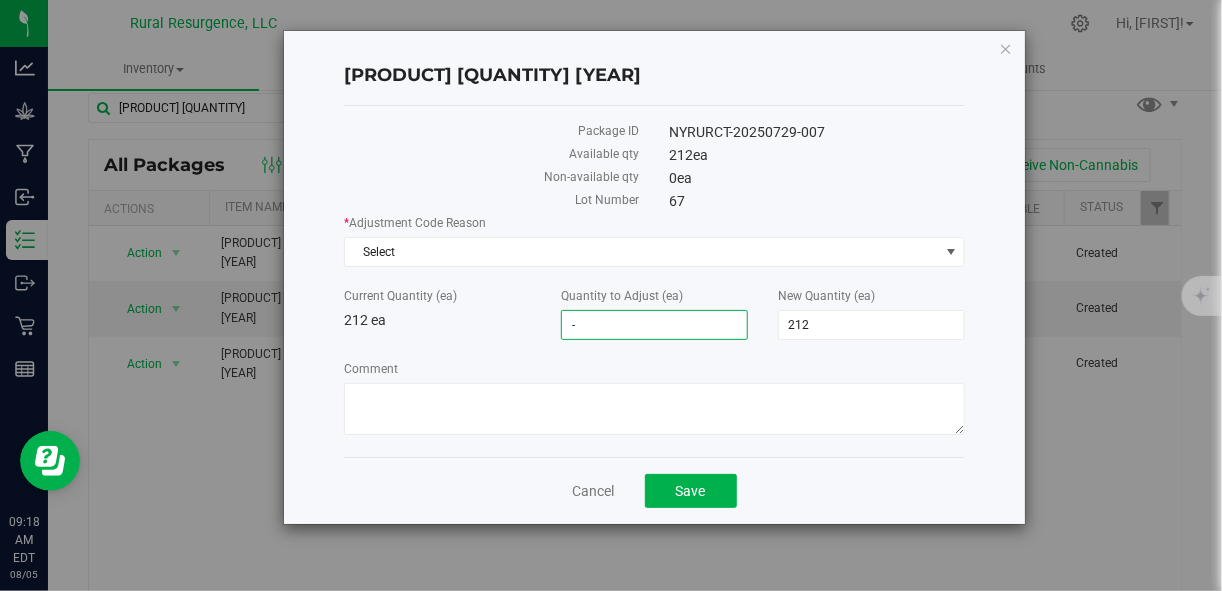 type on "-1" 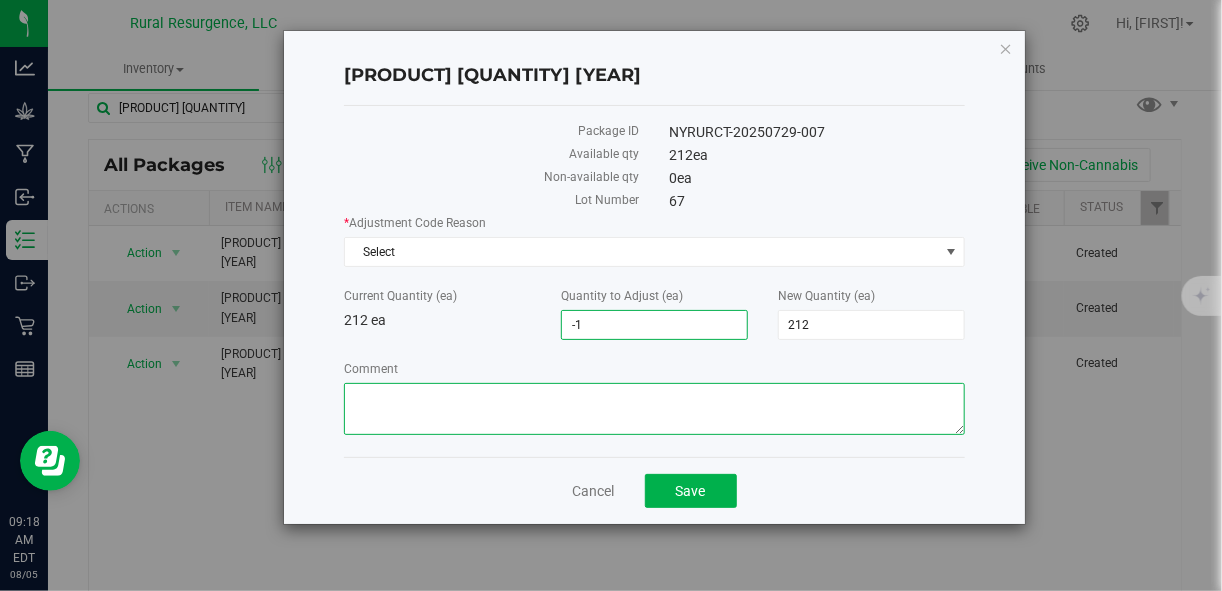 type on "-1" 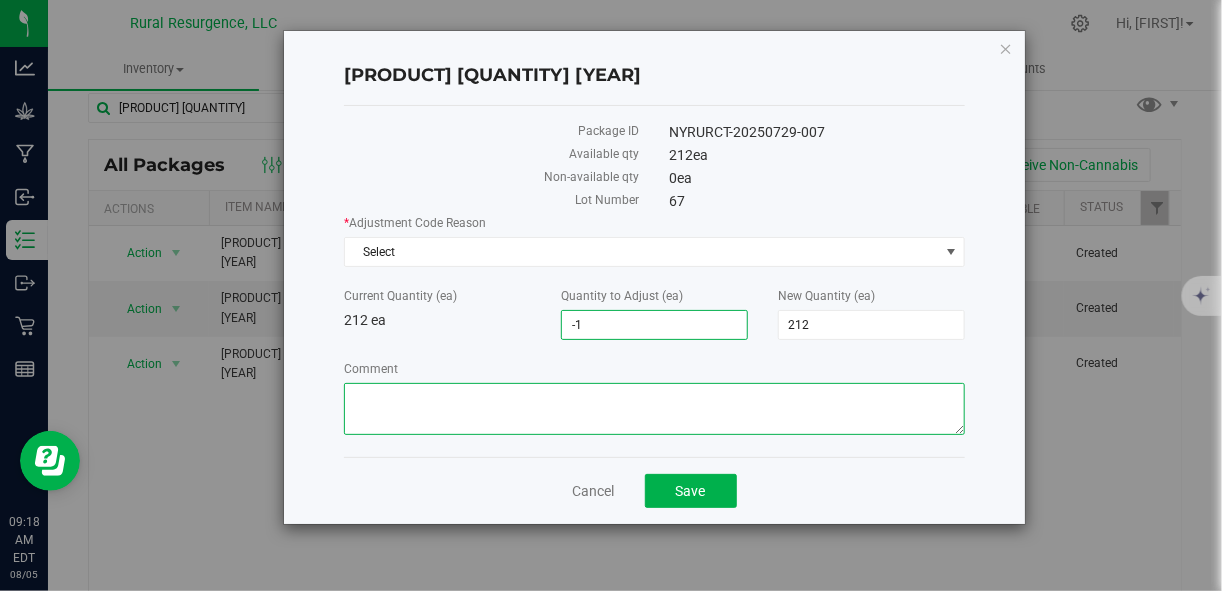 type on "211" 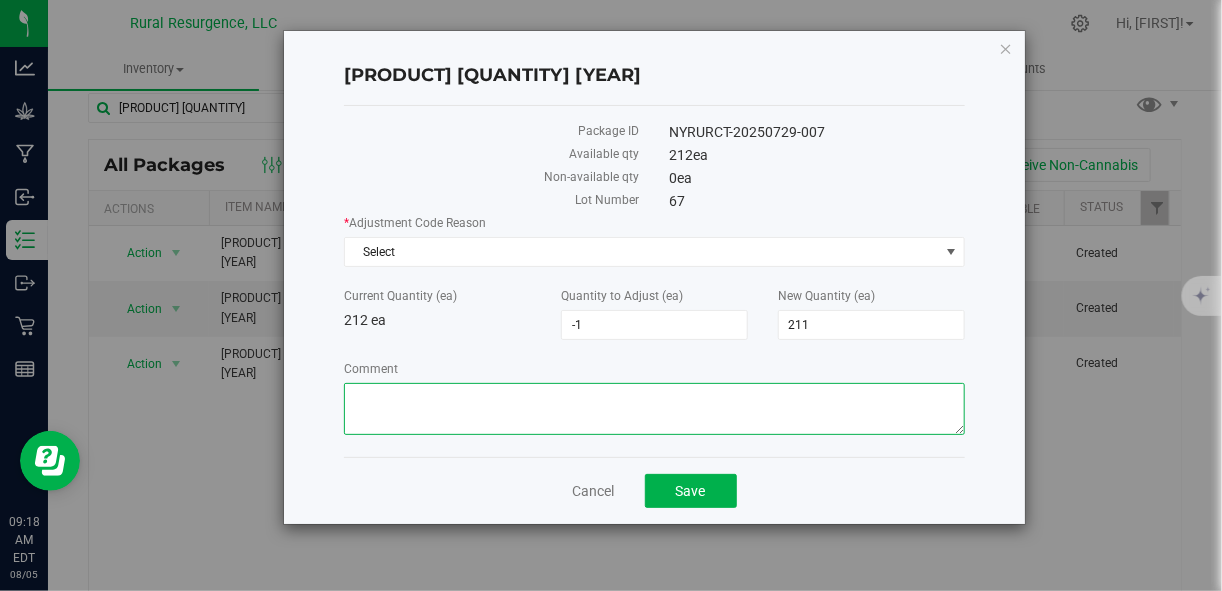 click on "Comment" at bounding box center [654, 409] 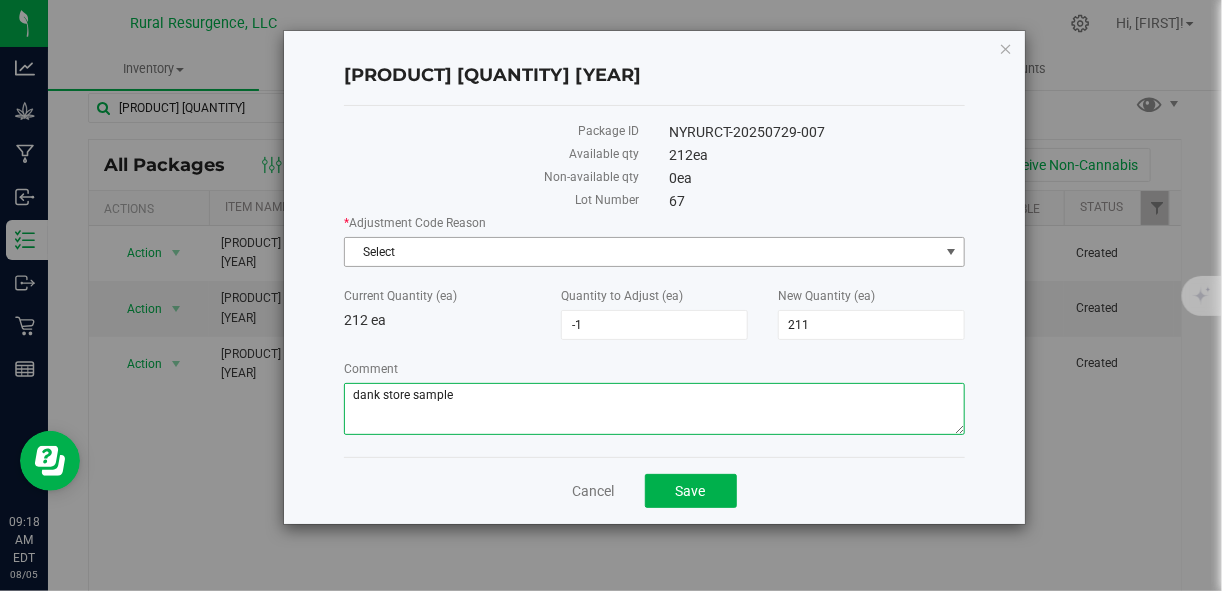 type on "dank store sample" 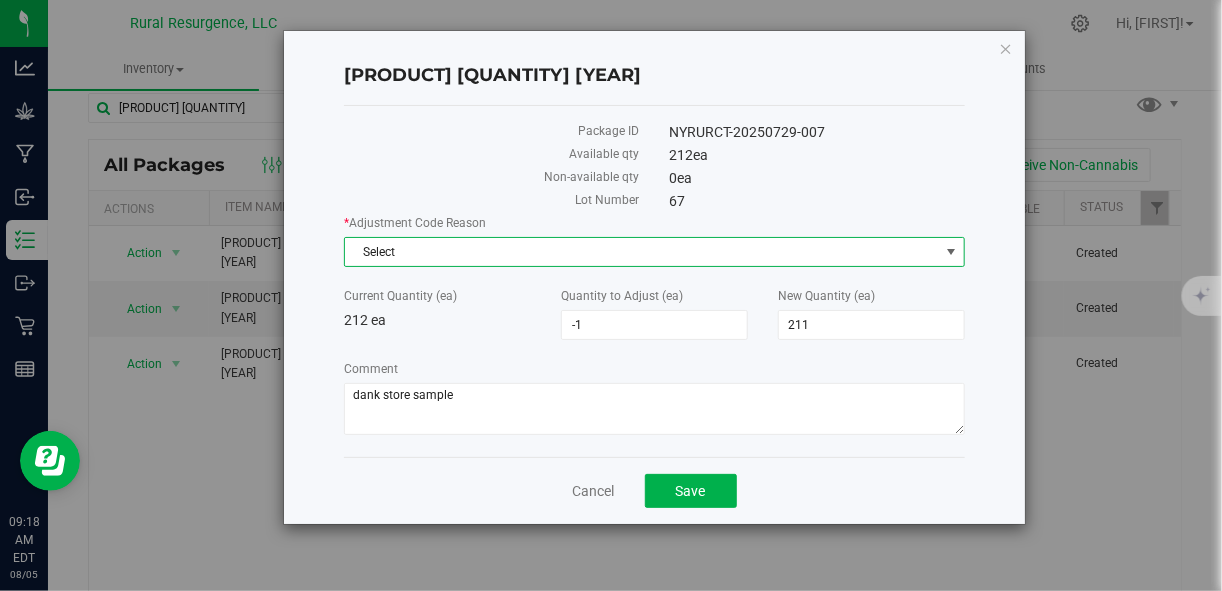 click on "Select" at bounding box center [641, 252] 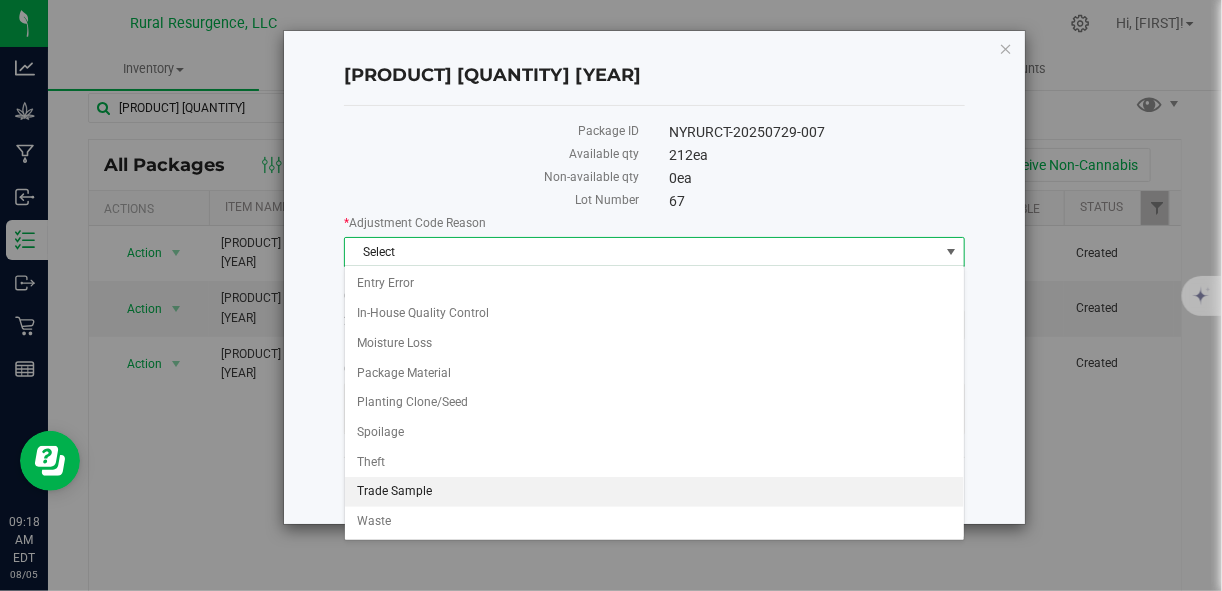 click on "Trade Sample" at bounding box center (654, 492) 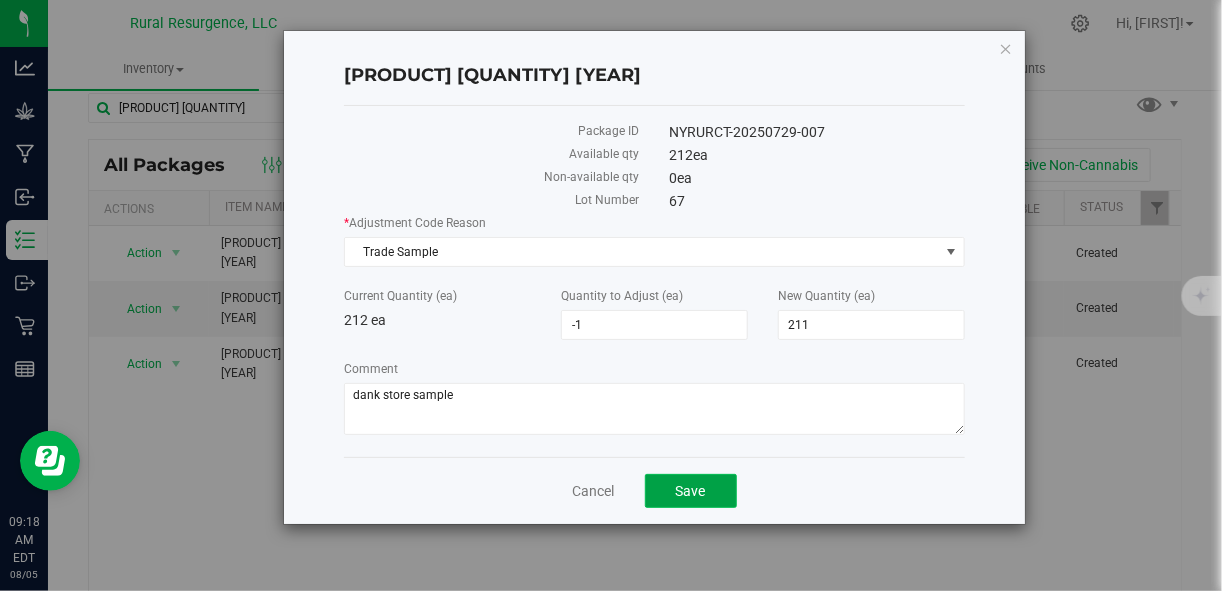 click on "Save" 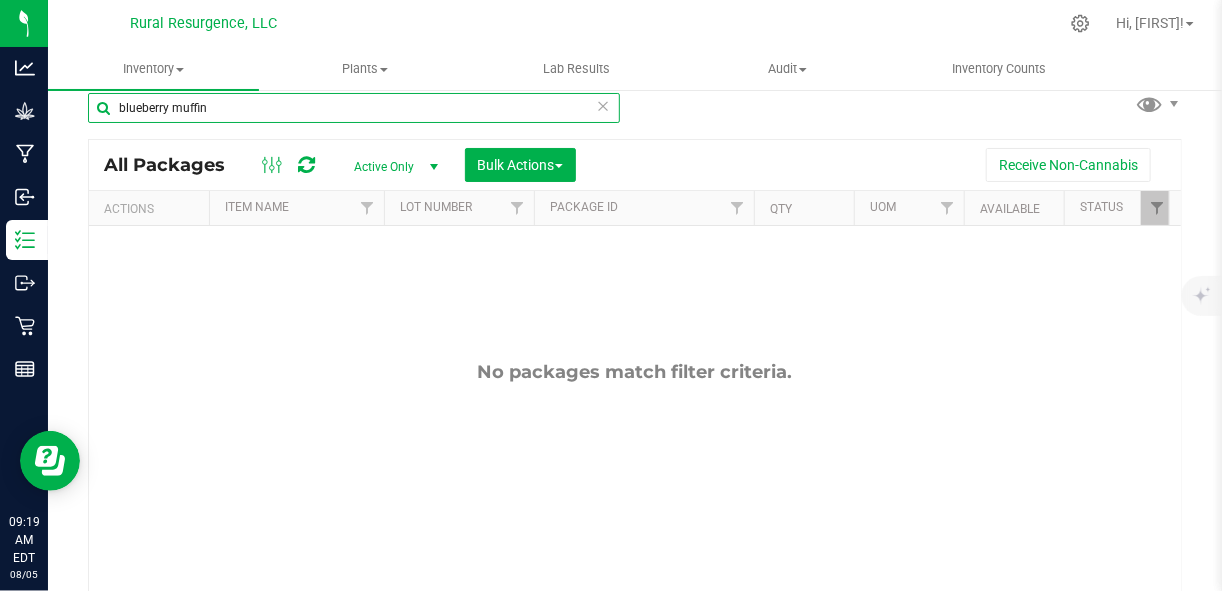 click on "blueberry muffin" at bounding box center (354, 108) 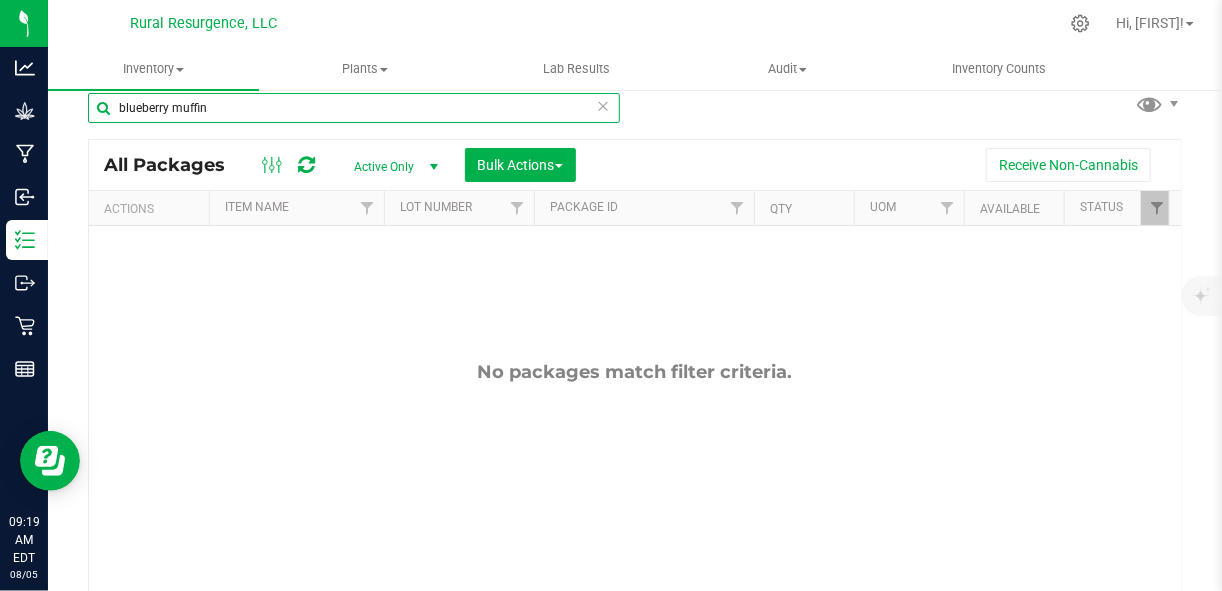 click on "blueberry muffin" at bounding box center (354, 108) 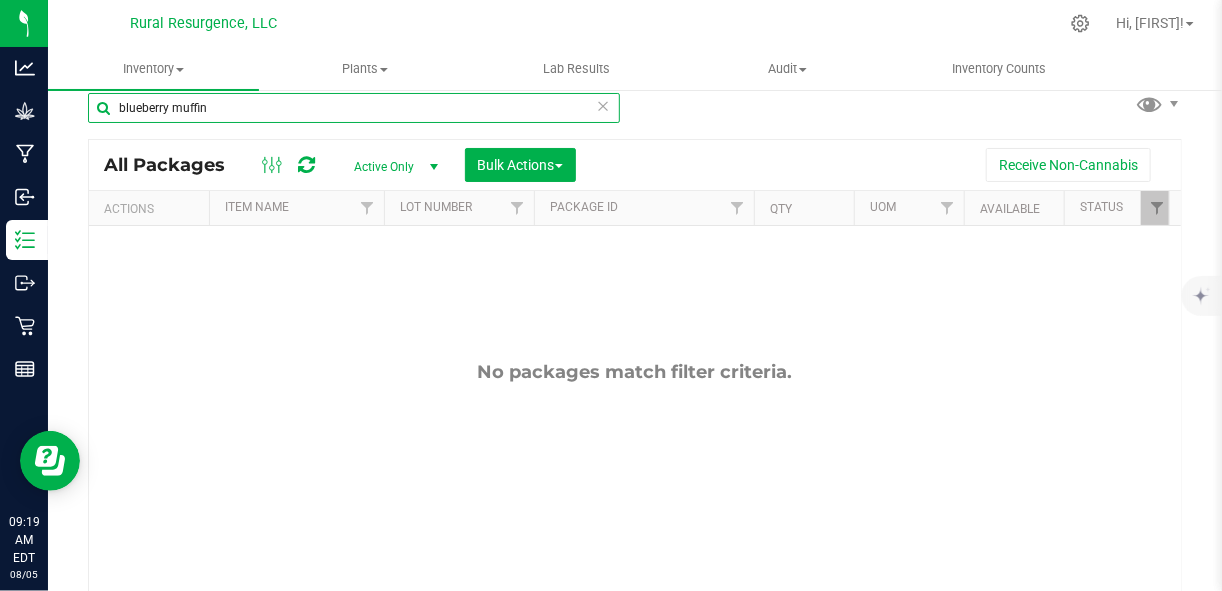 click on "blueberry muffin" at bounding box center [354, 108] 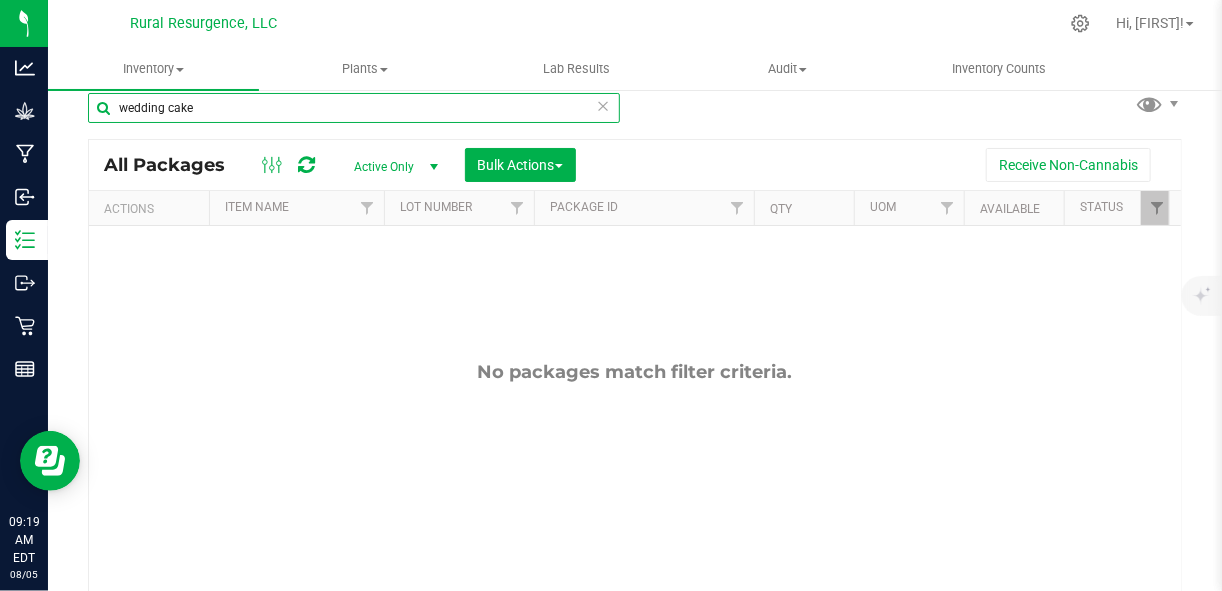 type on "wedding cake" 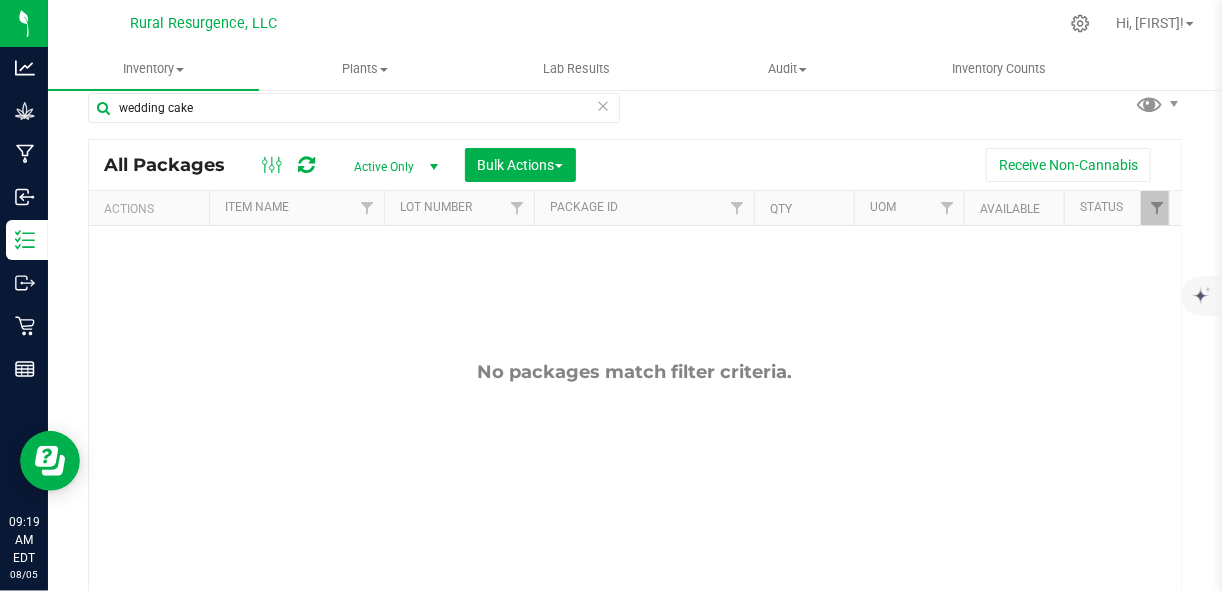 drag, startPoint x: 385, startPoint y: 105, endPoint x: 714, endPoint y: 128, distance: 329.80298 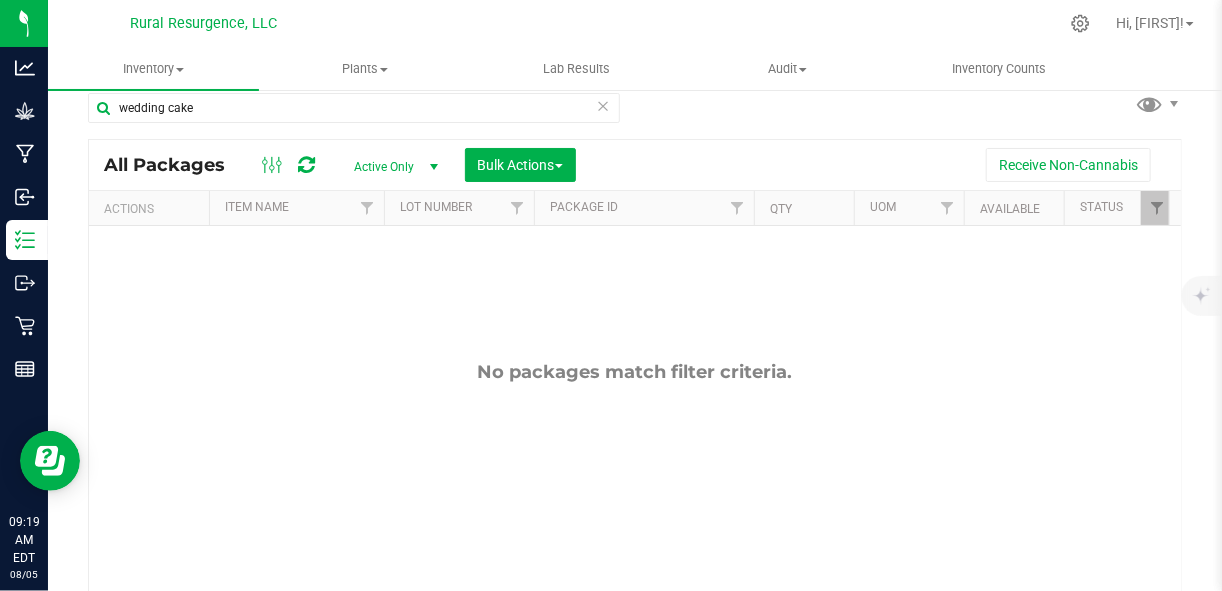 click on "wedding cake
All Packages
Active Only Active Only Lab Samples Locked All
Bulk Actions
Add to manufacturing run
Add to outbound order" at bounding box center (635, 360) 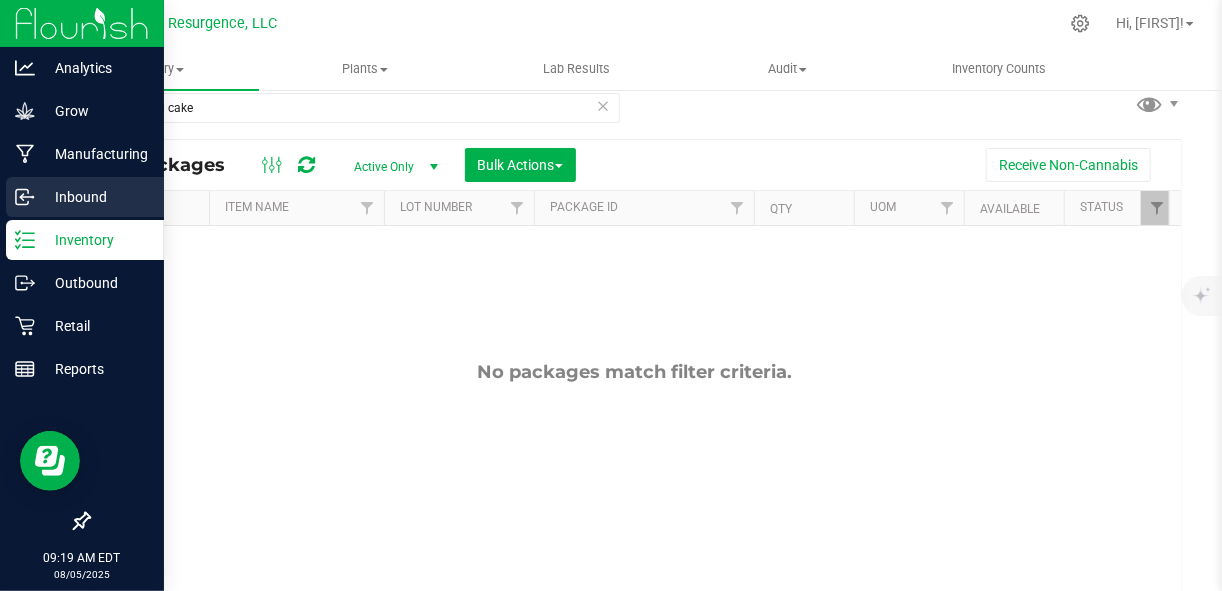 click on "Inbound" at bounding box center [85, 197] 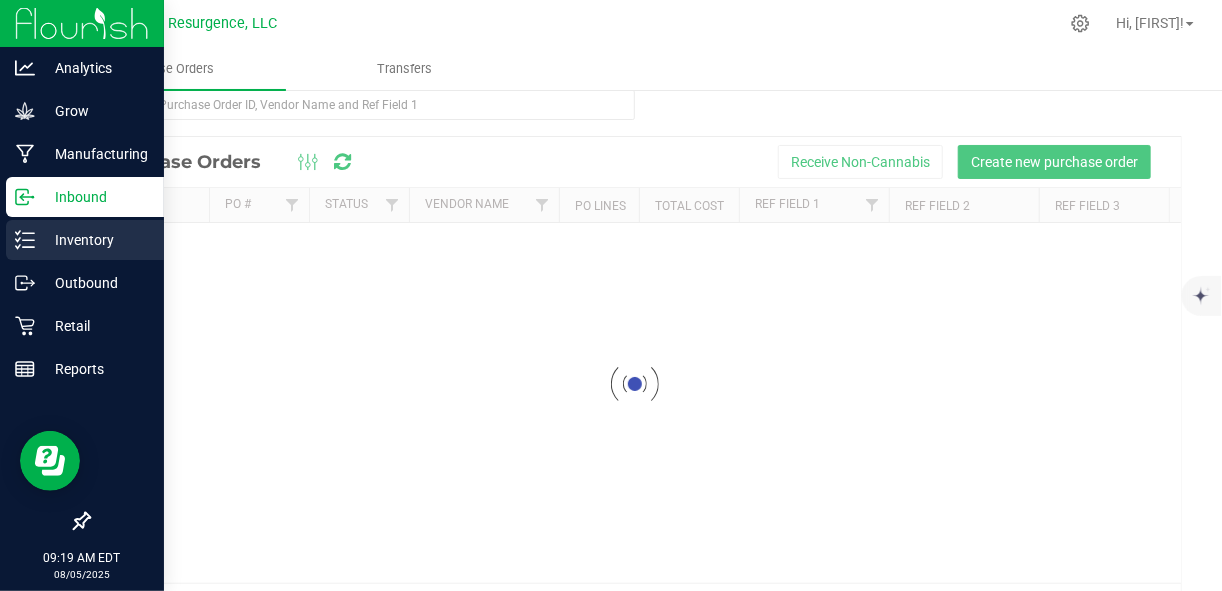 scroll, scrollTop: 0, scrollLeft: 0, axis: both 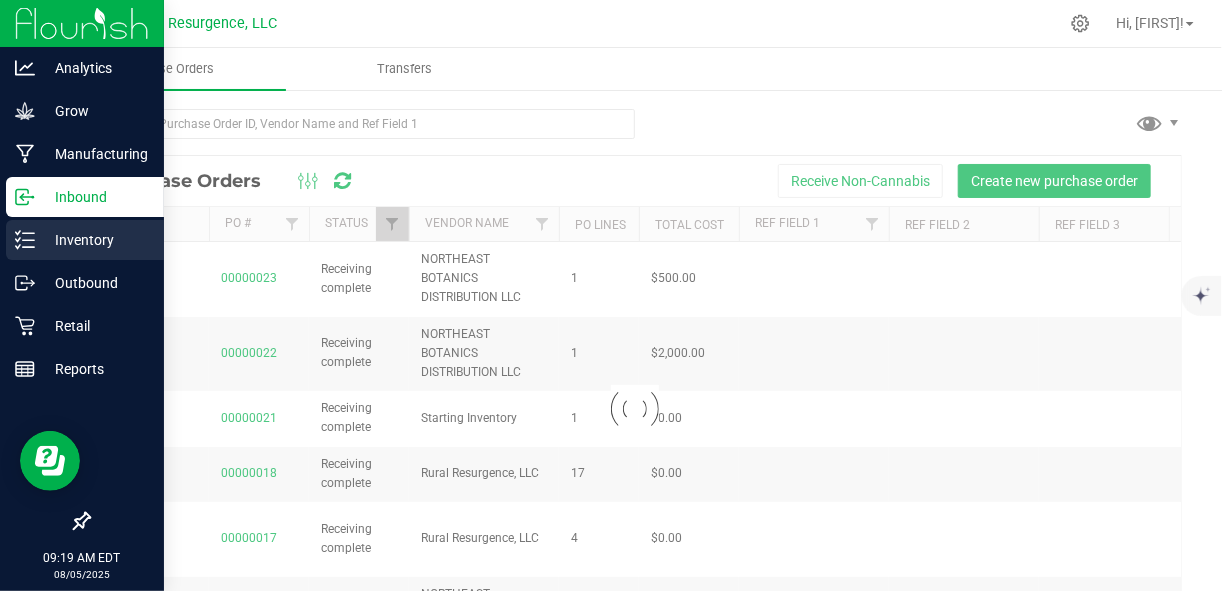 click on "Inventory" at bounding box center [95, 240] 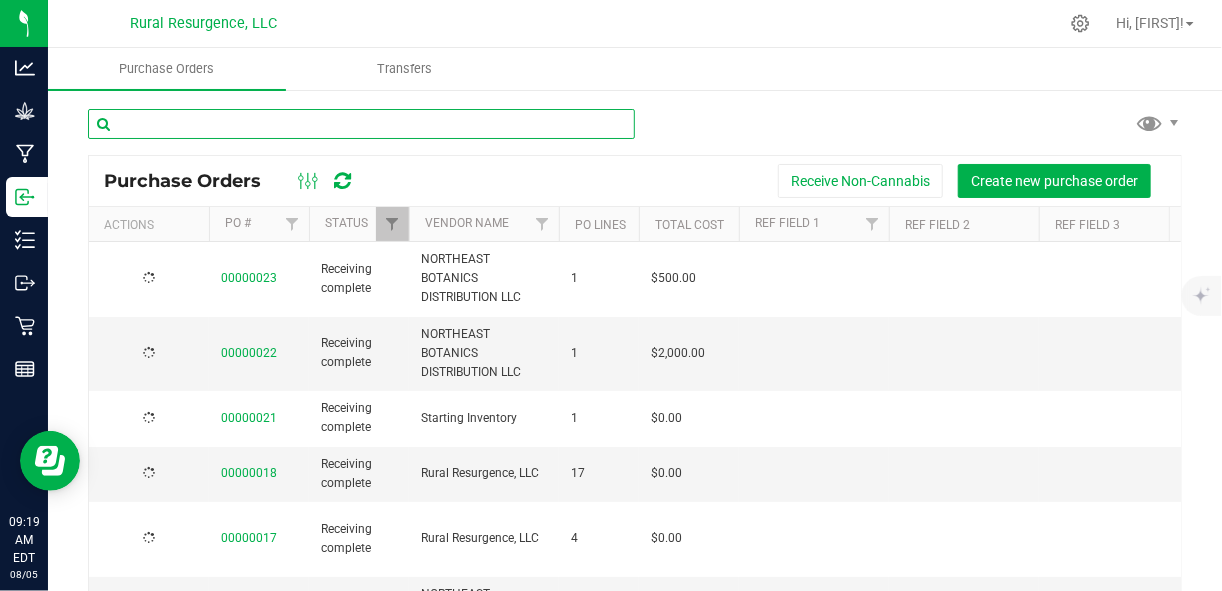 click at bounding box center (361, 124) 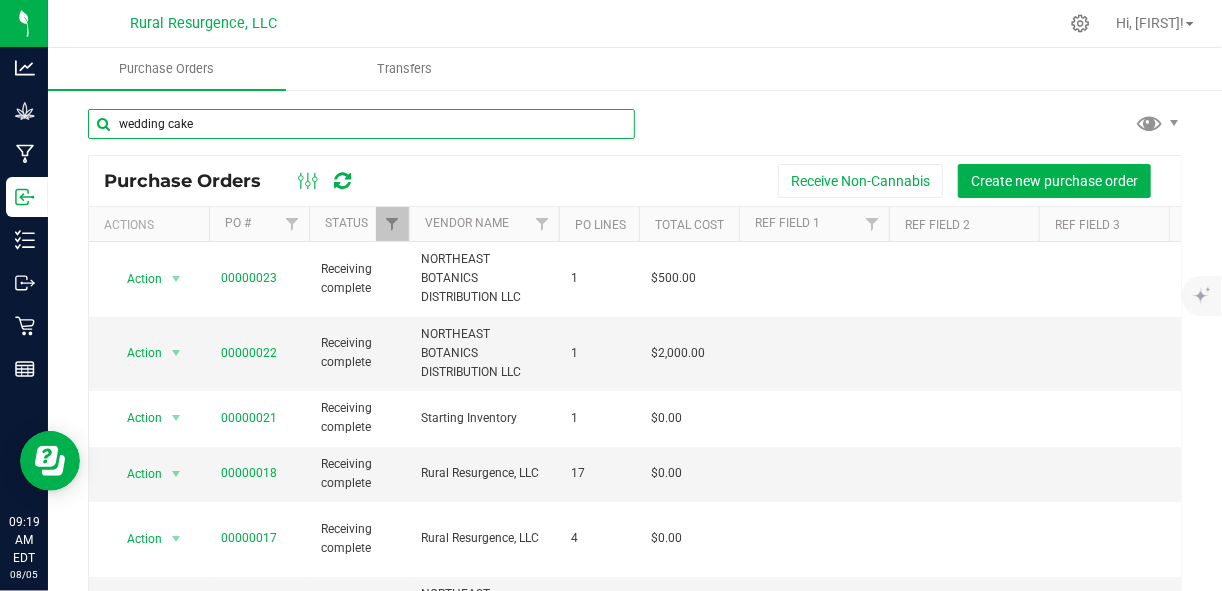 type on "wedding cake" 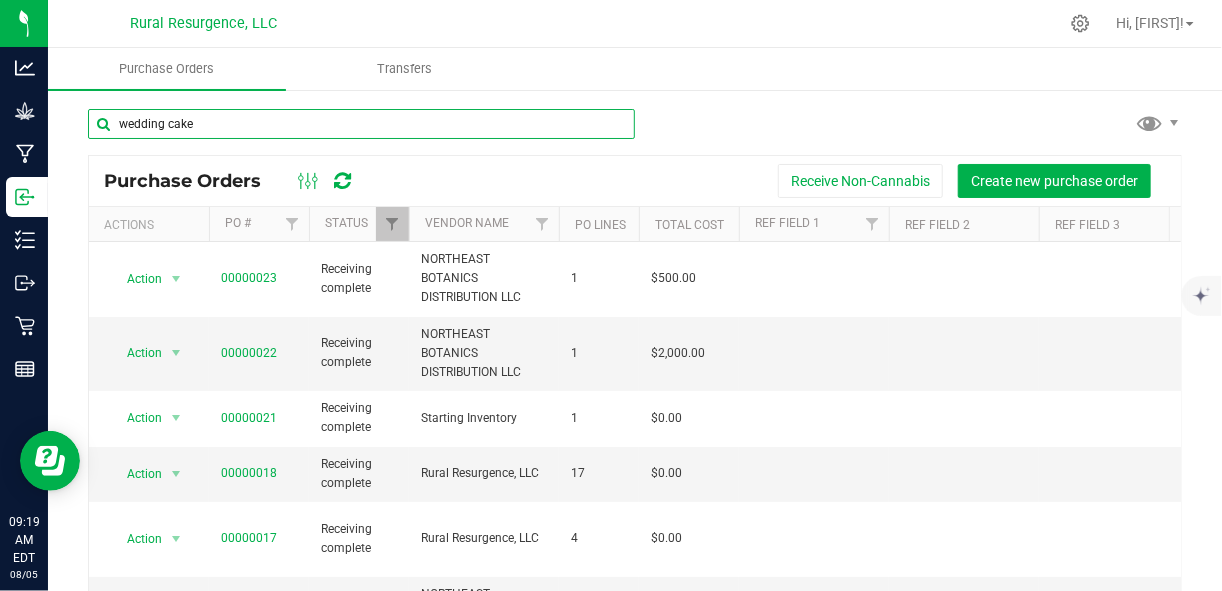 click on "wedding cake" at bounding box center (361, 124) 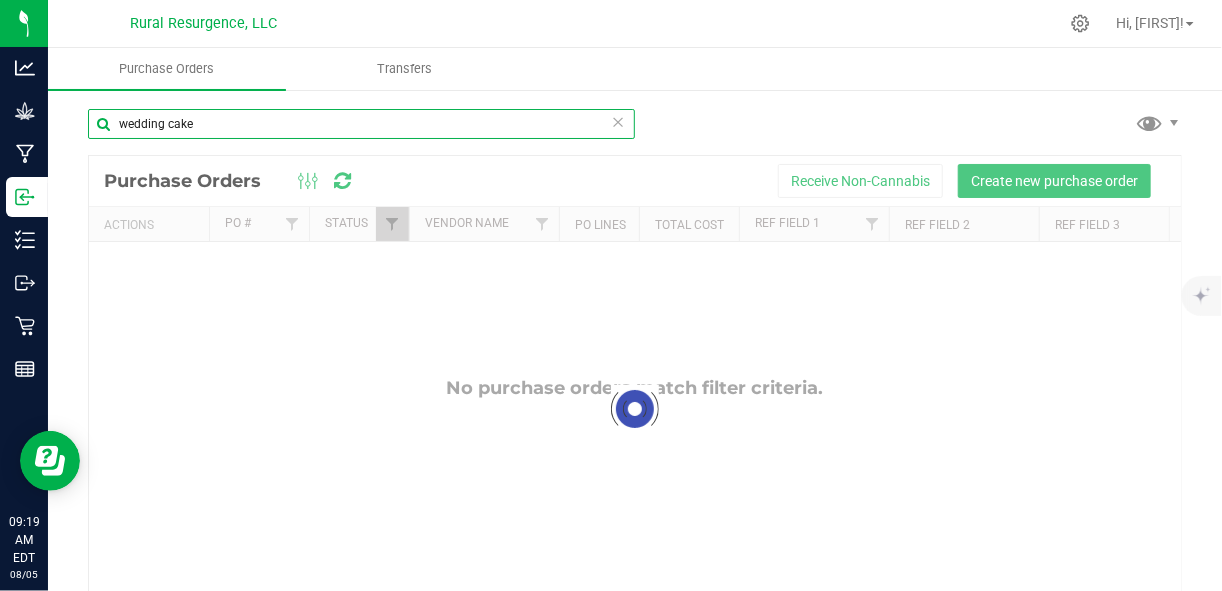 click on "wedding cake" at bounding box center (361, 124) 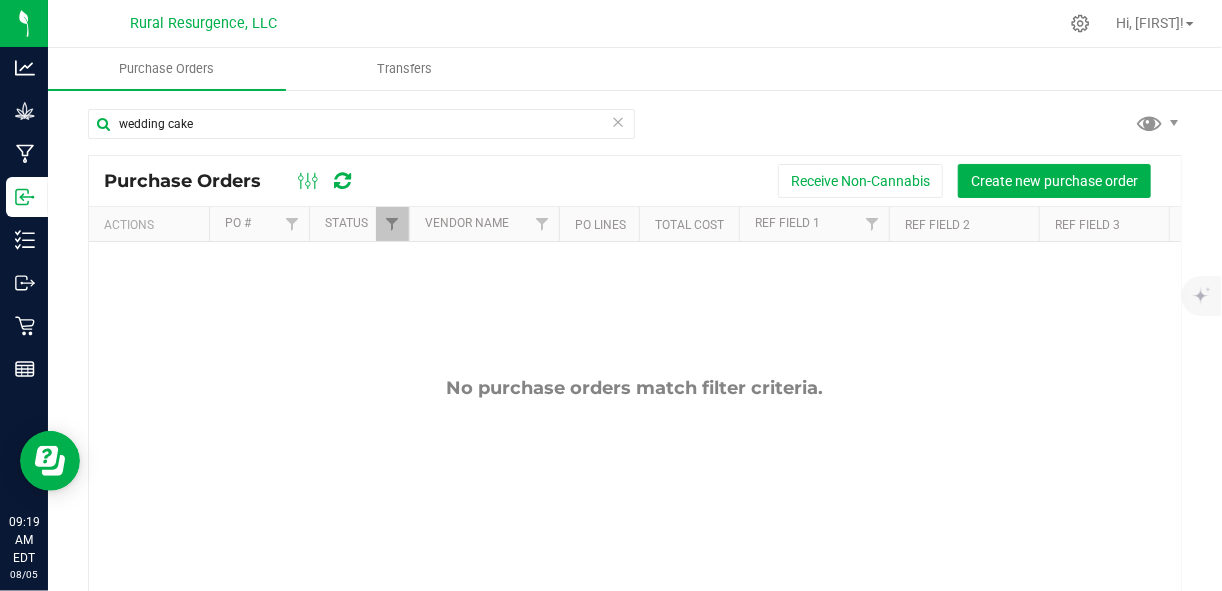 click on "wedding cake" at bounding box center (635, 132) 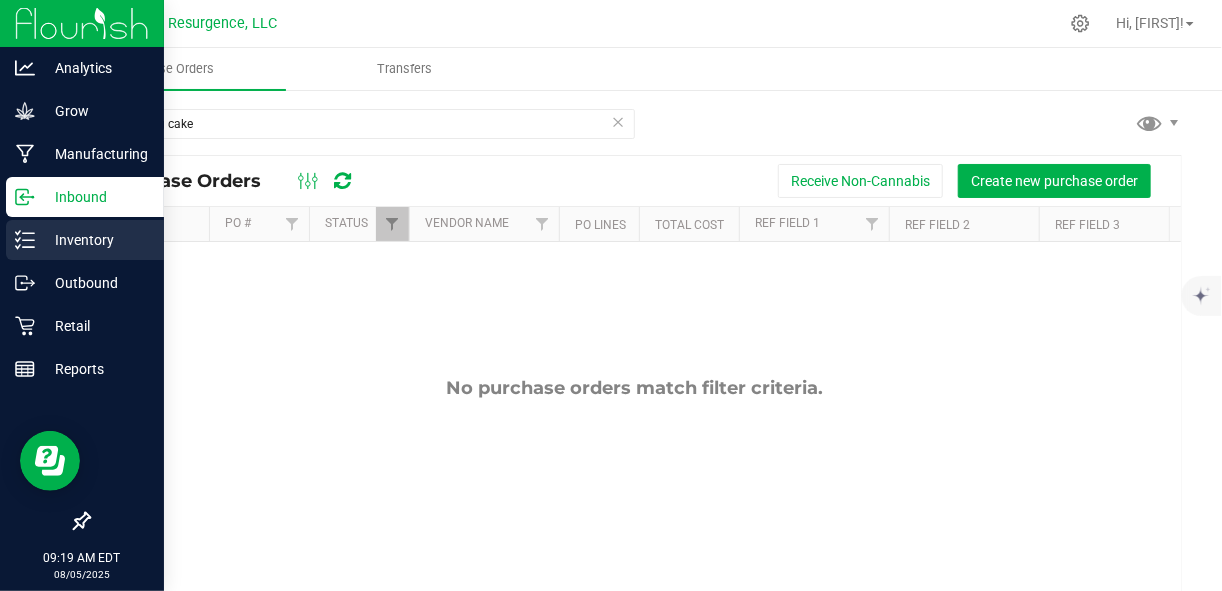click on "Inventory" at bounding box center (95, 240) 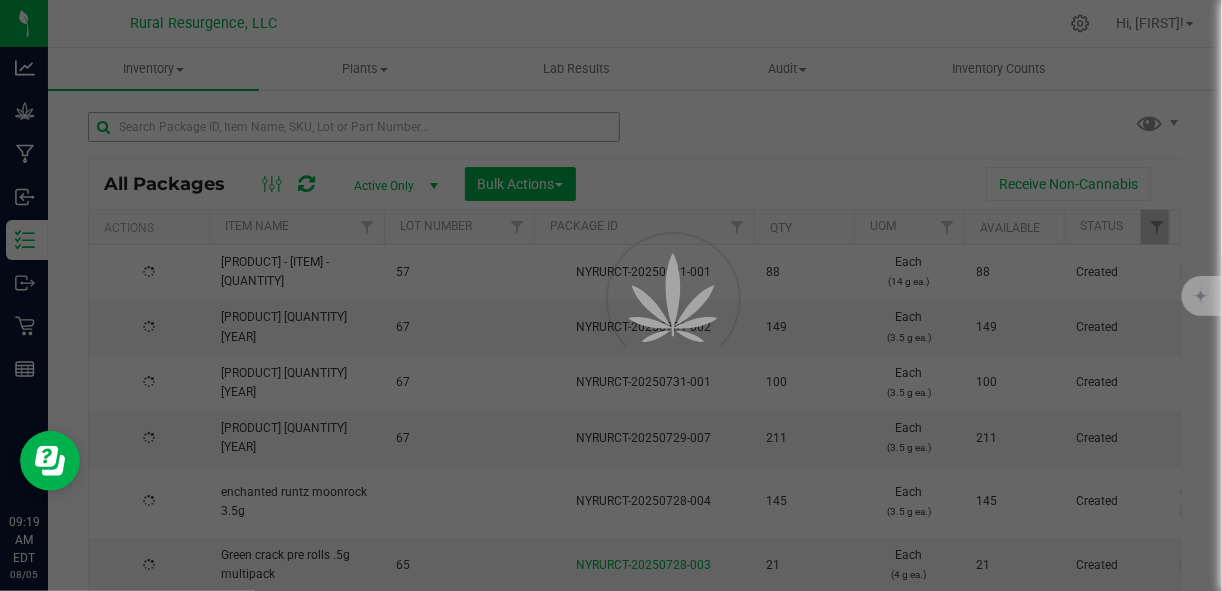 click at bounding box center (611, 295) 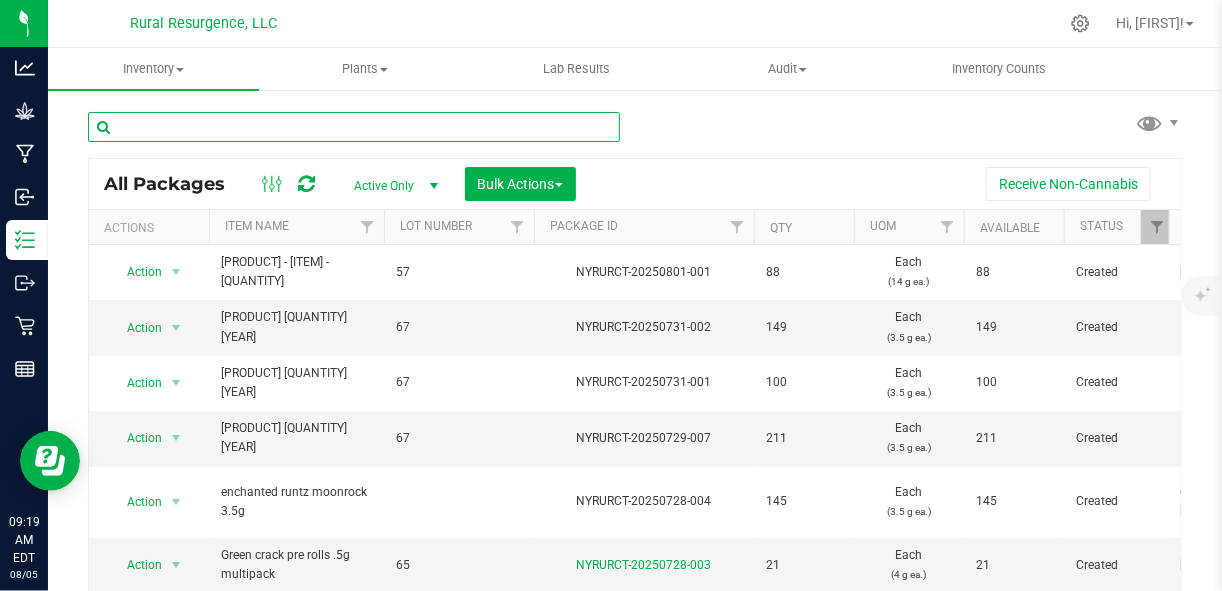 click at bounding box center [354, 127] 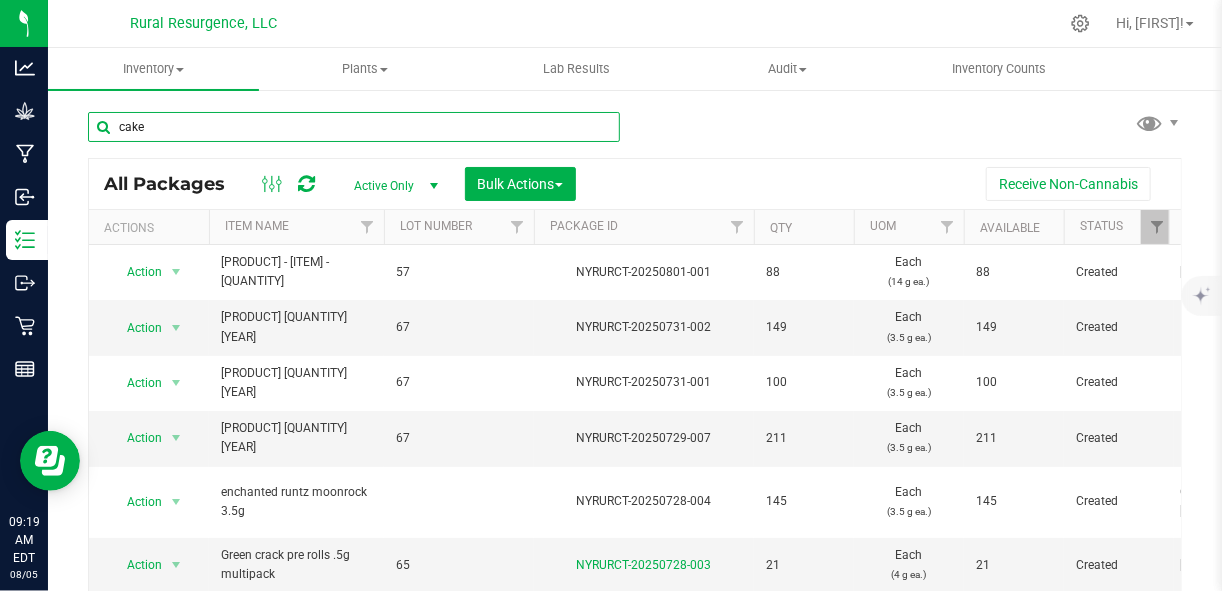 type on "cake" 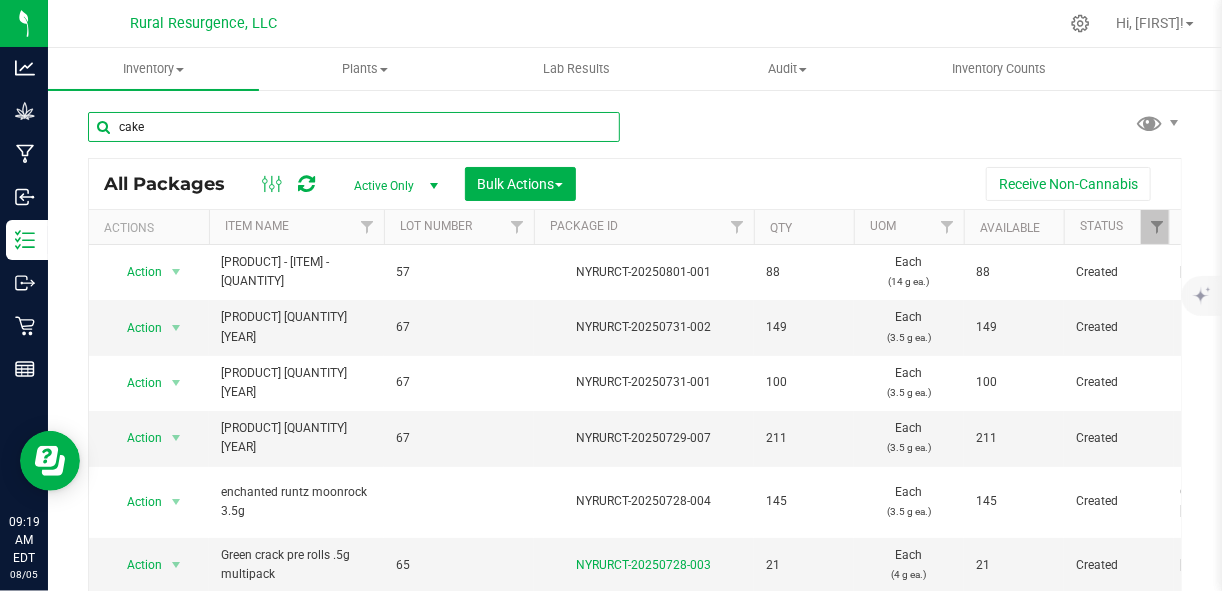 click on "cake" at bounding box center (354, 127) 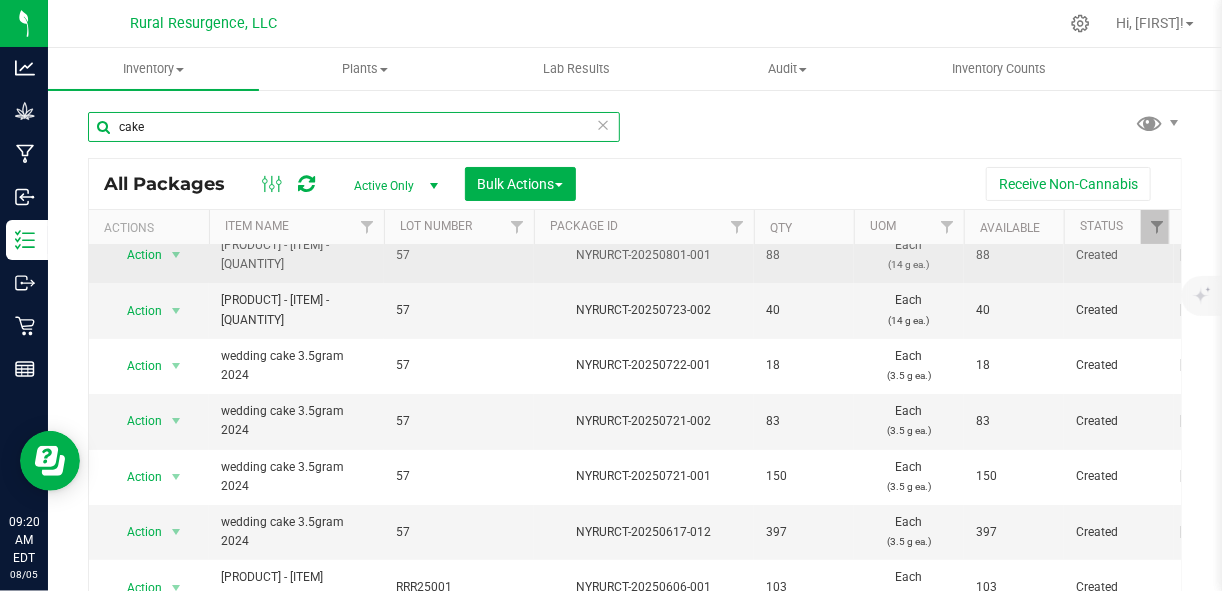 scroll, scrollTop: 19, scrollLeft: 0, axis: vertical 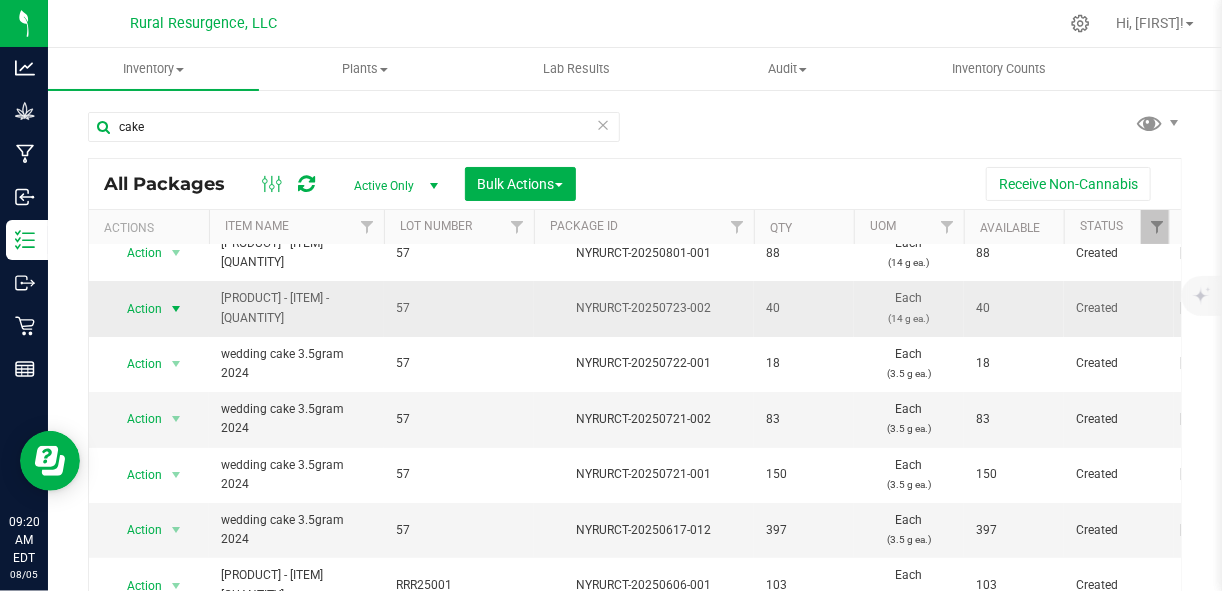 click at bounding box center [176, 309] 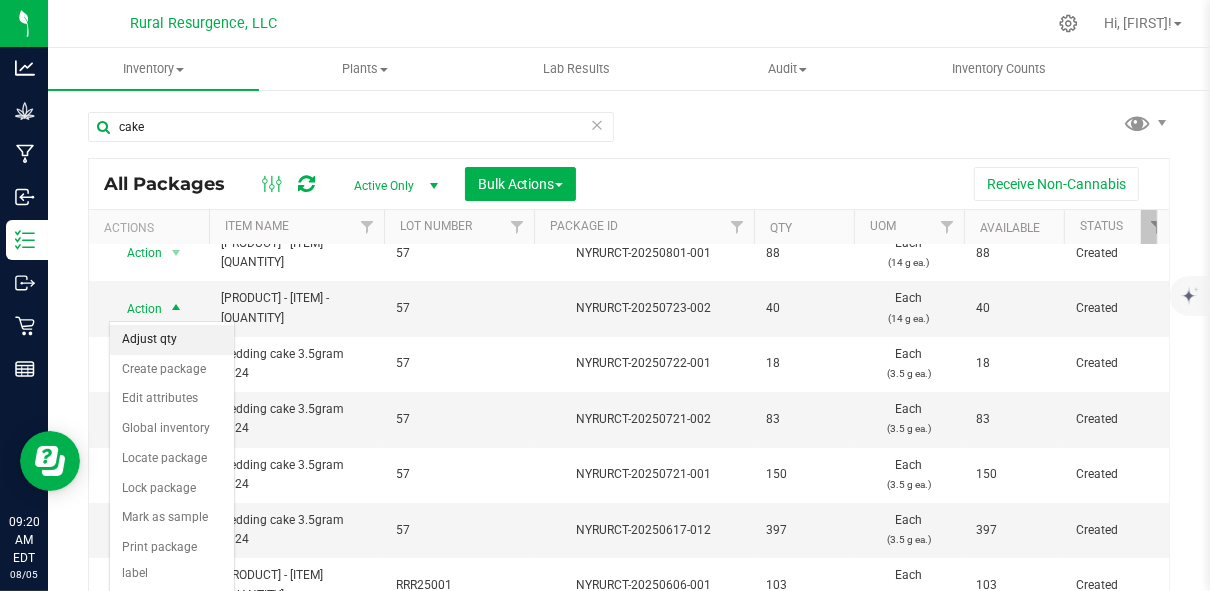 click on "Adjust qty" at bounding box center (172, 340) 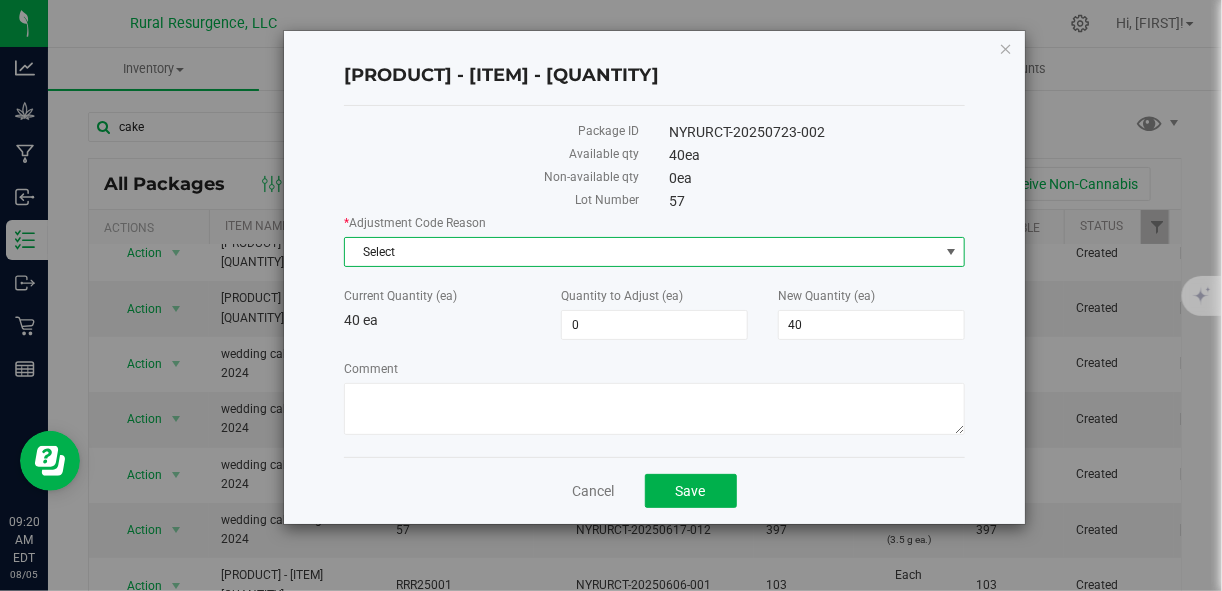 click on "Select" at bounding box center [641, 252] 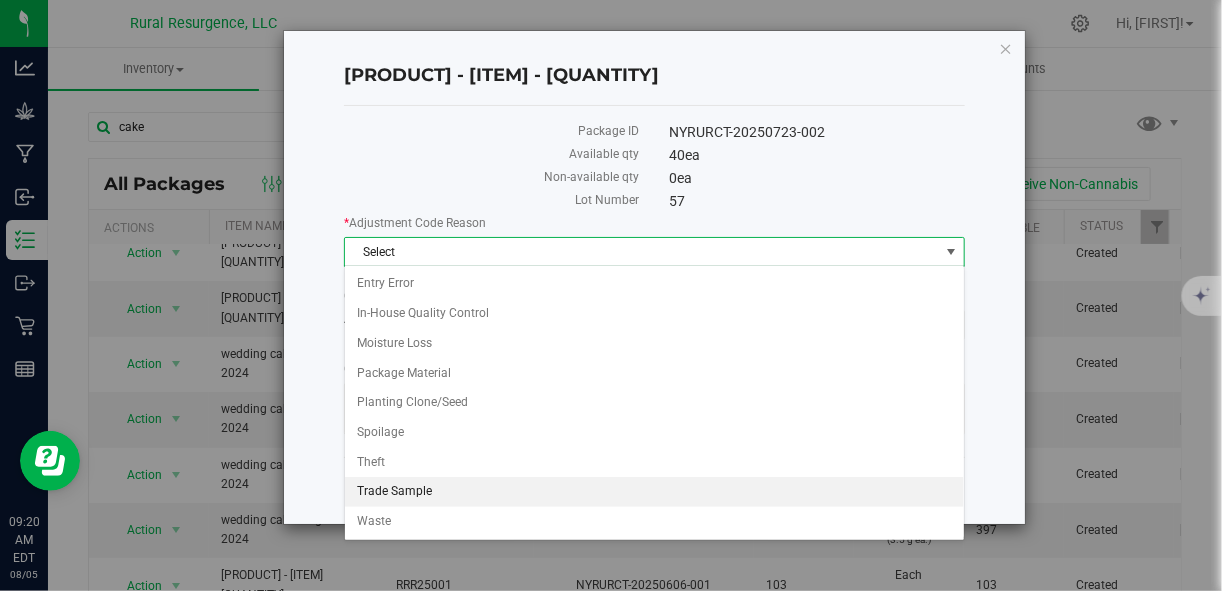 click on "Trade Sample" at bounding box center (654, 492) 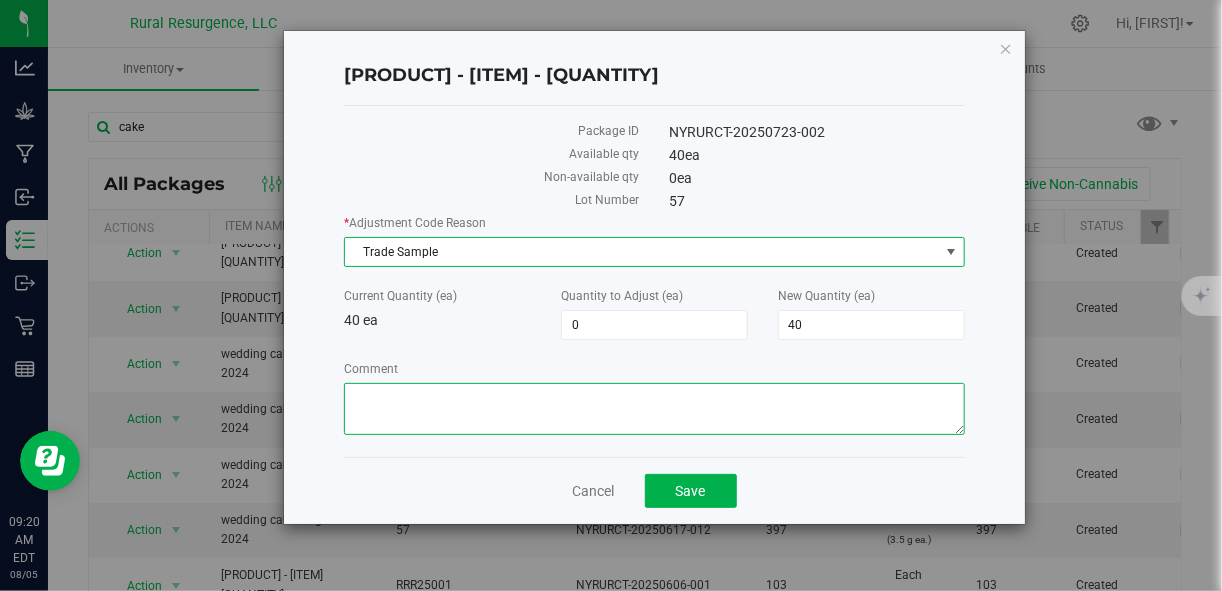 click on "Comment" at bounding box center [654, 409] 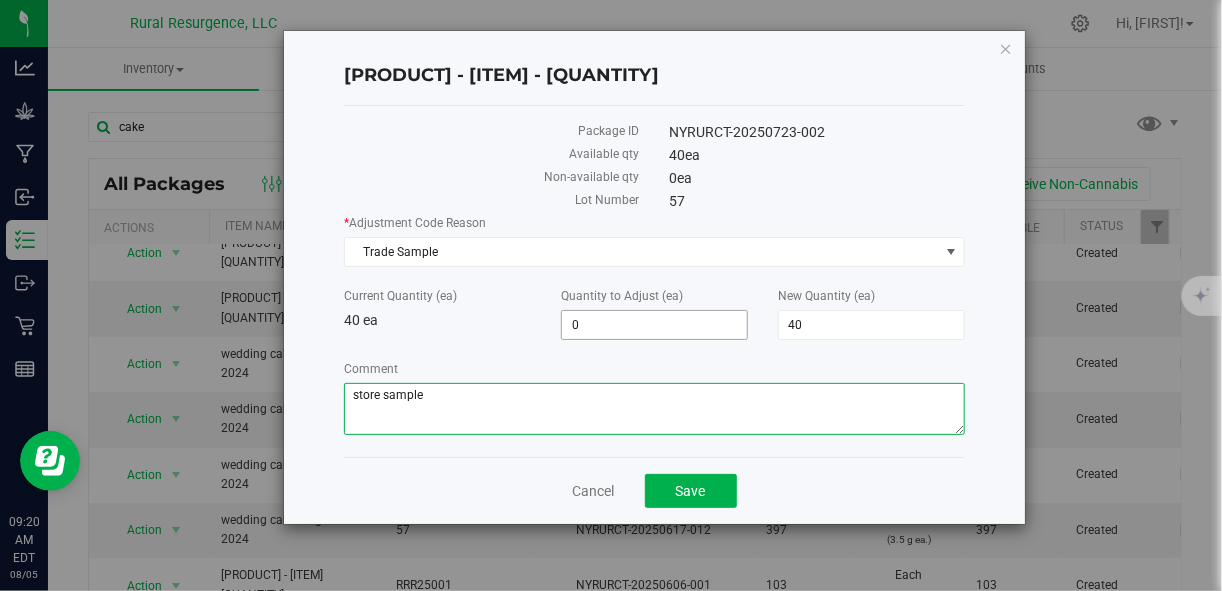 type on "store sample" 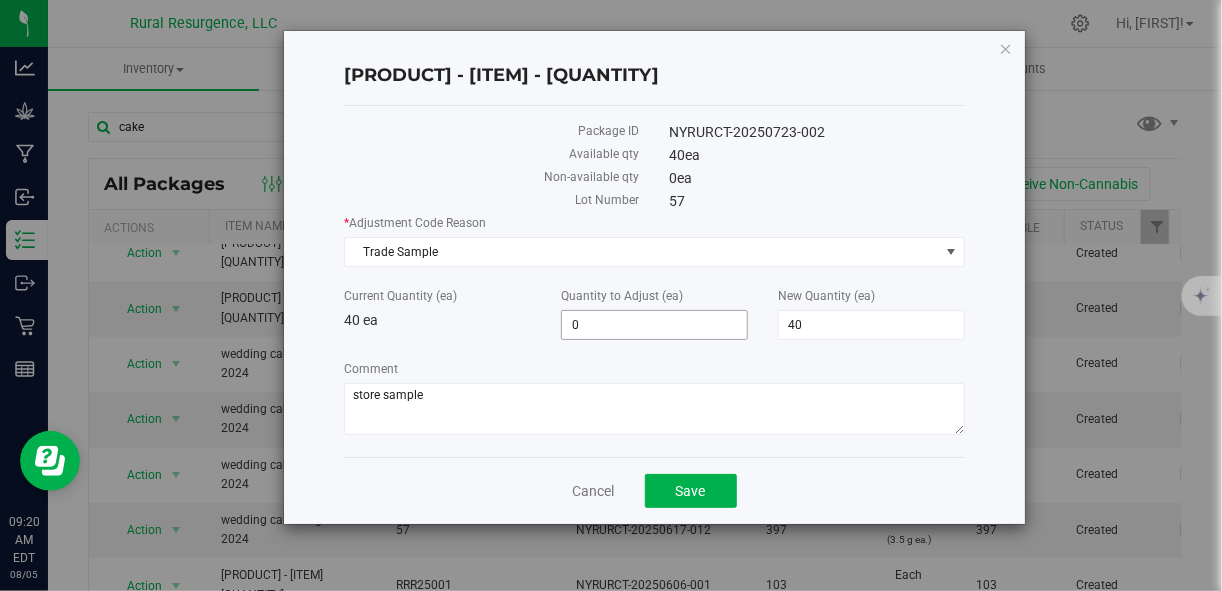 click on "0 0" at bounding box center (654, 325) 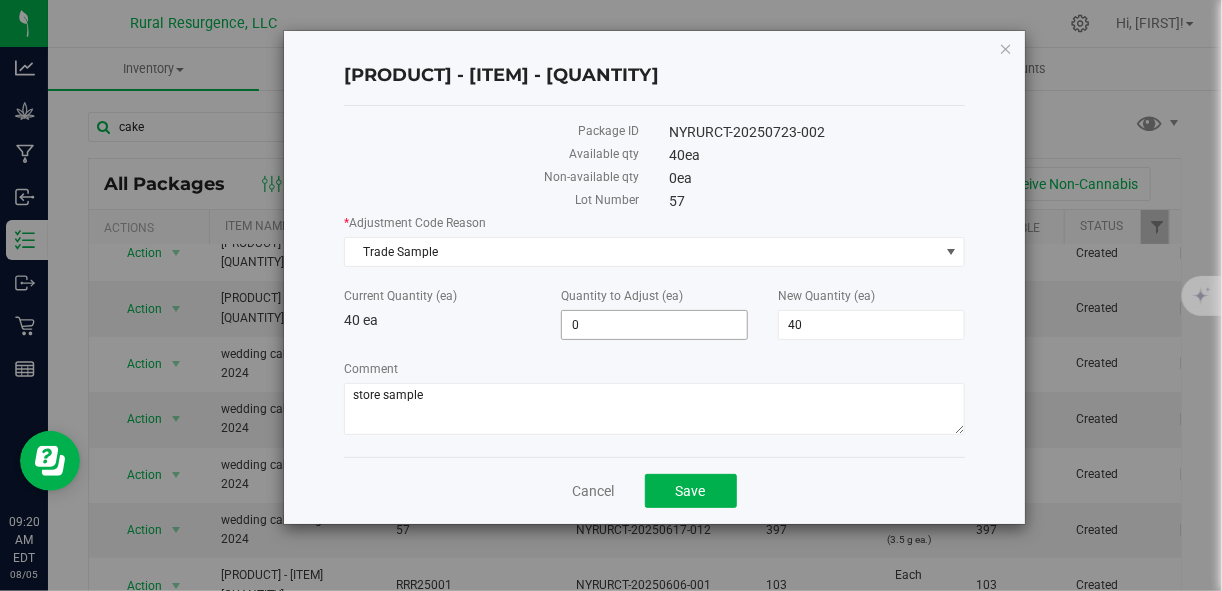 click on "0 0" at bounding box center (654, 325) 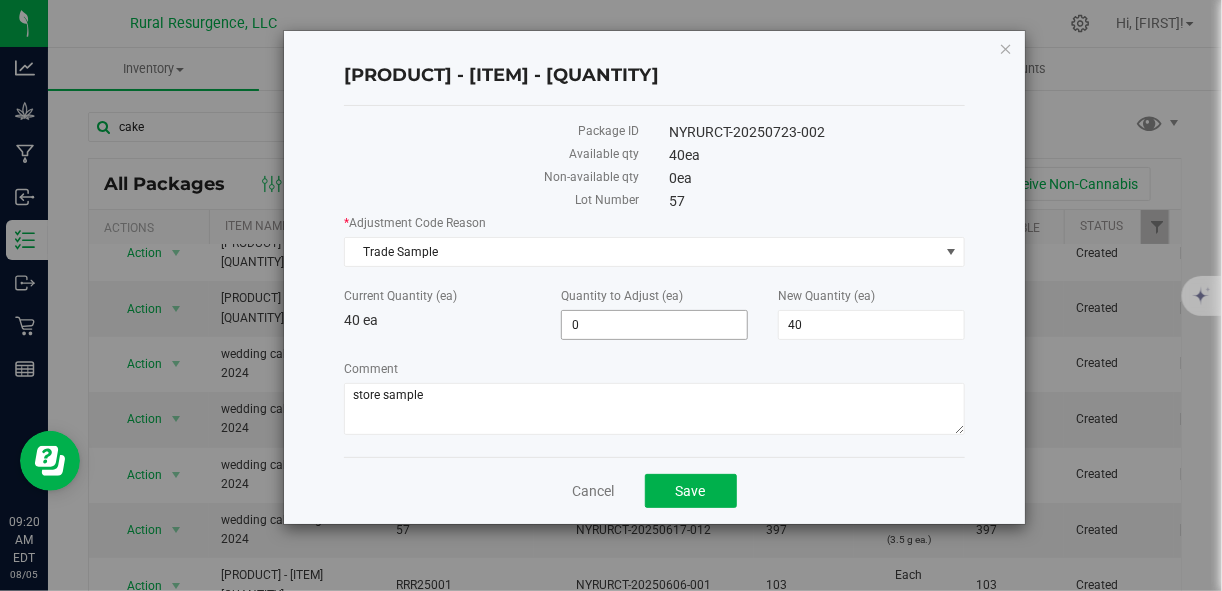 click on "0 0" at bounding box center [654, 325] 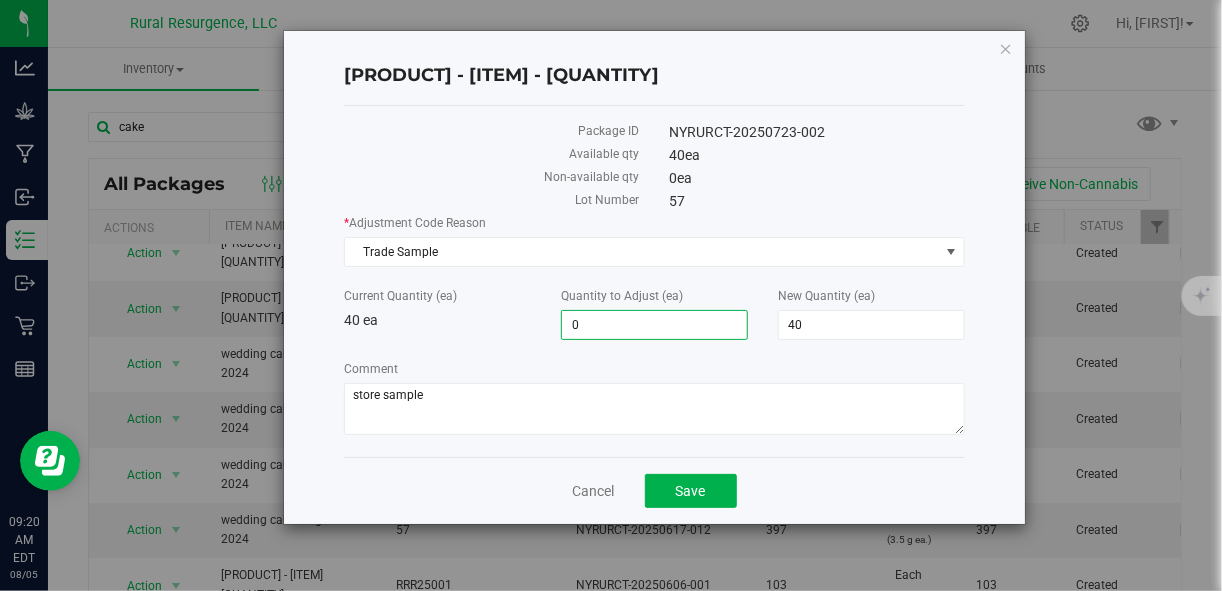 click on "0" at bounding box center [654, 325] 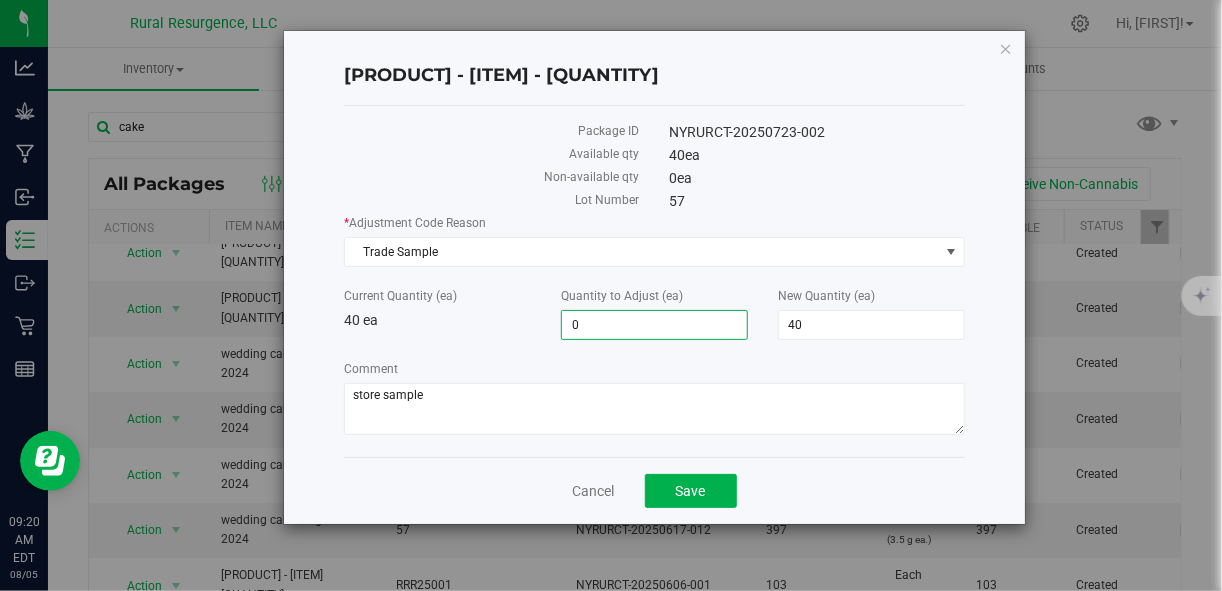 click on "0" at bounding box center (654, 325) 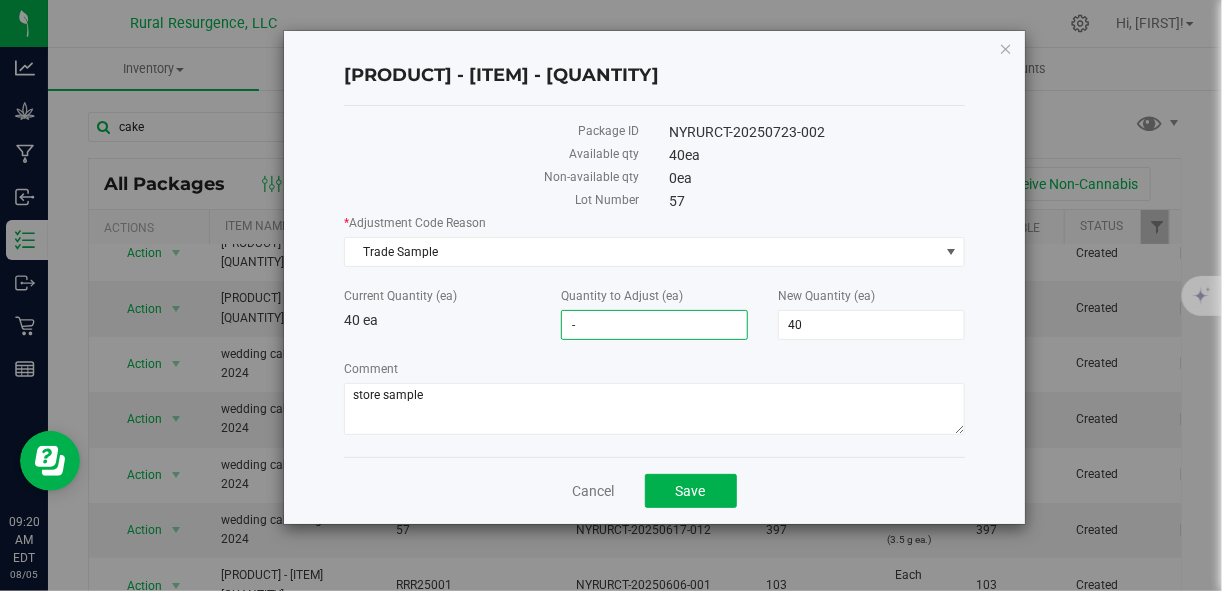 type on "-1" 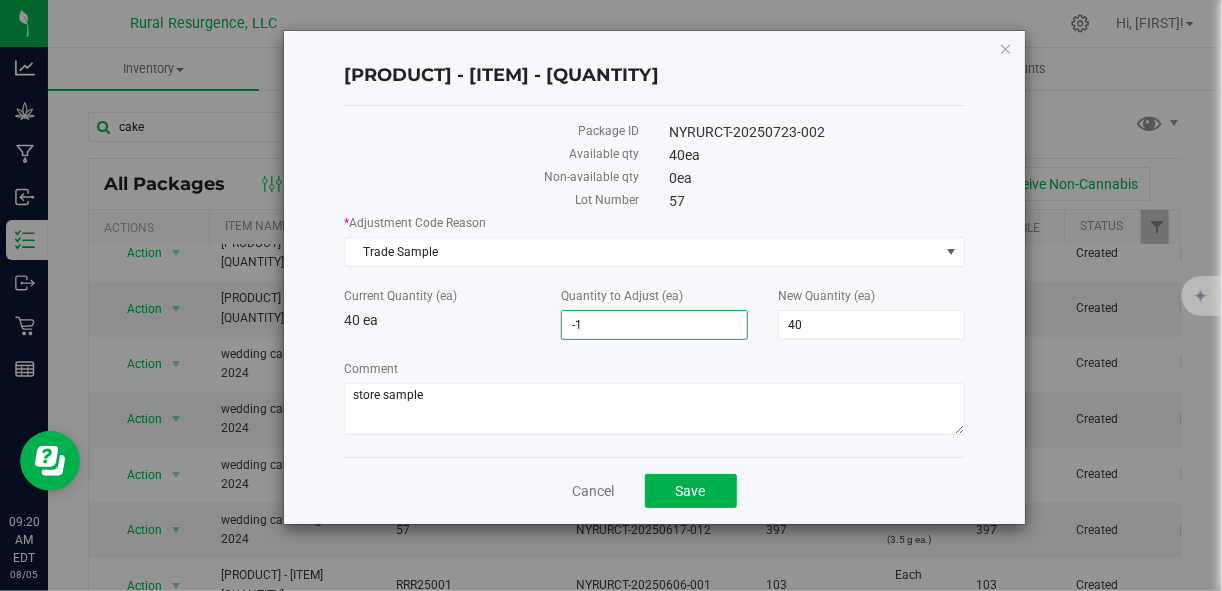 click on "Comment" at bounding box center (654, 369) 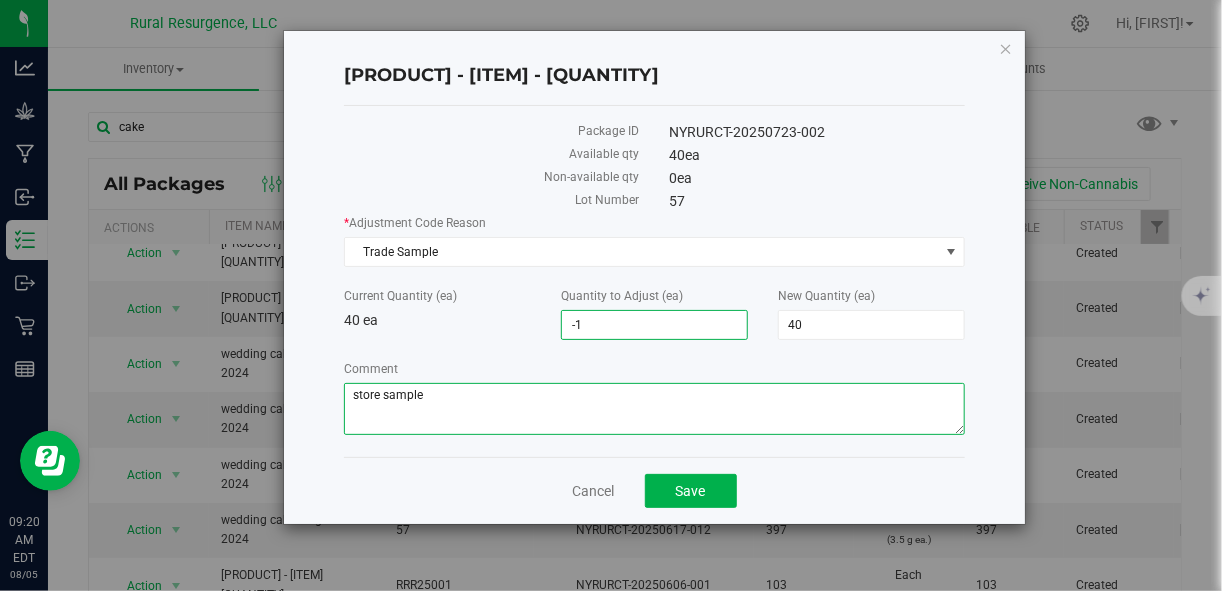 click on "Comment" at bounding box center (654, 409) 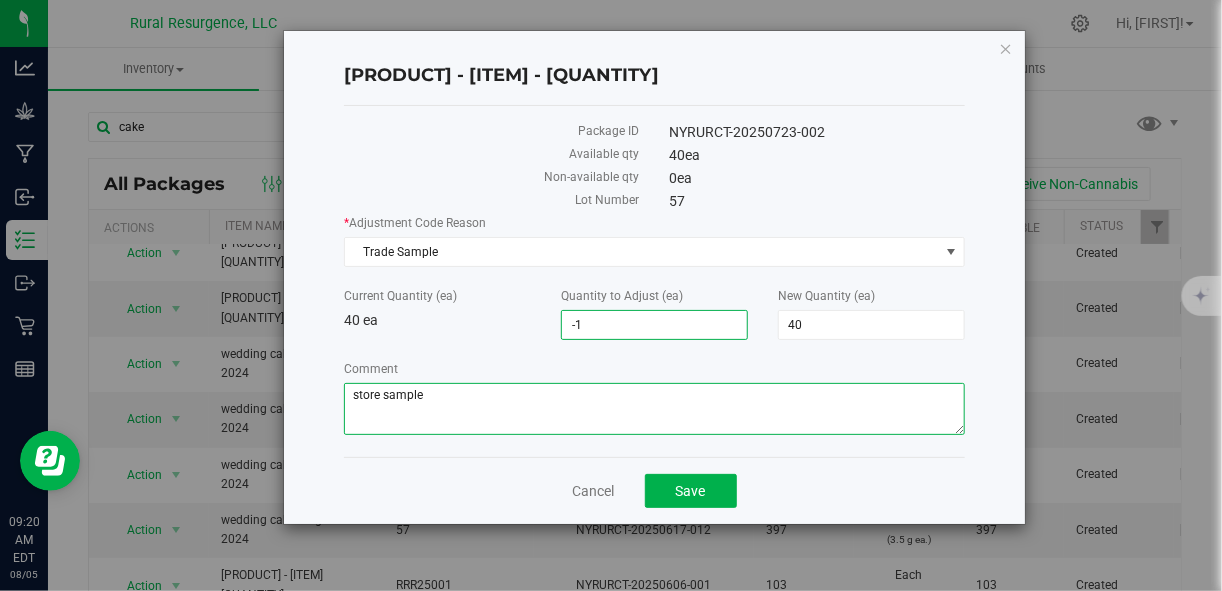 type on "-1" 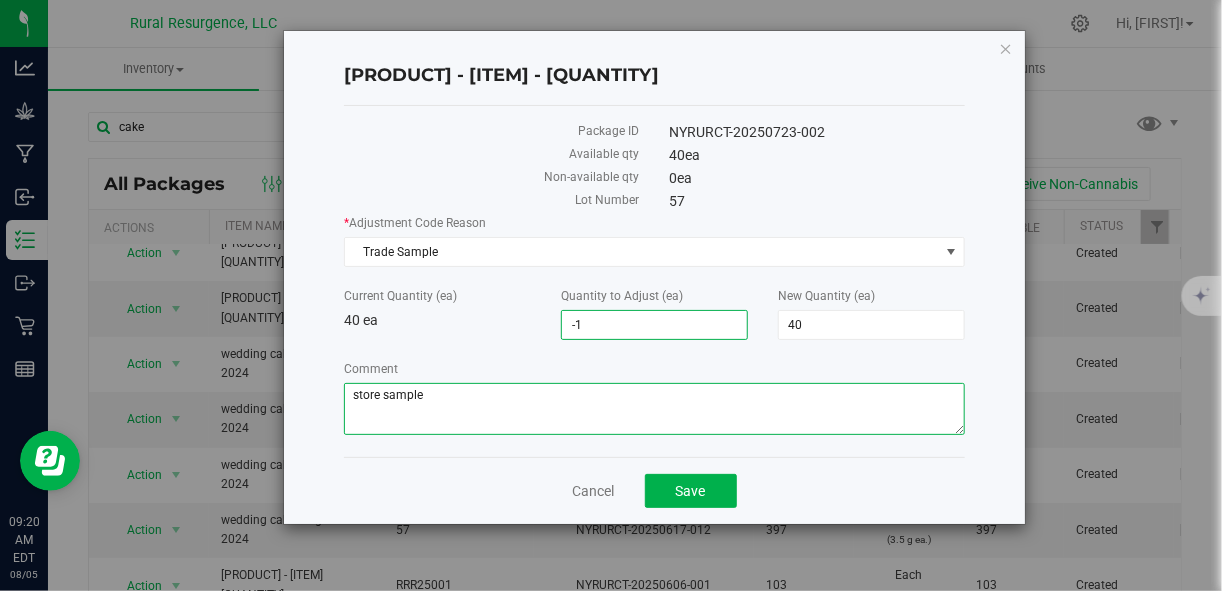 type on "39" 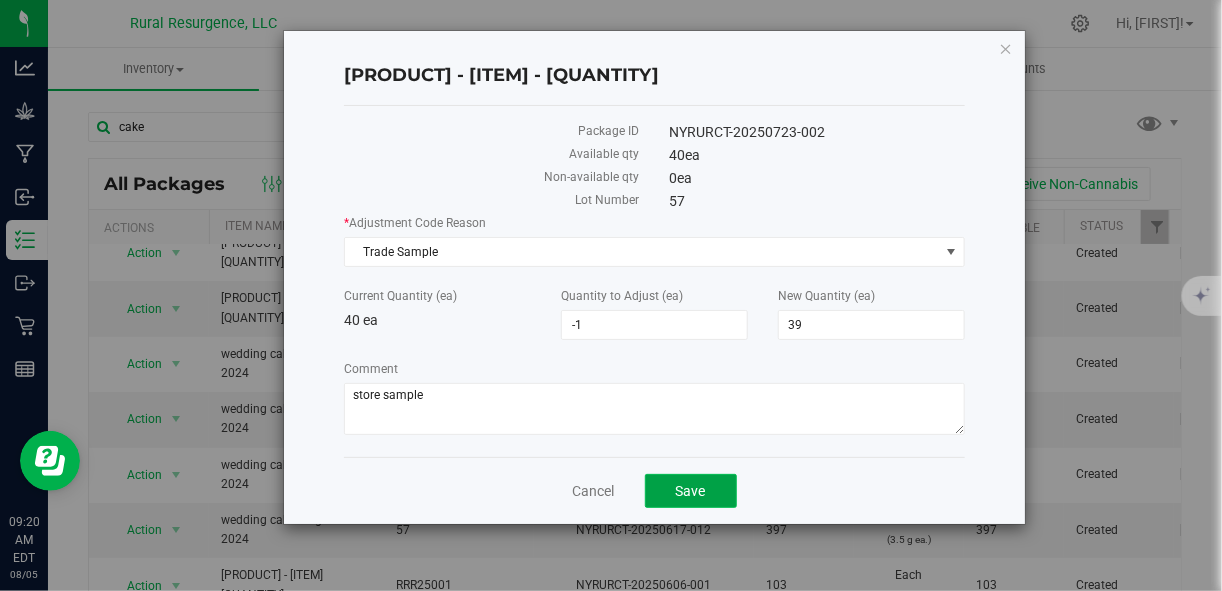 click on "Save" 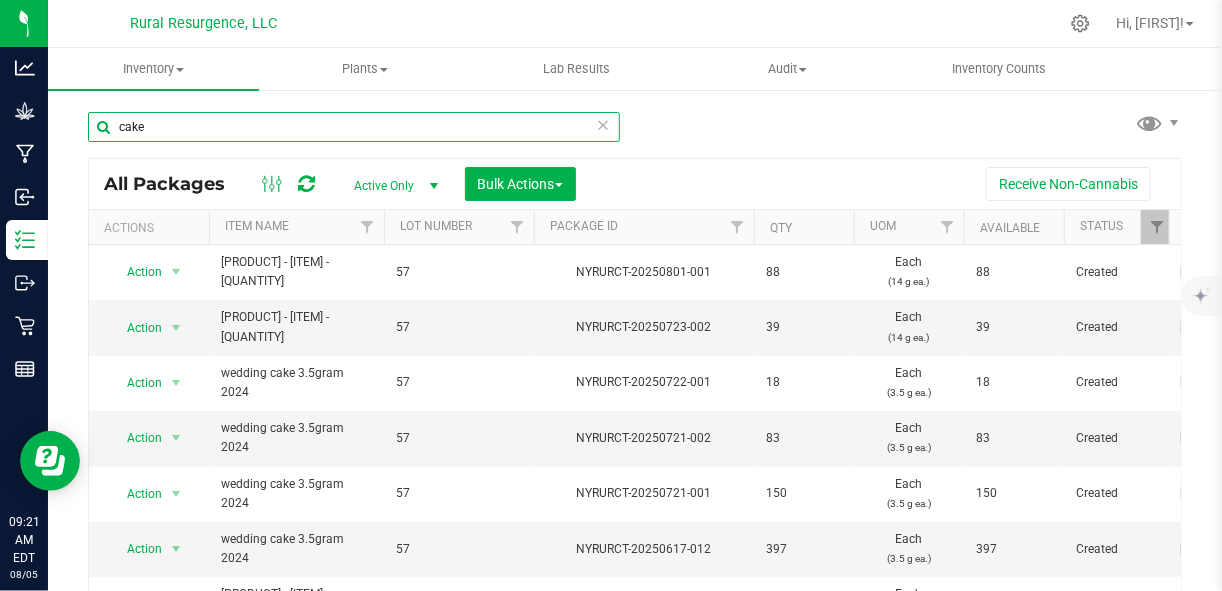 click on "cake" at bounding box center [354, 127] 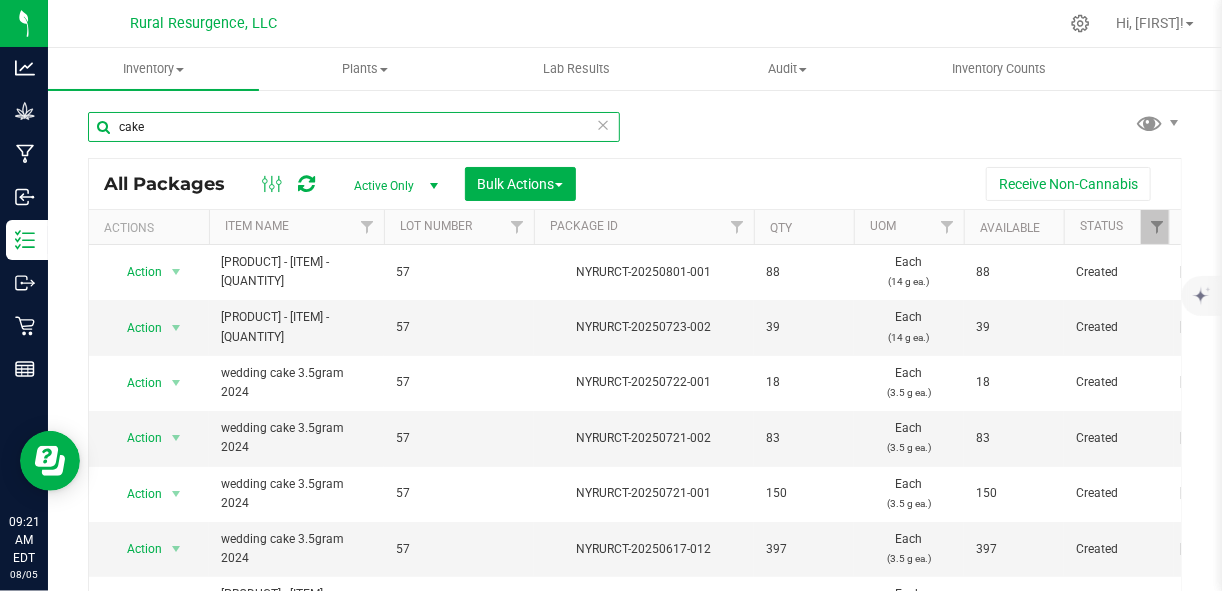click on "cake" at bounding box center [354, 127] 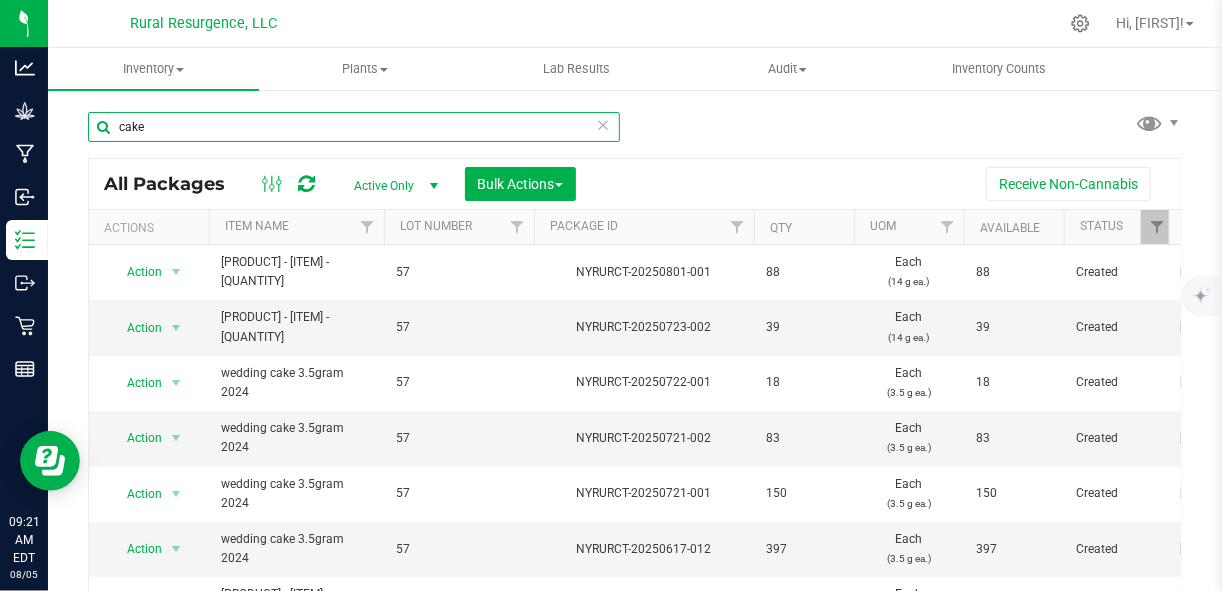 click on "cake" at bounding box center (354, 127) 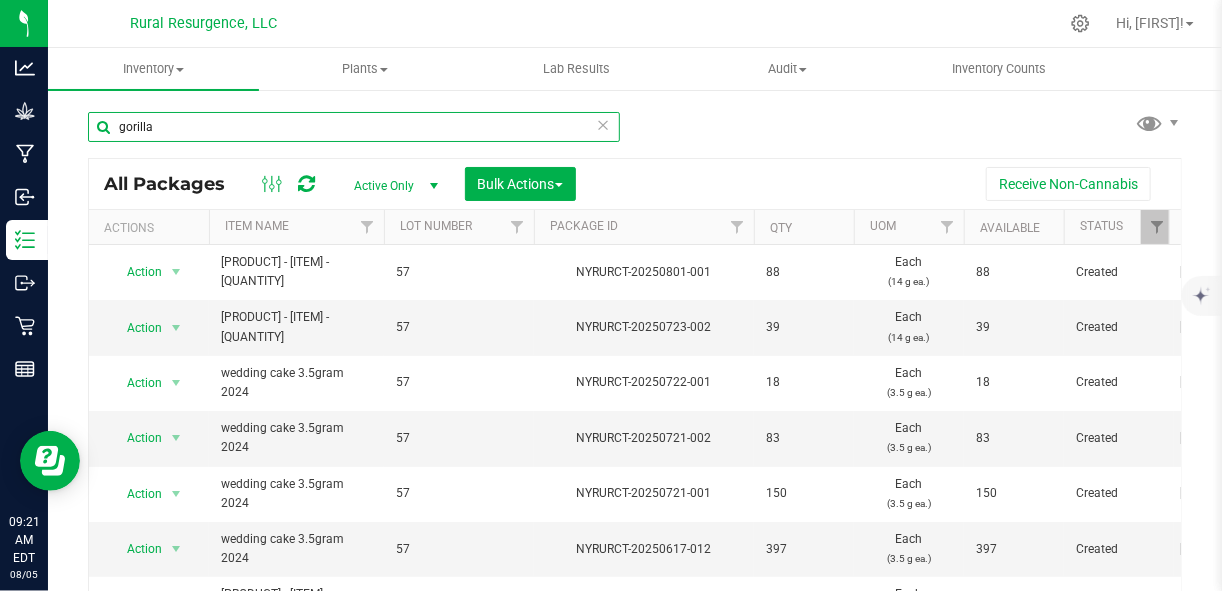 type on "gorilla" 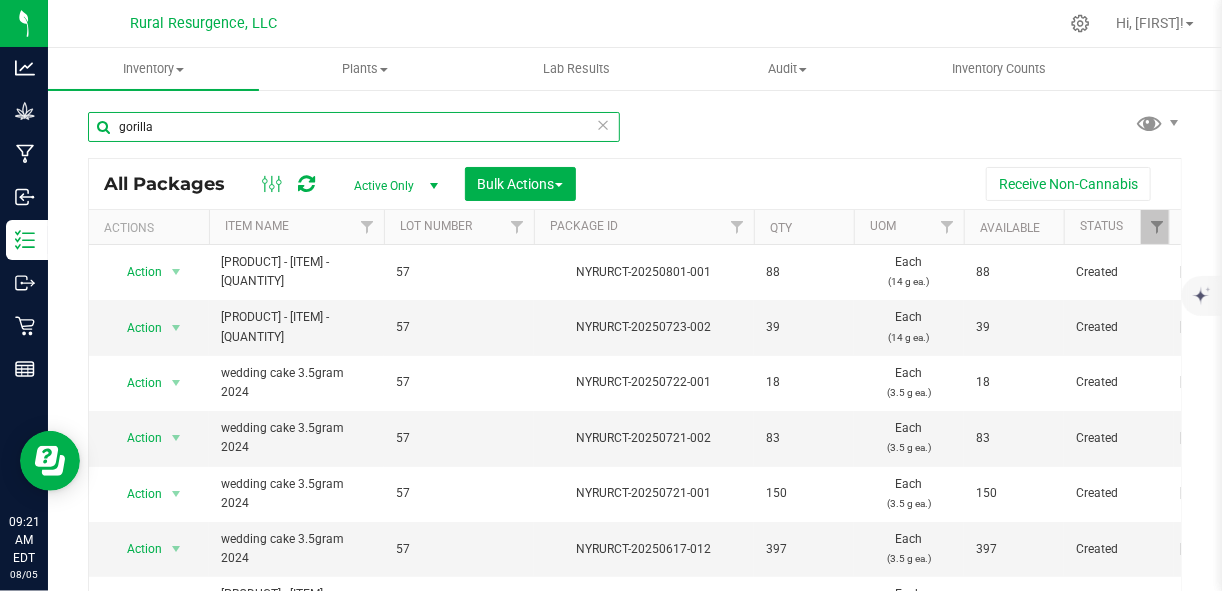 click on "gorilla" at bounding box center [354, 127] 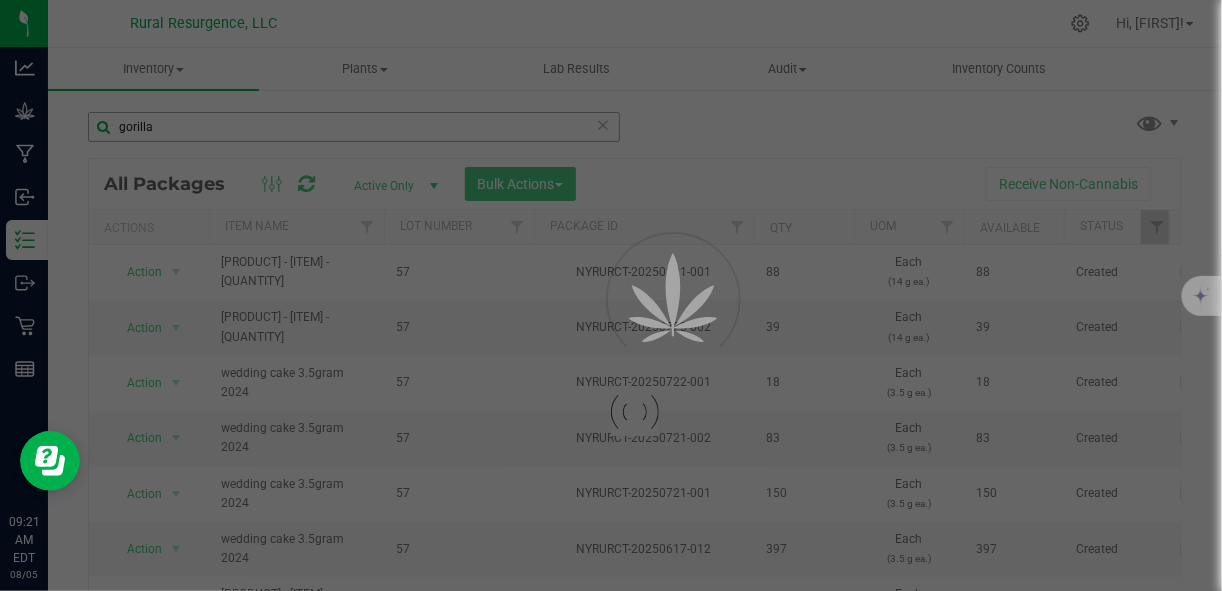 click at bounding box center (611, 295) 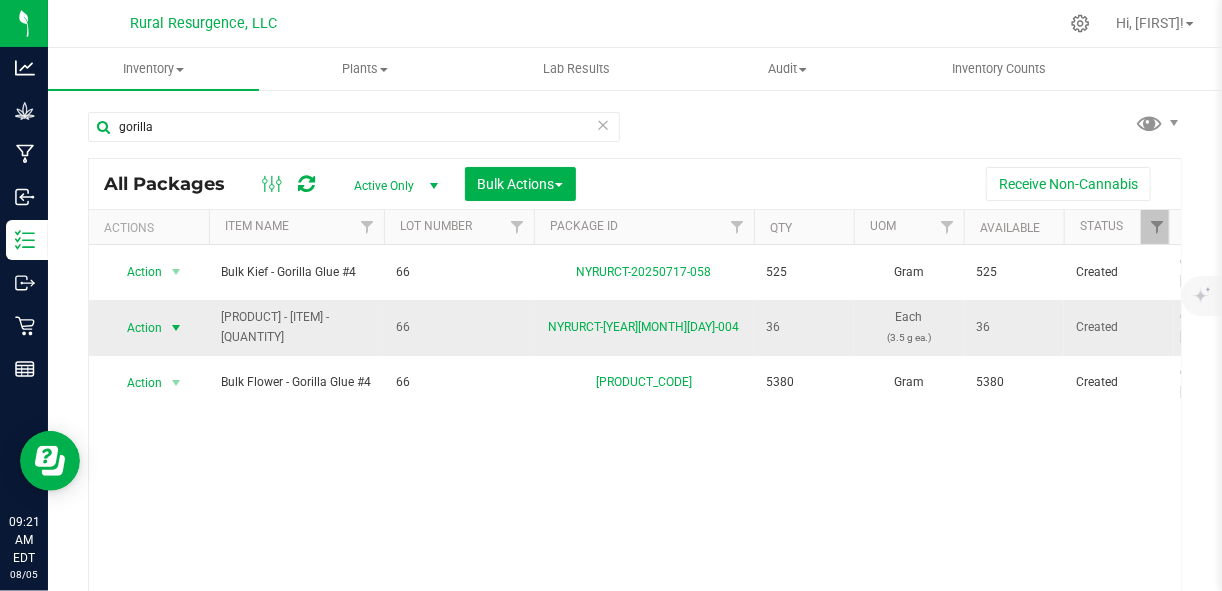 click at bounding box center [176, 328] 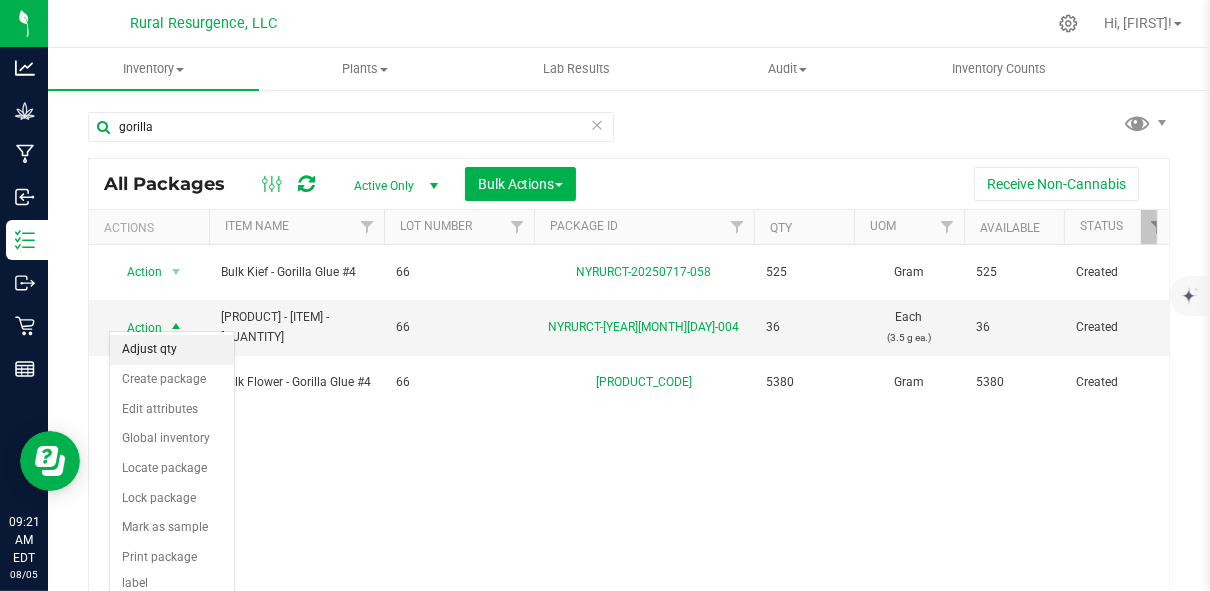 click on "Adjust qty" at bounding box center (172, 350) 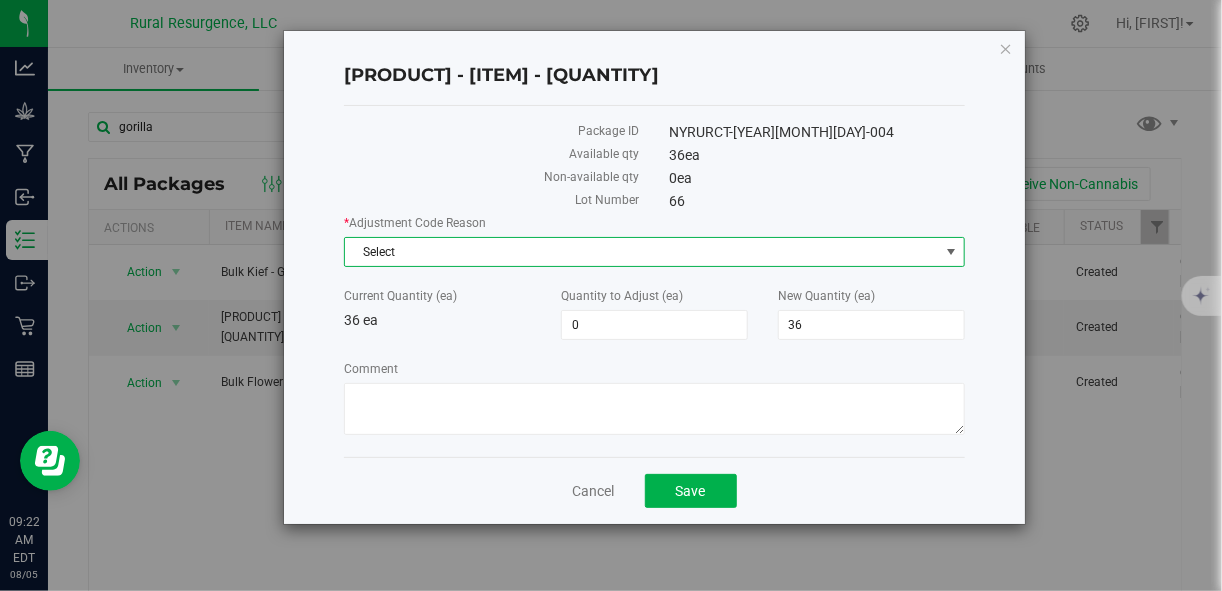 click on "Select" at bounding box center [641, 252] 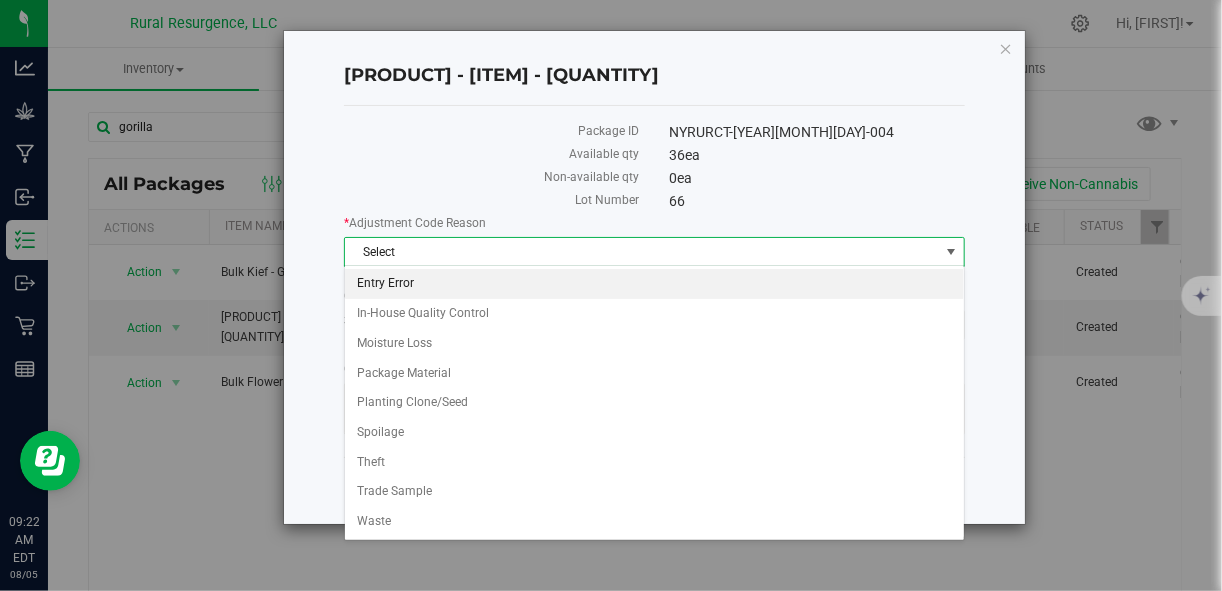 click on "Entry Error" at bounding box center (654, 284) 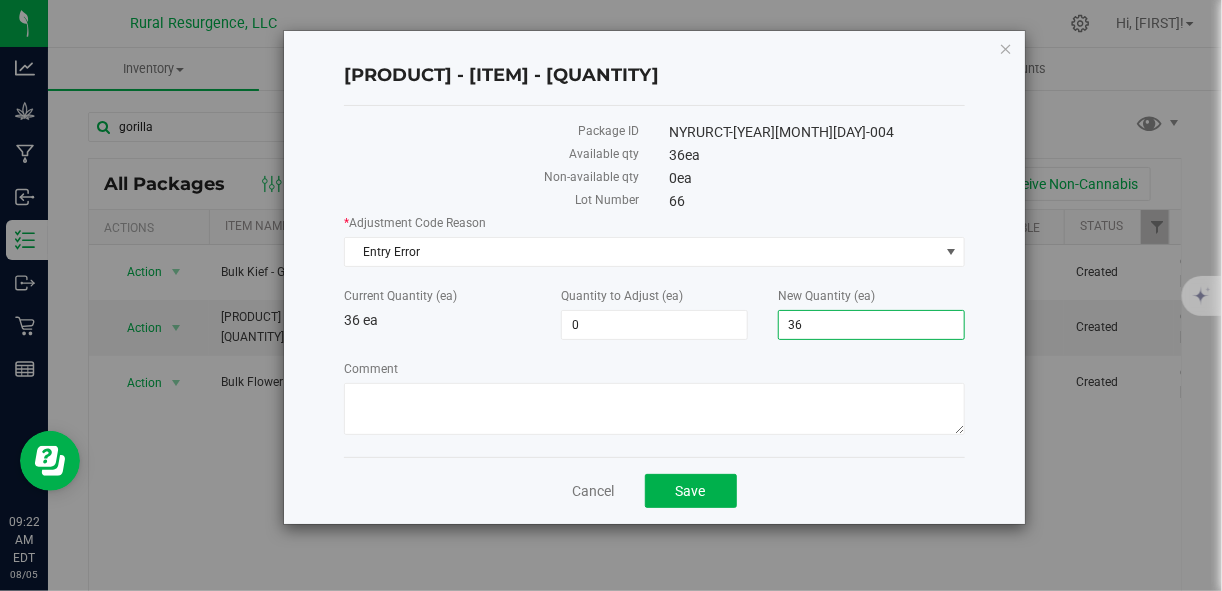 click on "36 36" at bounding box center [871, 325] 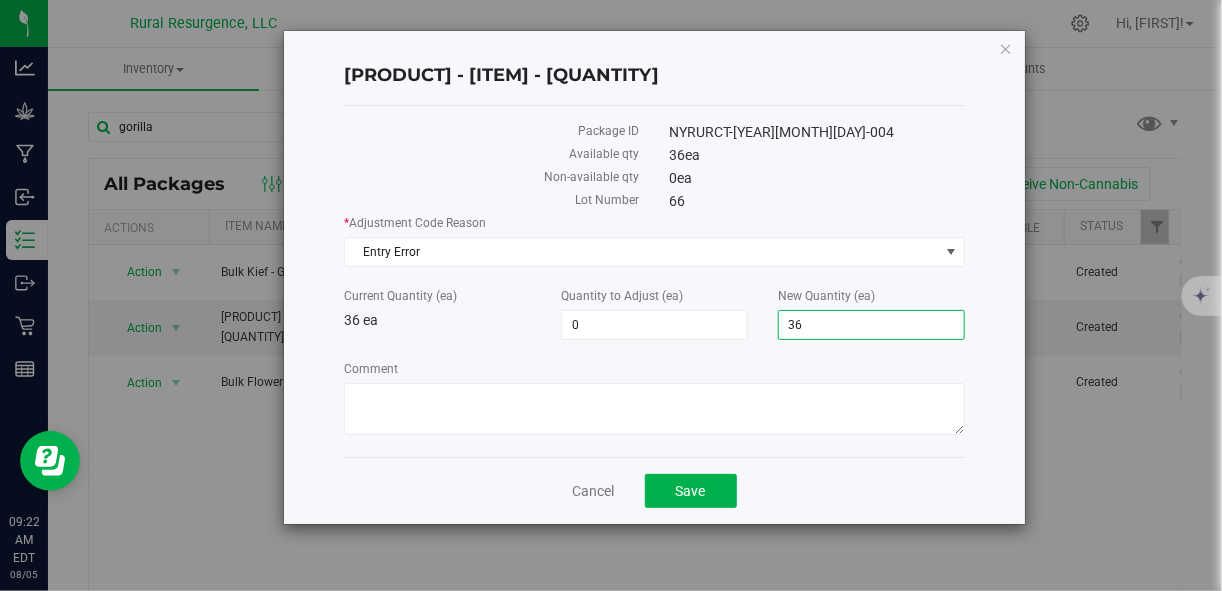 click on "36" at bounding box center [871, 325] 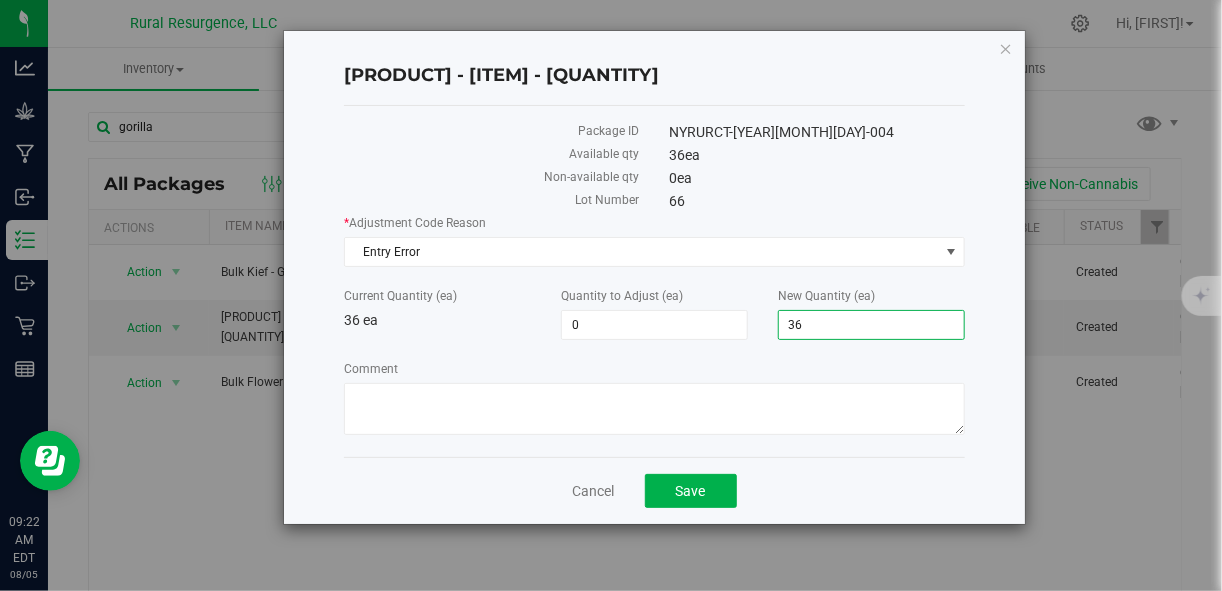 type on "0" 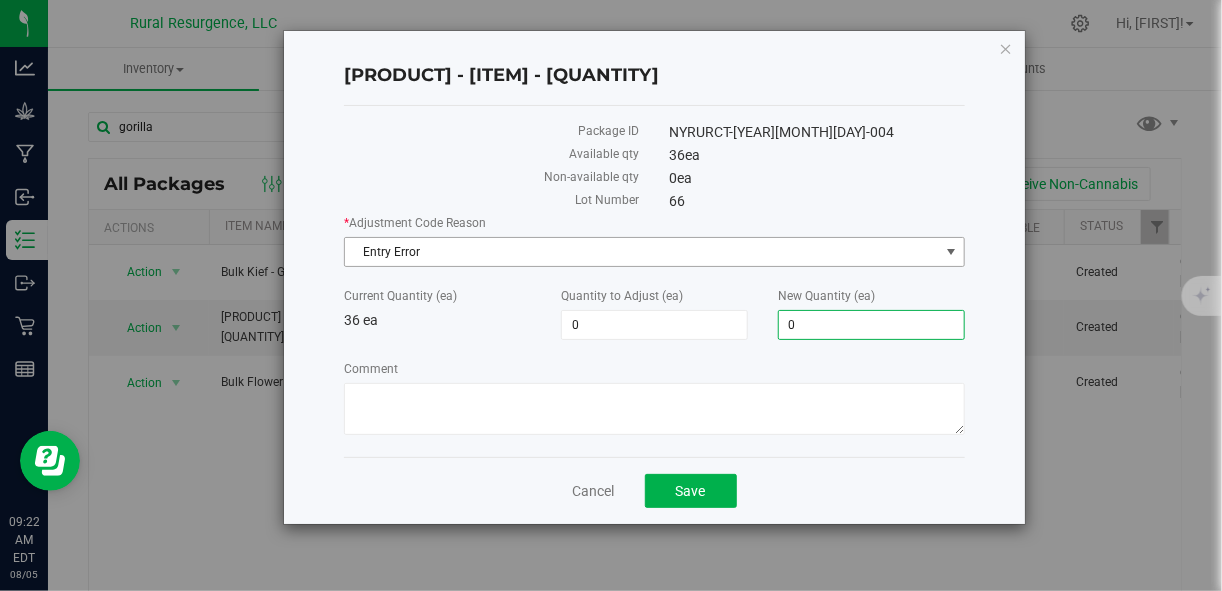 type on "-36" 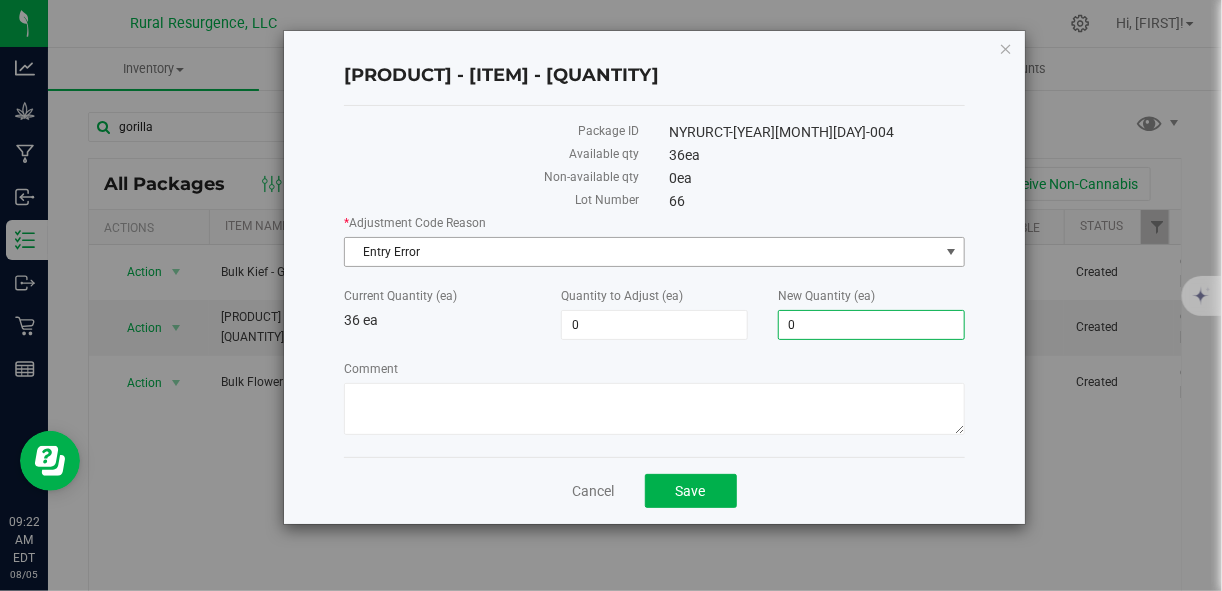 type on "0" 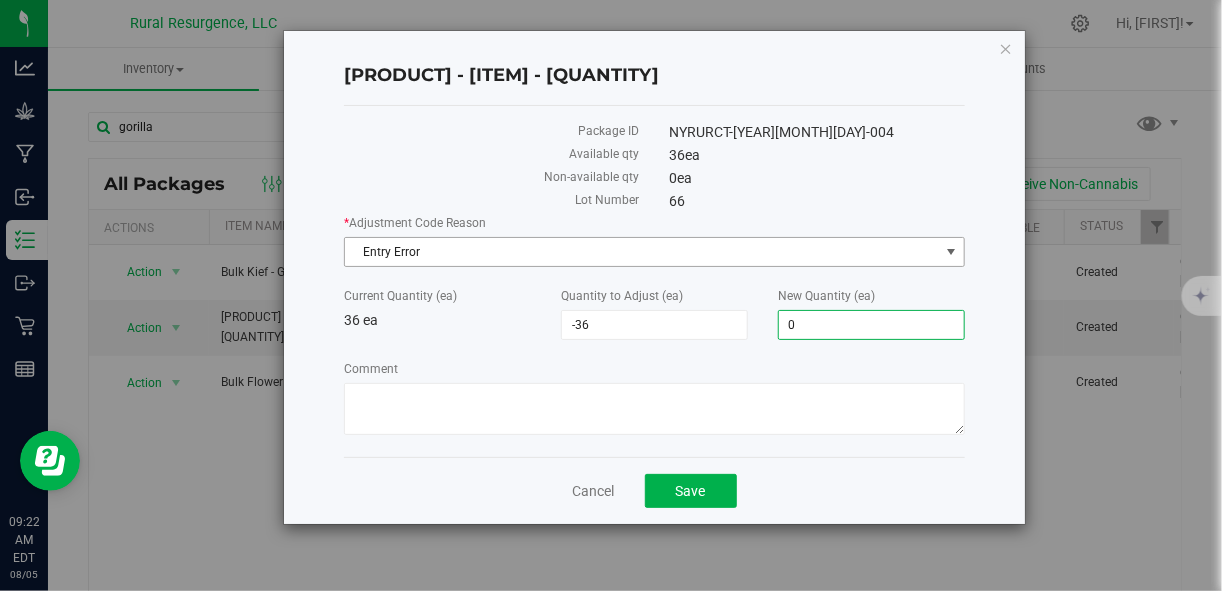 click on "Entry Error" at bounding box center (641, 252) 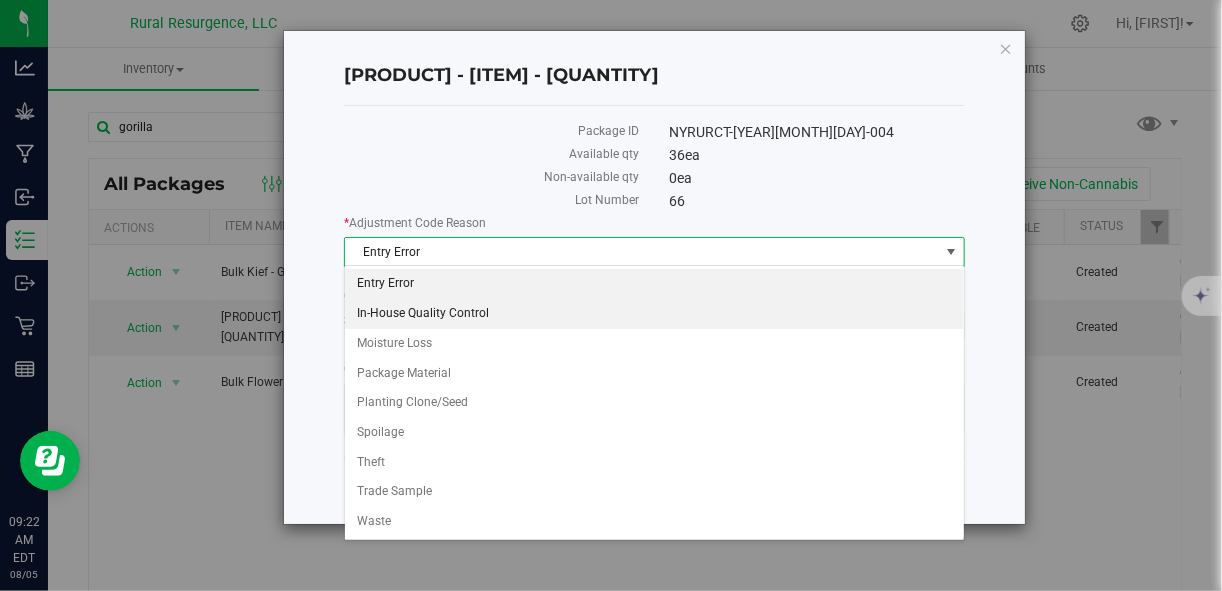 click on "In-House Quality Control" at bounding box center [654, 314] 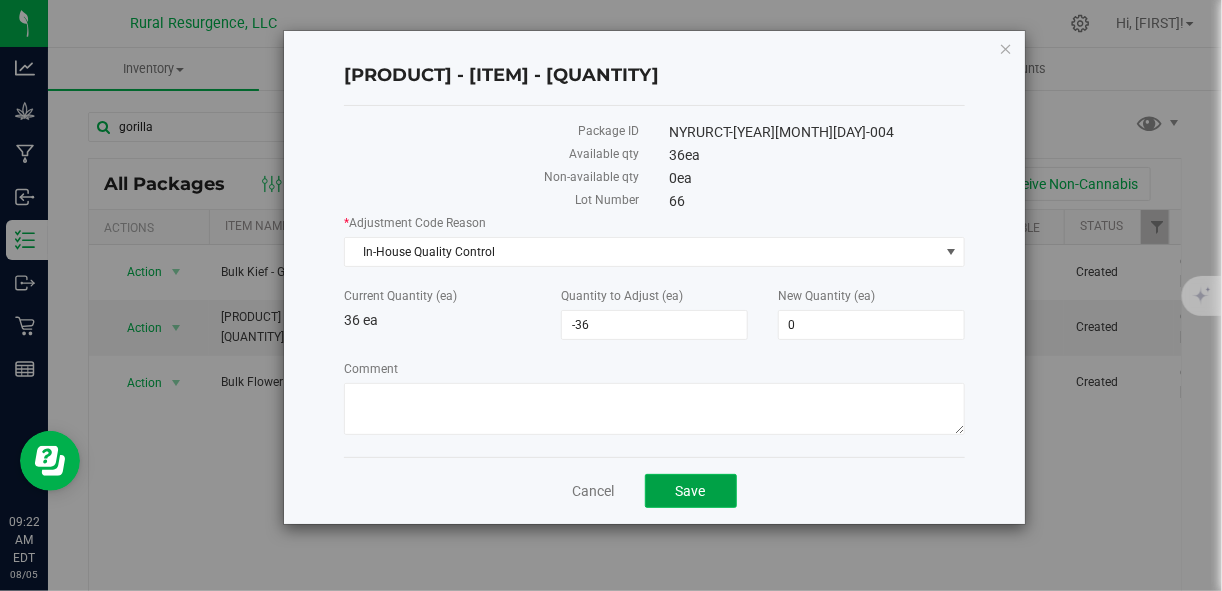 click on "Save" 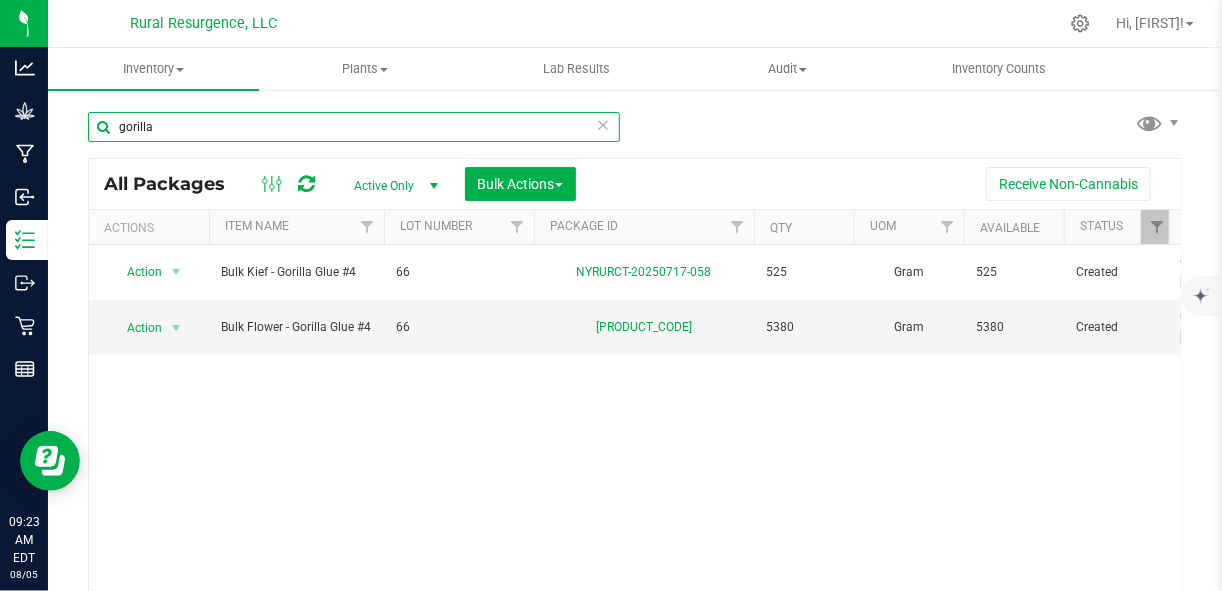 click on "gorilla" at bounding box center (354, 127) 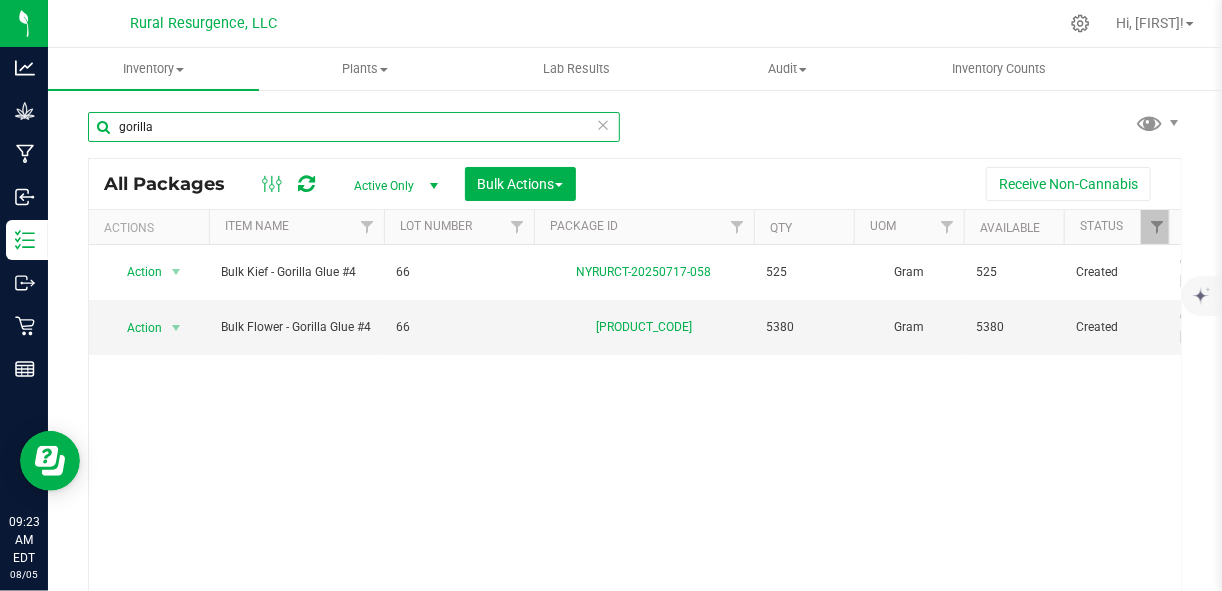 click on "gorilla" at bounding box center [354, 127] 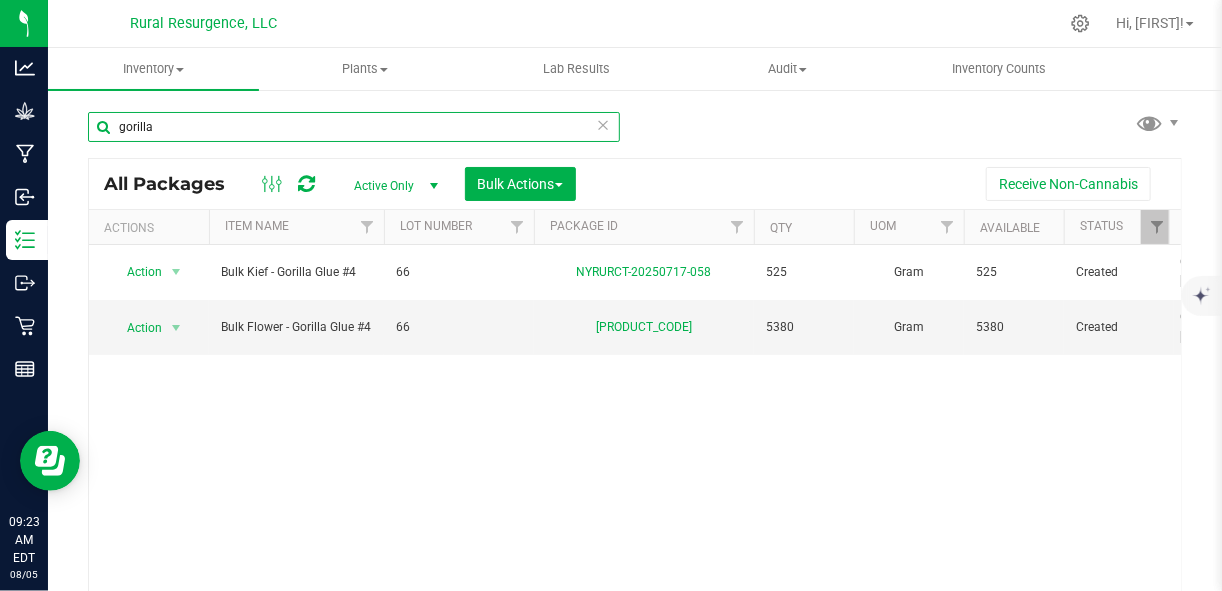 click on "gorilla" at bounding box center (354, 127) 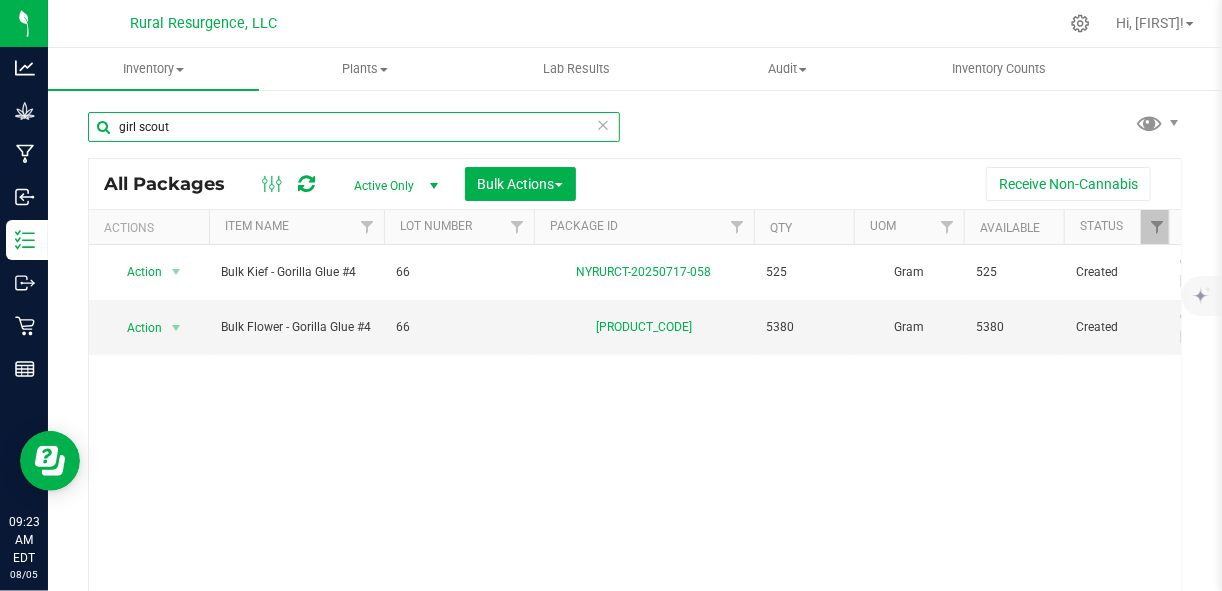 type on "girl scout" 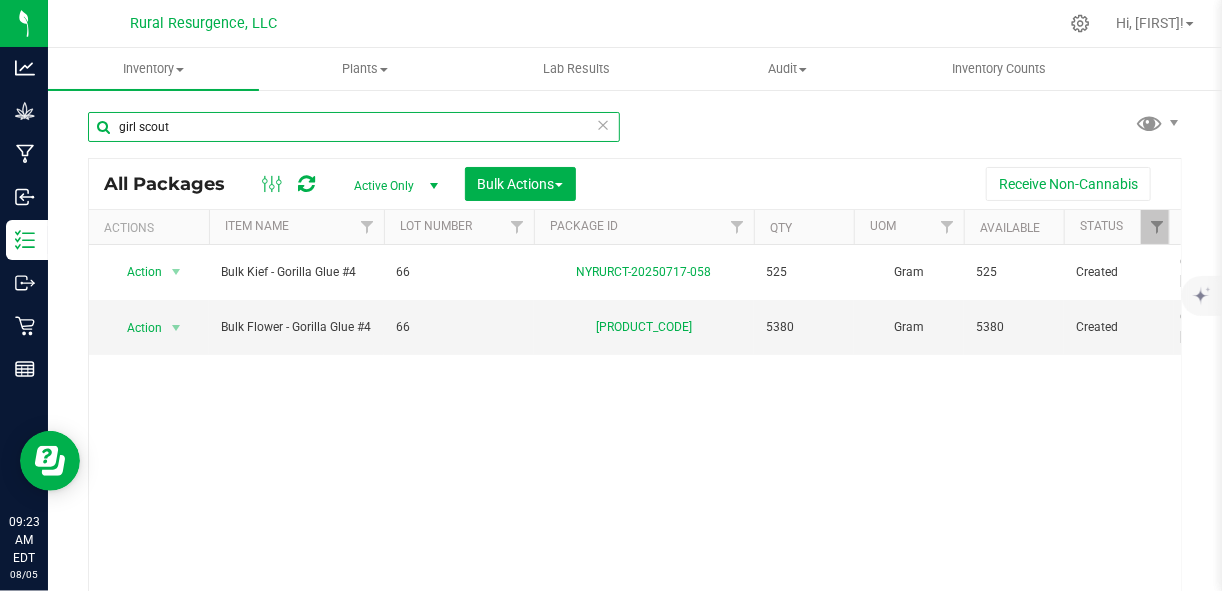 click on "girl scout" at bounding box center (354, 127) 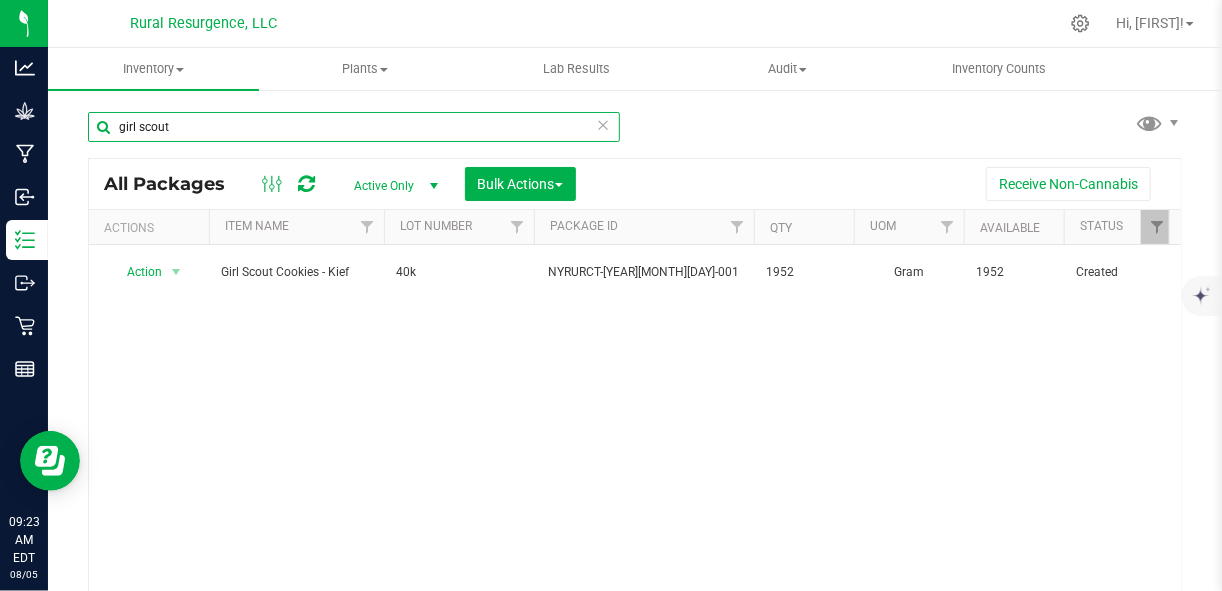 click on "girl scout" at bounding box center [354, 127] 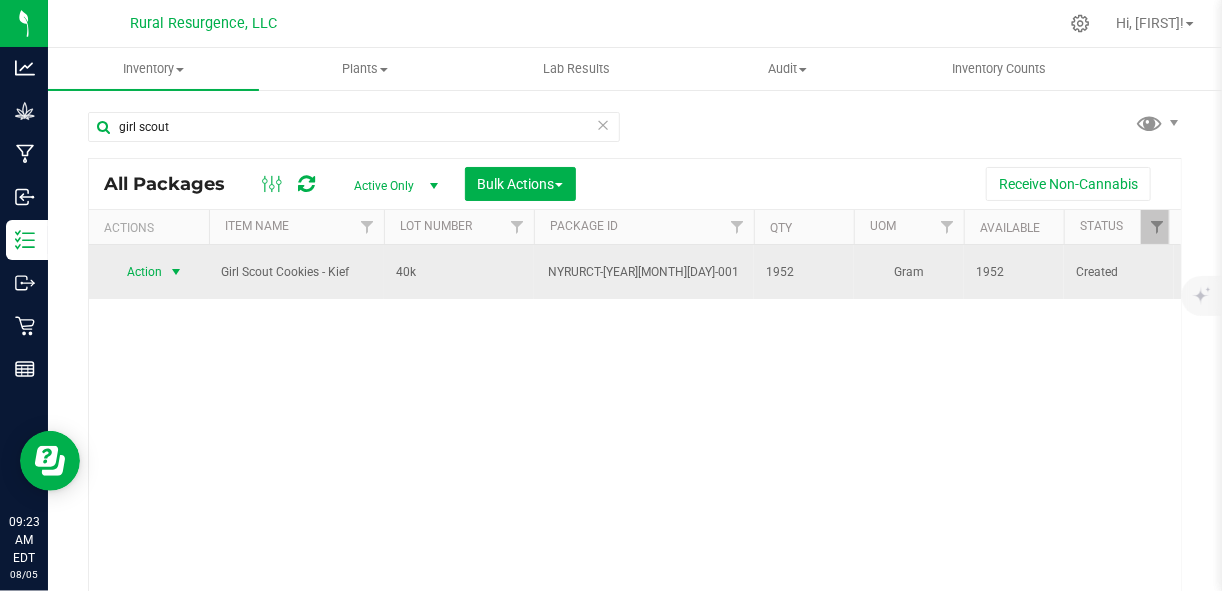 click at bounding box center (176, 272) 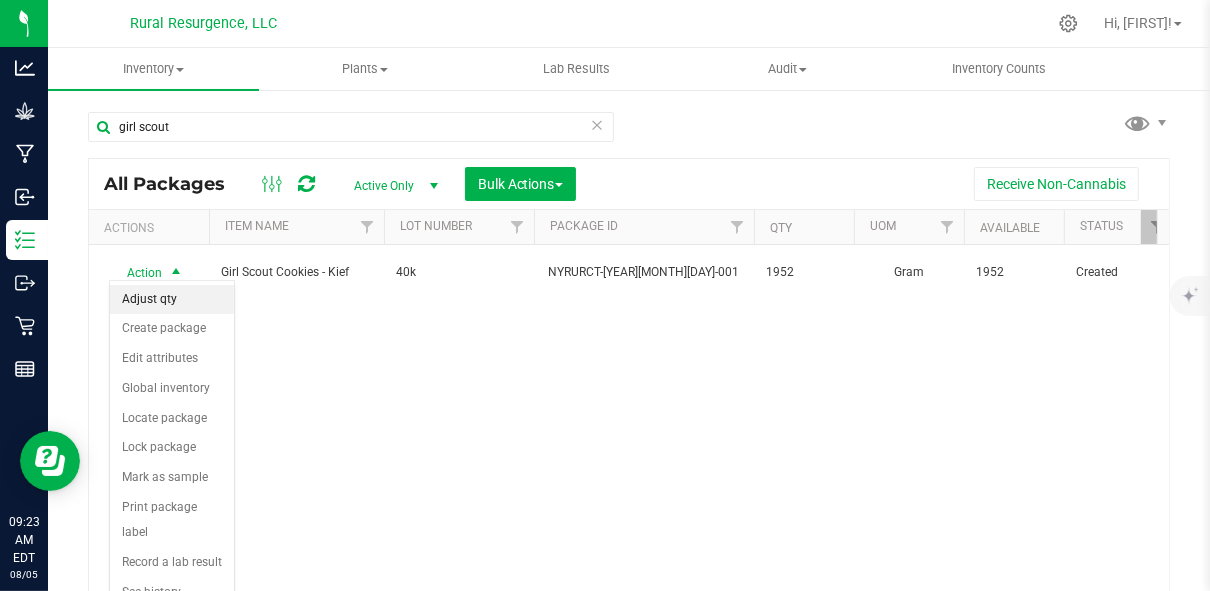 click on "Adjust qty" at bounding box center [172, 300] 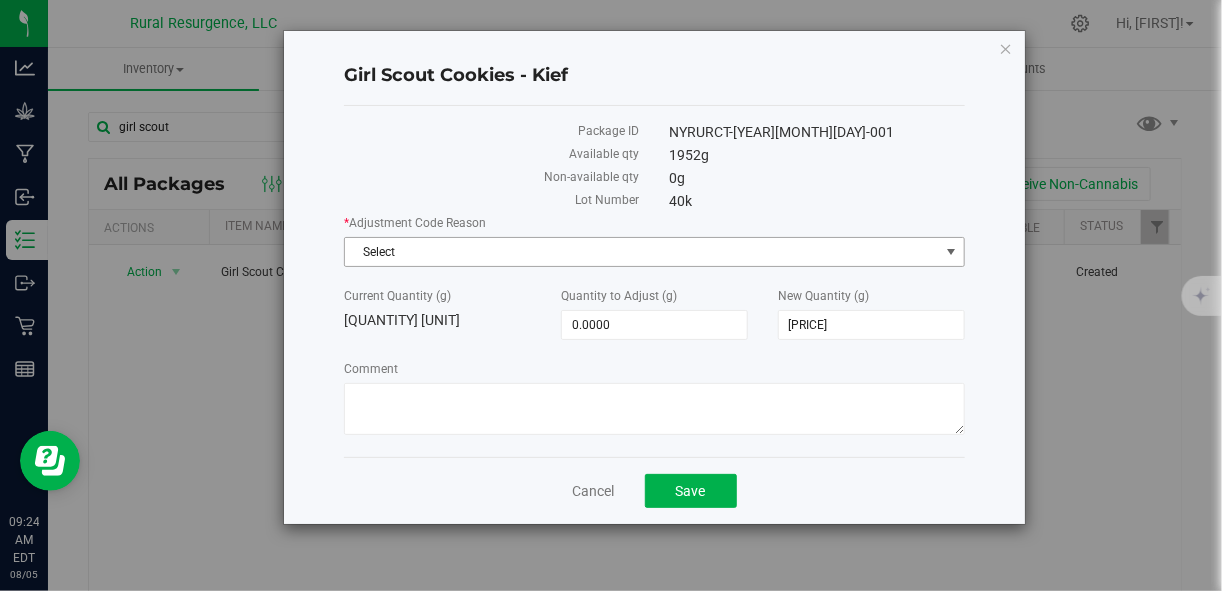 click on "Select" at bounding box center [641, 252] 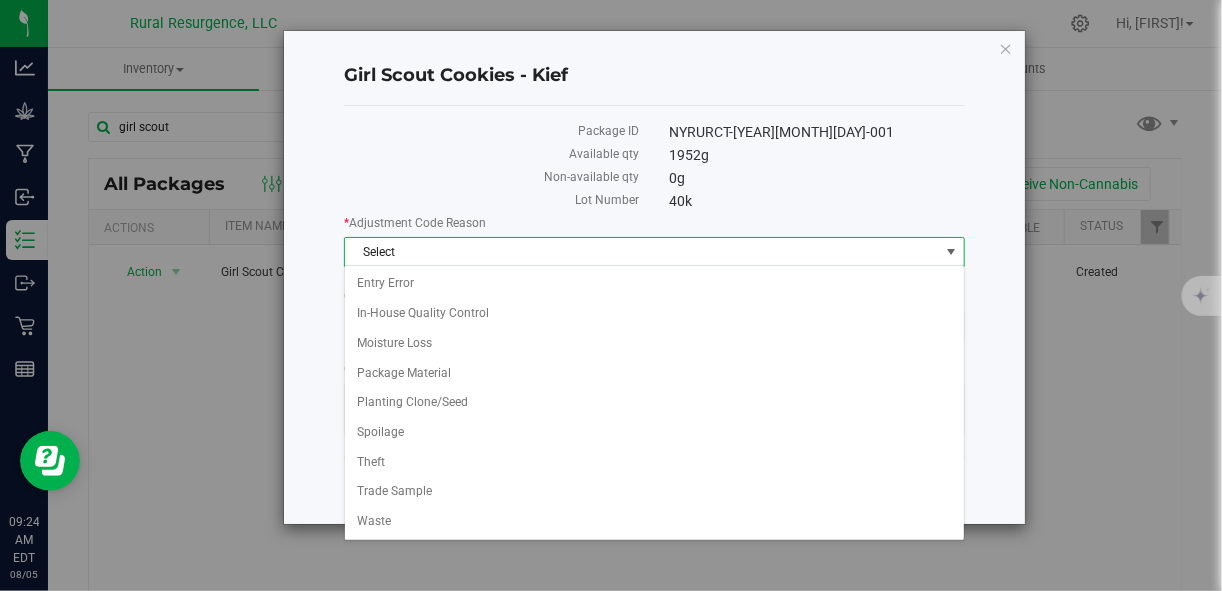 click on "[QUANTITY] [UNIT]" at bounding box center [817, 178] 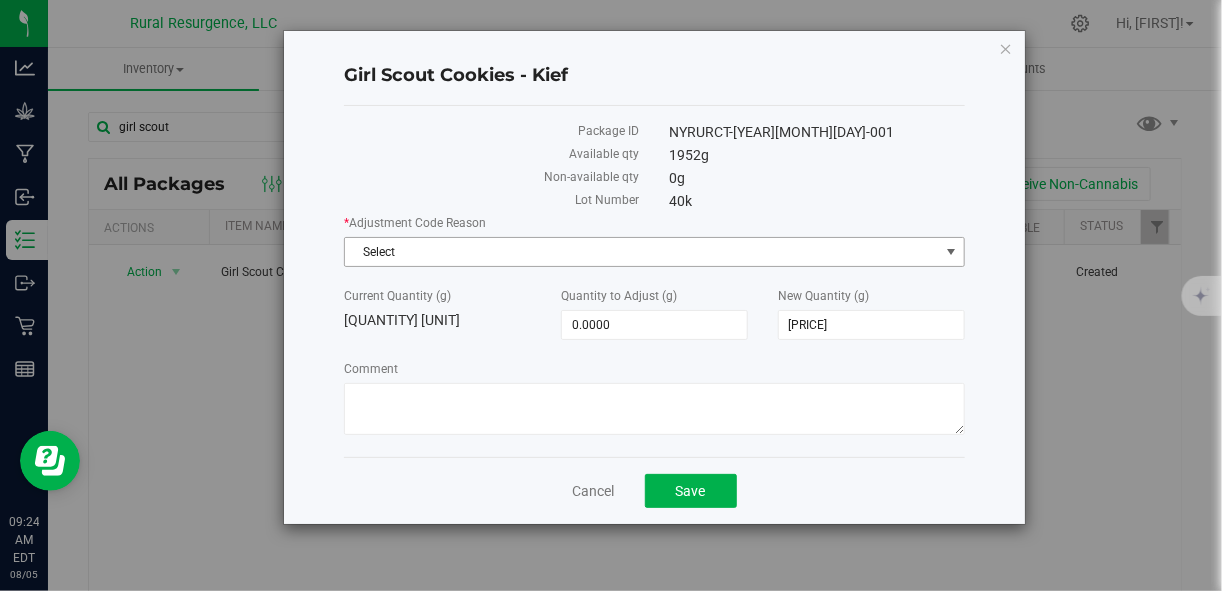 click on "Select" at bounding box center [641, 252] 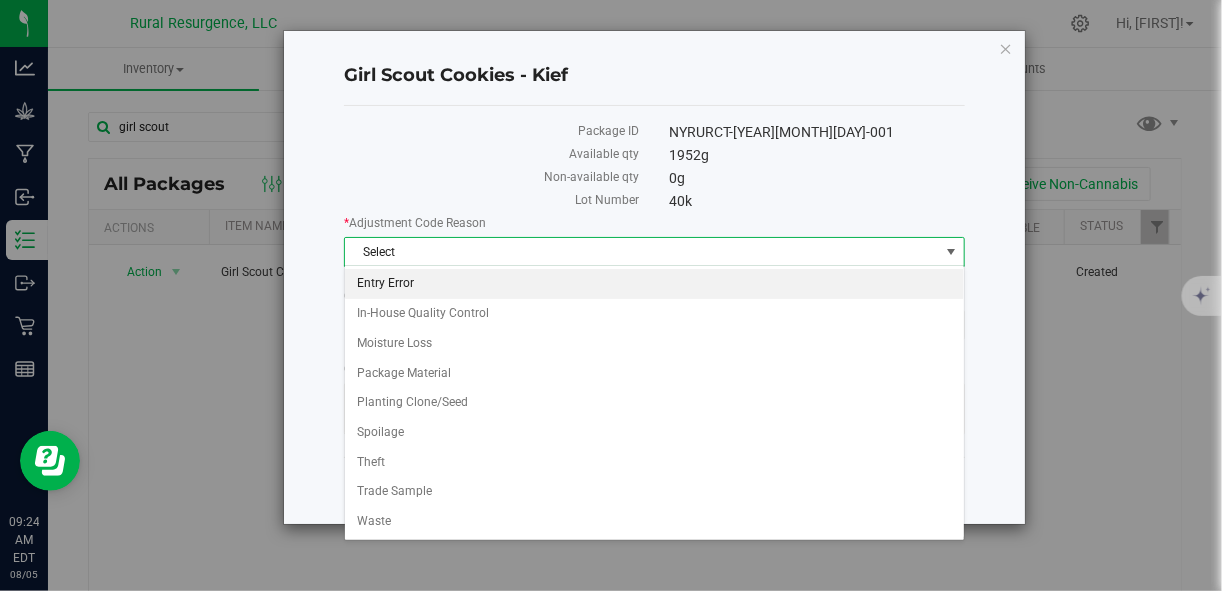 click on "Entry Error" at bounding box center [654, 284] 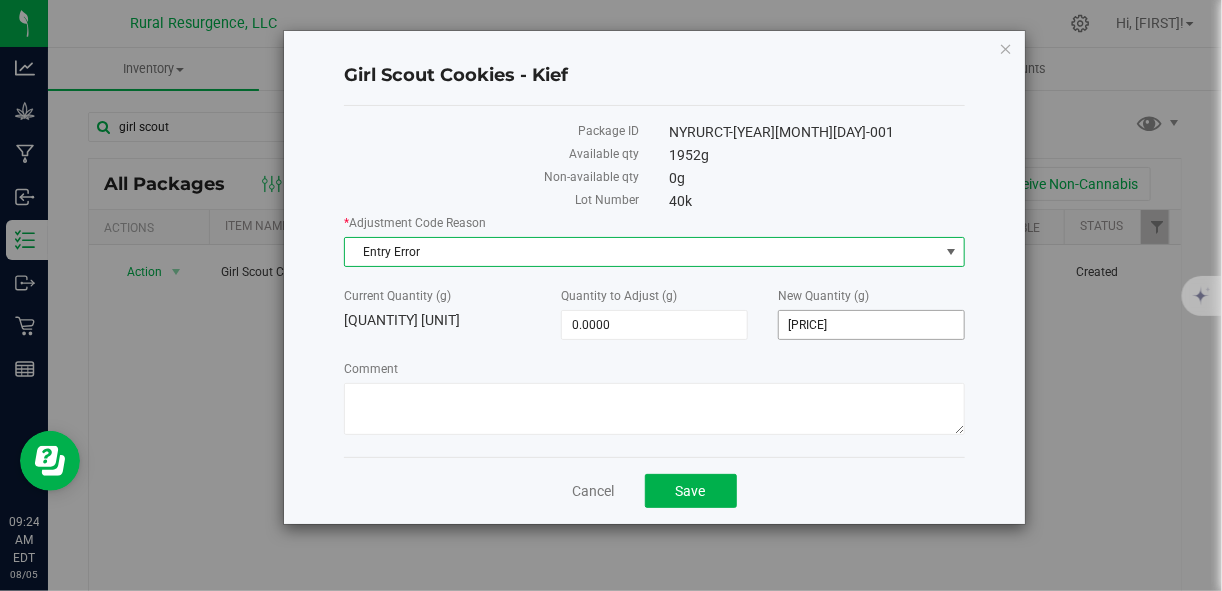 click on "1,952.0000 1952" at bounding box center (871, 325) 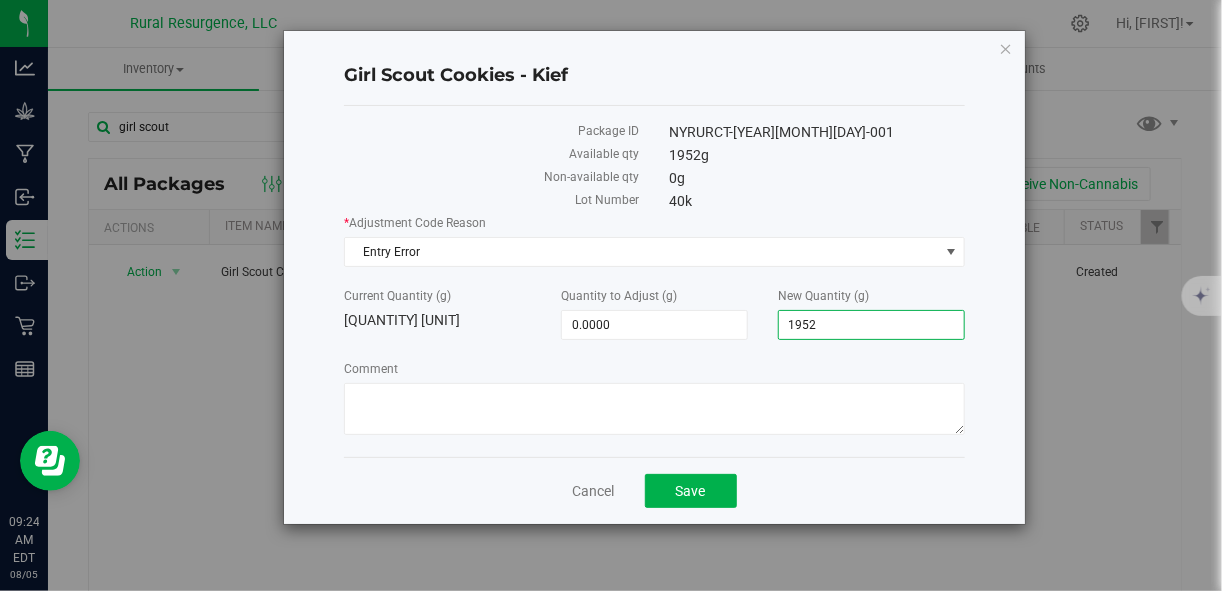 click on "1952" at bounding box center [871, 325] 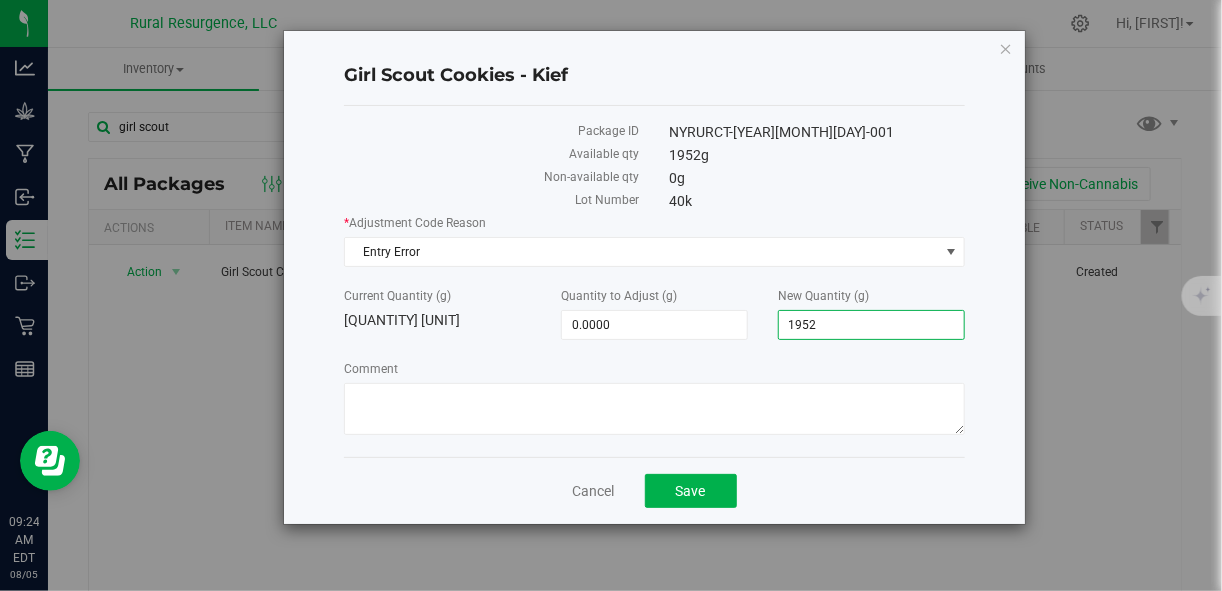 click on "1952" at bounding box center [871, 325] 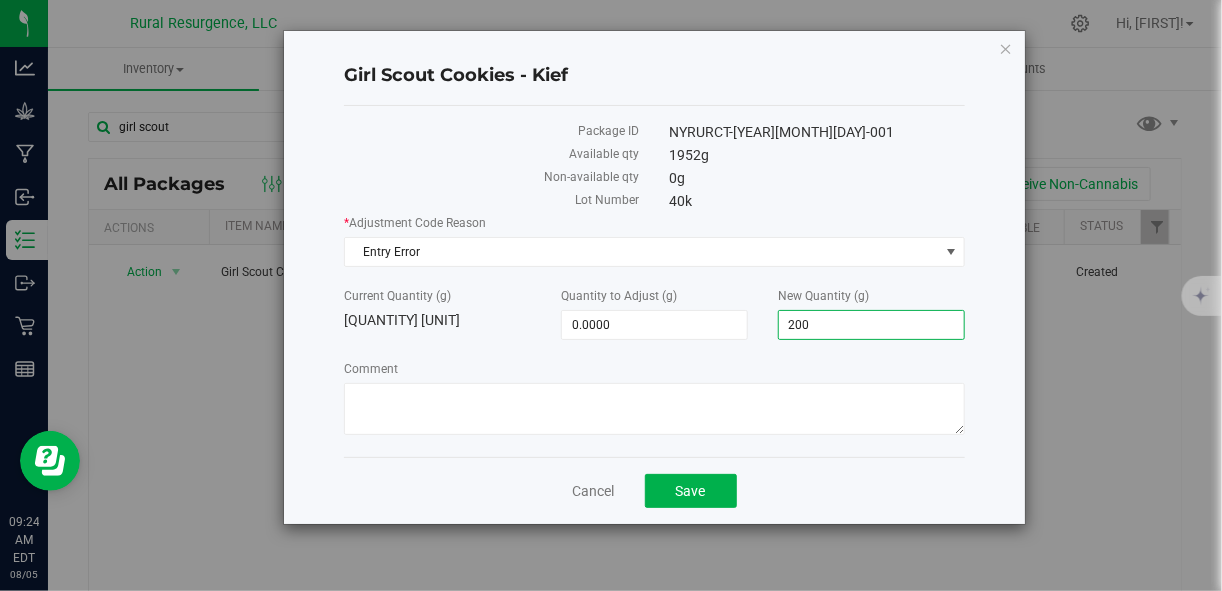 type on "2000" 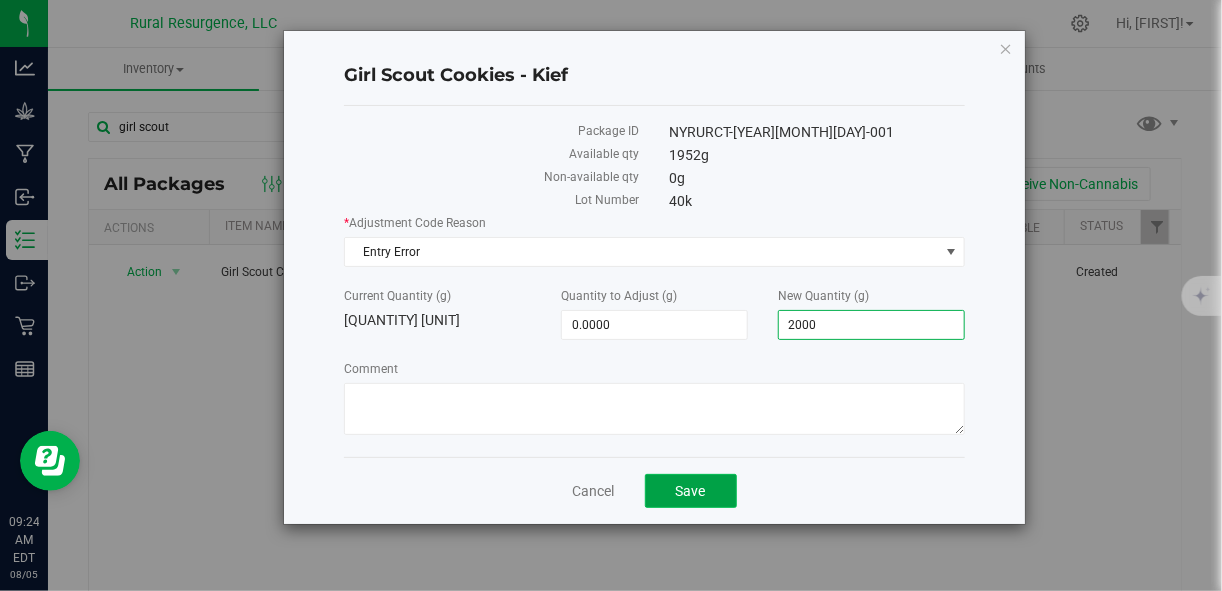 type on "48.0000" 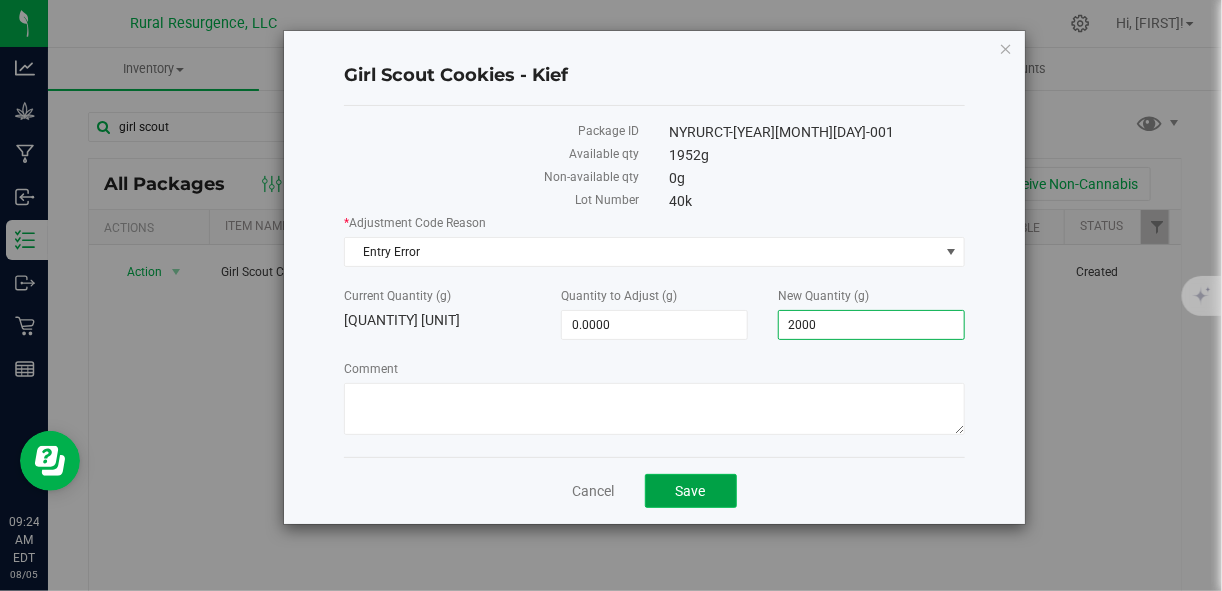 type on "2,000.0000" 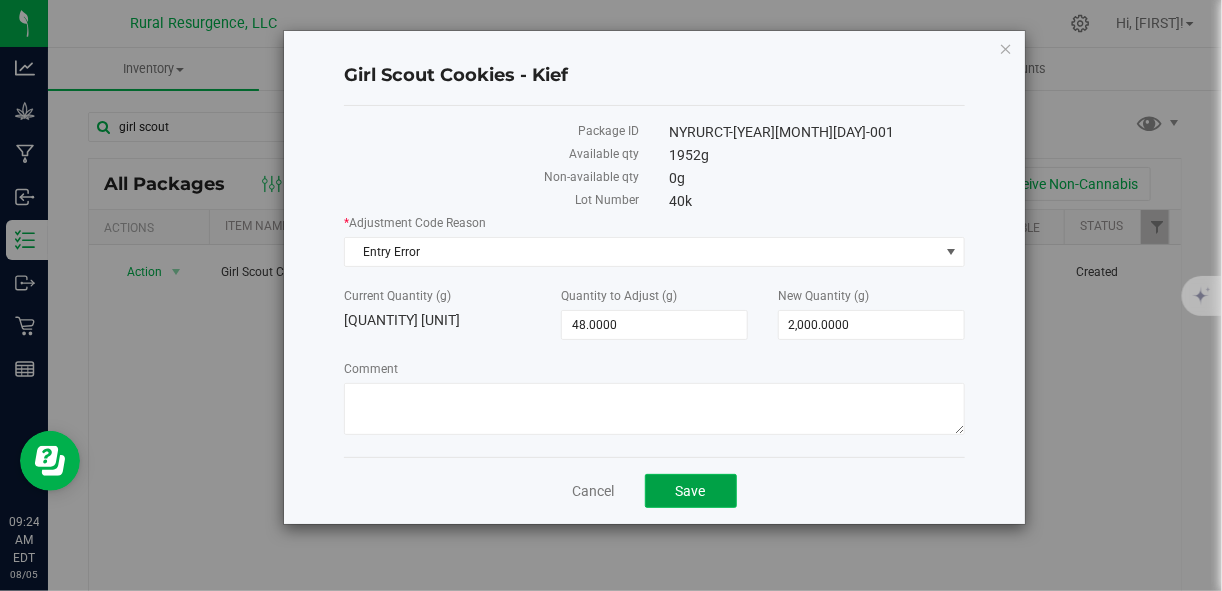 click on "Save" 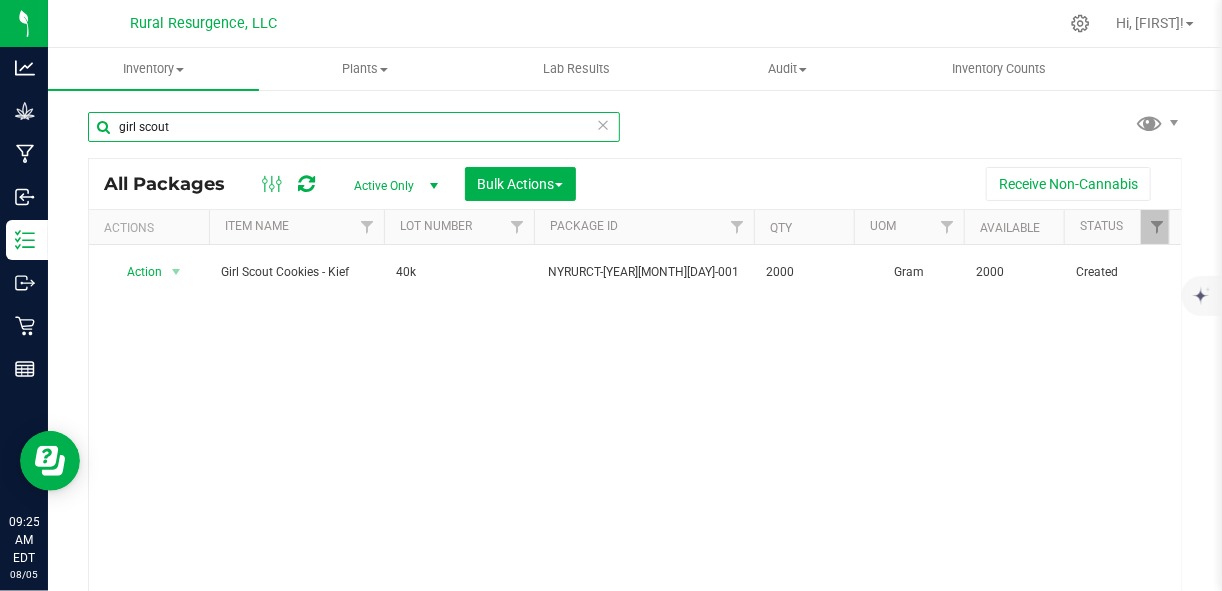 click on "girl scout" at bounding box center [354, 127] 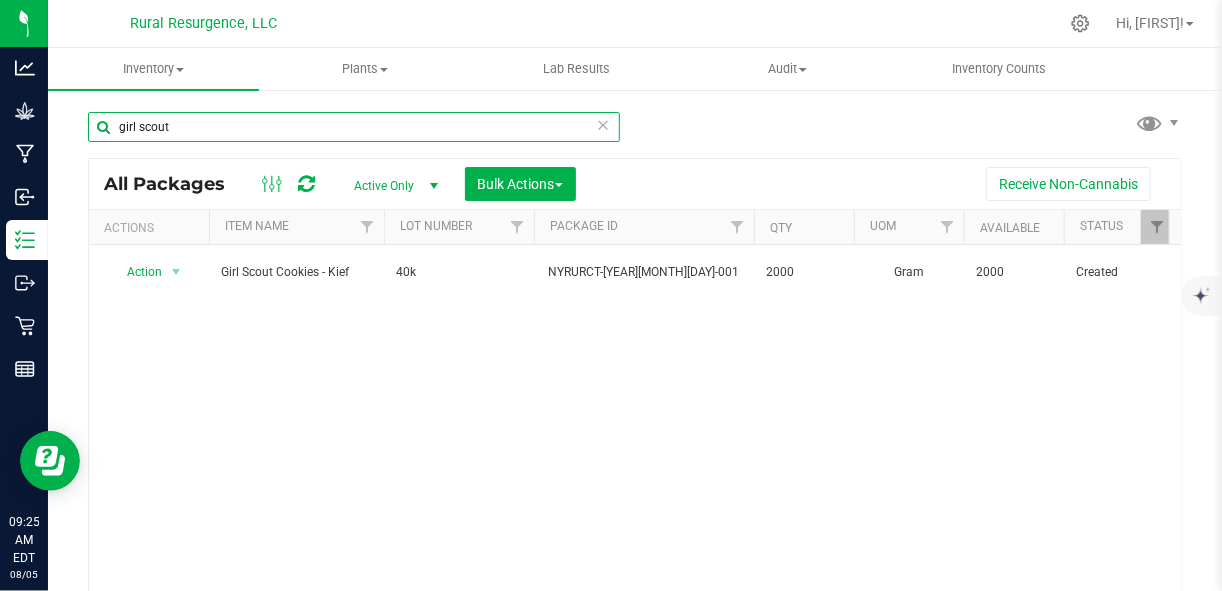 click on "girl scout" at bounding box center [354, 127] 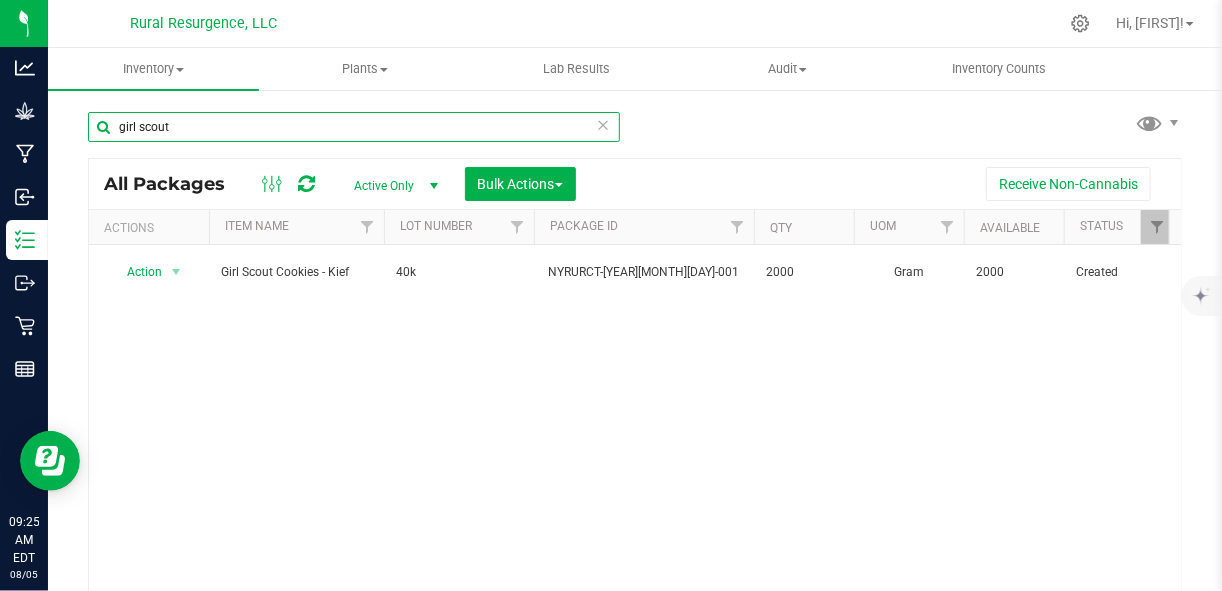 click on "girl scout" at bounding box center (354, 127) 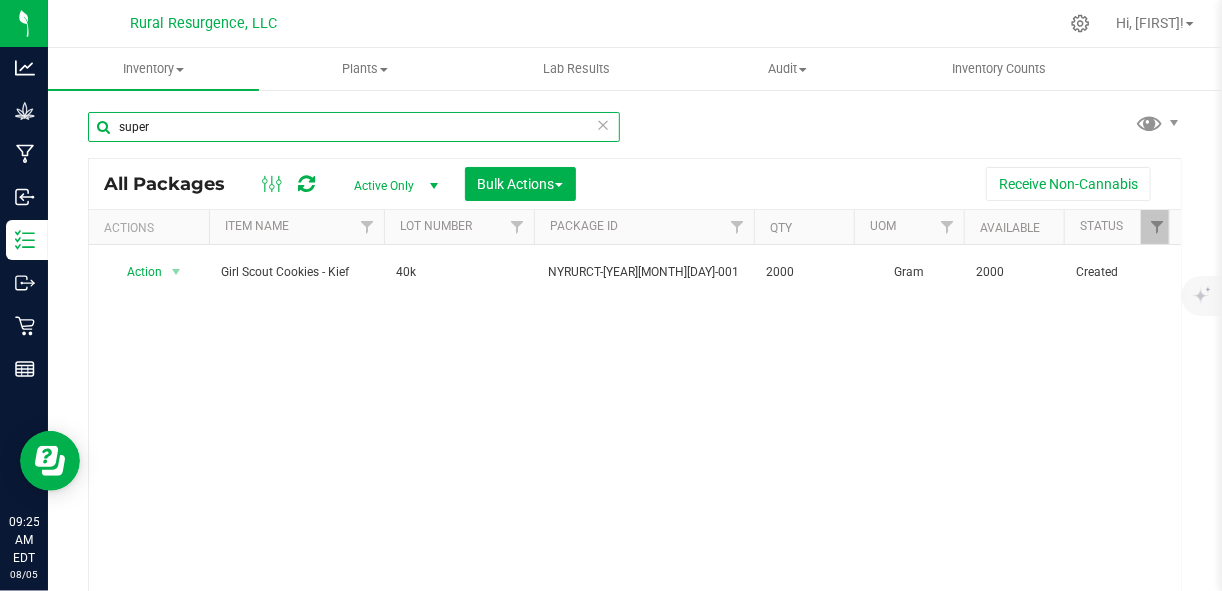 type on "super" 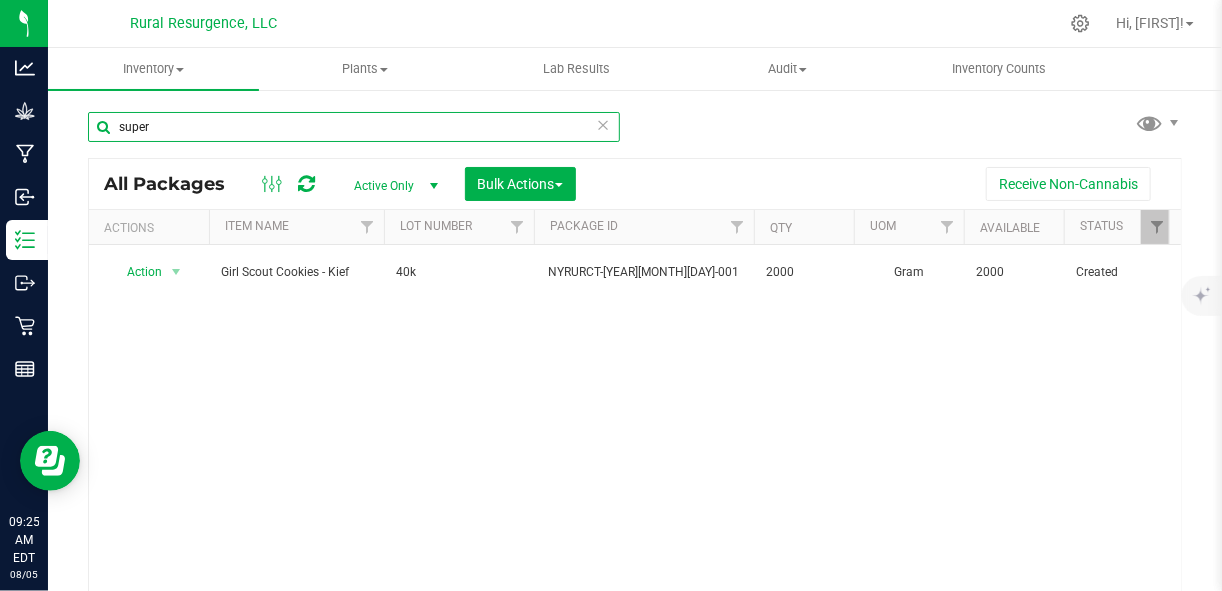 click on "Inventory
All packages
All inventory
Waste log
Create inventory
Plants
All plants" at bounding box center [635, 319] 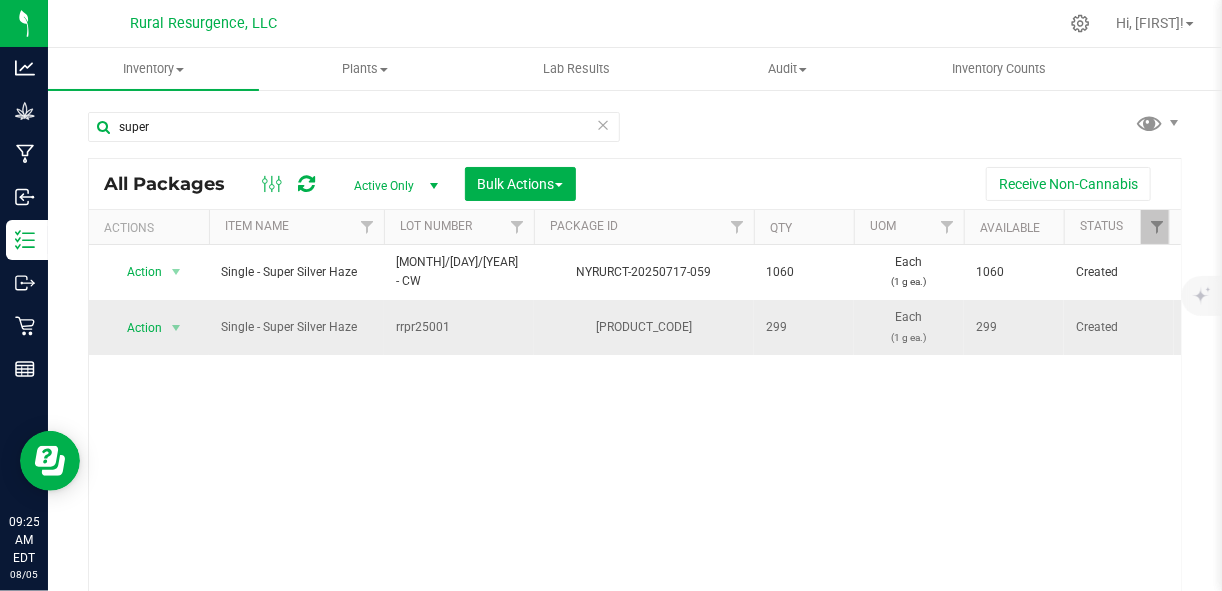 click on "rrpr25001" at bounding box center (459, 327) 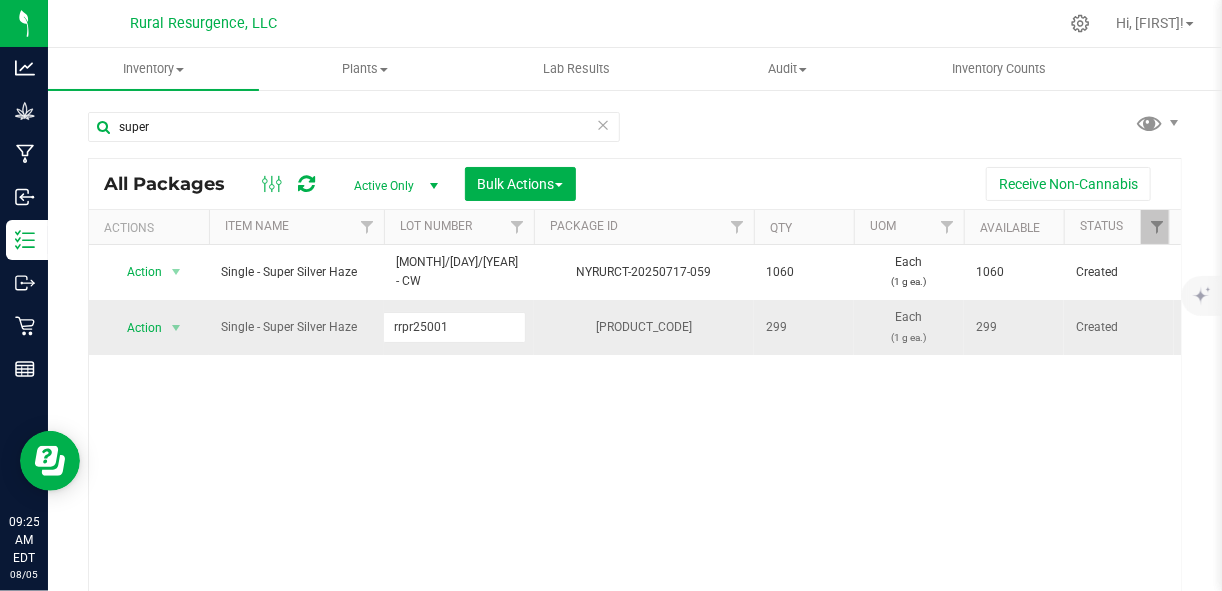 click on "rrpr25001" at bounding box center (454, 327) 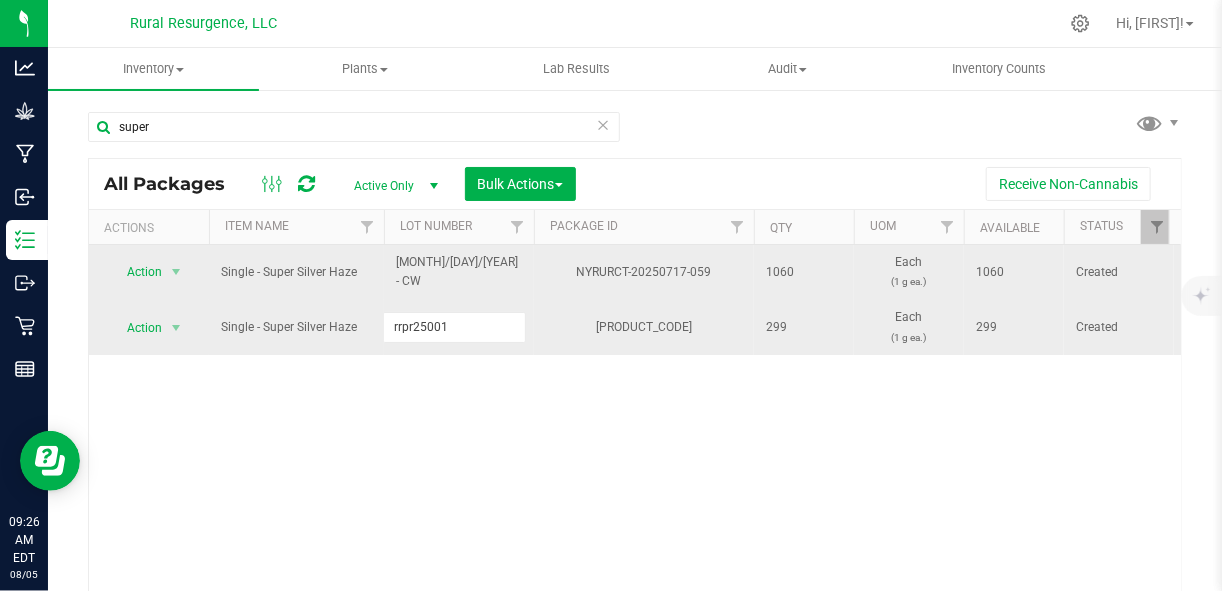 click on "[MONTH]/[DAY]/[YEAR] - CW" at bounding box center (459, 272) 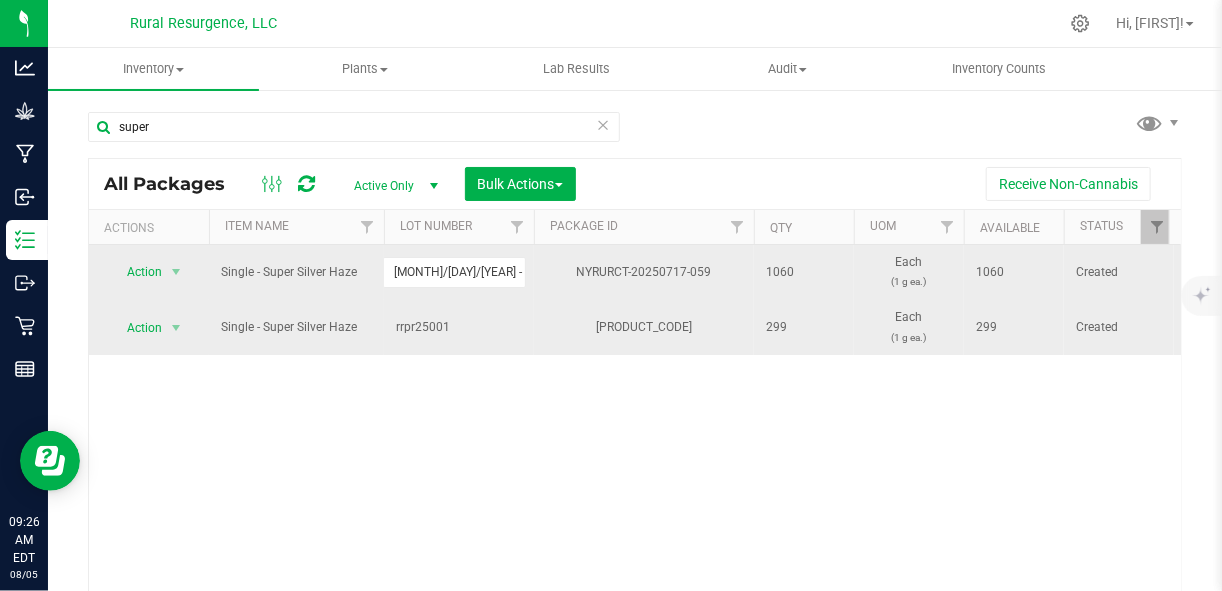 click on "[MONTH]/[DAY]/[YEAR] - CW" at bounding box center (454, 272) 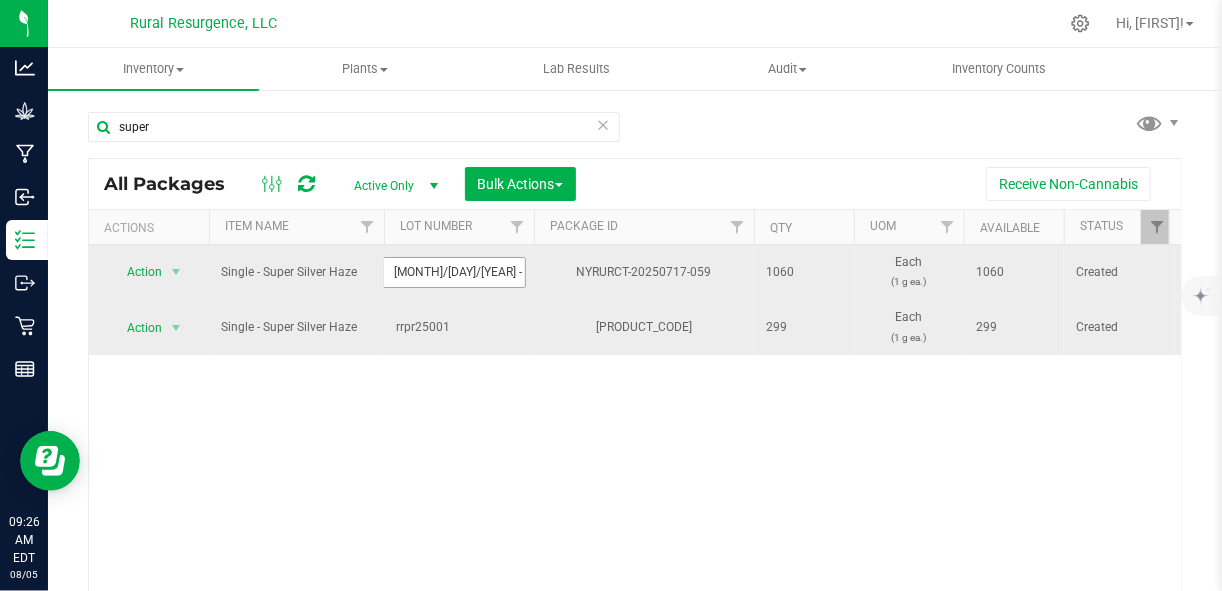 click on "[MONTH]/[DAY]/[YEAR] - CW" at bounding box center [454, 272] 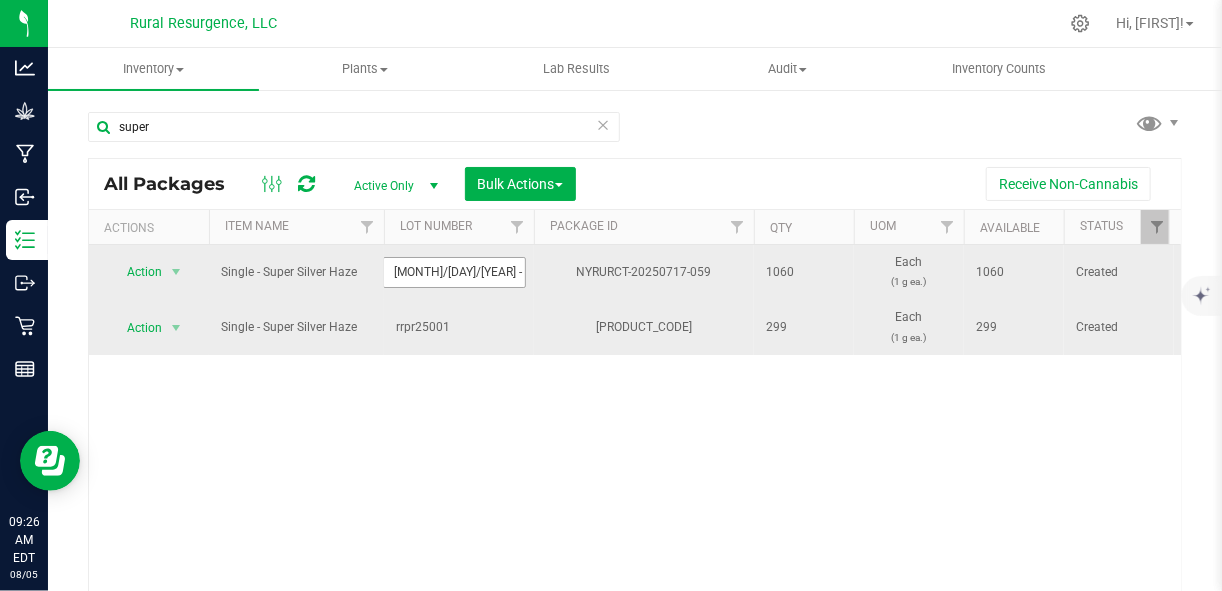 click on "[MONTH]/[DAY]/[YEAR] - CW" at bounding box center (454, 272) 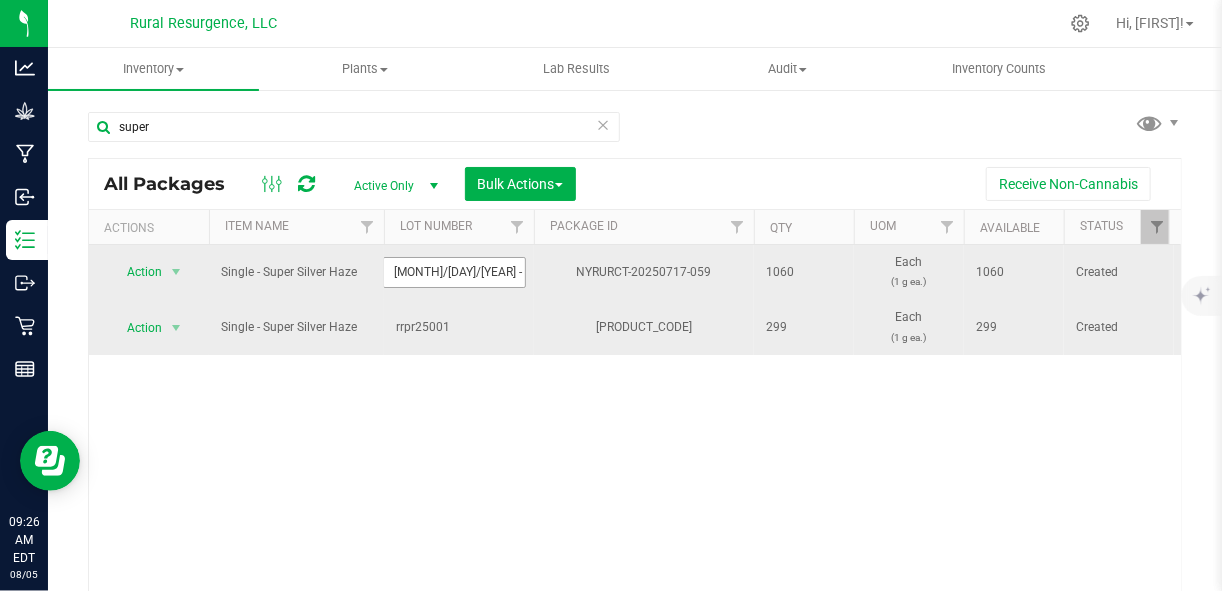 click on "[MONTH]/[DAY]/[YEAR] - CW" at bounding box center [454, 272] 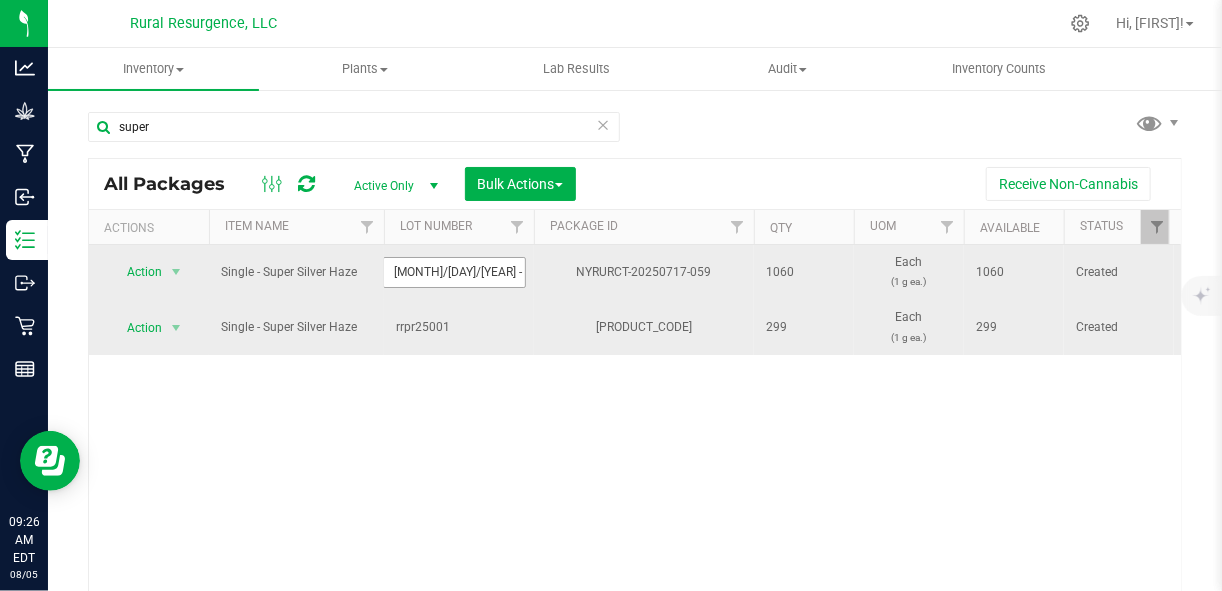 type on "rrpr25001" 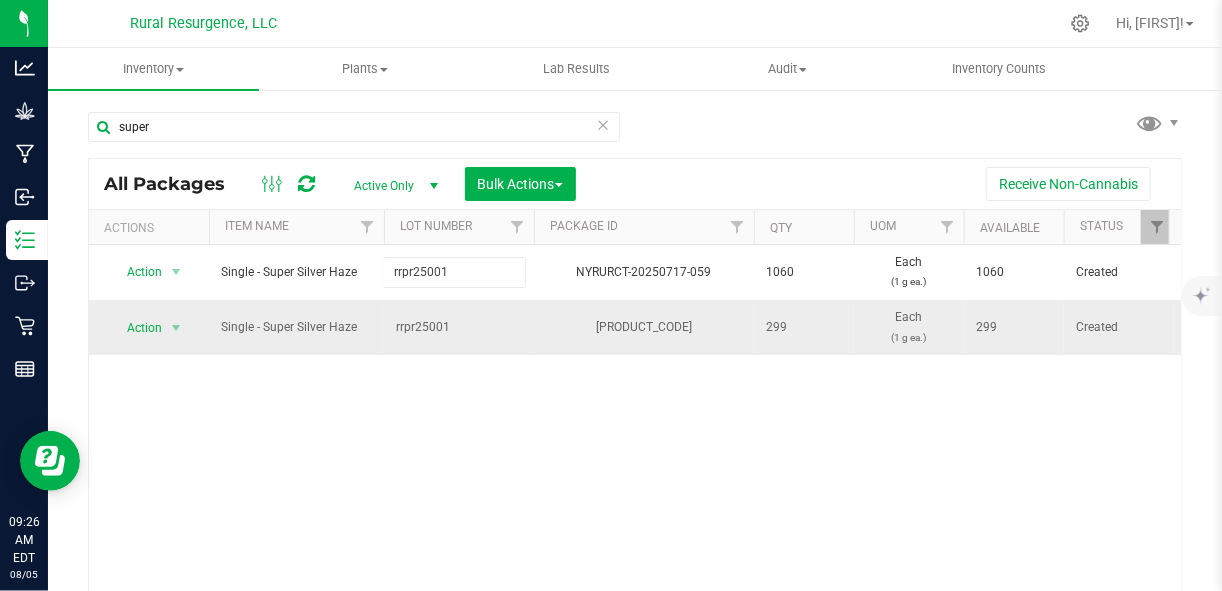 click on "All Packages
Active Only Active Only Lab Samples Locked All
Bulk Actions
Add to manufacturing run
Add to outbound order
Combine packages
Combine packages (lot)" at bounding box center (635, 412) 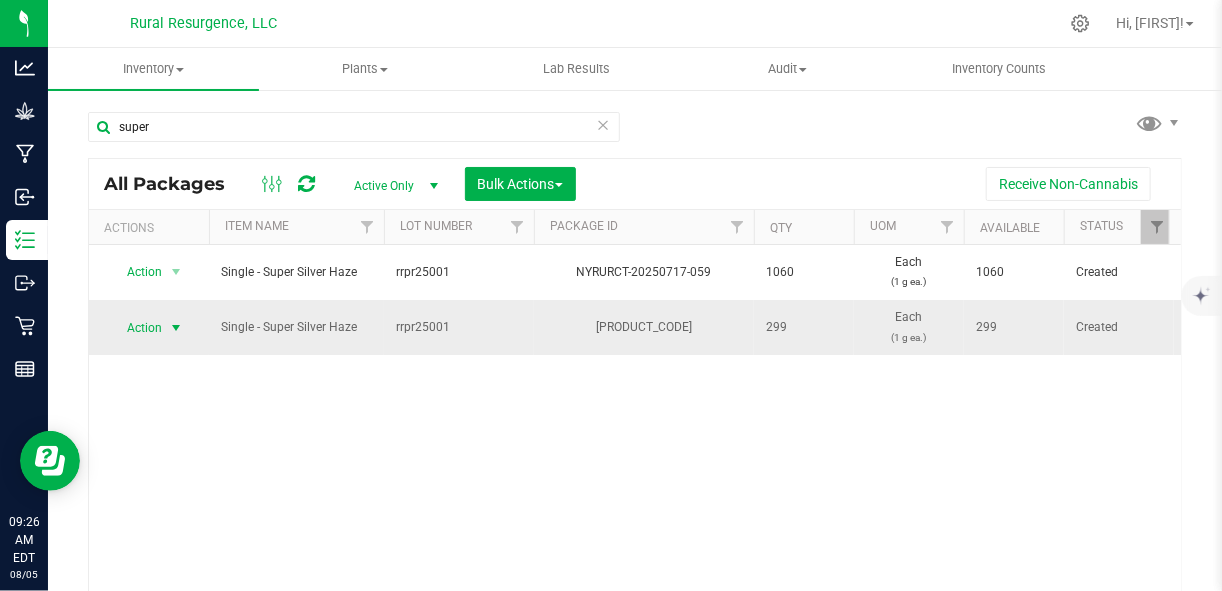 click at bounding box center (176, 328) 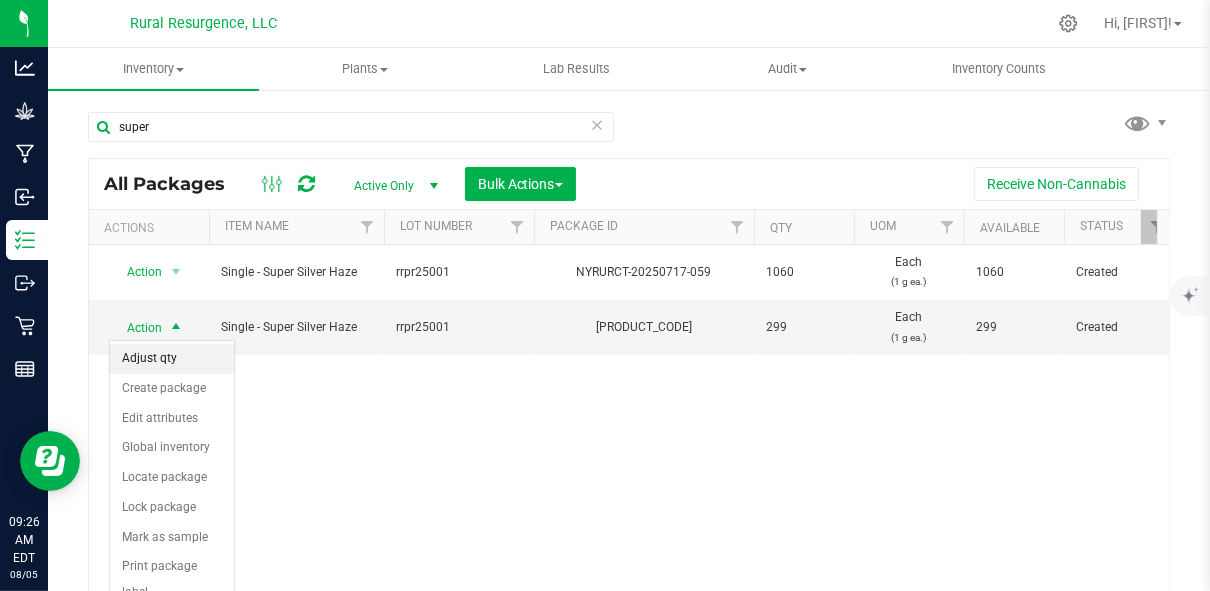 click on "Adjust qty" at bounding box center [172, 359] 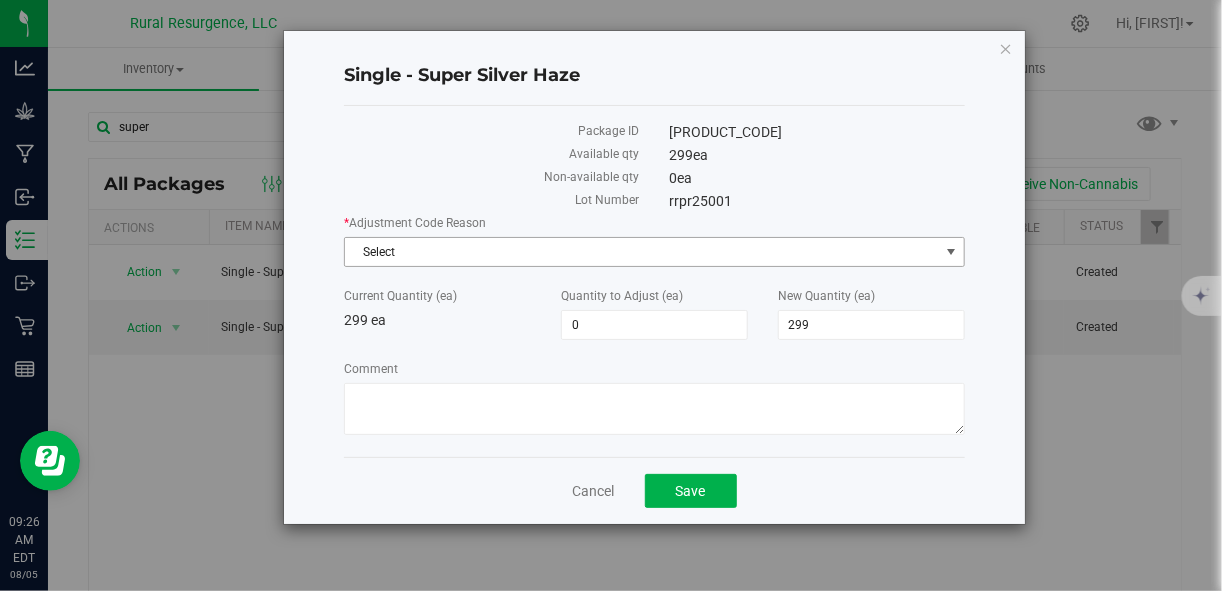 click on "Select" at bounding box center [641, 252] 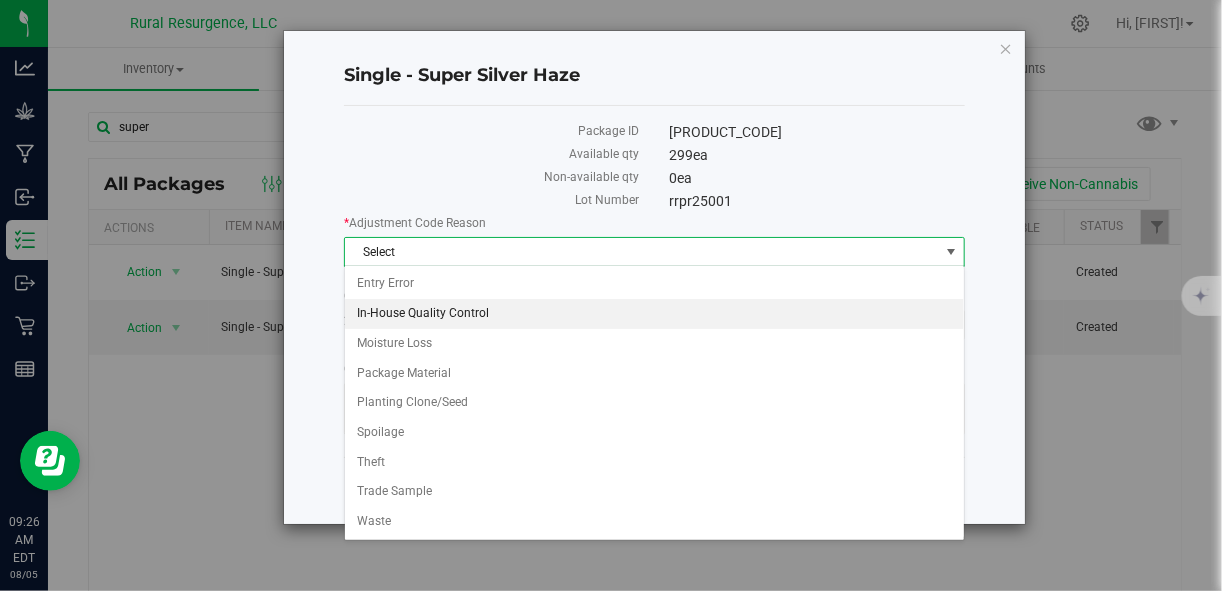 click on "In-House Quality Control" at bounding box center [654, 314] 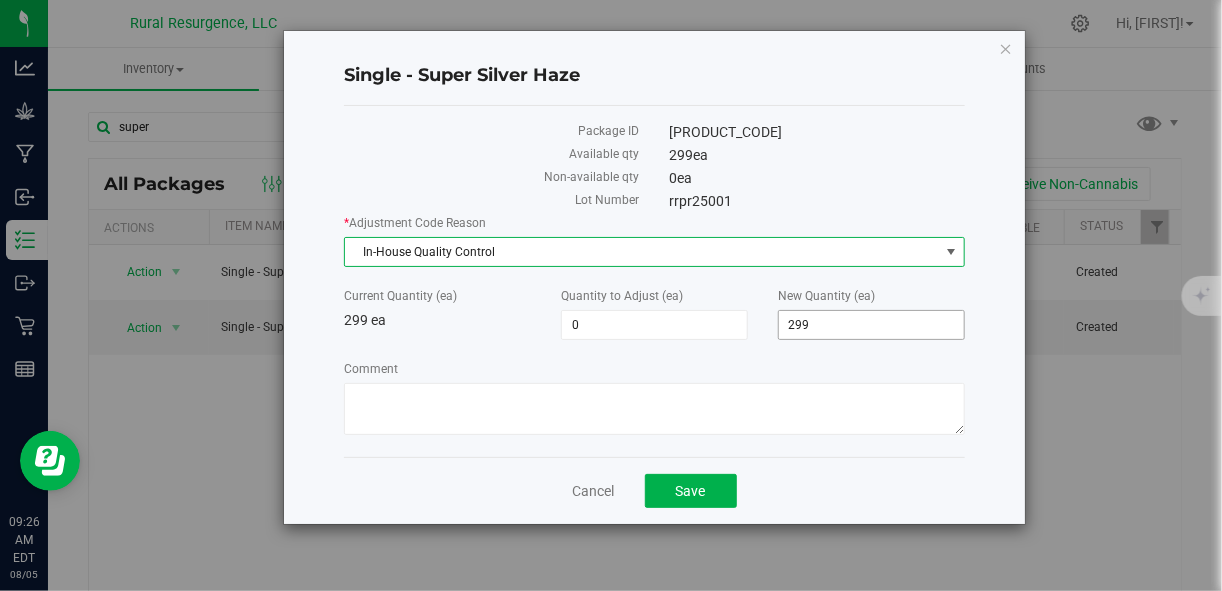 click on "299 299" at bounding box center (871, 325) 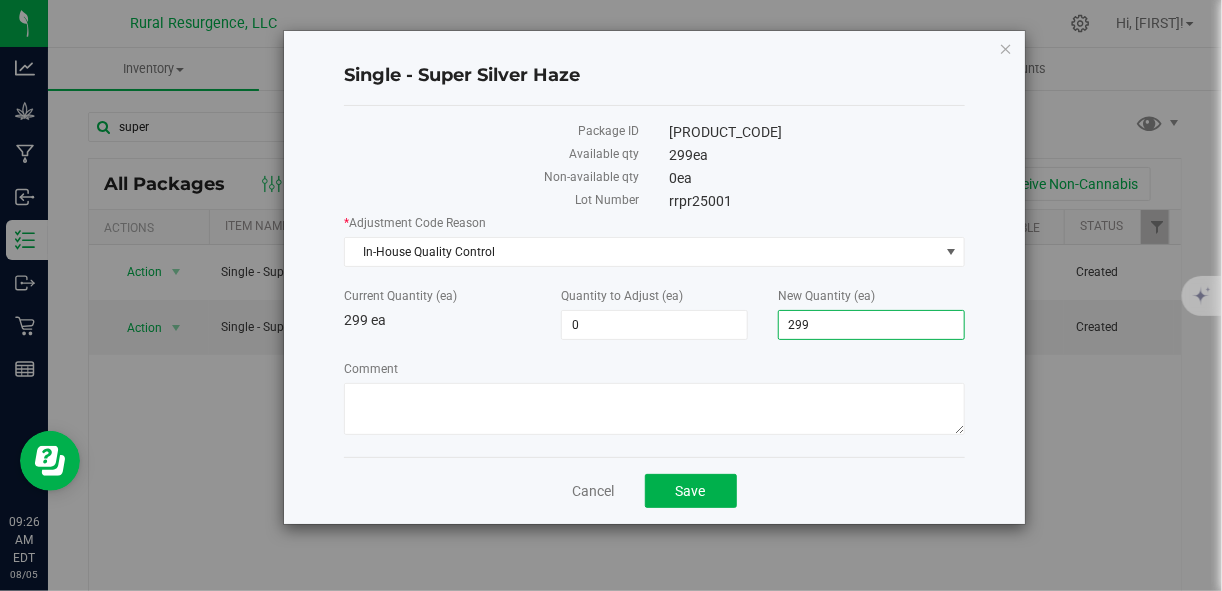 click on "299" at bounding box center [871, 325] 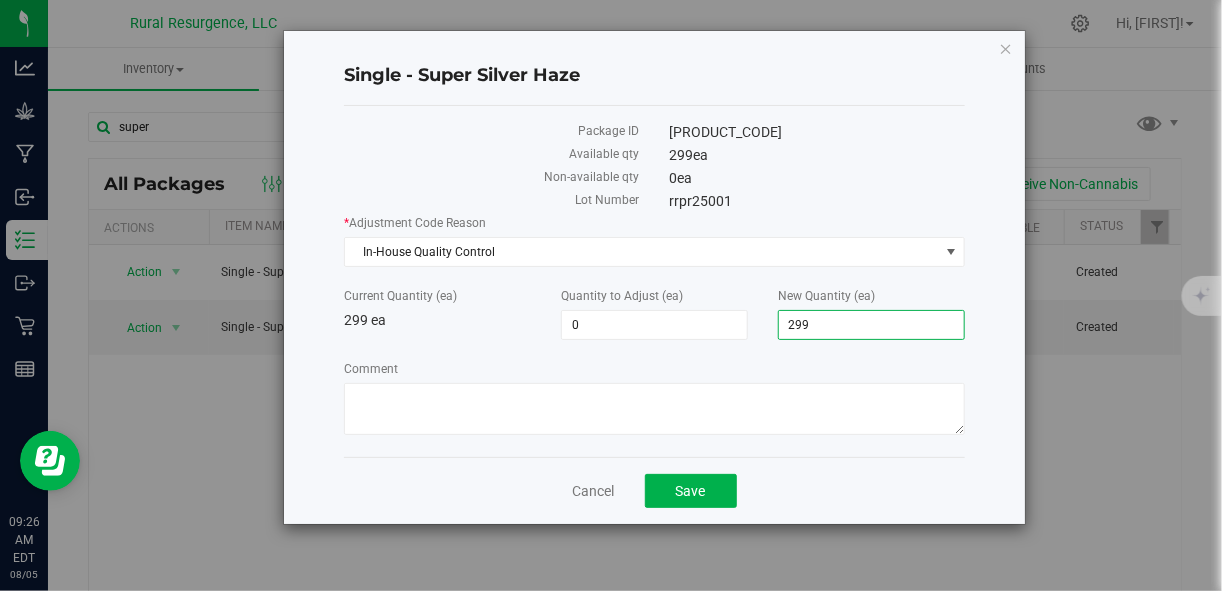type on "0" 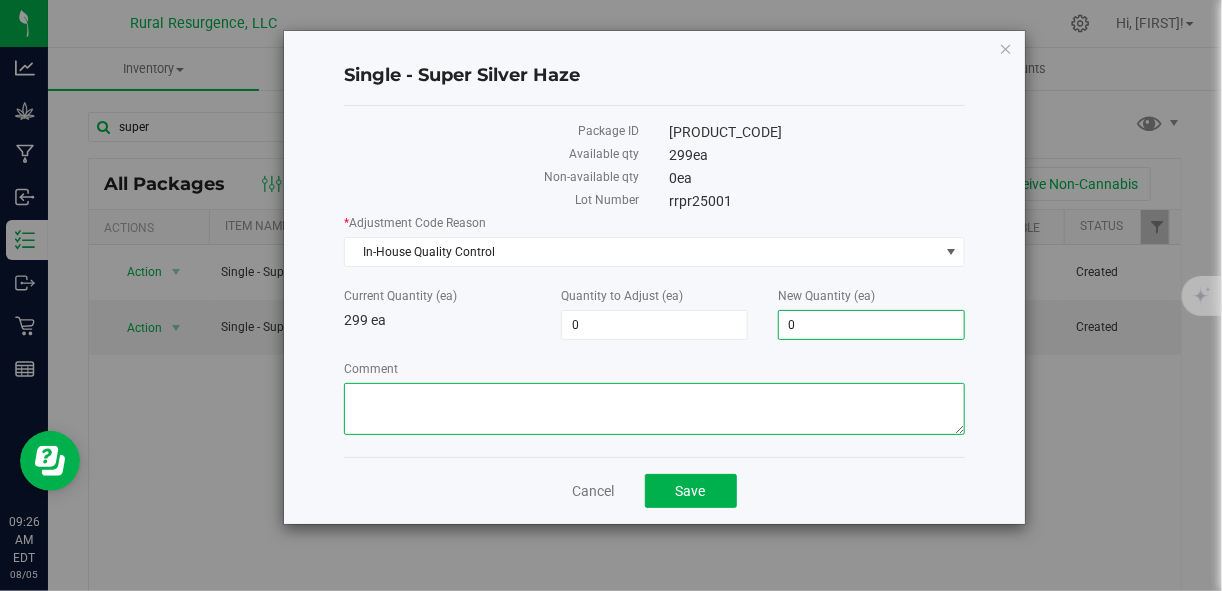 type on "-299" 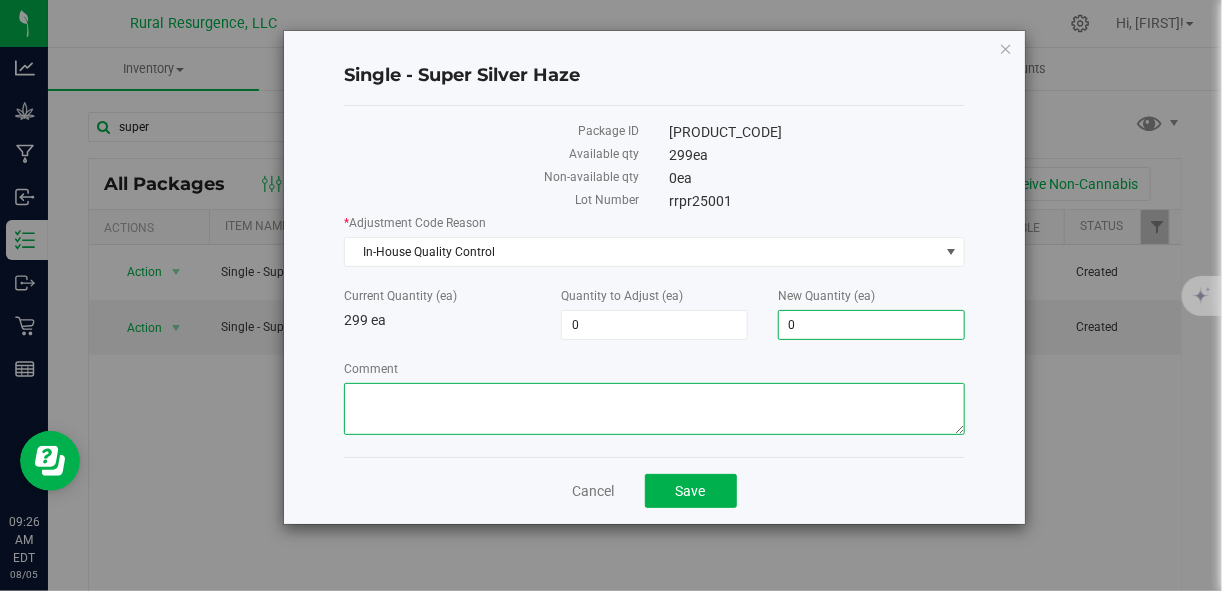type on "0" 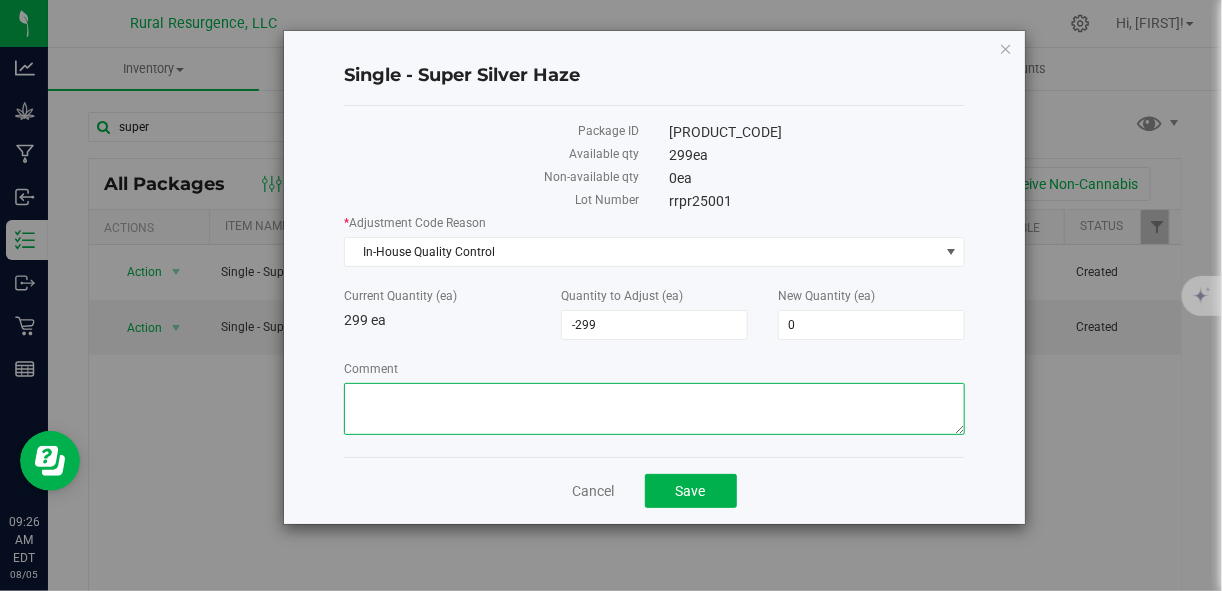 click on "Comment" at bounding box center (654, 409) 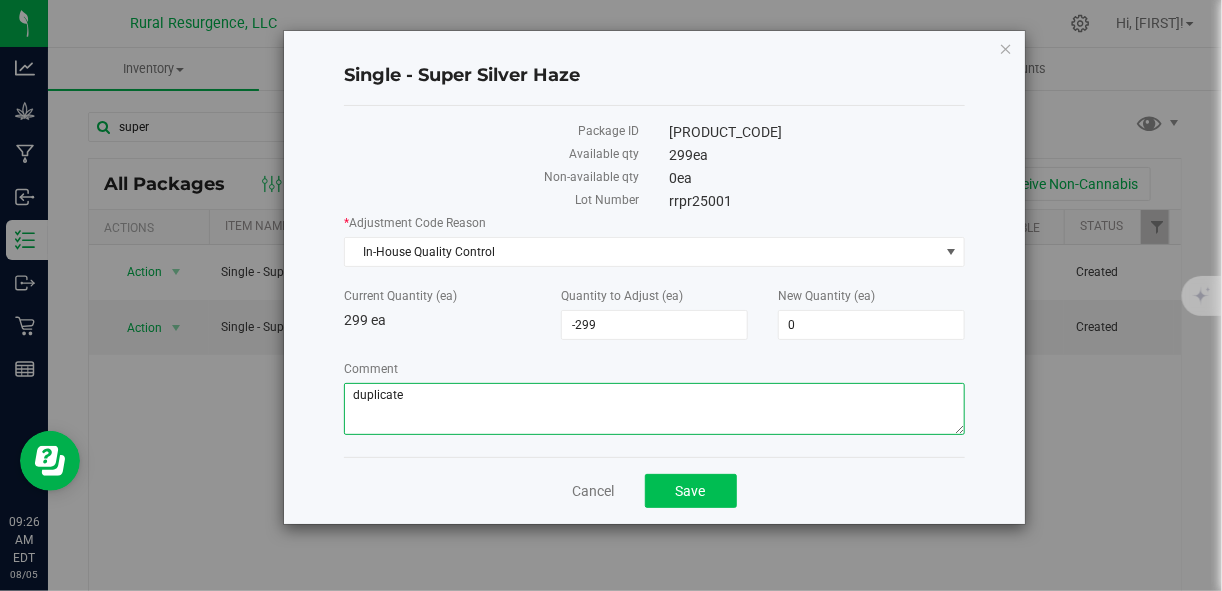 type on "duplicate" 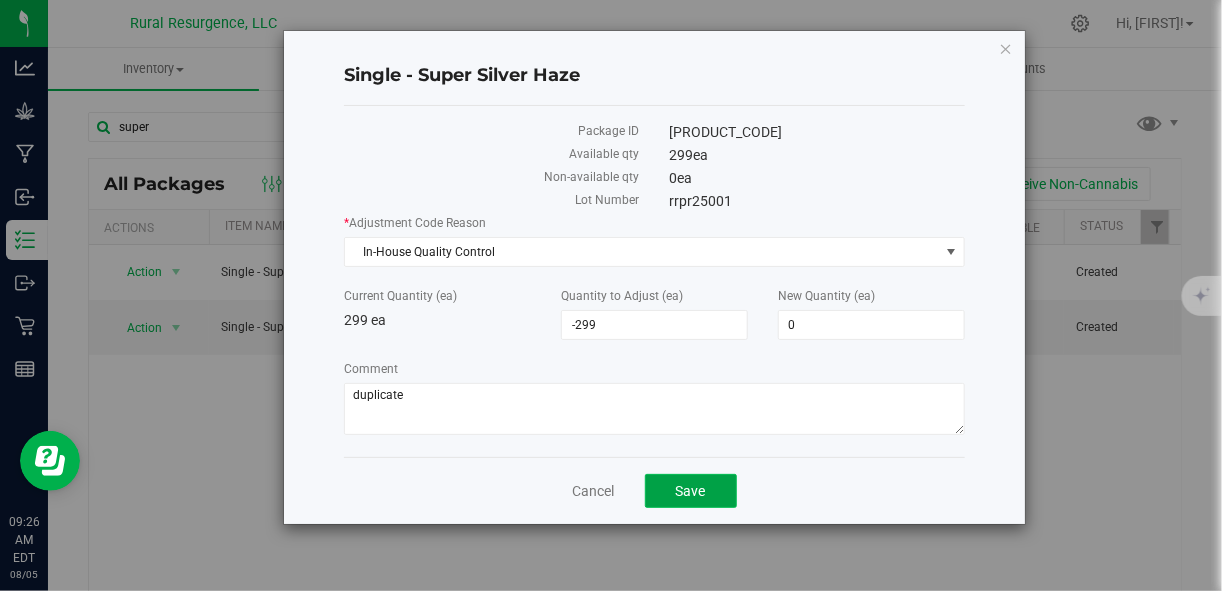 click on "Save" 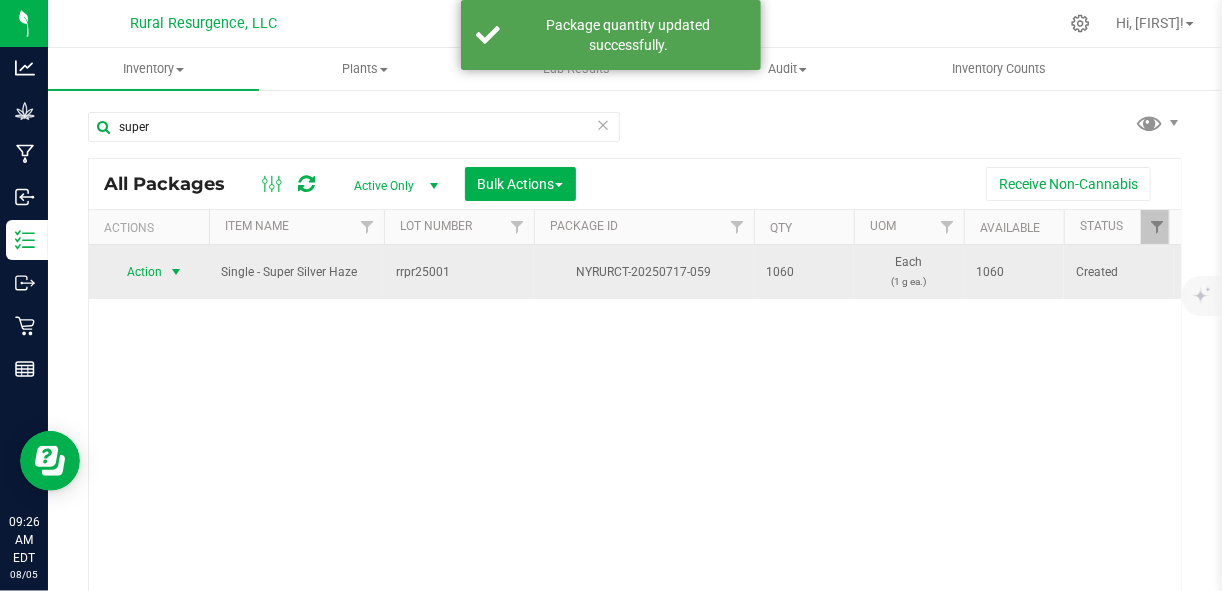 click on "Action" at bounding box center [136, 272] 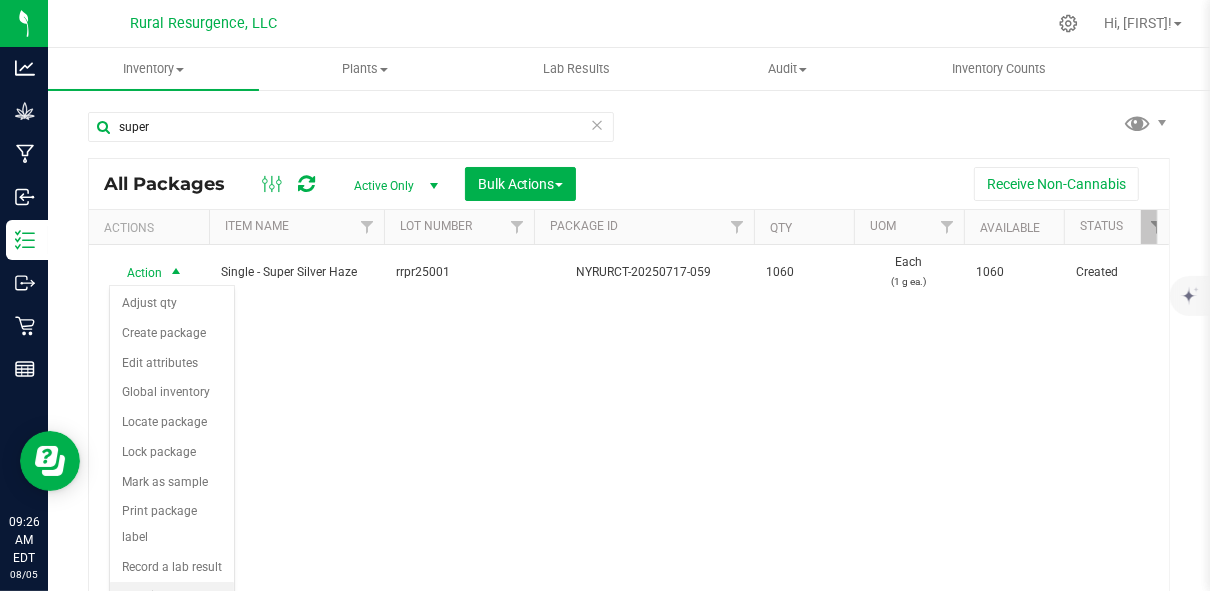click on "See history" at bounding box center [172, 597] 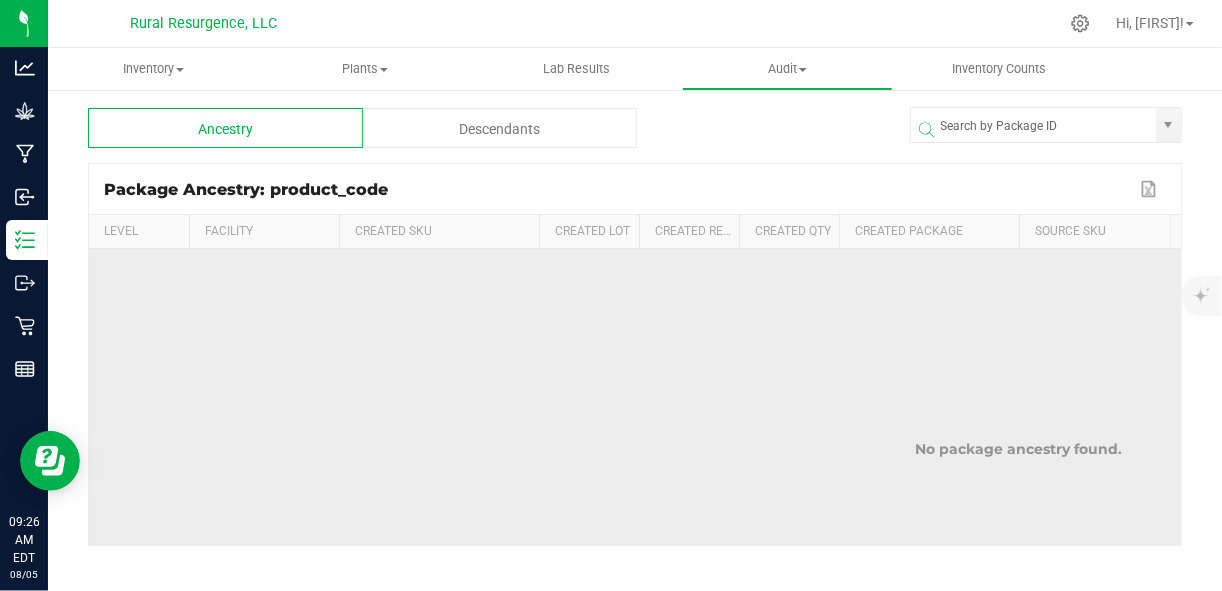 scroll, scrollTop: 0, scrollLeft: 248, axis: horizontal 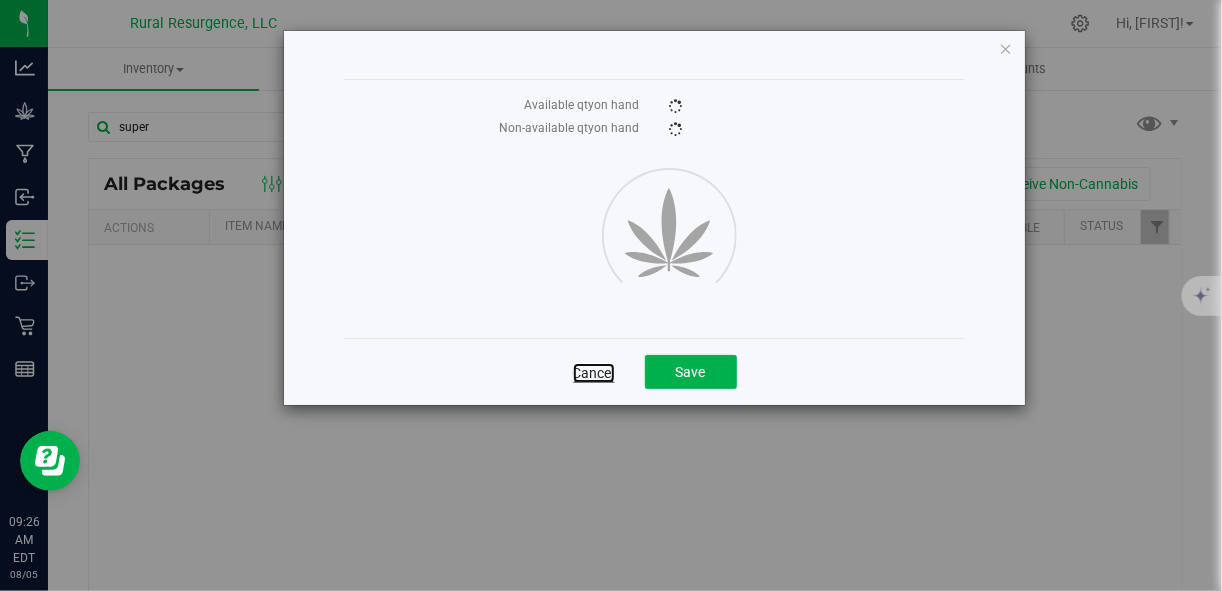 click on "Cancel" at bounding box center [594, 373] 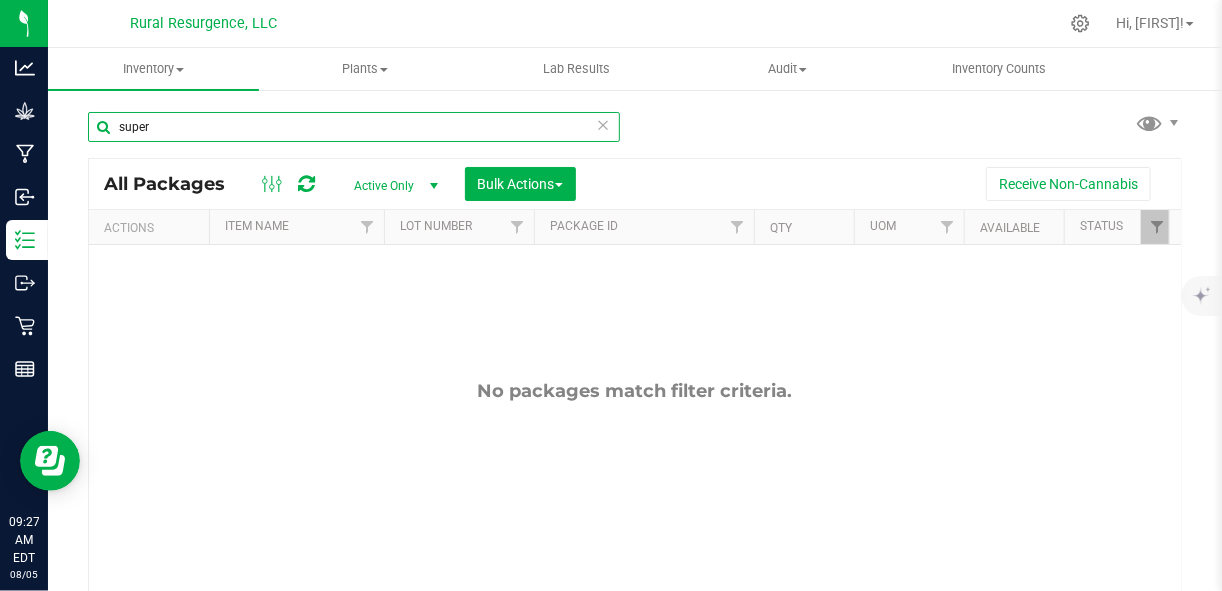 click on "super" at bounding box center [354, 127] 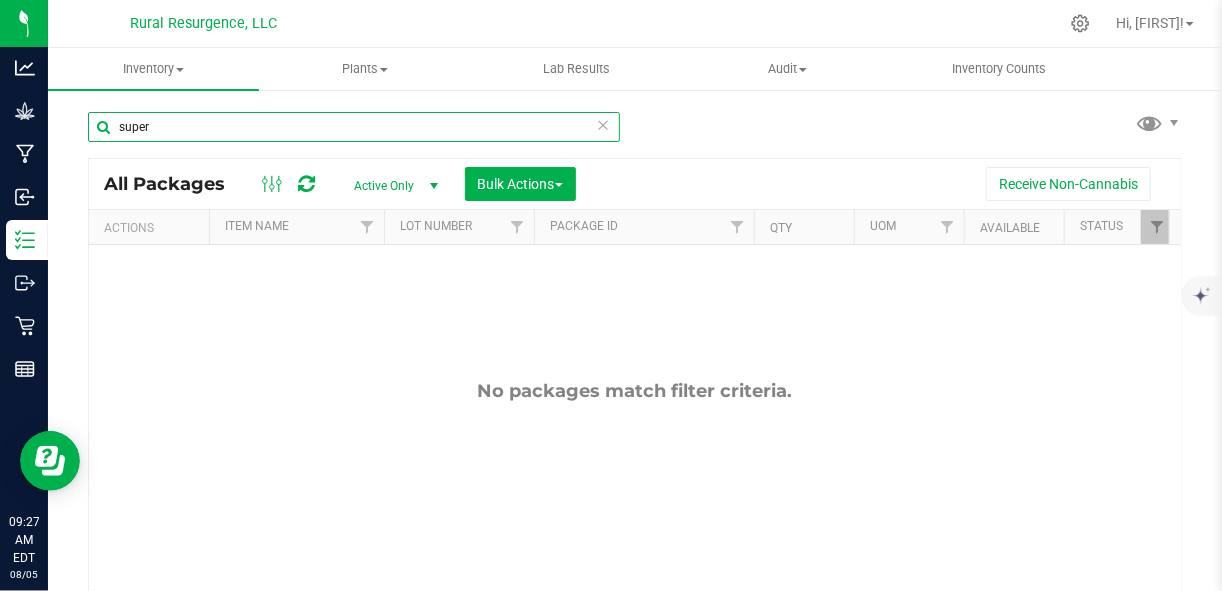 click on "super" at bounding box center (354, 127) 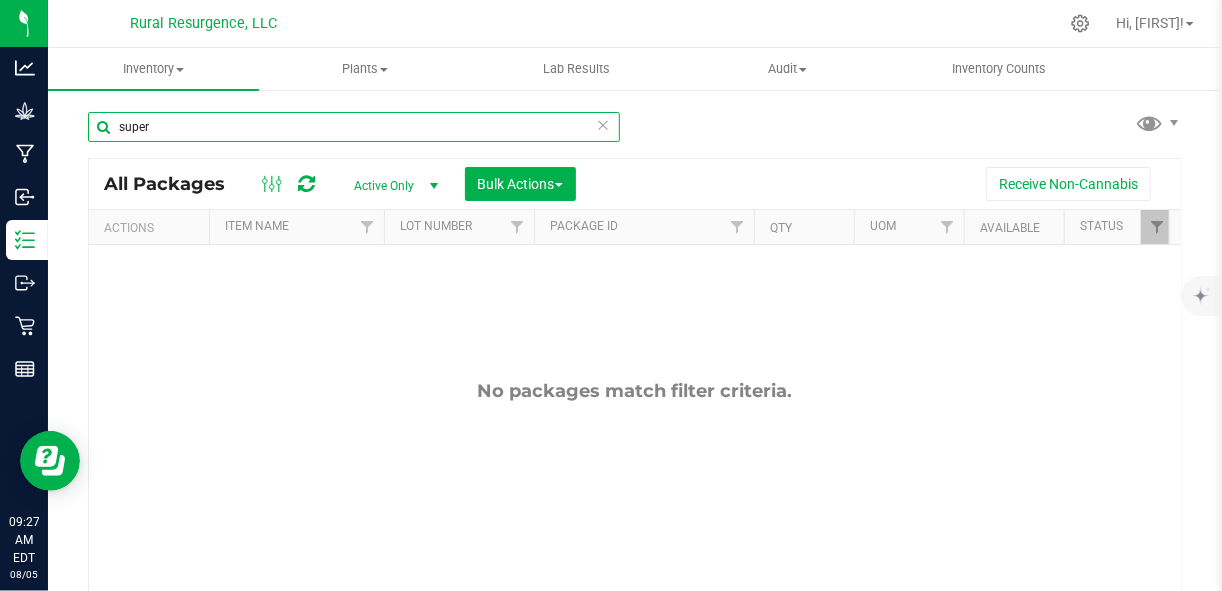 click on "super" at bounding box center (354, 127) 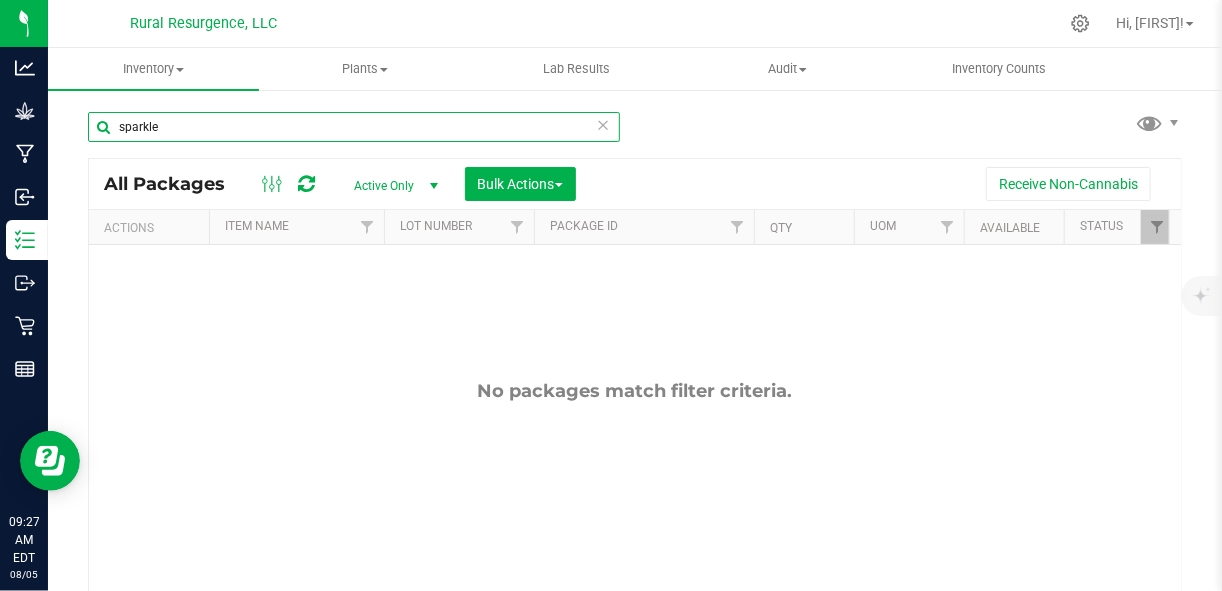 type on "sparkle" 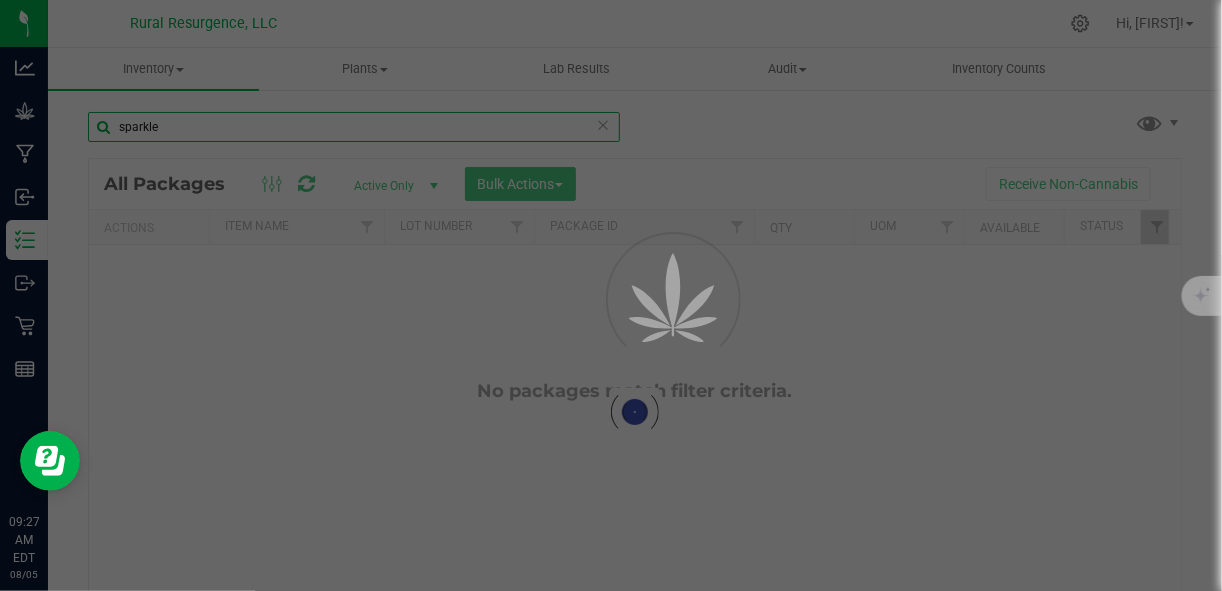 click on "Inventory
All packages
All inventory
Waste log
Create inventory
Plants
All plants" at bounding box center [635, 319] 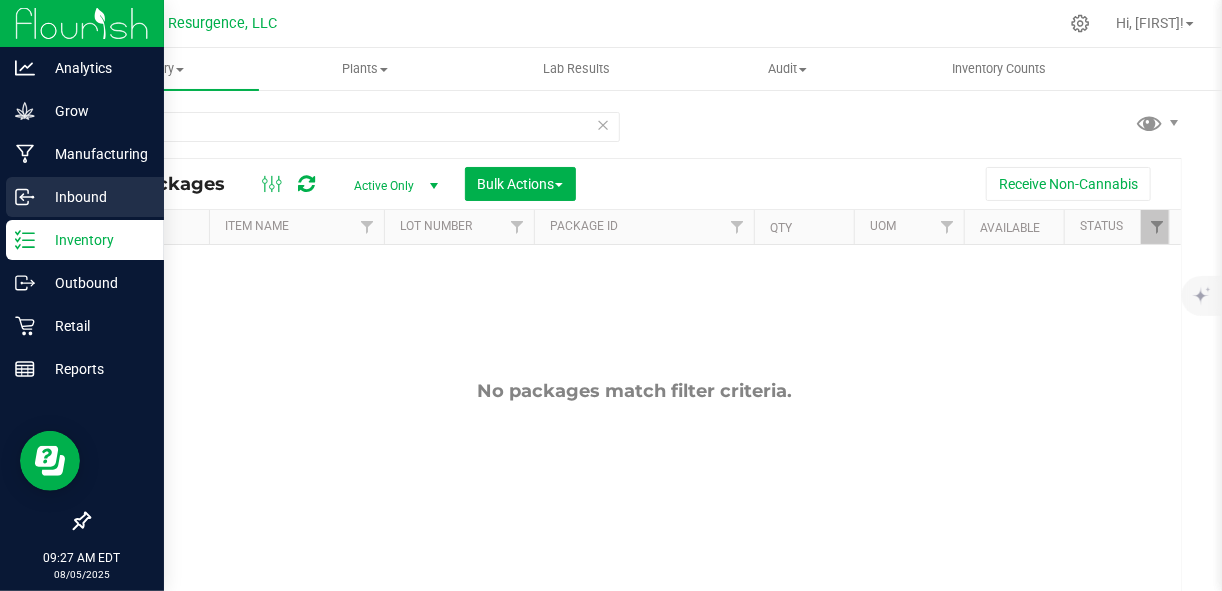 click on "Inbound" at bounding box center (85, 197) 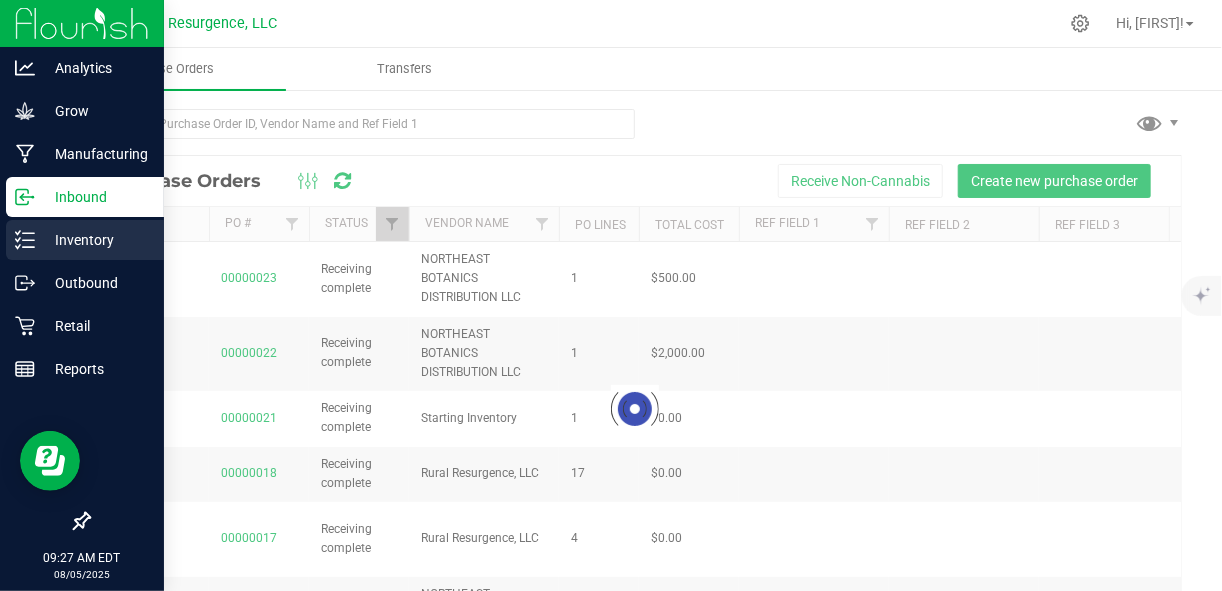 click on "Inventory" at bounding box center (95, 240) 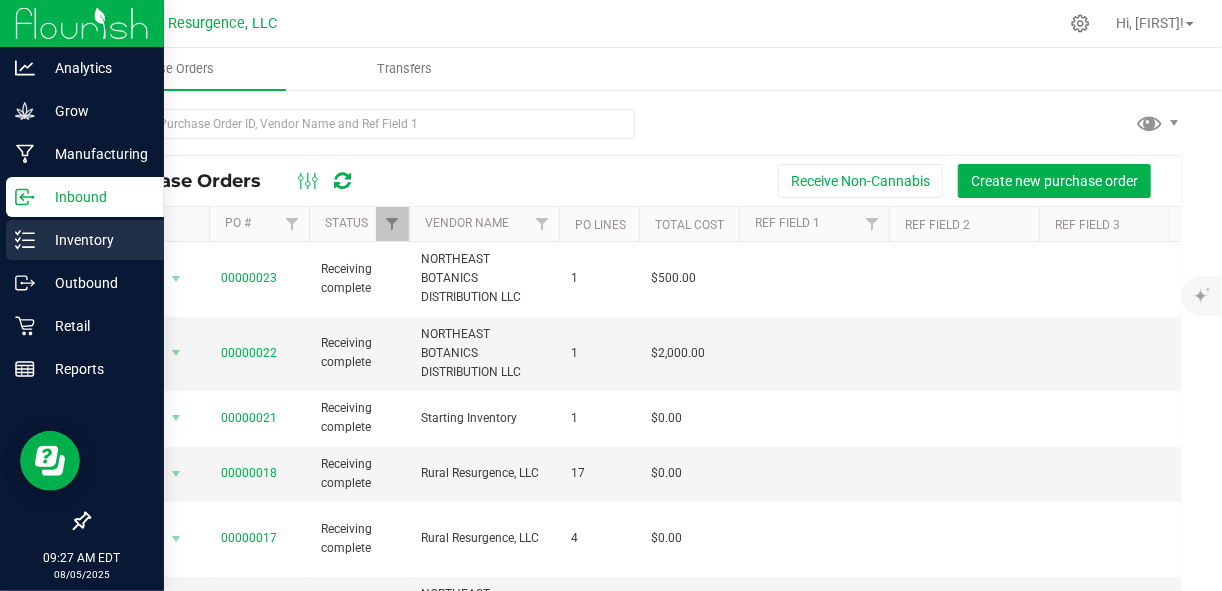 click on "Inventory" at bounding box center [85, 240] 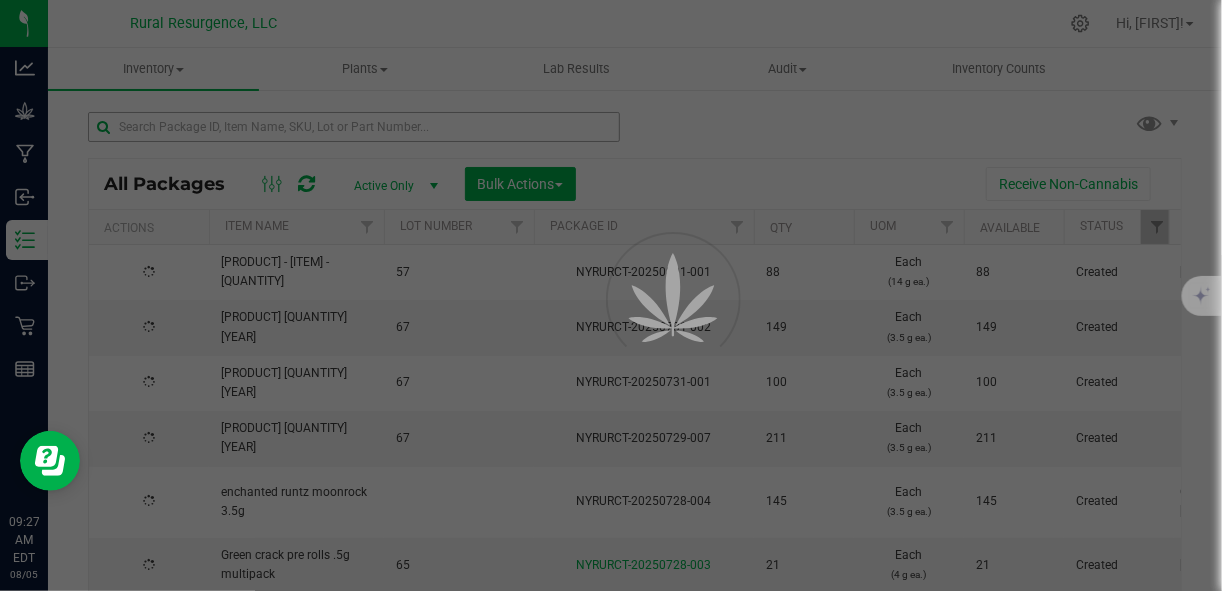 click at bounding box center [611, 295] 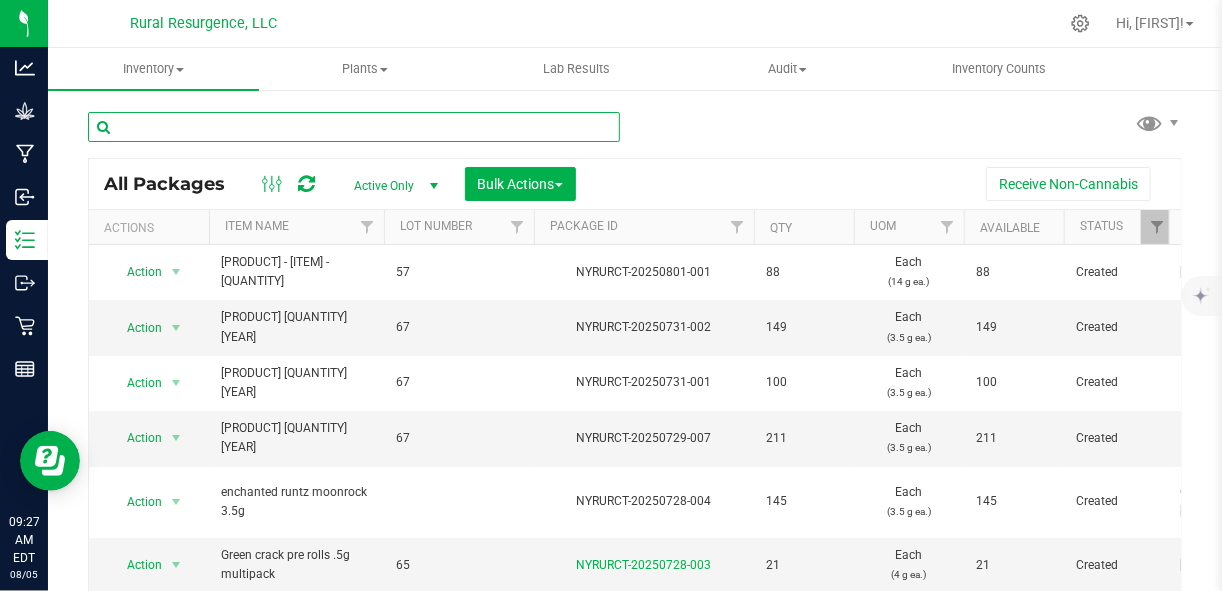 click at bounding box center [354, 127] 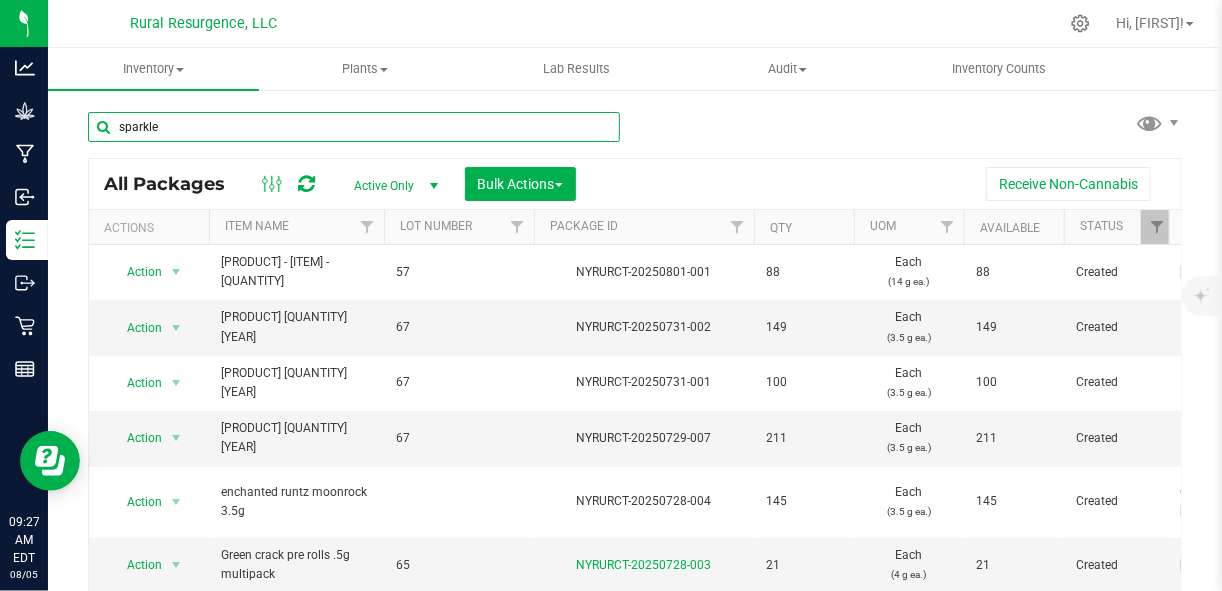 click on "sparkle" at bounding box center (354, 127) 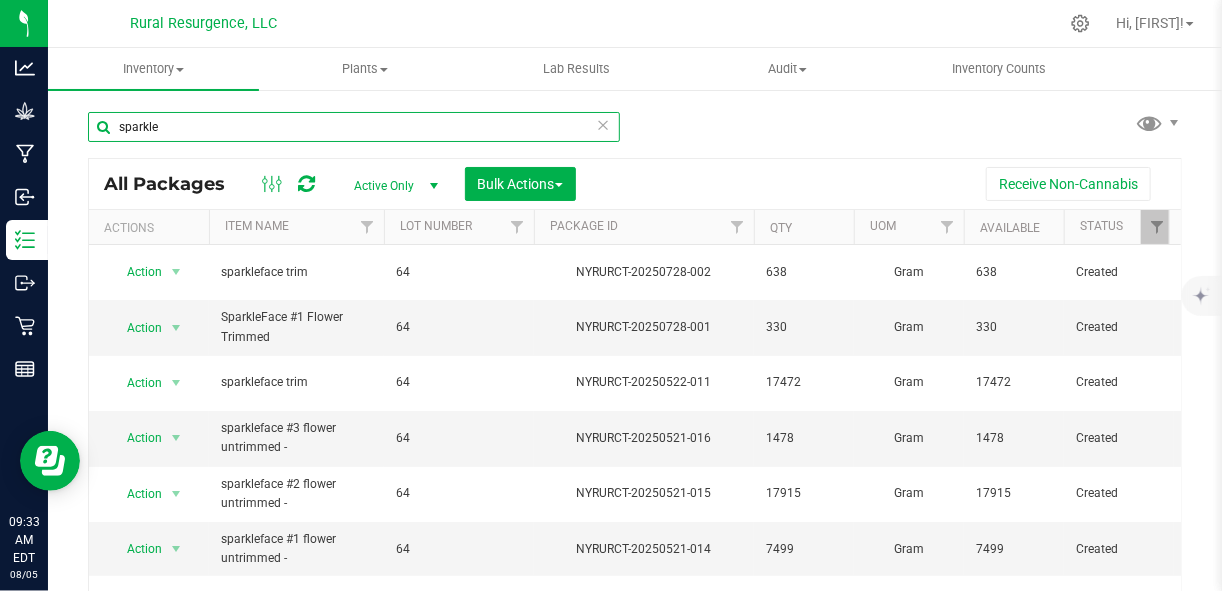 click on "sparkle" at bounding box center [354, 127] 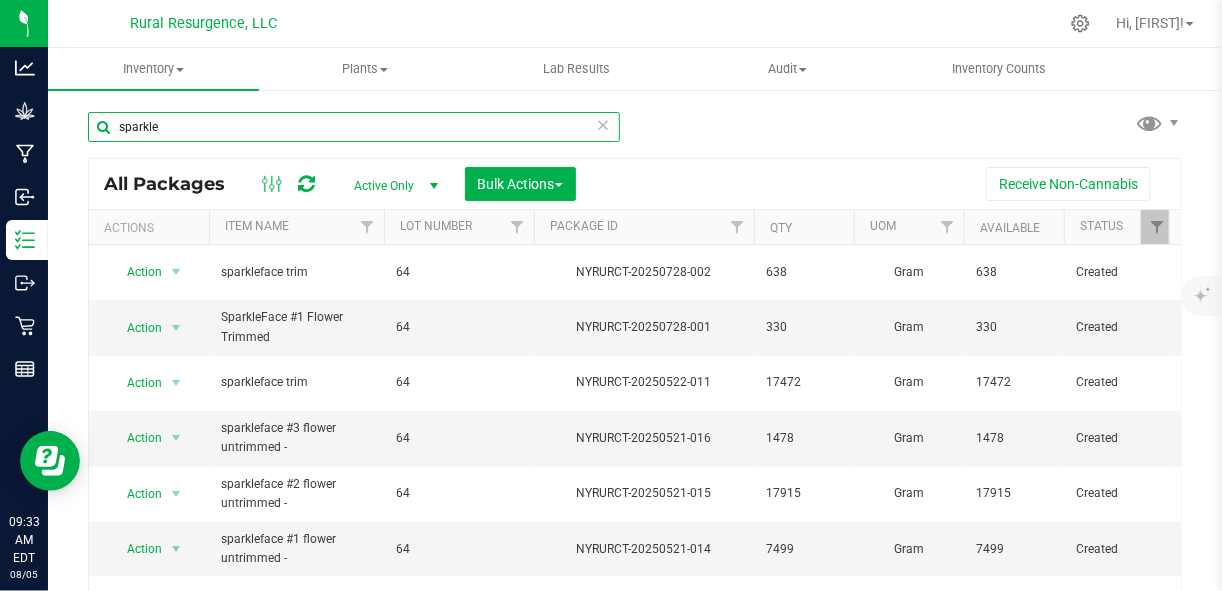click on "sparkle" at bounding box center [354, 127] 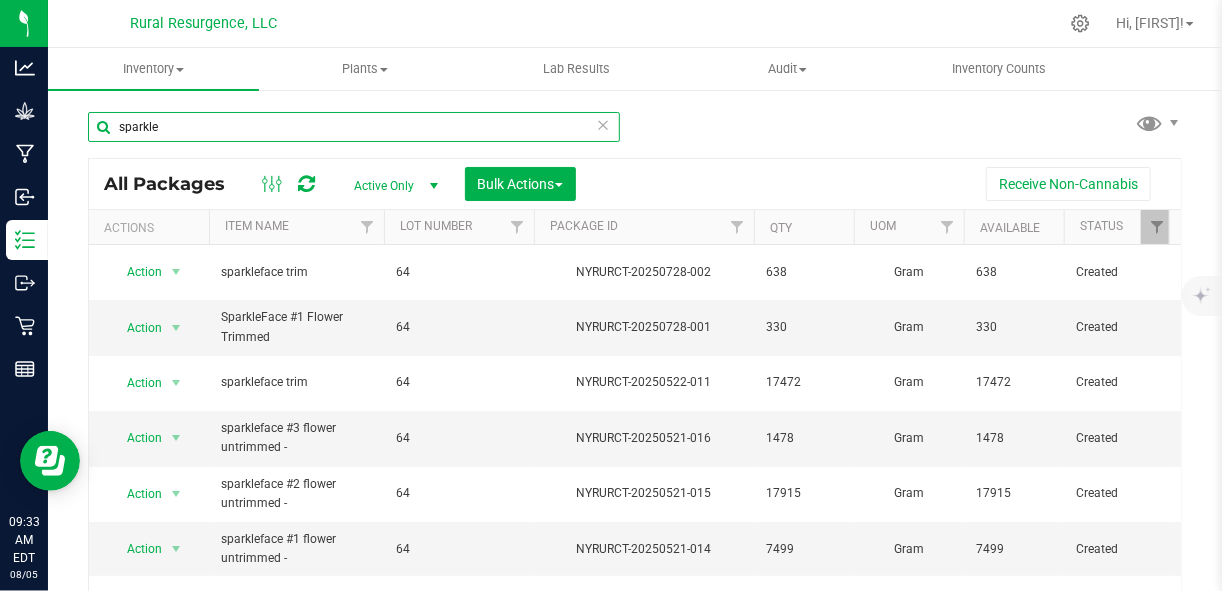 click on "sparkle" at bounding box center (354, 127) 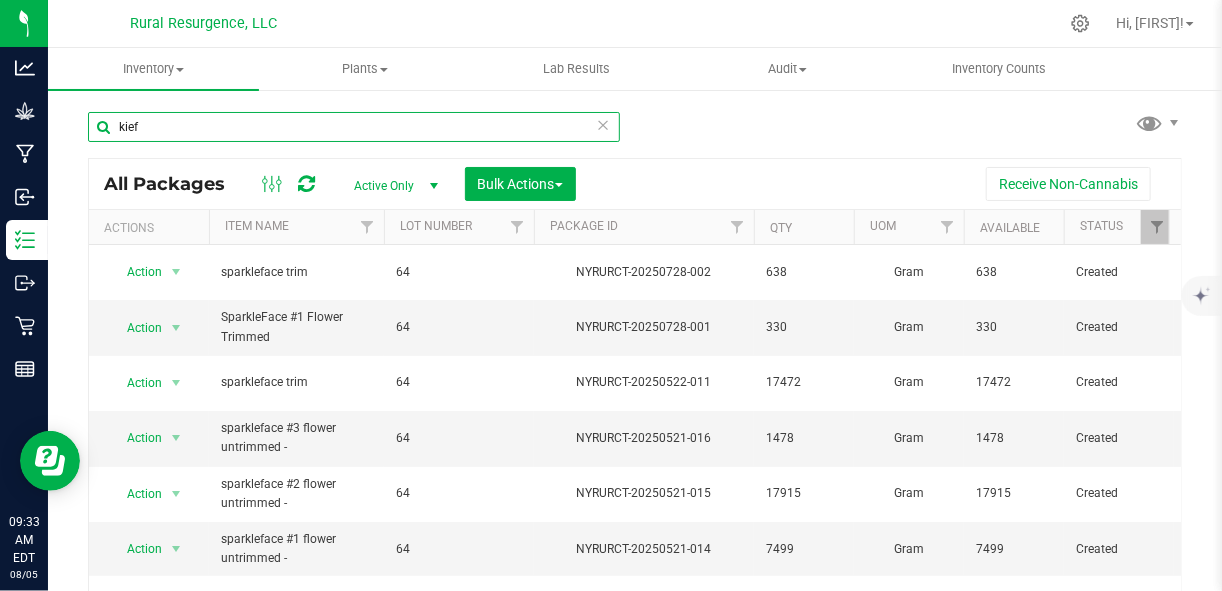 click on "kief" at bounding box center (354, 127) 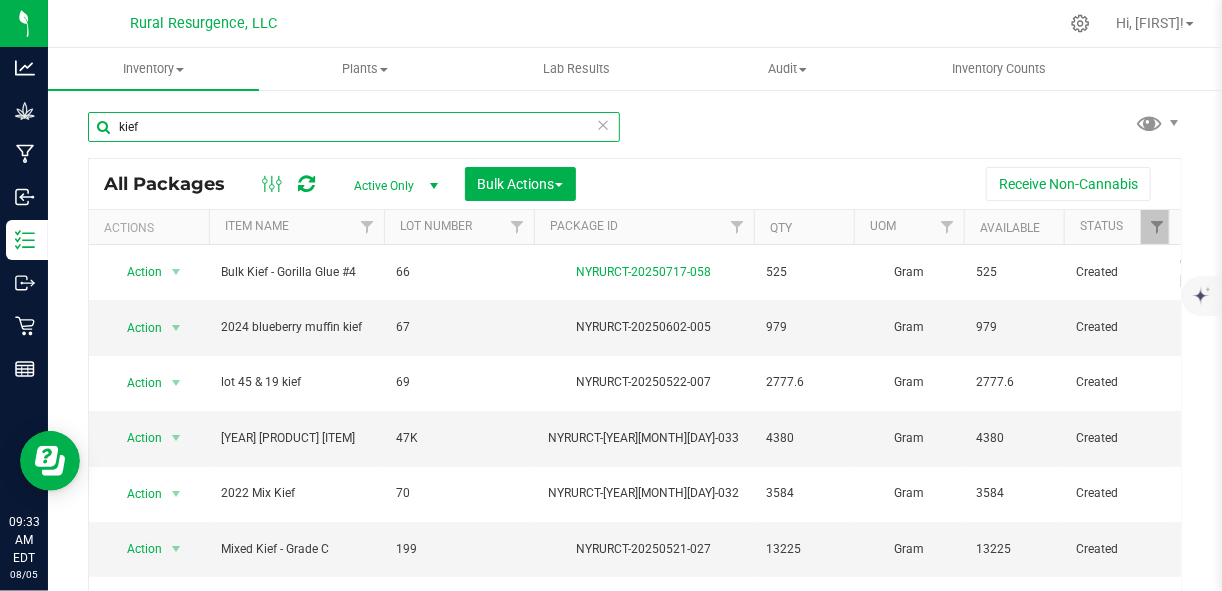 click on "kief" at bounding box center [354, 127] 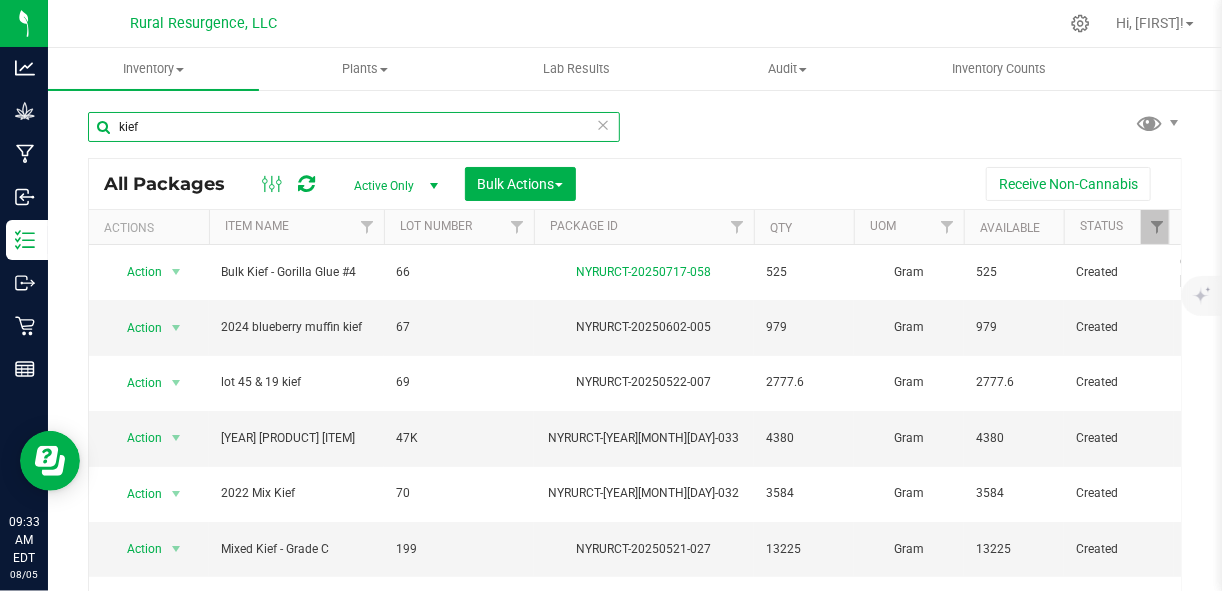 click on "kief" at bounding box center [354, 127] 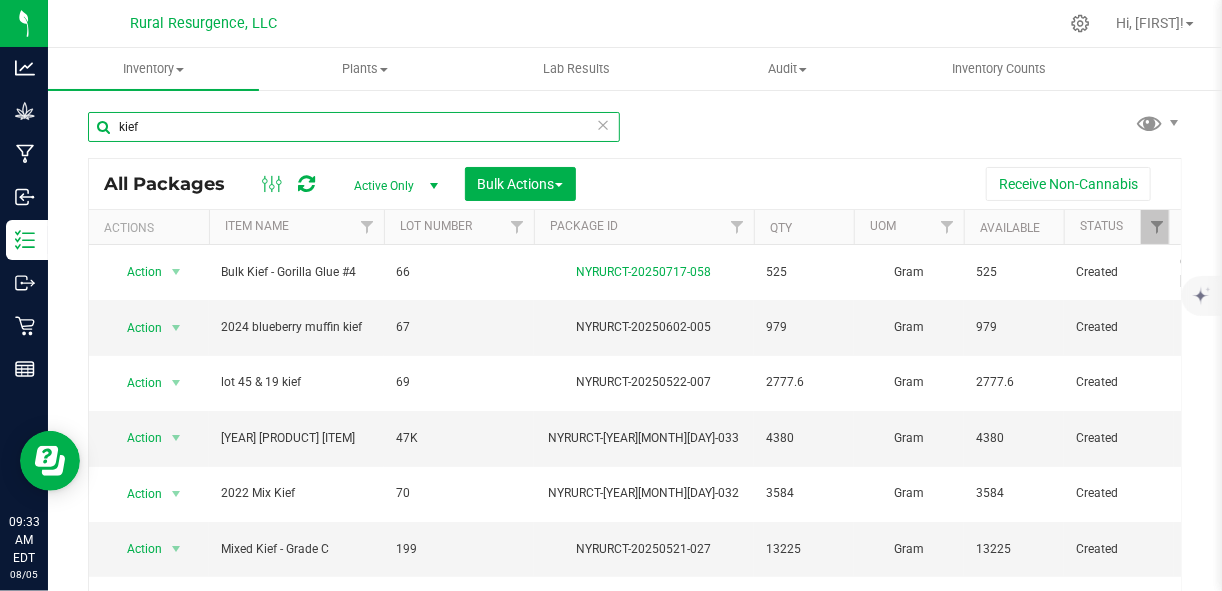 click on "kief" at bounding box center [354, 127] 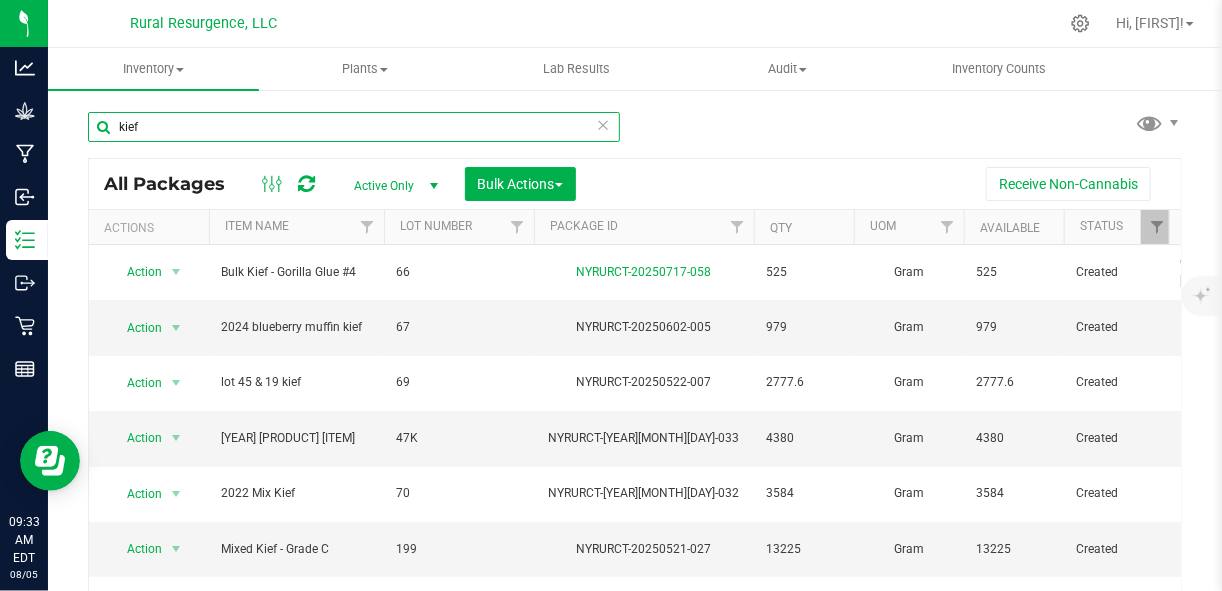 type on "g" 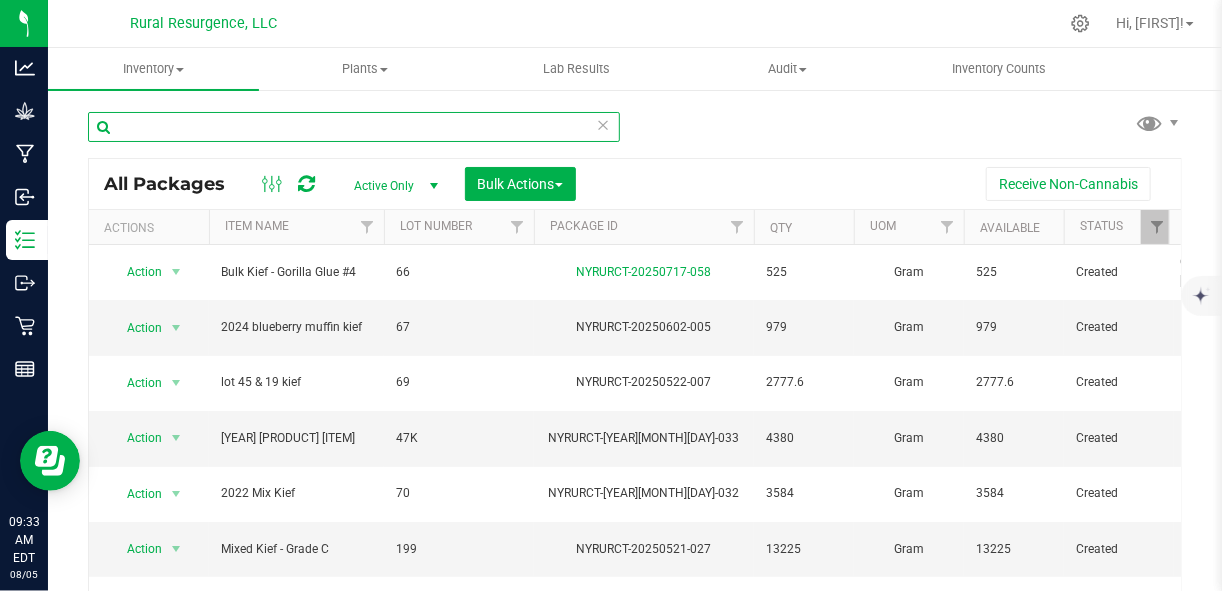 type on "t" 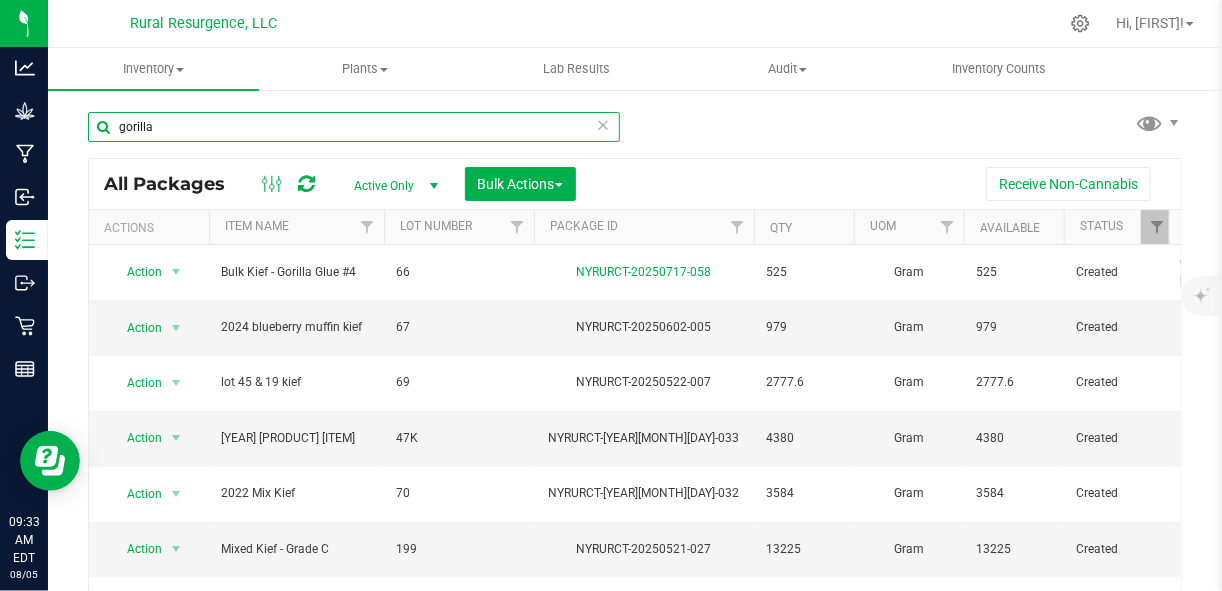 click on "gorilla" at bounding box center (354, 127) 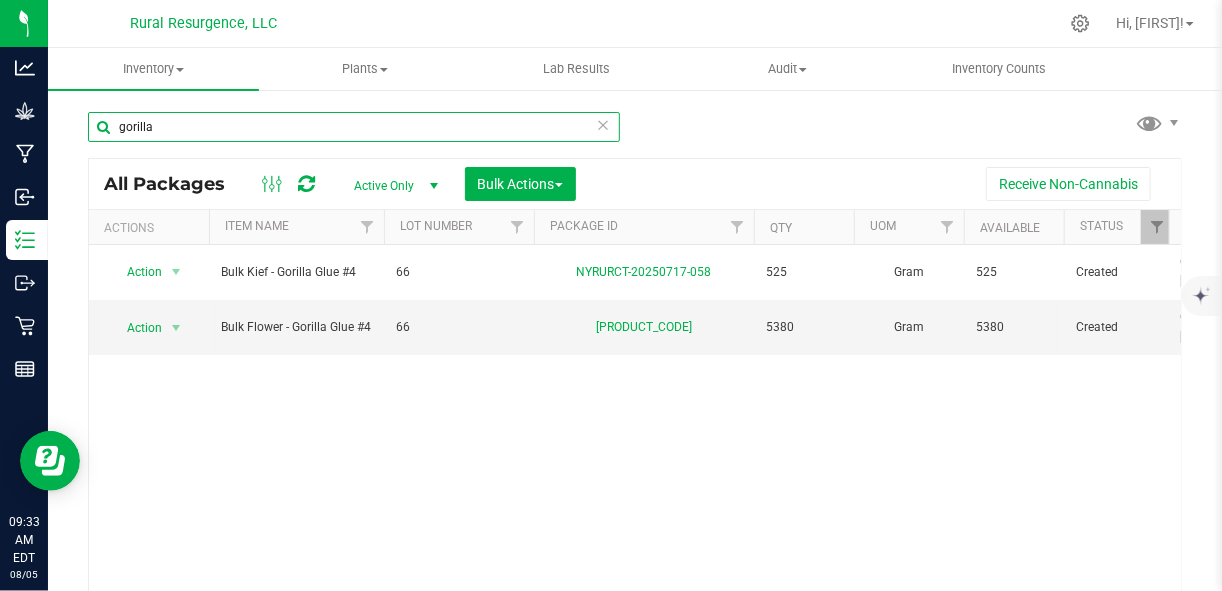 click on "gorilla" at bounding box center (354, 127) 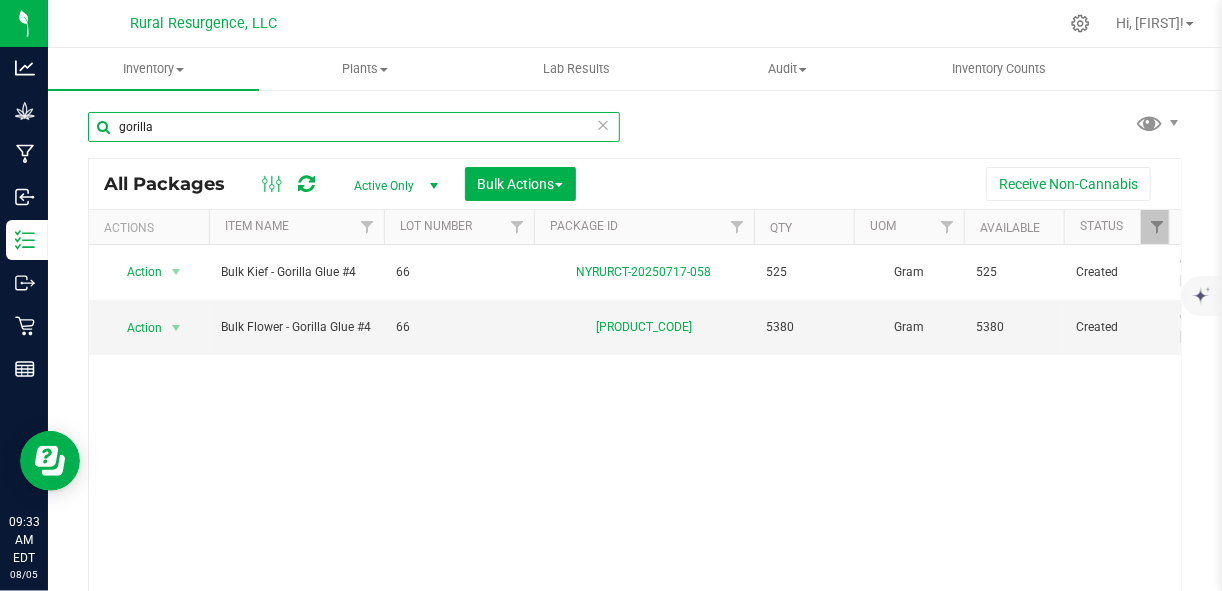 click on "gorilla" at bounding box center (354, 127) 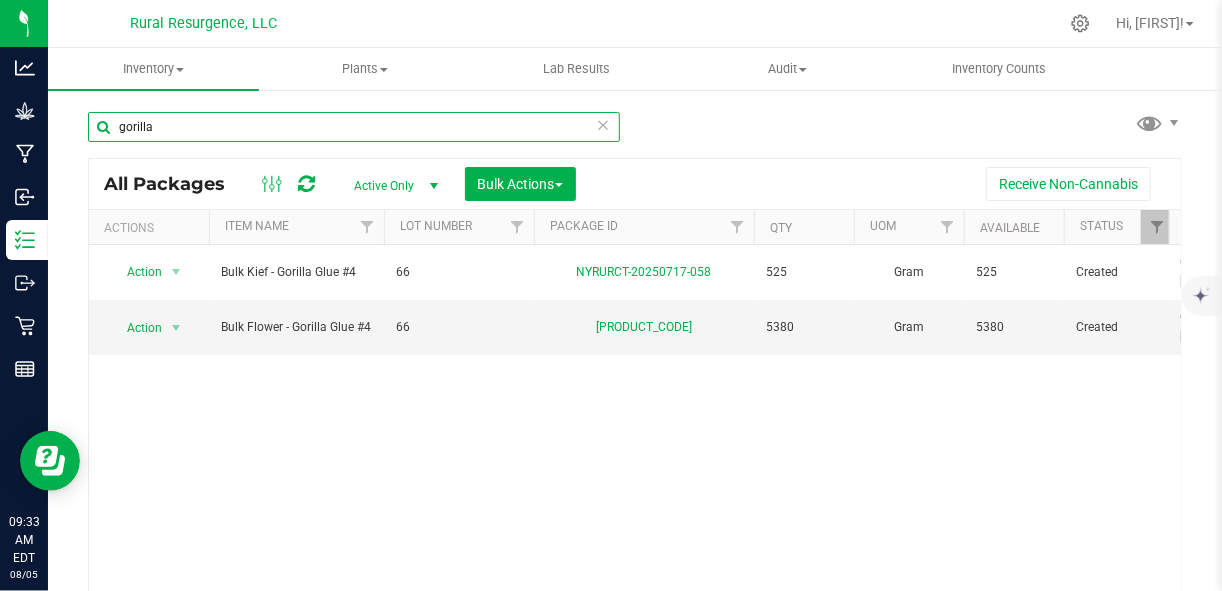 click on "gorilla" at bounding box center (354, 127) 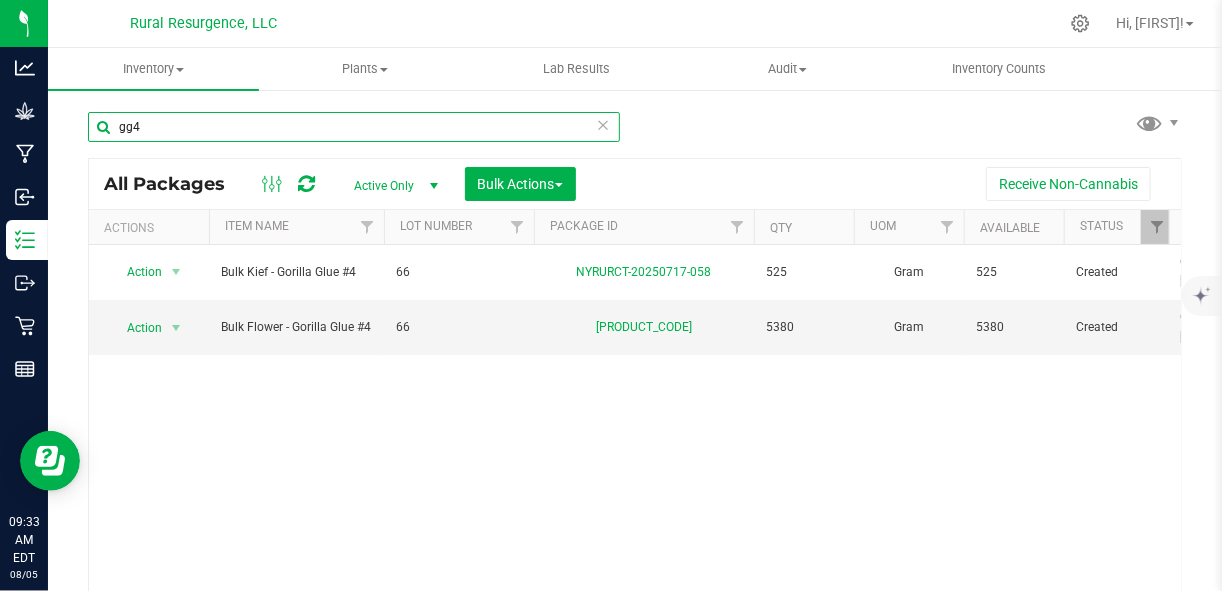 click on "gg4" at bounding box center [354, 127] 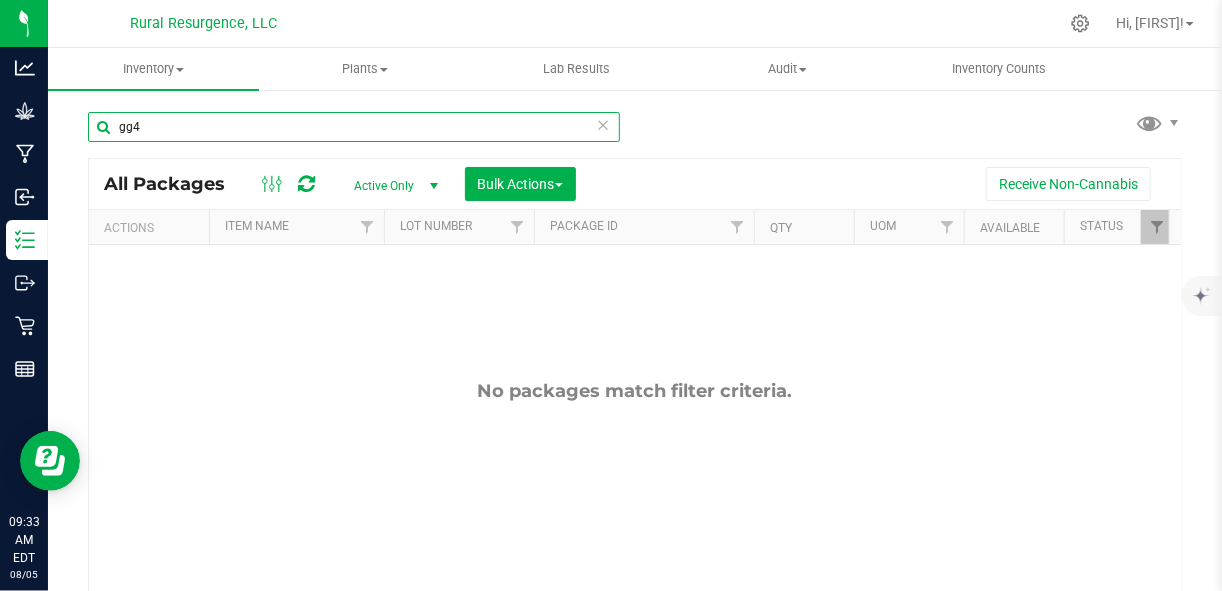 click on "gg4" at bounding box center (354, 127) 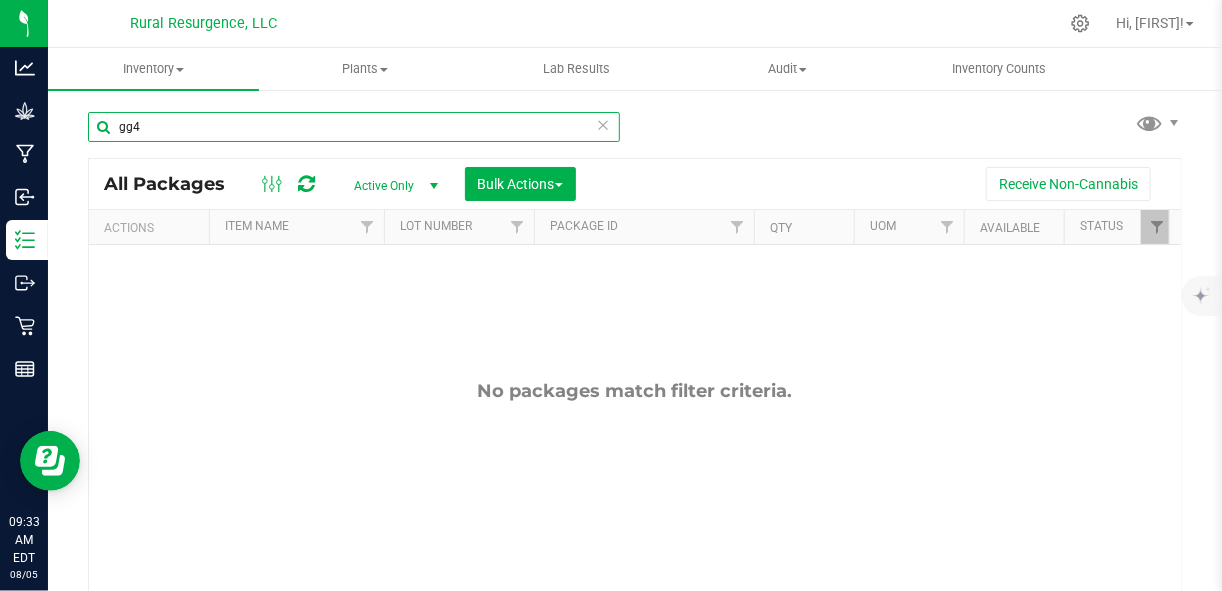 click on "gg4" at bounding box center [354, 127] 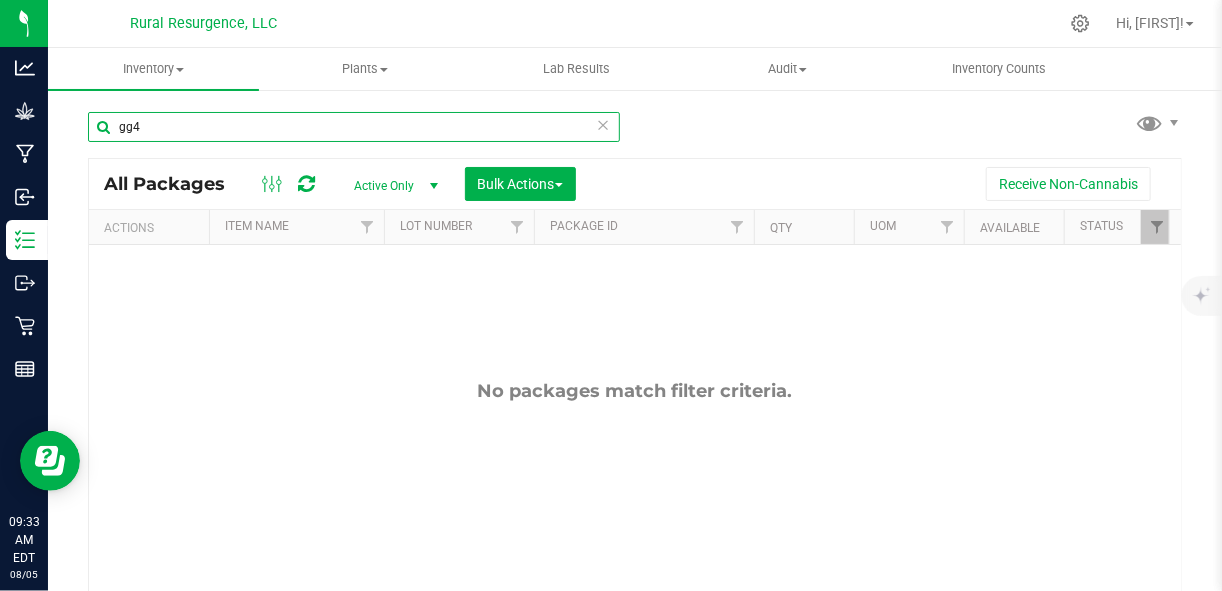 click on "gg4" at bounding box center [354, 127] 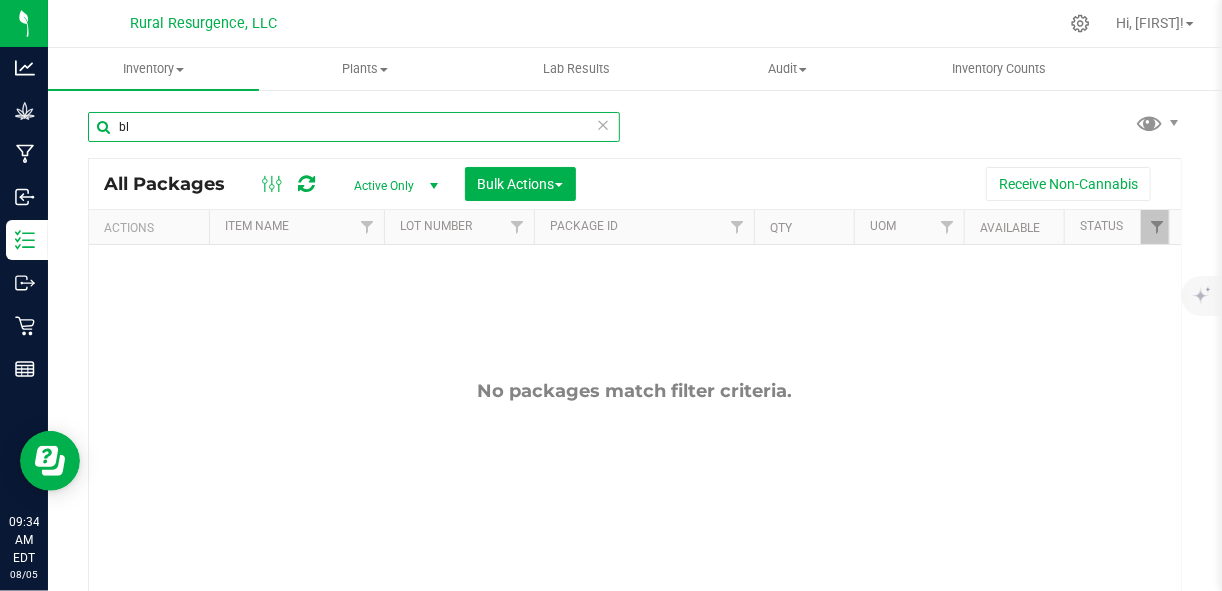 type on "b" 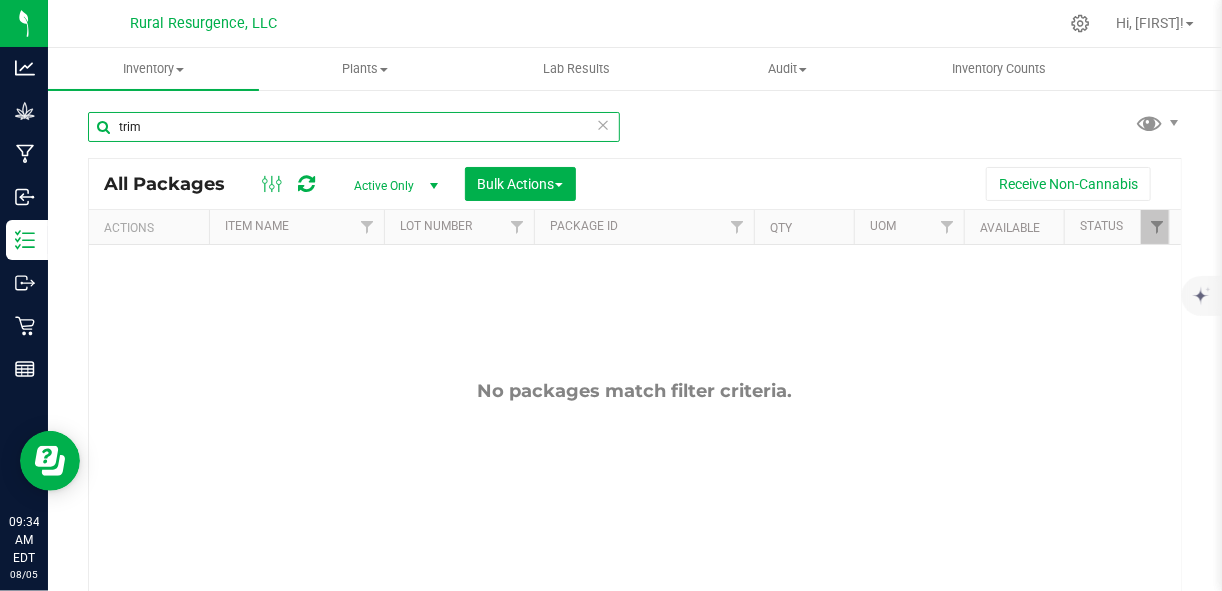 click on "trim" at bounding box center [354, 127] 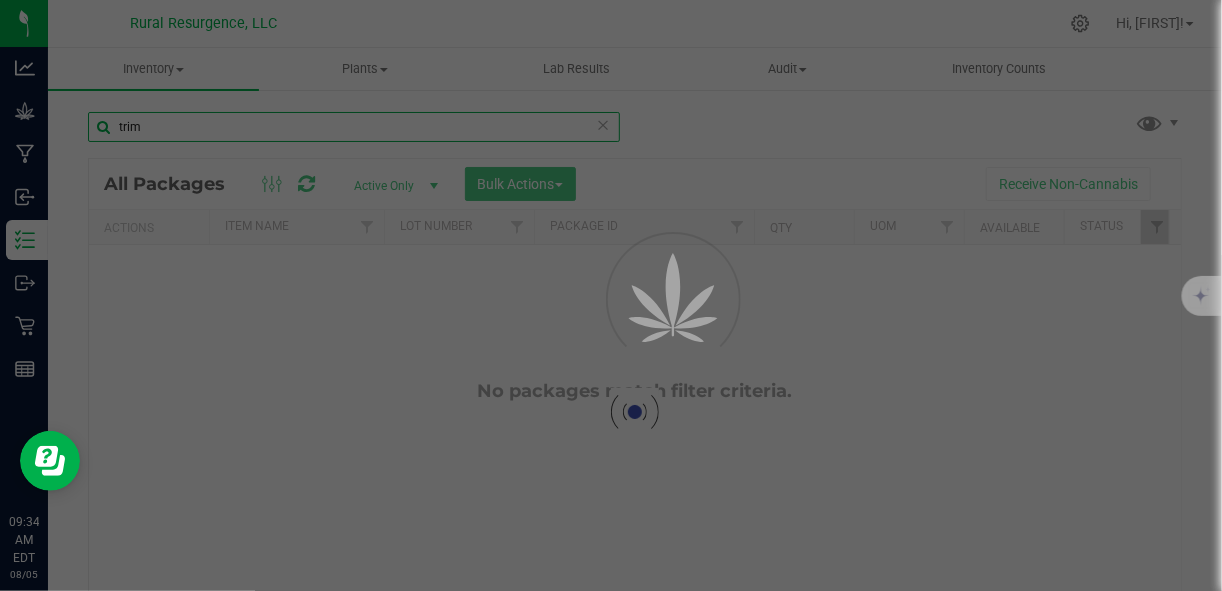 click on "trim" at bounding box center [354, 127] 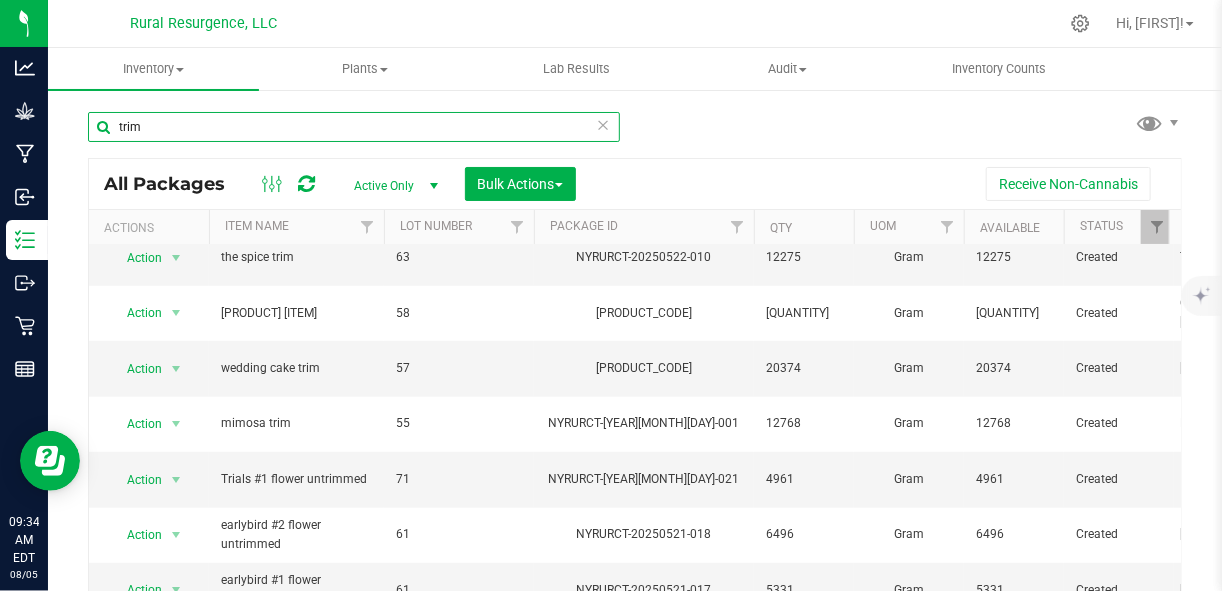 scroll, scrollTop: 517, scrollLeft: 0, axis: vertical 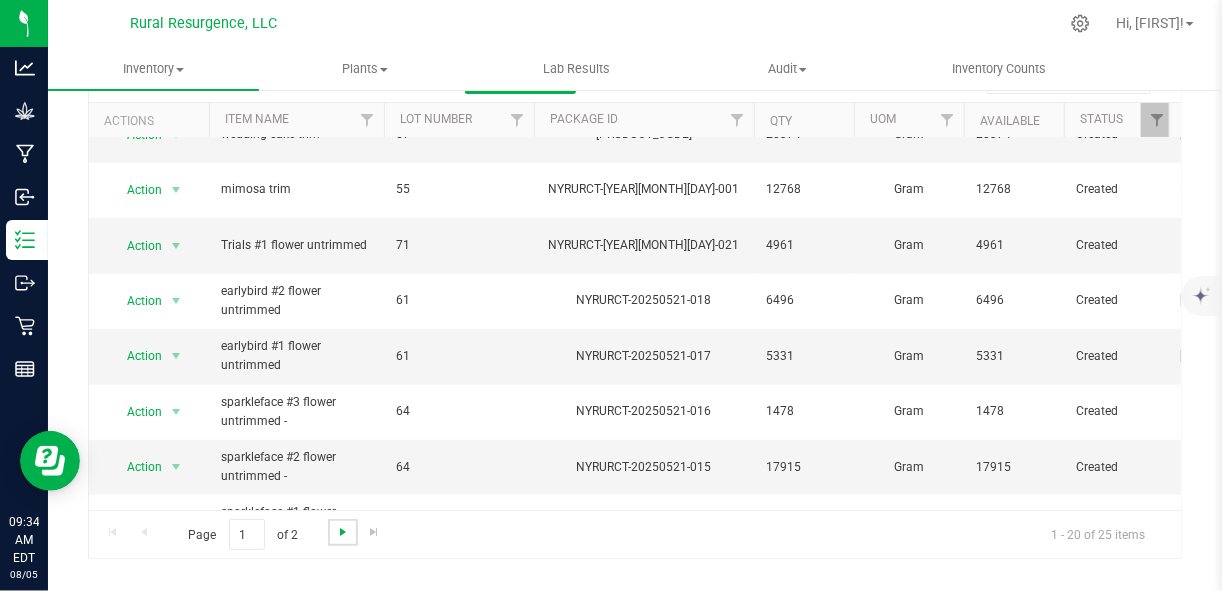click at bounding box center (343, 532) 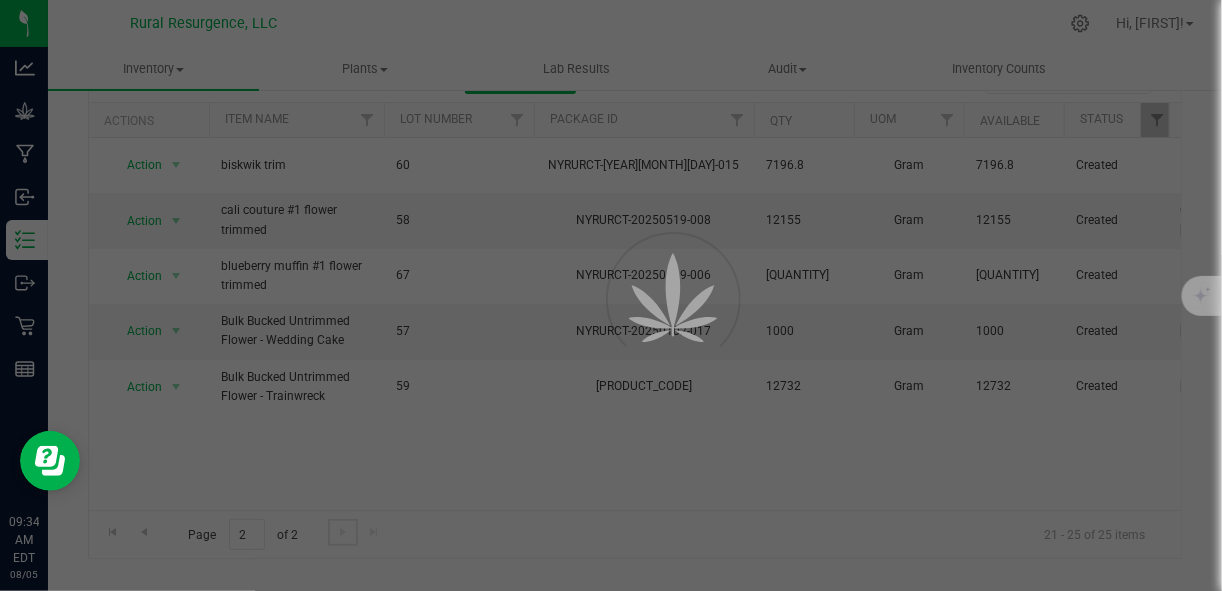 scroll, scrollTop: 0, scrollLeft: 0, axis: both 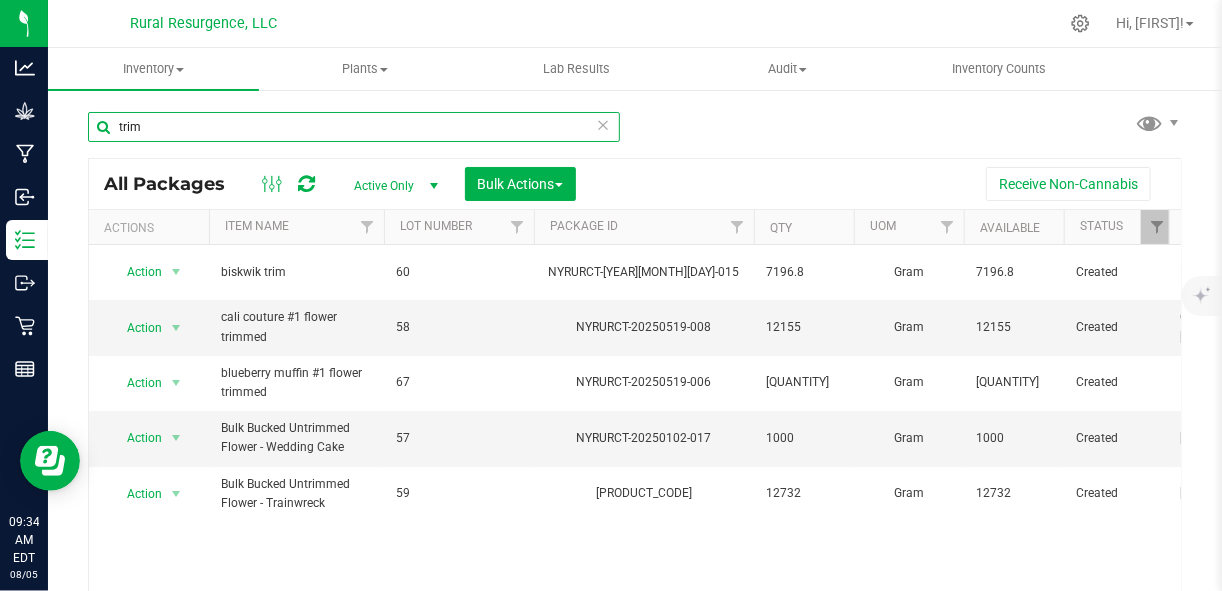 click on "trim" at bounding box center (354, 127) 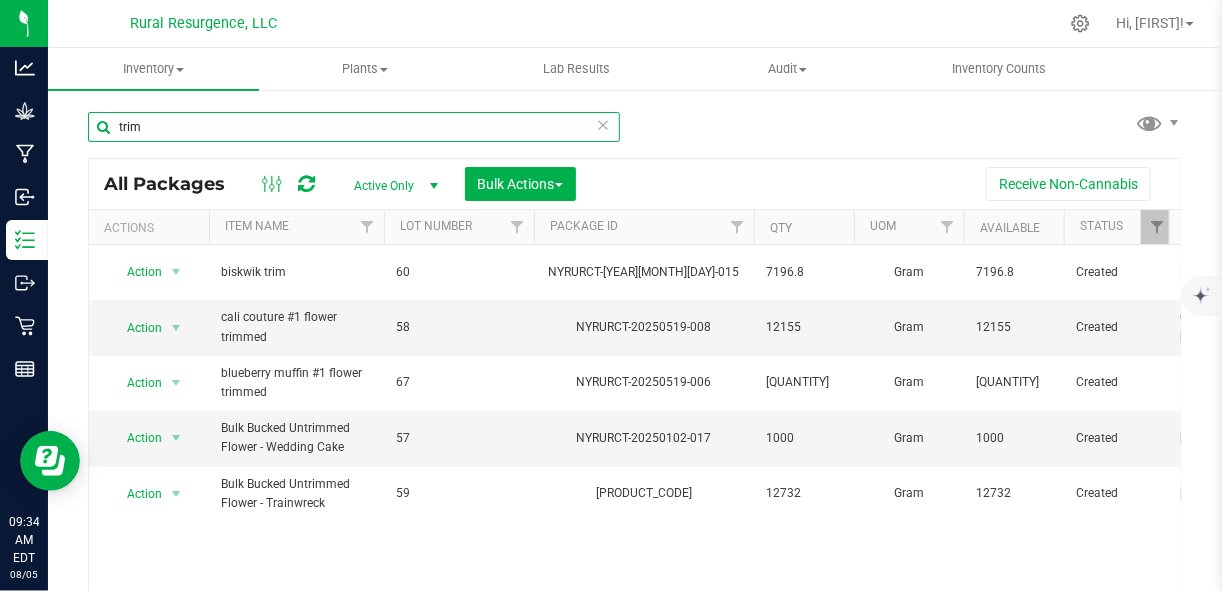 click on "trim" at bounding box center [354, 127] 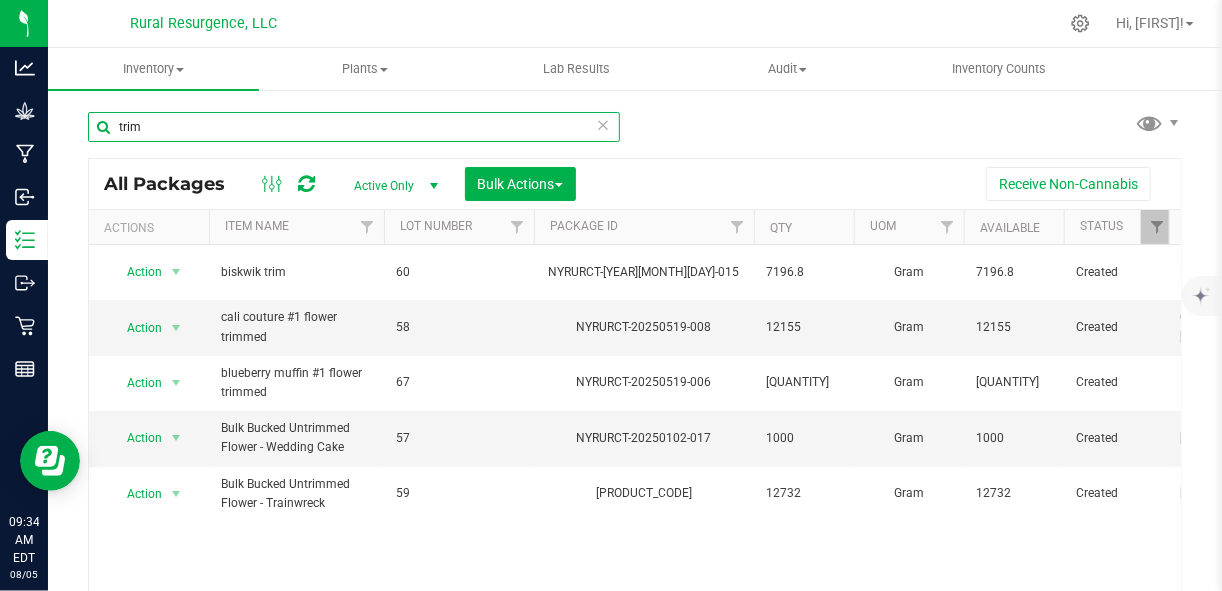 click on "trim" at bounding box center [354, 127] 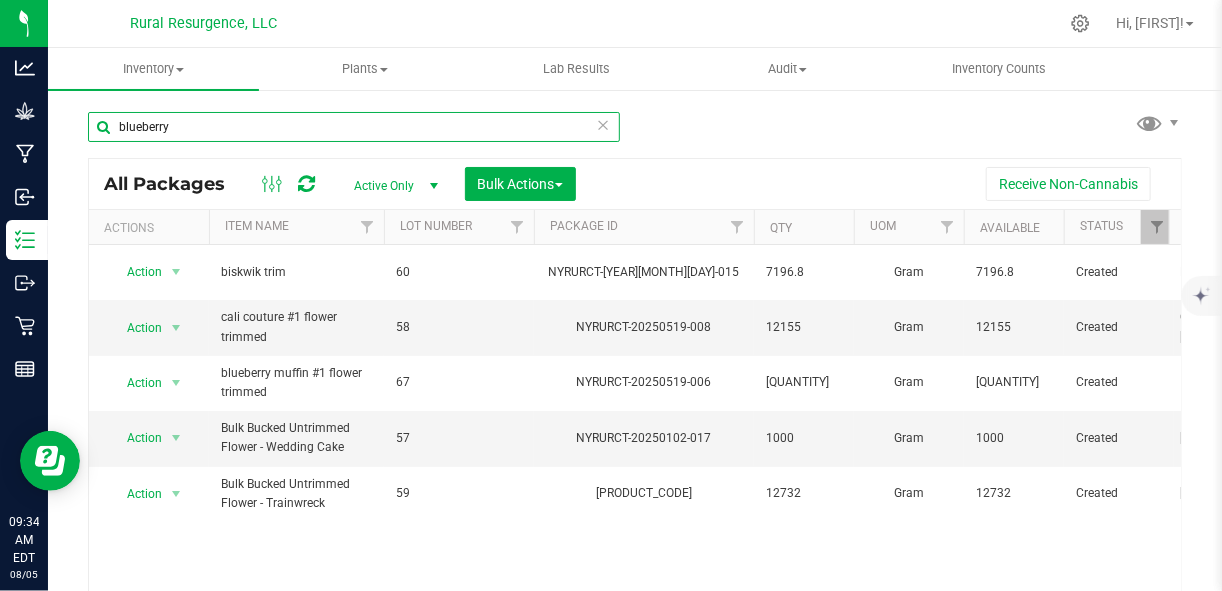 click on "Inventory
All packages
All inventory
Waste log
Create inventory
Plants
All plants" at bounding box center [635, 319] 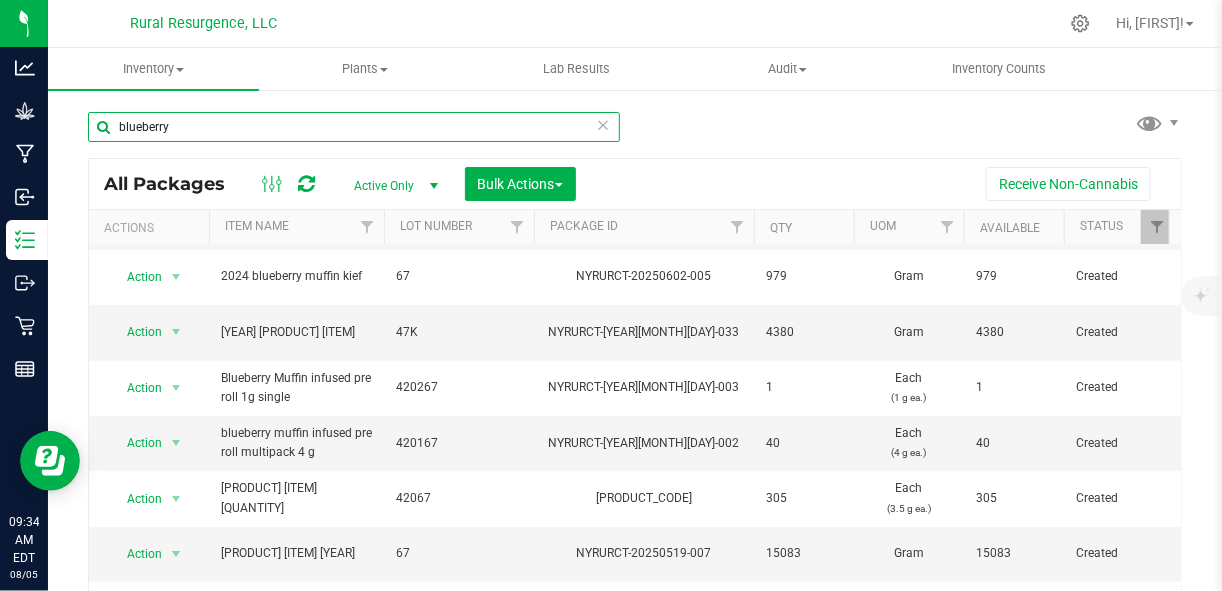 scroll, scrollTop: 242, scrollLeft: 0, axis: vertical 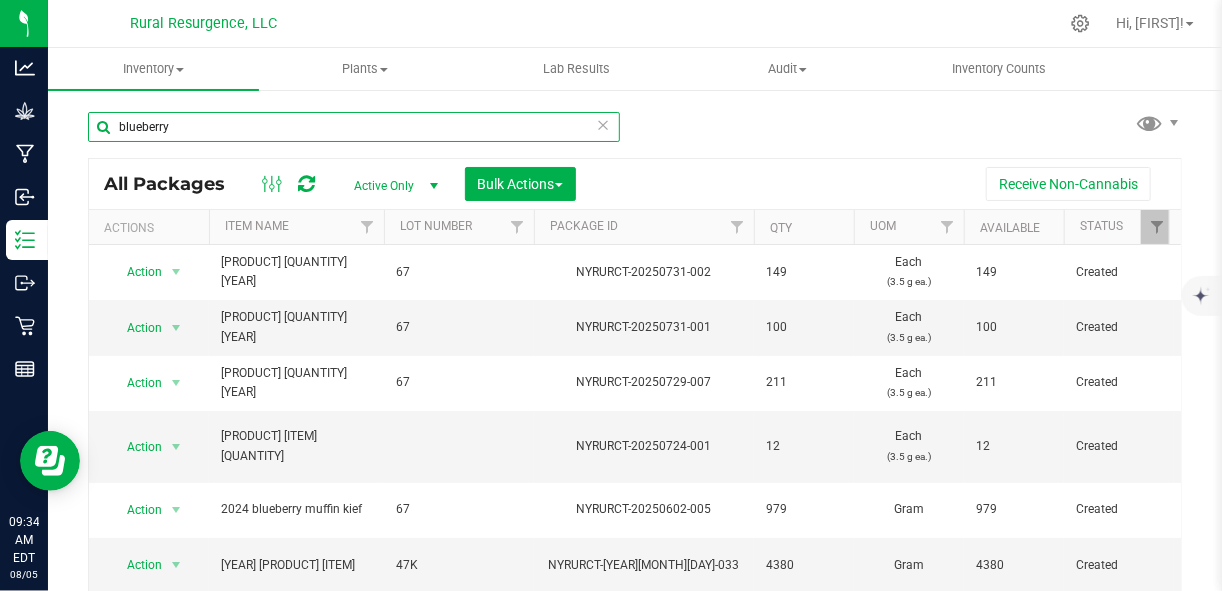 click on "blueberry" at bounding box center [354, 127] 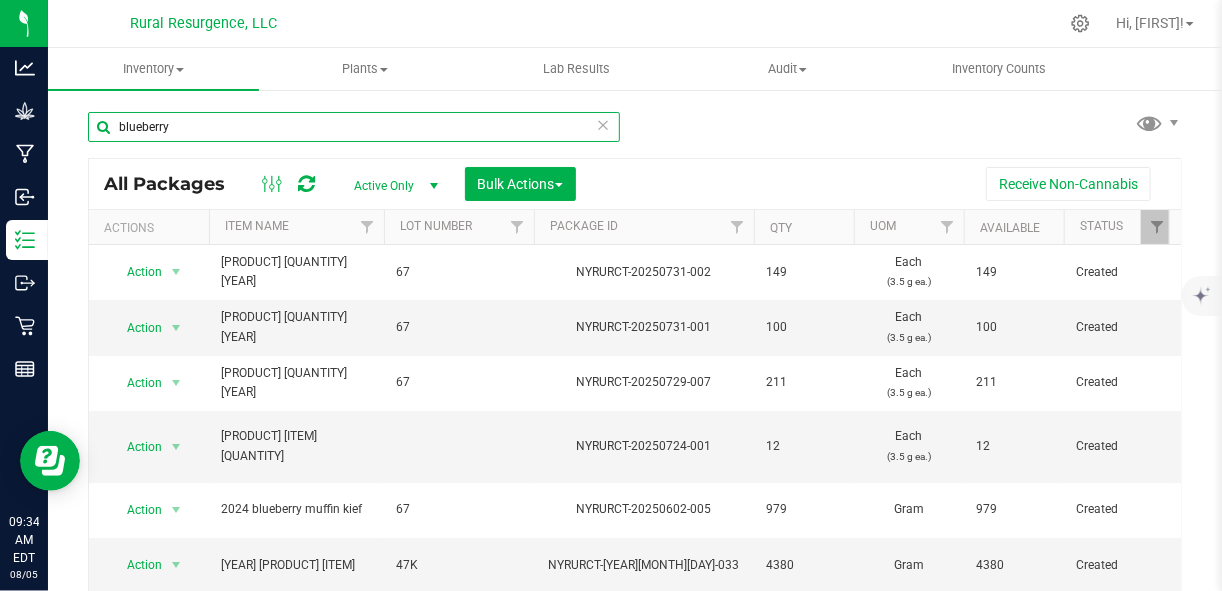 click on "blueberry" at bounding box center (354, 127) 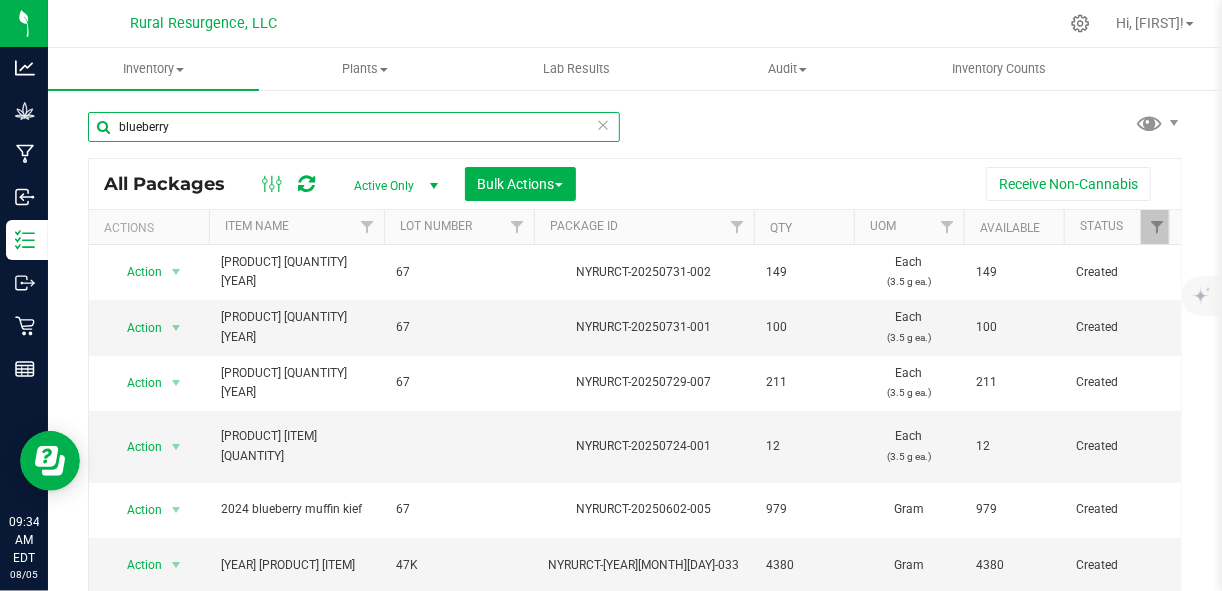 click on "blueberry" at bounding box center (354, 127) 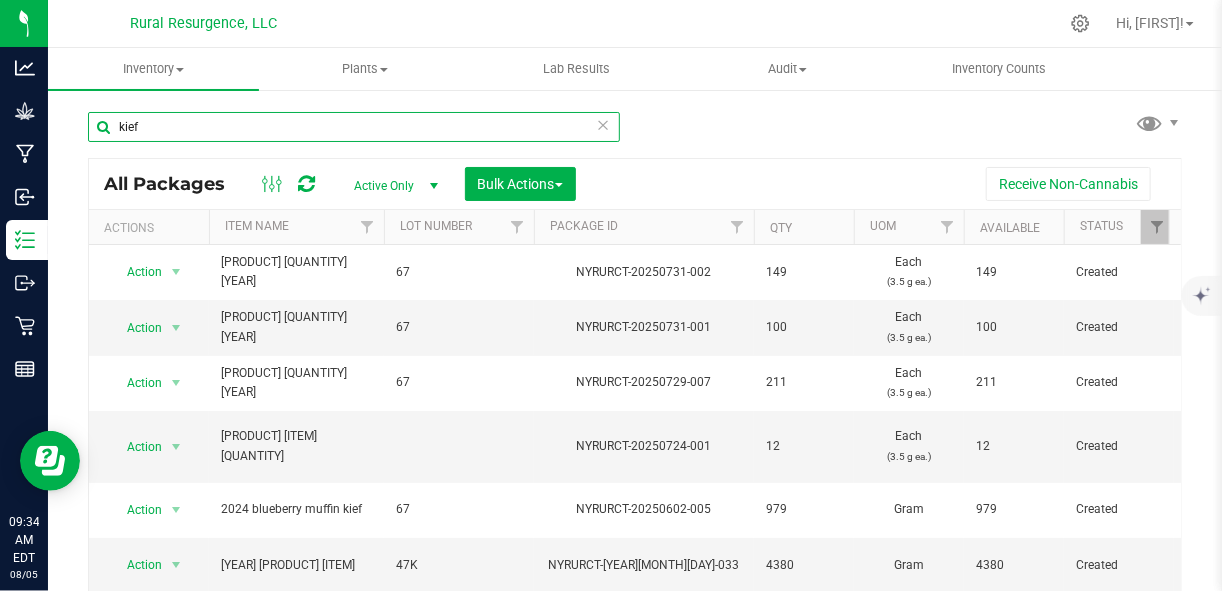 type on "kief" 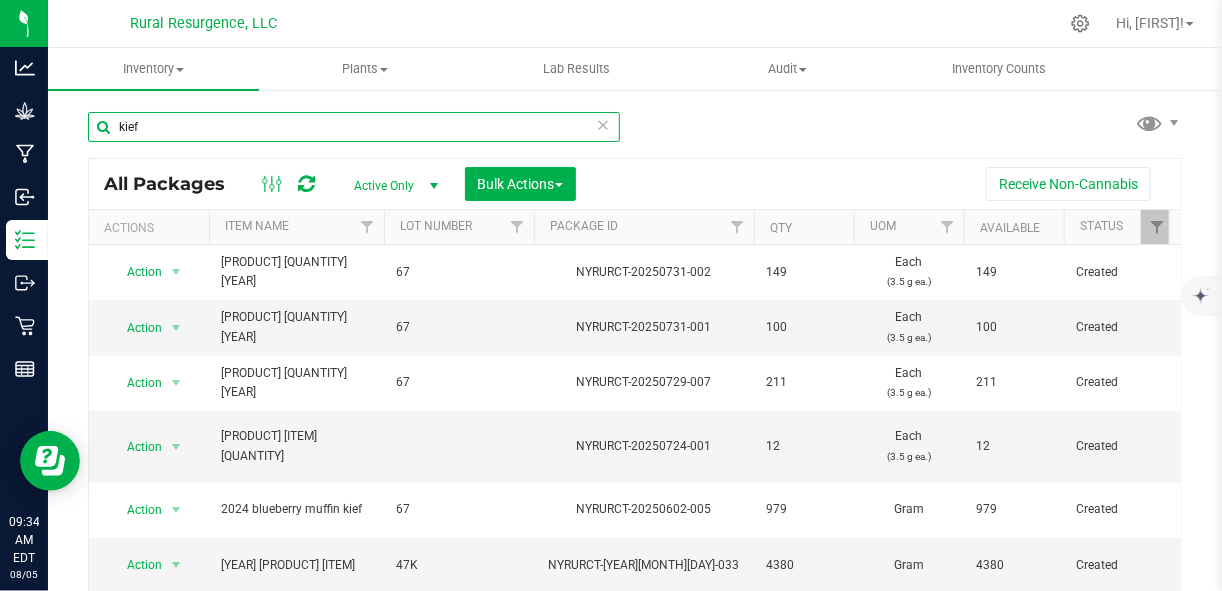 click on "kief" at bounding box center (354, 127) 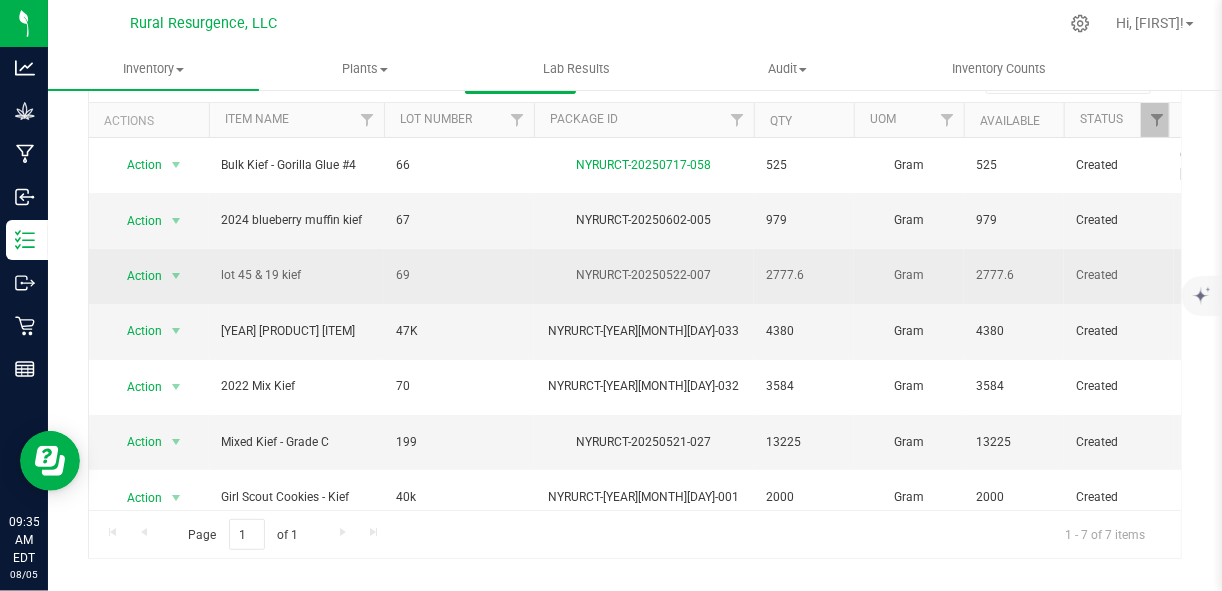 scroll, scrollTop: 106, scrollLeft: 0, axis: vertical 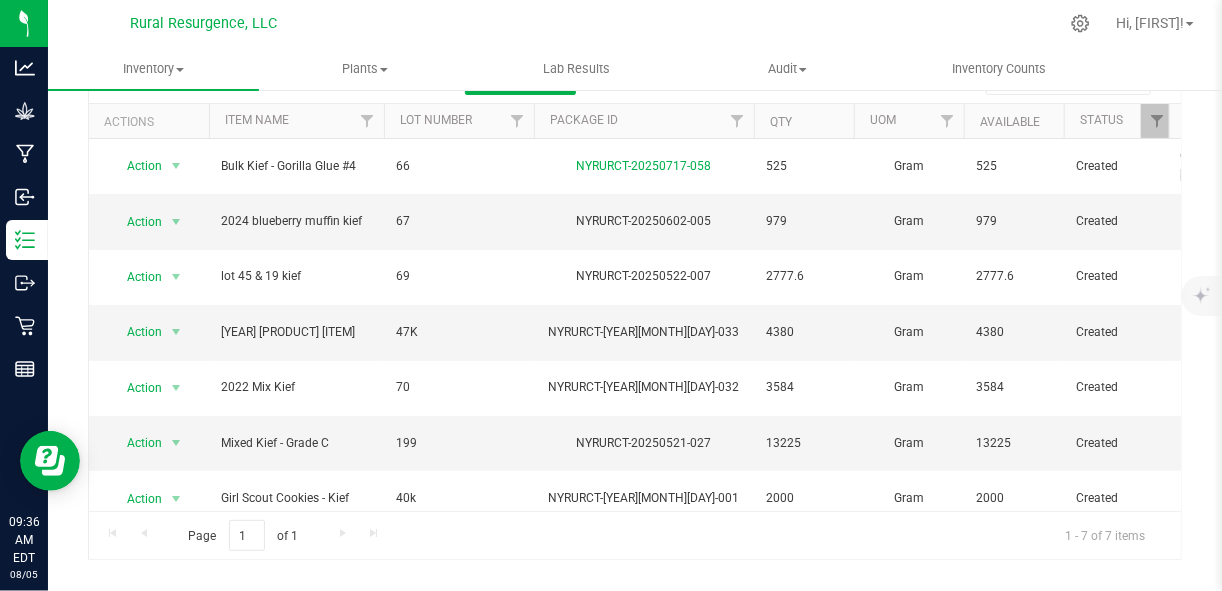 click on "kief
All Packages
Active Only Active Only Lab Samples Locked All
Bulk Actions
Add to manufacturing run
Add to outbound order" at bounding box center (635, 287) 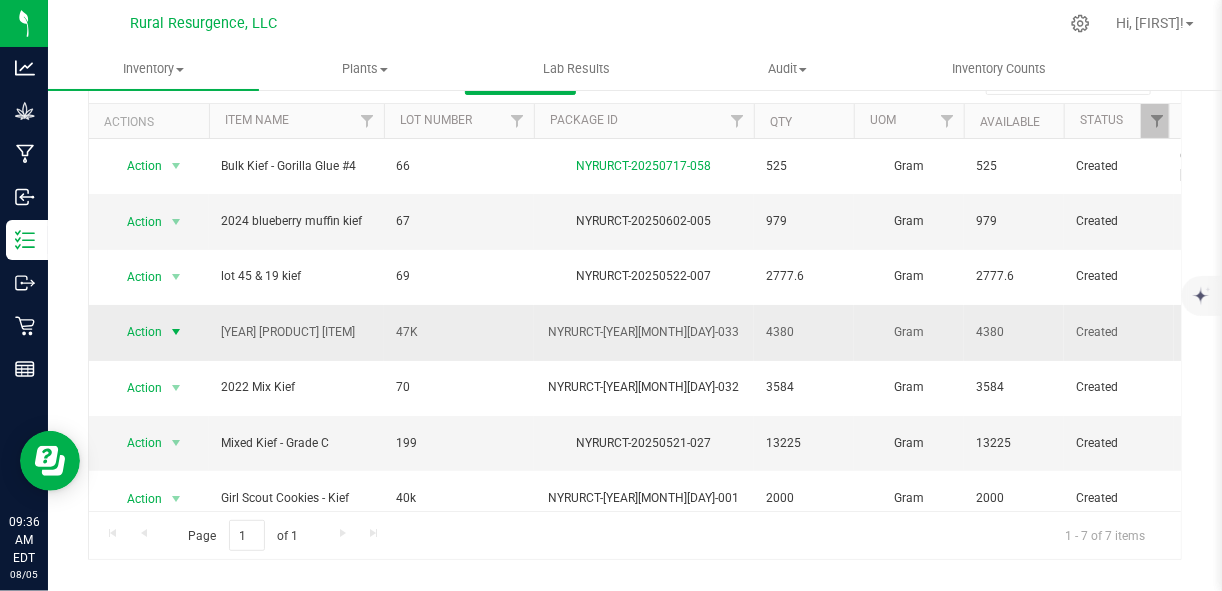 click at bounding box center (176, 332) 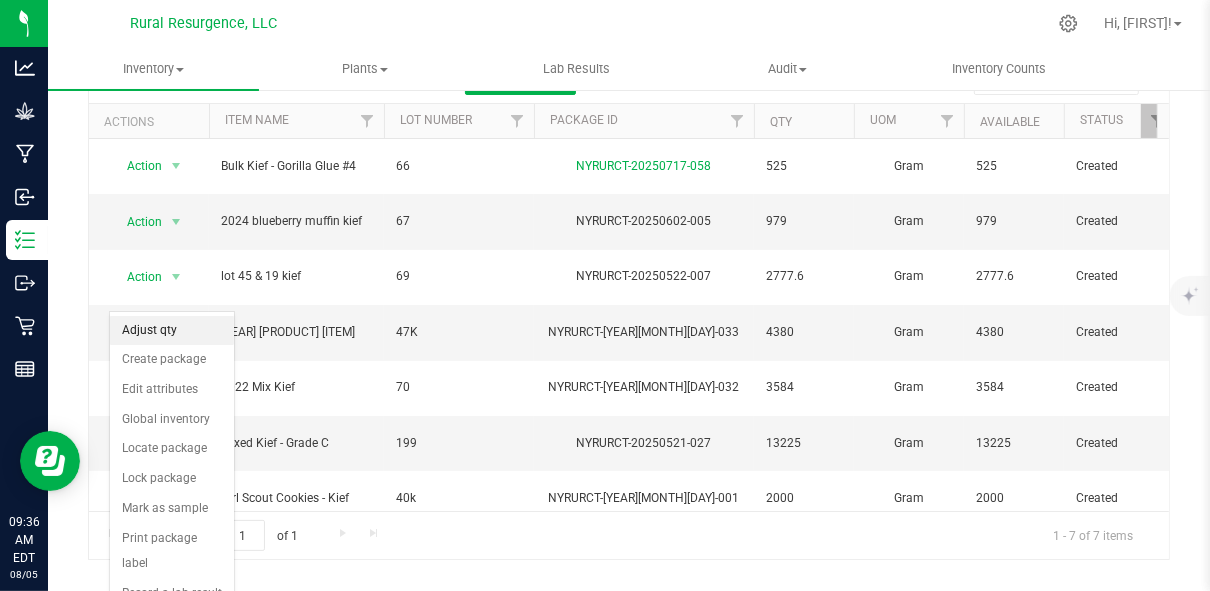 click on "Adjust qty" at bounding box center [172, 331] 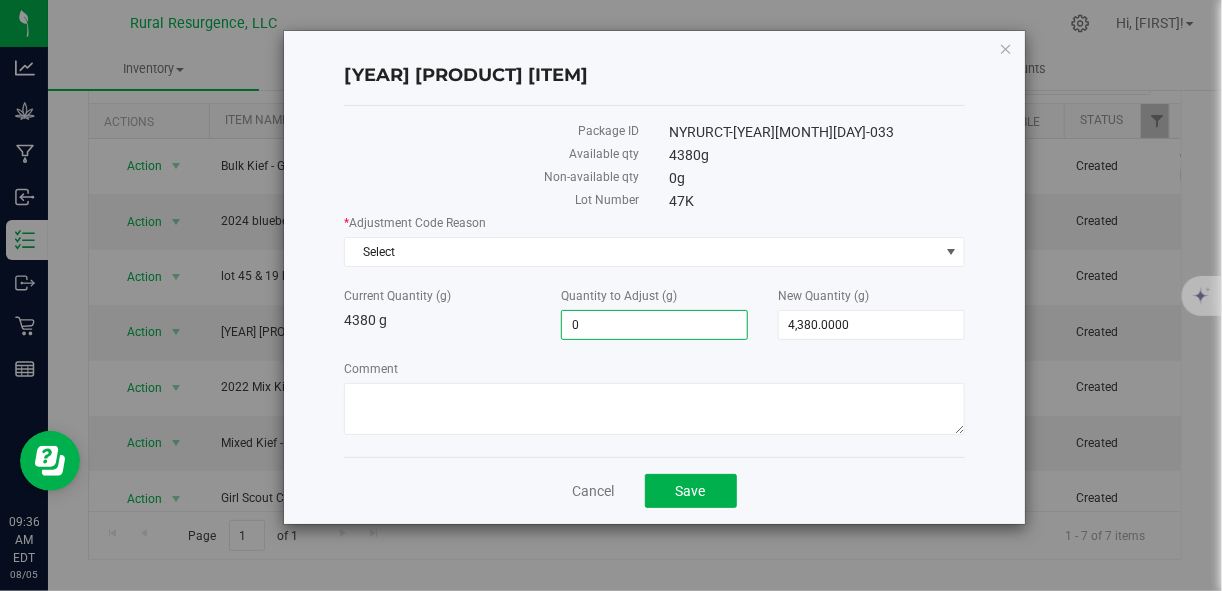 click on "0.0000 0" at bounding box center [654, 325] 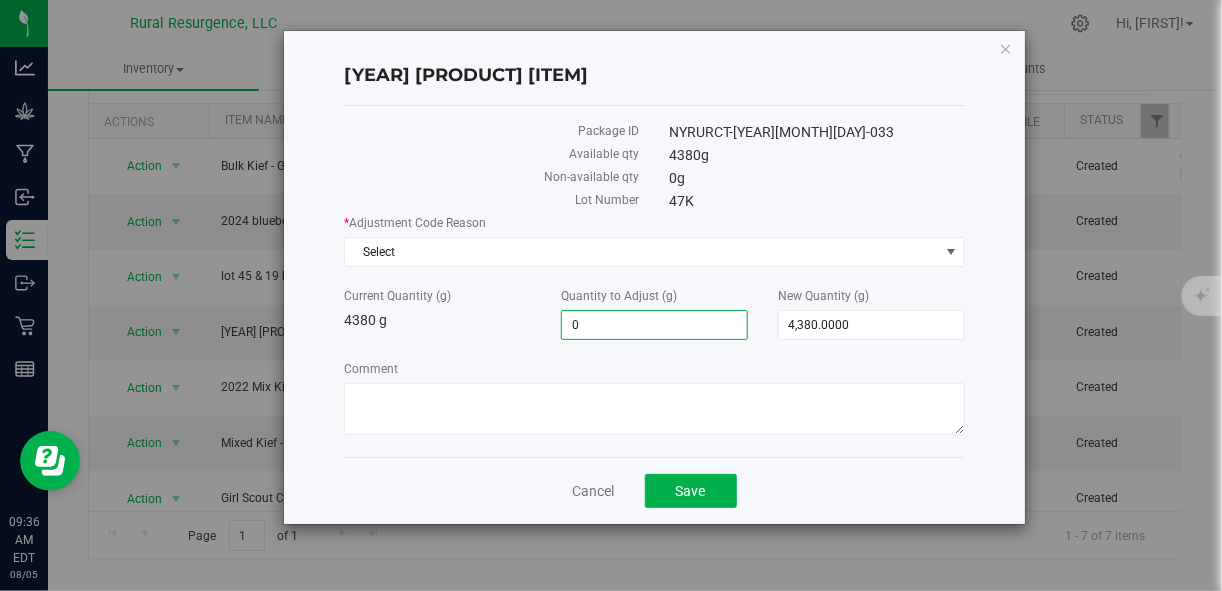 click on "0" at bounding box center [654, 325] 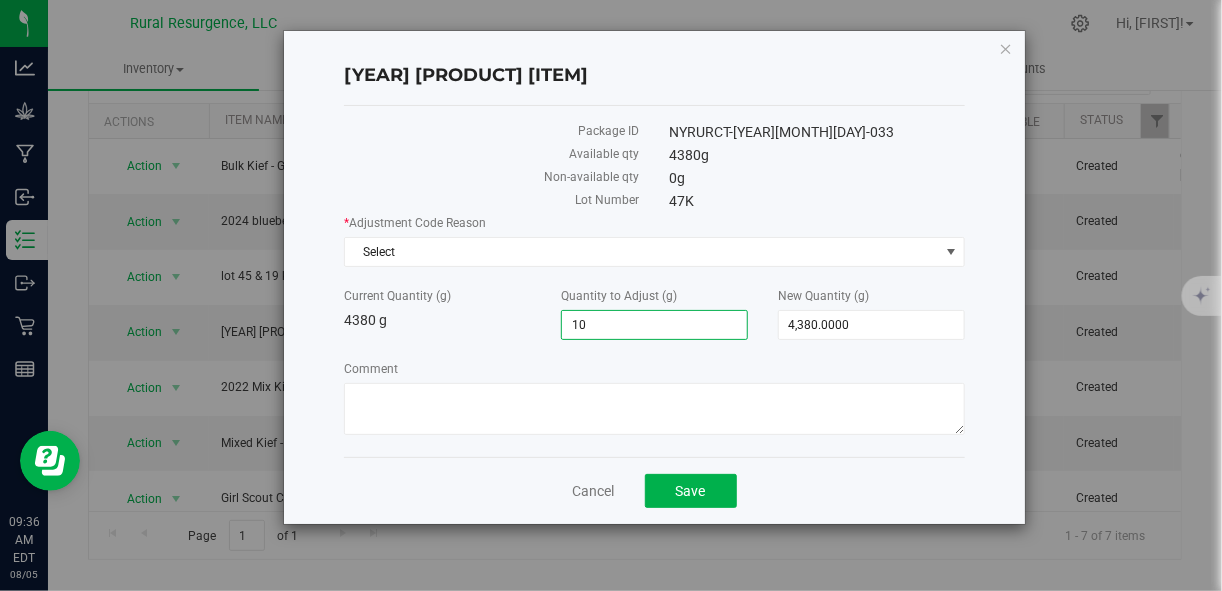 type on "100" 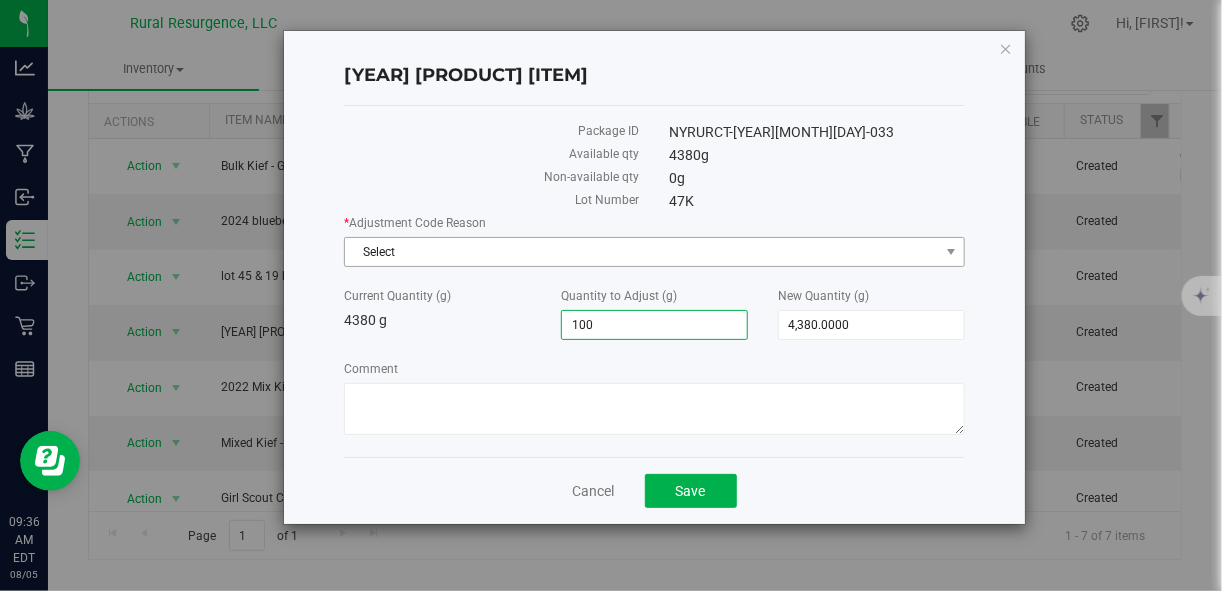 type on "100.0000" 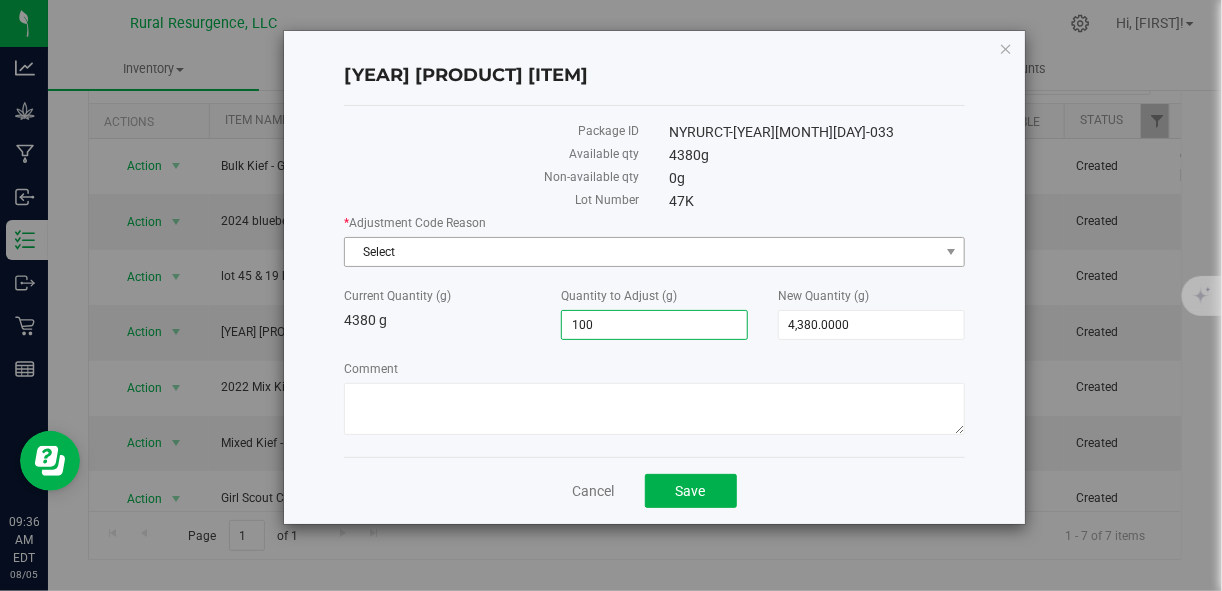 type on "[PRICE]" 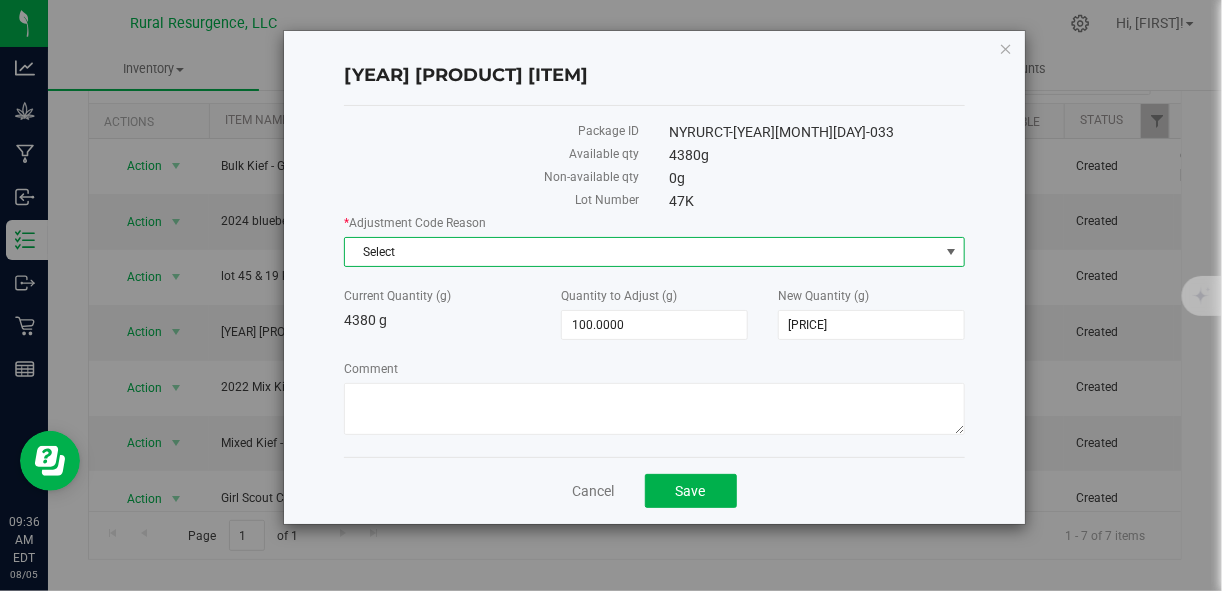 click on "Select" at bounding box center (641, 252) 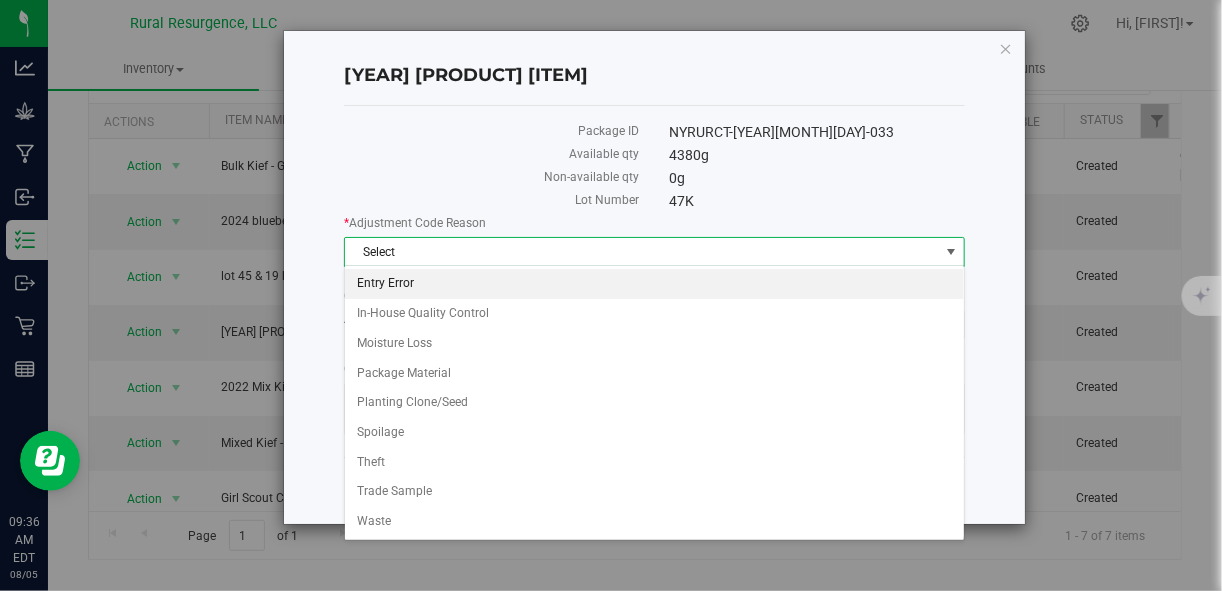 click on "Entry Error" at bounding box center (654, 284) 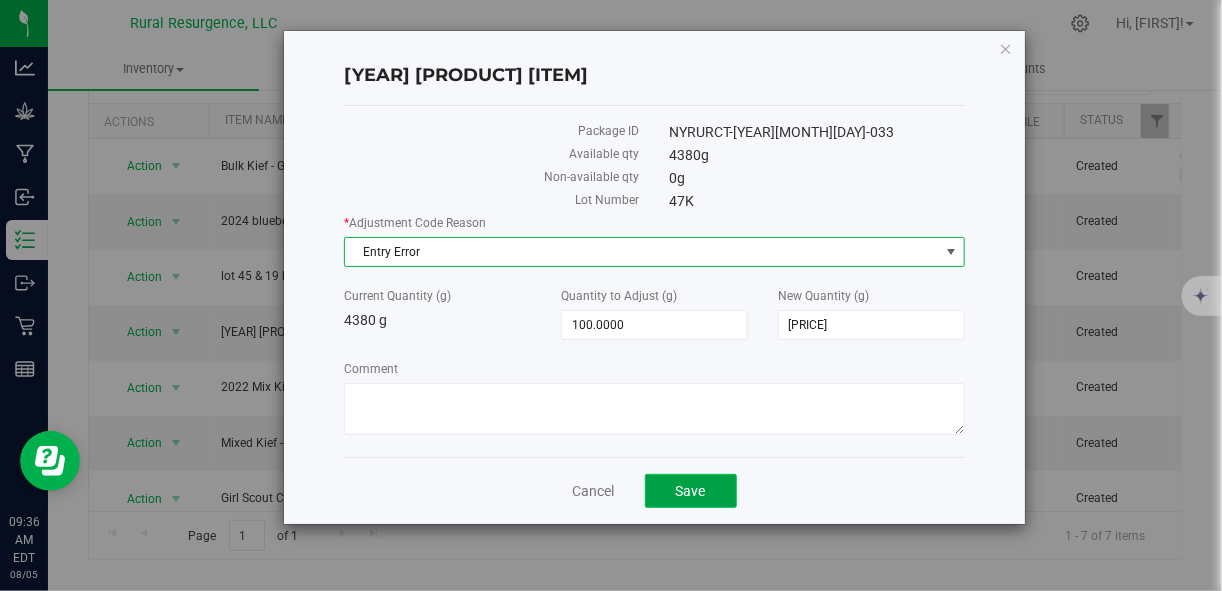 click on "Save" 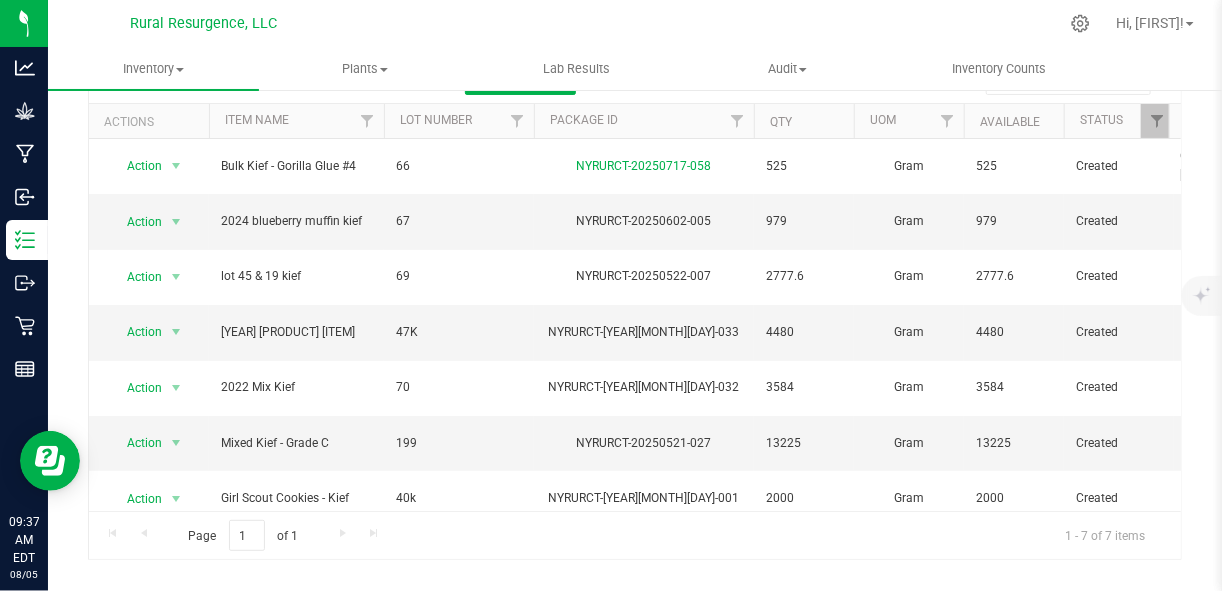 click on "Page 1 of 1 1 - 7 of 7 items" at bounding box center (635, 535) 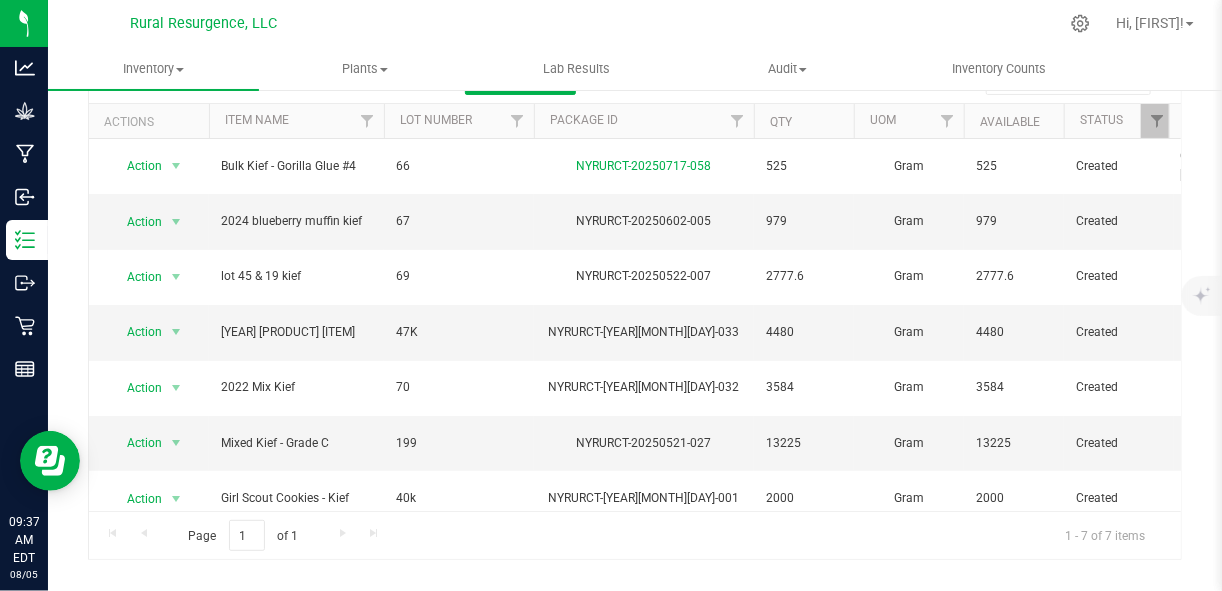click on "Page 1 of 1 1 - 7 of 7 items" at bounding box center [635, 535] 